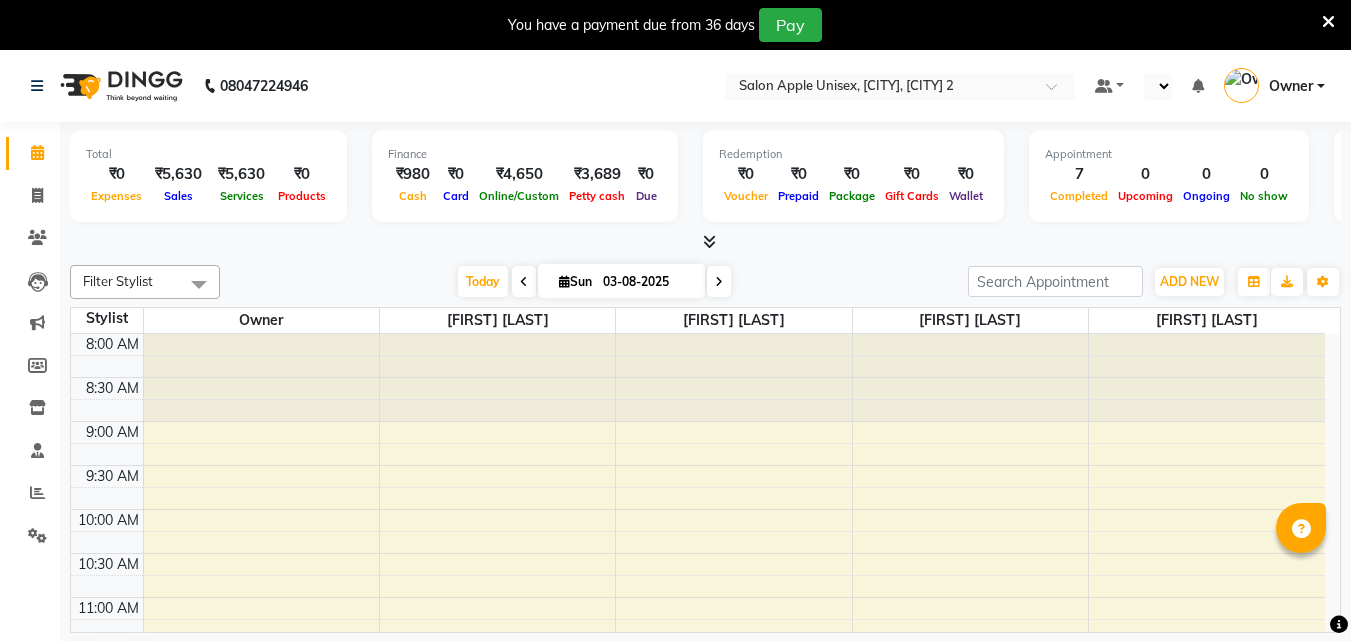 scroll, scrollTop: 0, scrollLeft: 0, axis: both 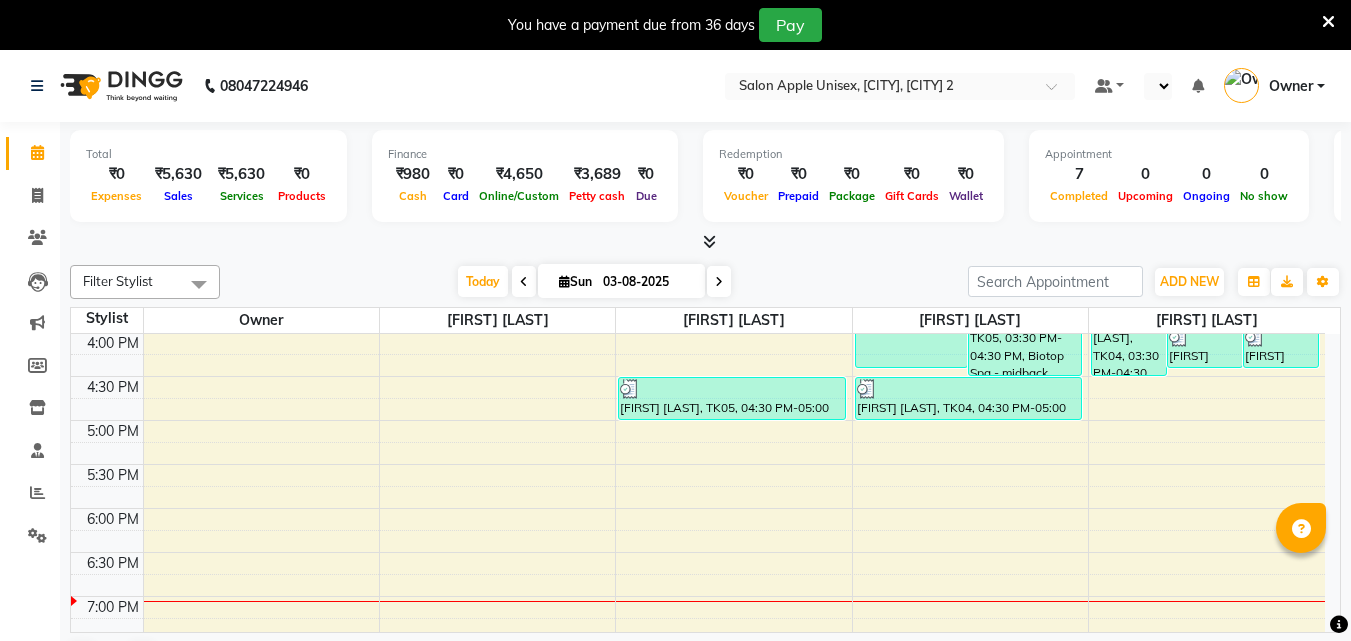 select on "en" 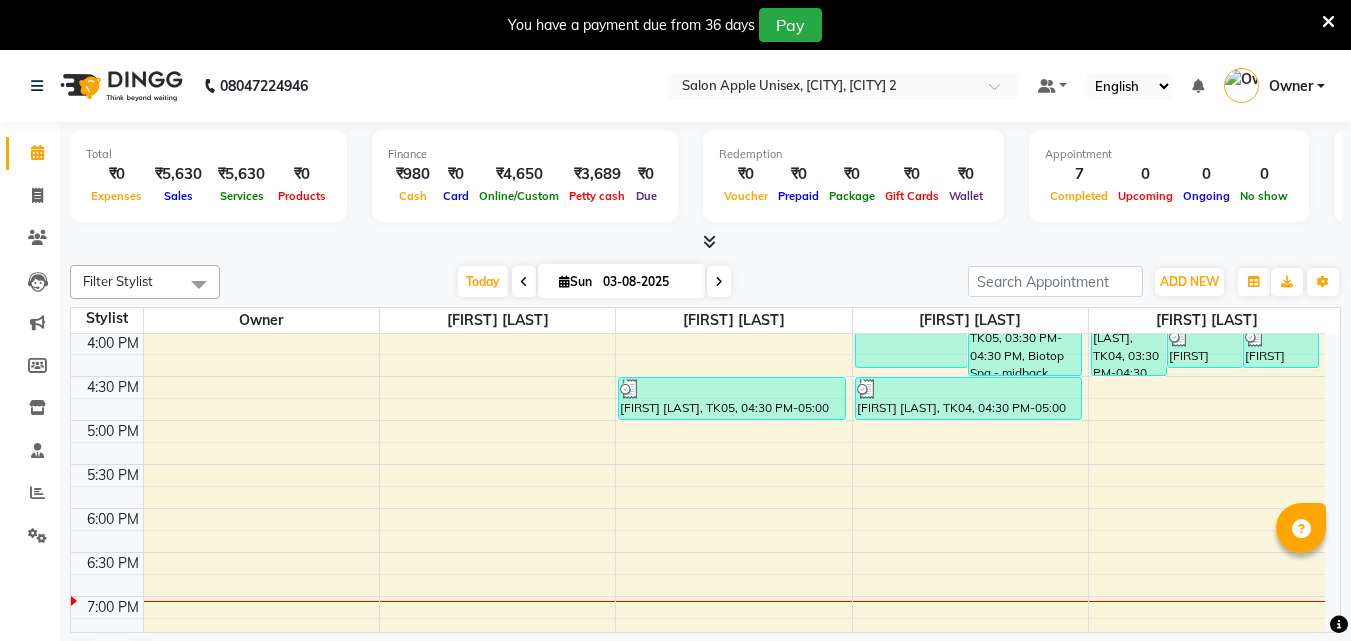 scroll, scrollTop: 0, scrollLeft: 0, axis: both 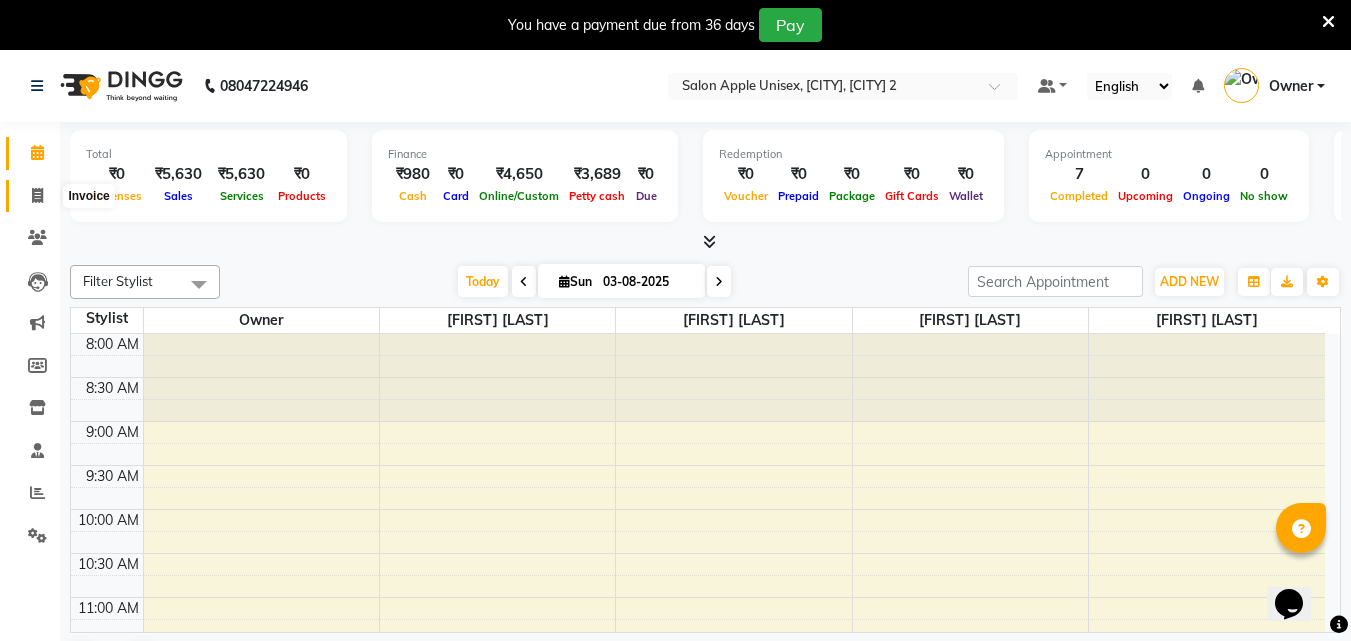 click 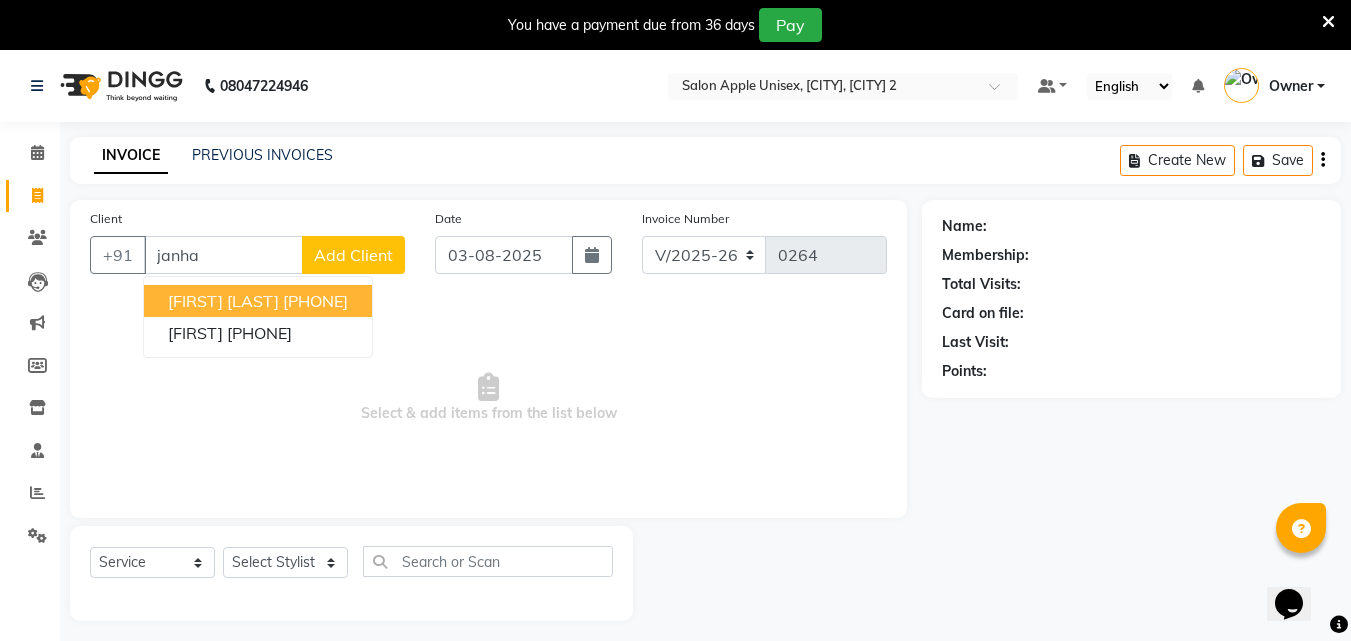 click on "[FIRST] [LAST]" at bounding box center [223, 301] 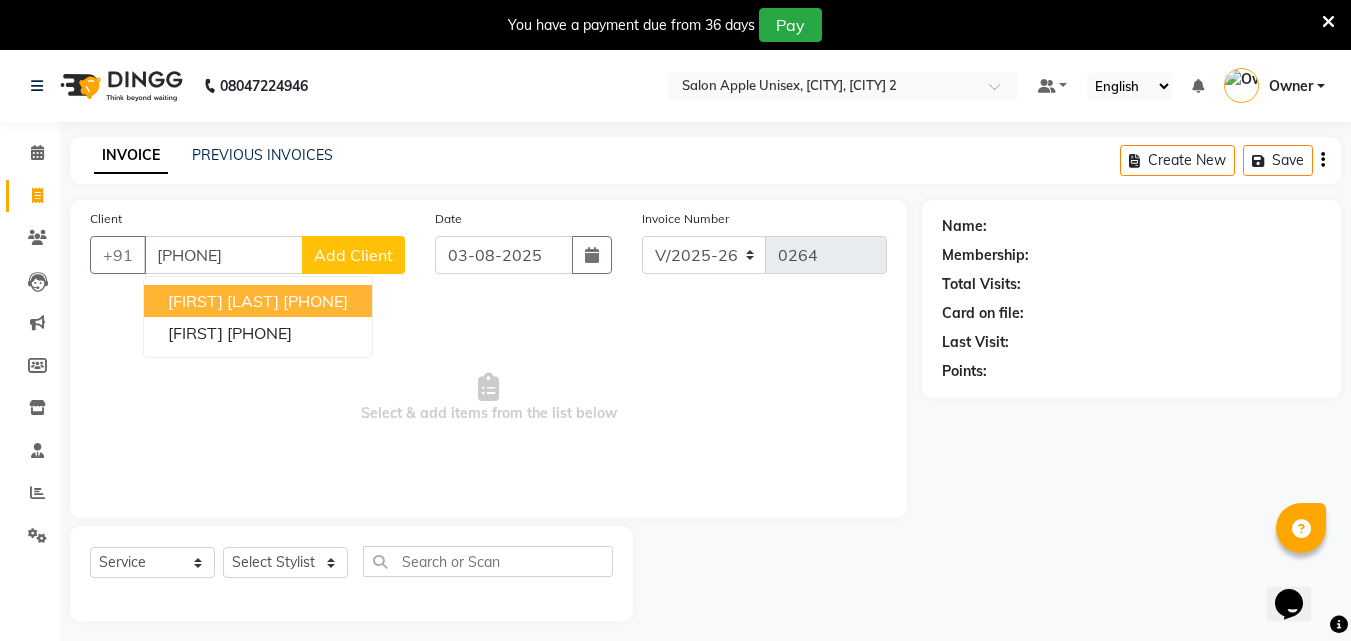 type on "[PHONE]" 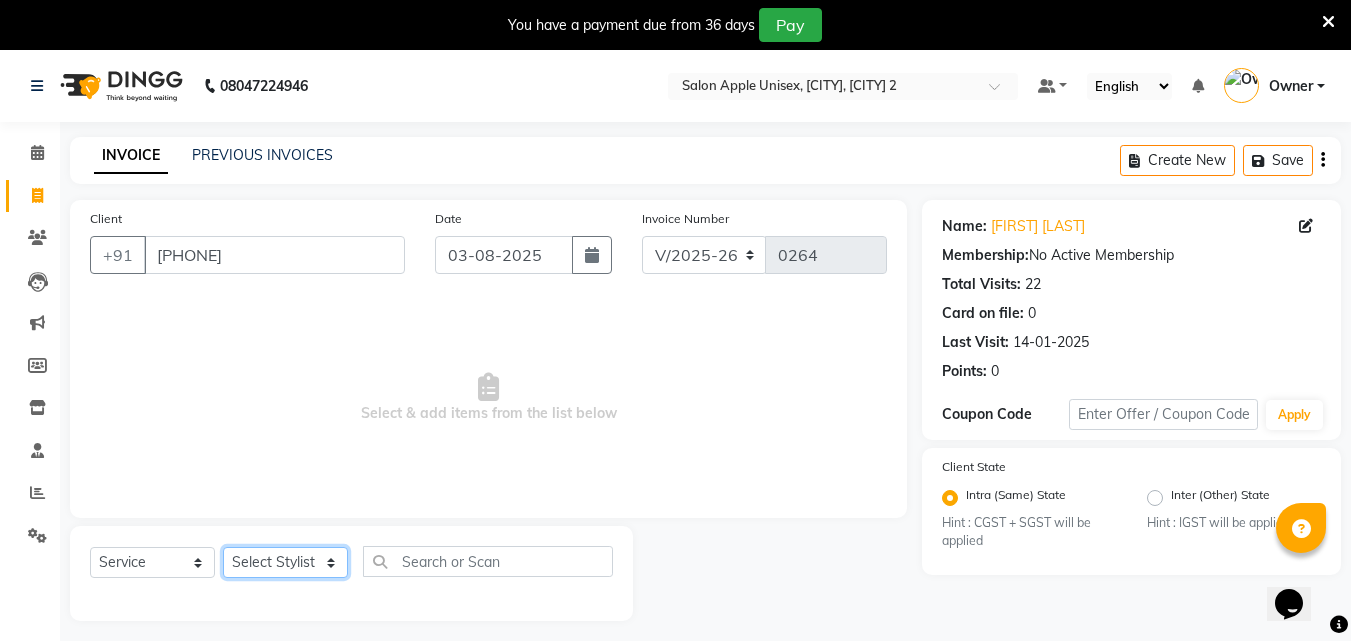 click on "Select Stylist [FIRST] [LAST]   [FIRST] [LAST] Owner [FIRST] [LAST]" 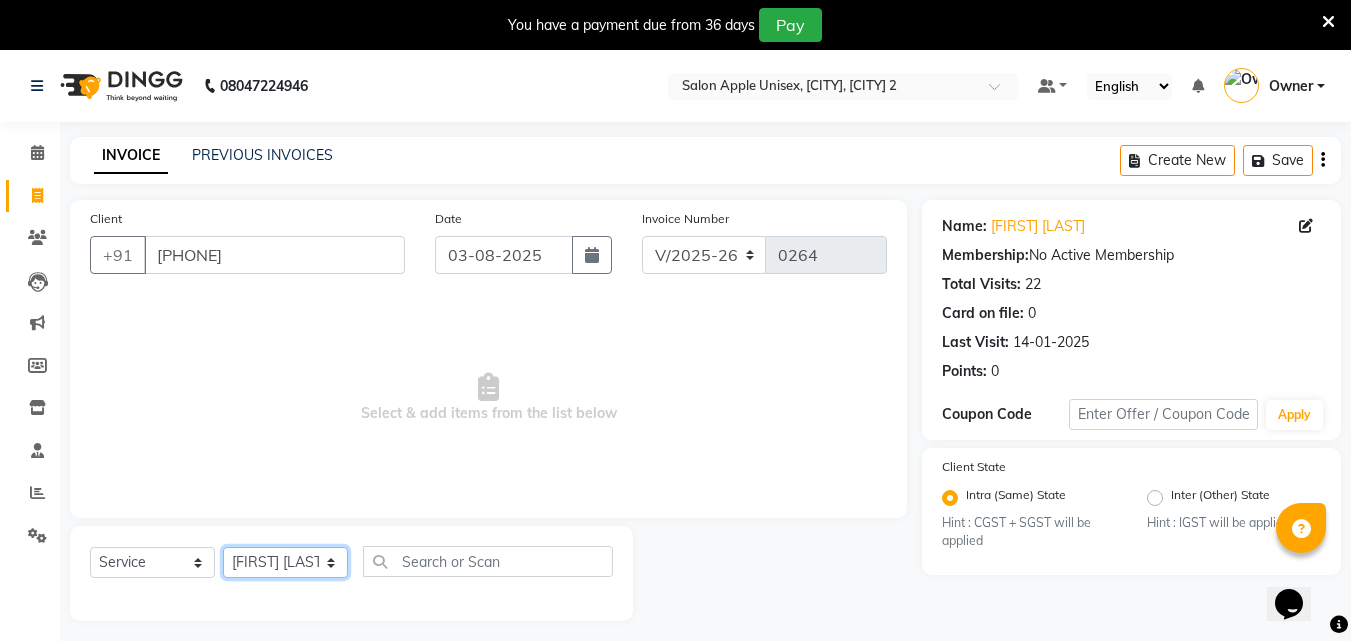 click on "Select Stylist [FIRST] [LAST]   [FIRST] [LAST] Owner [FIRST] [LAST]" 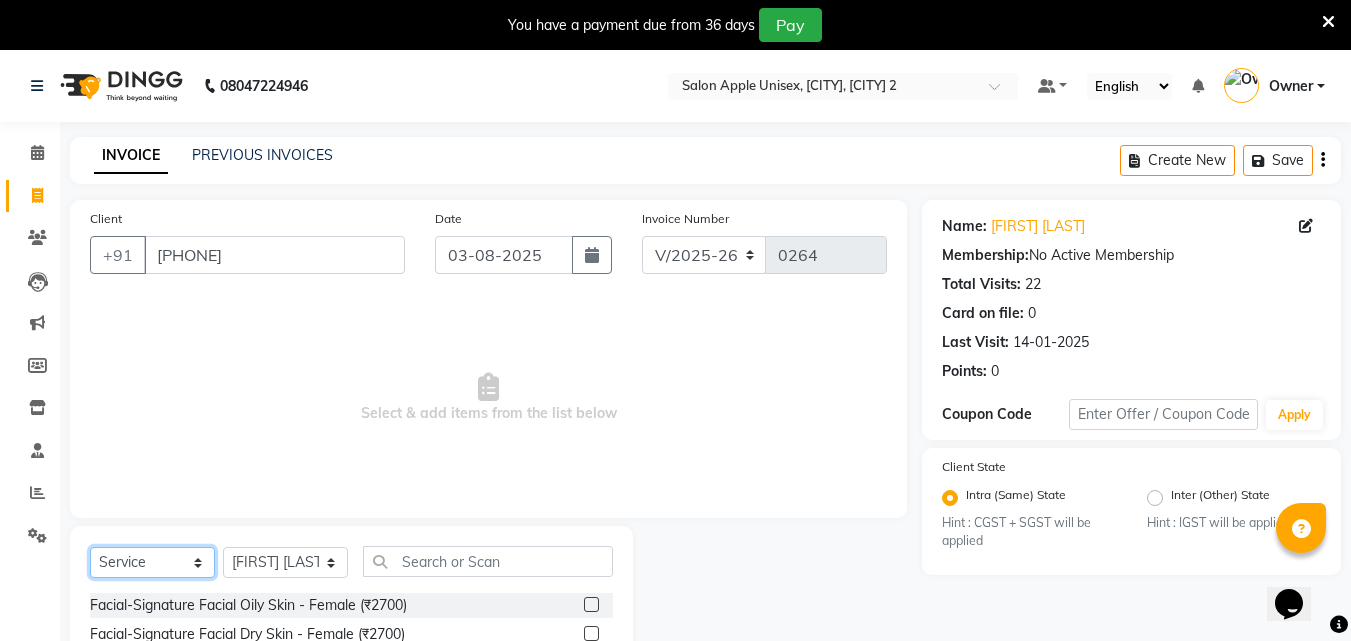 click on "Select  Service  Product  Membership  Package Voucher Prepaid Gift Card" 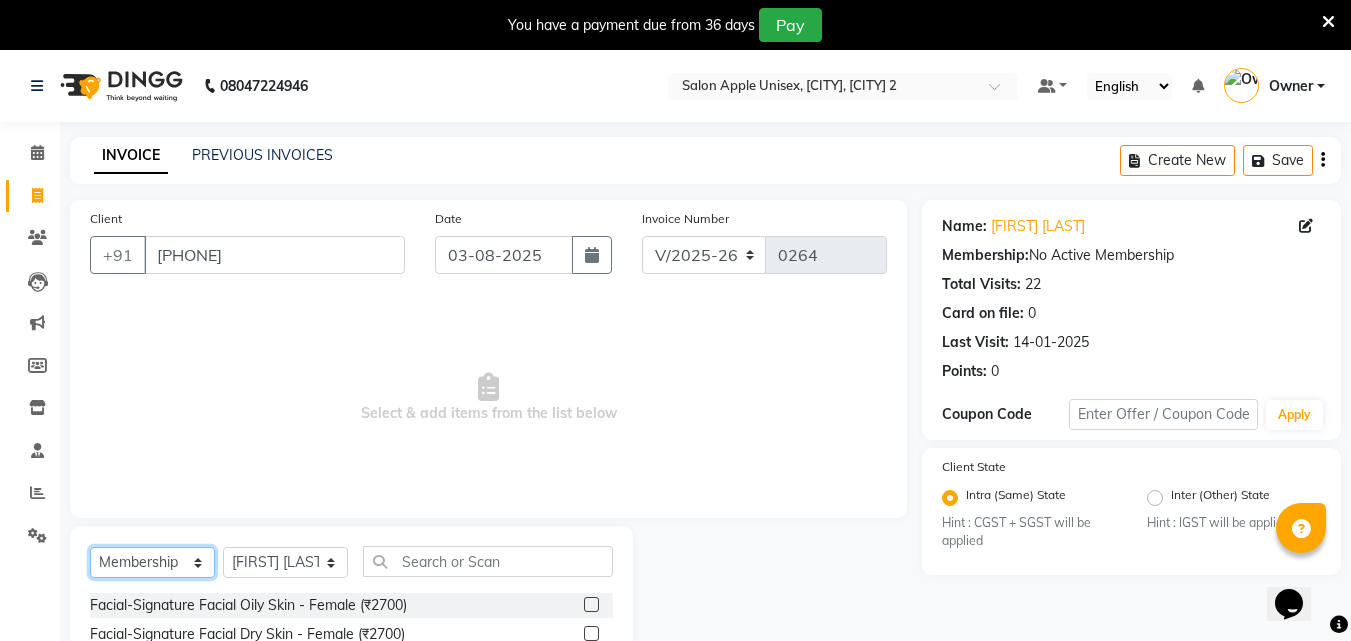 click on "Select  Service  Product  Membership  Package Voucher Prepaid Gift Card" 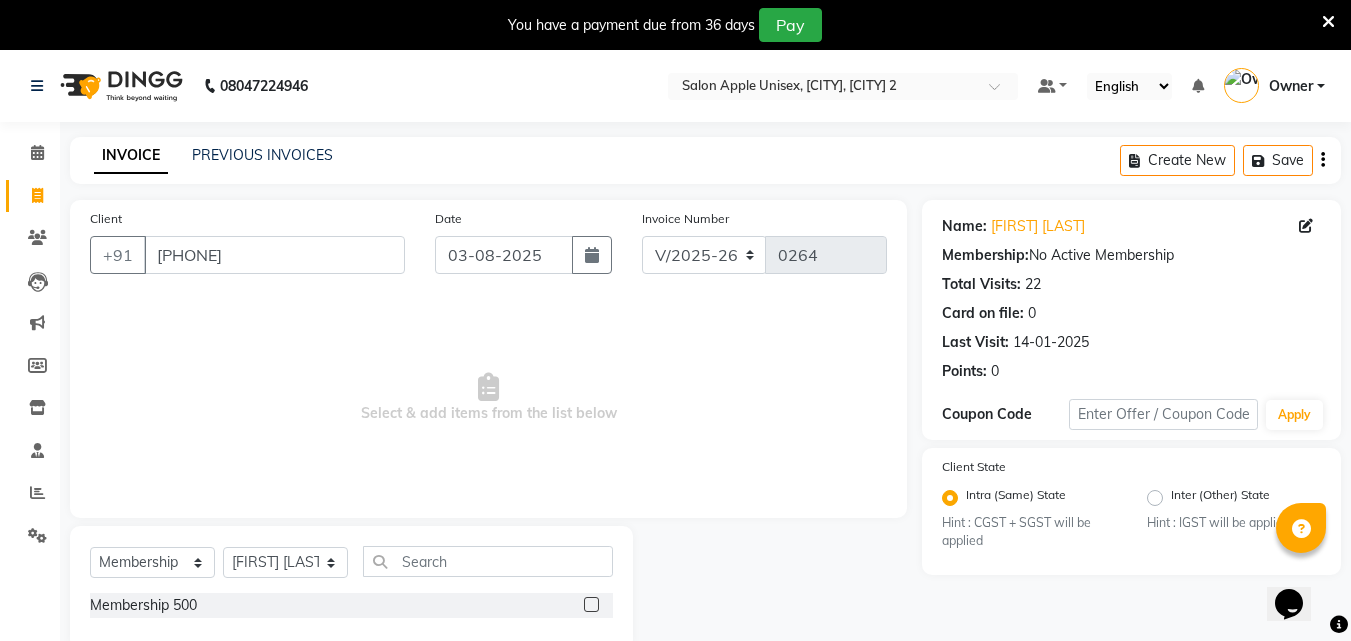 click 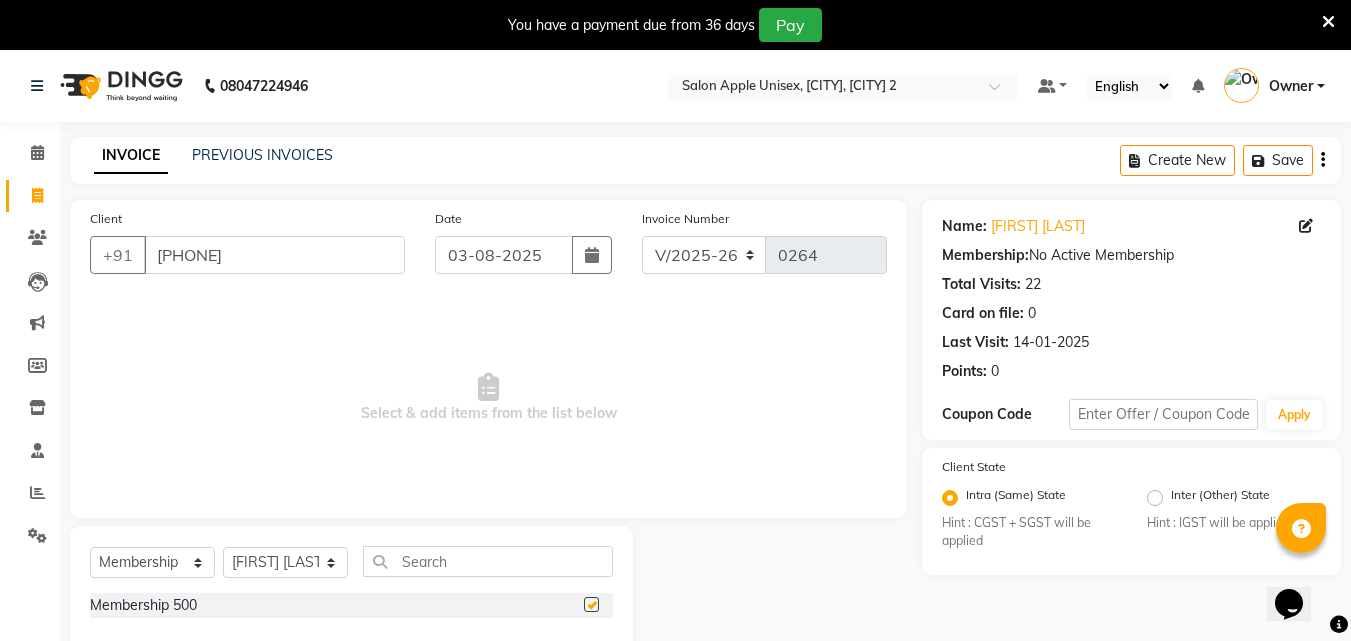 select on "select" 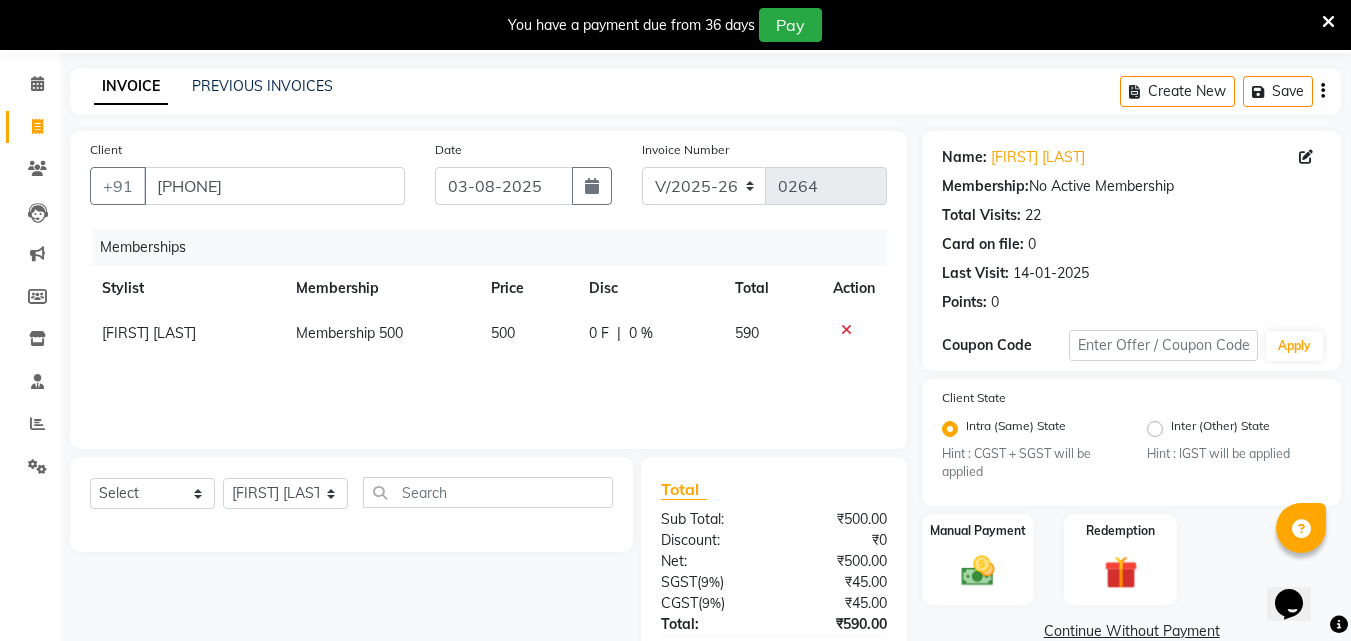 scroll, scrollTop: 188, scrollLeft: 0, axis: vertical 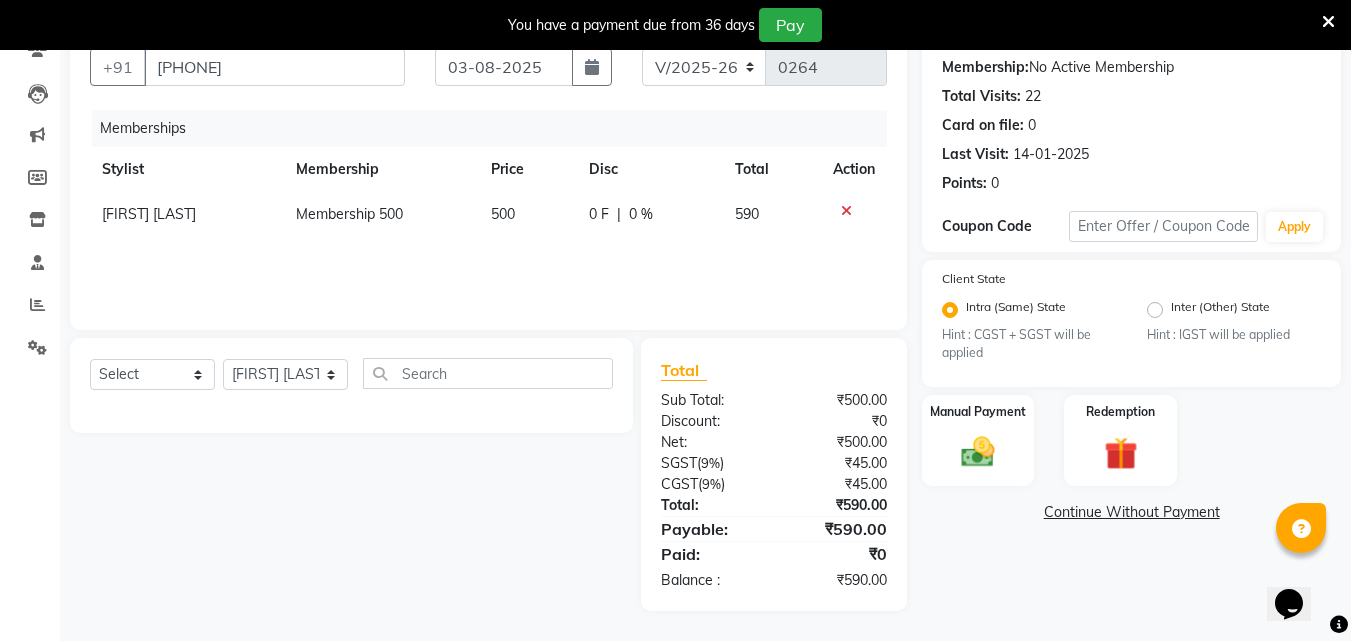 click on "590" 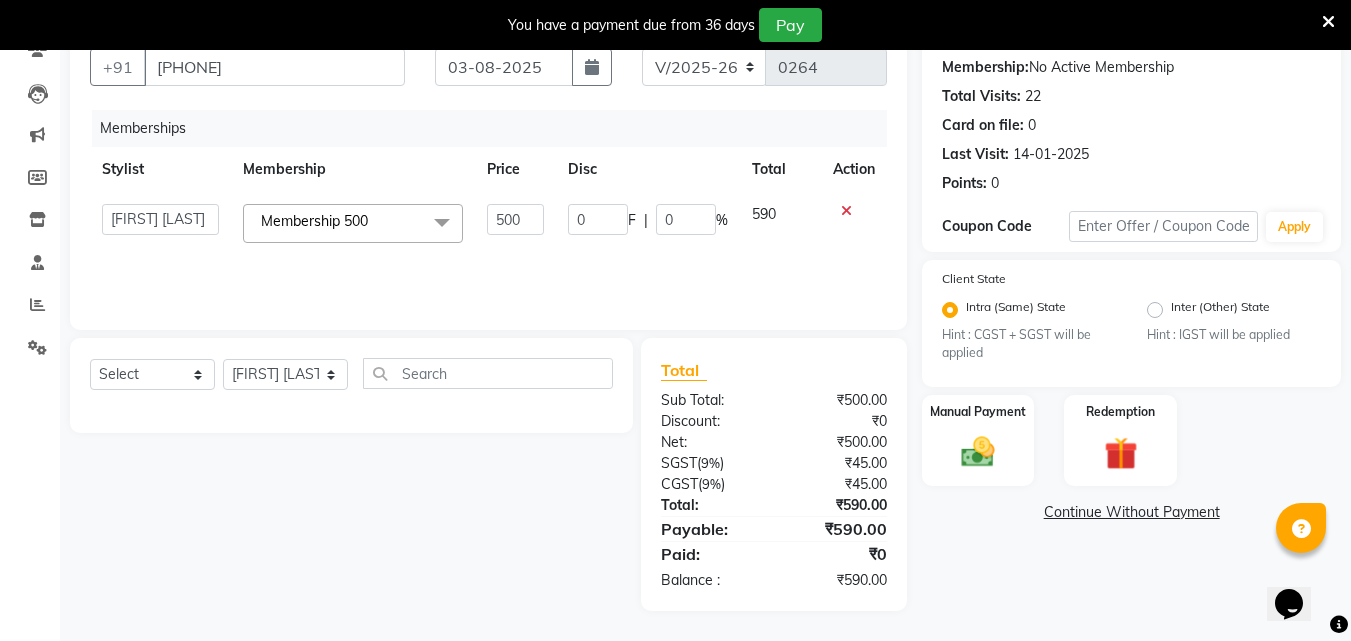 click on "590" 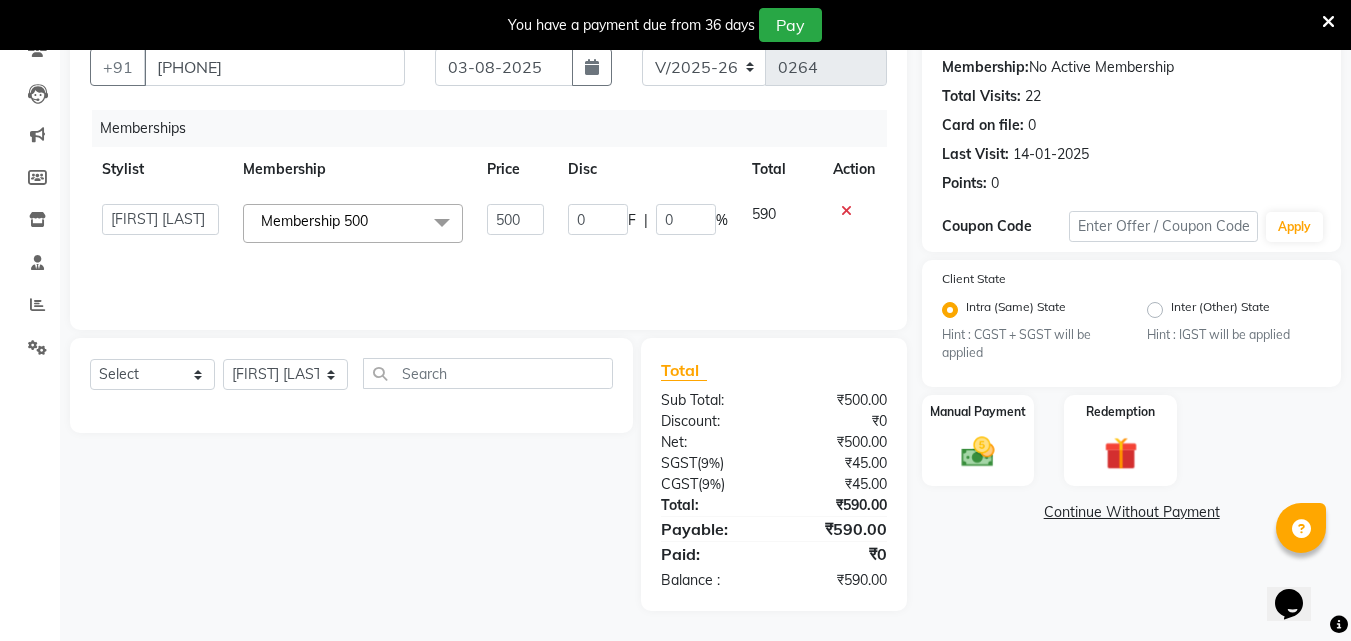 click on "₹45.00" 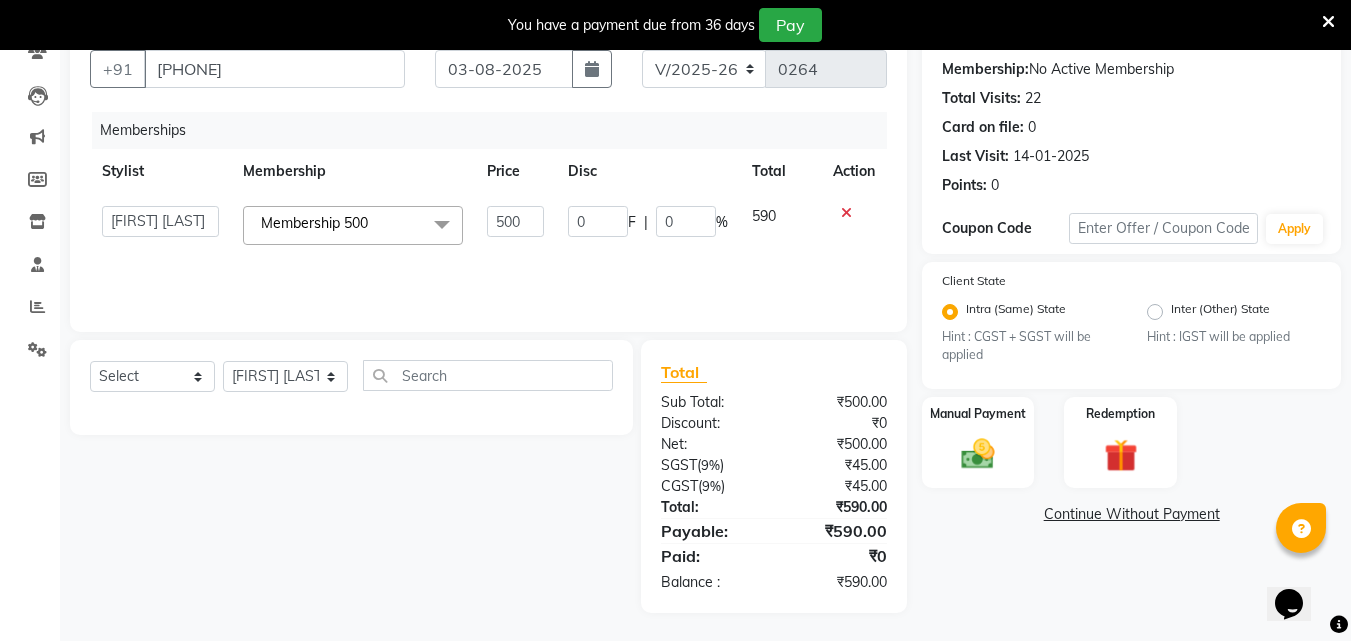 scroll, scrollTop: 188, scrollLeft: 0, axis: vertical 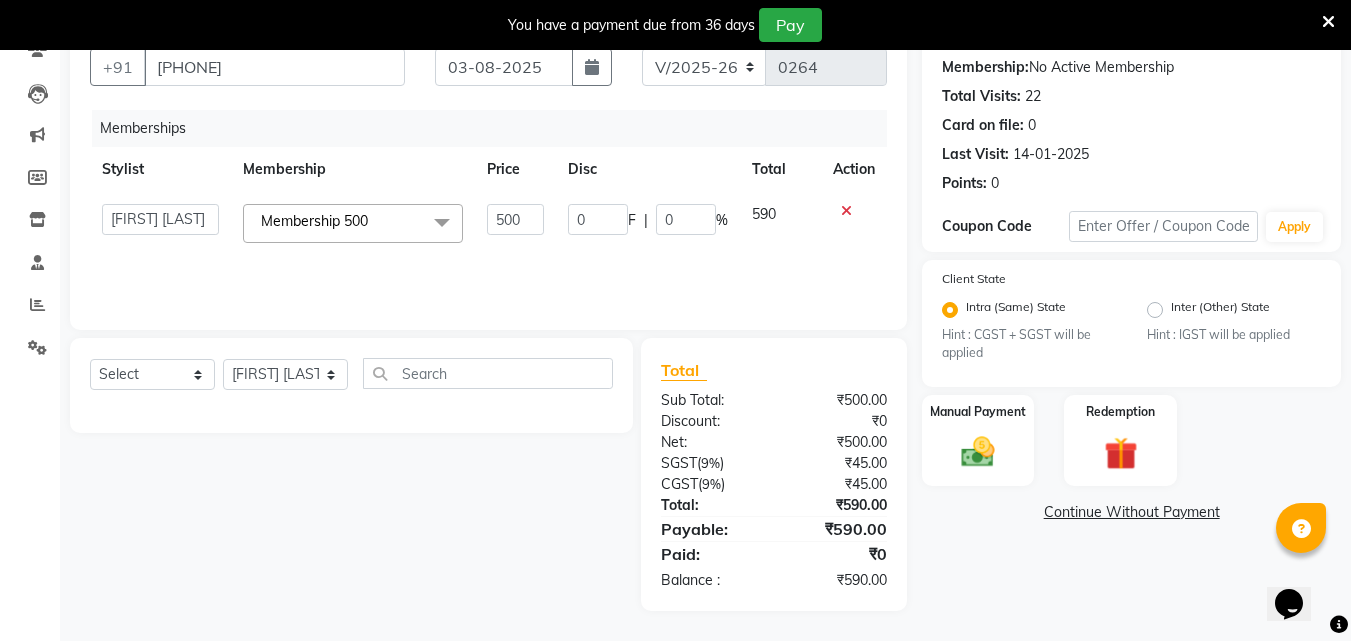 click on "Inter (Other) State" 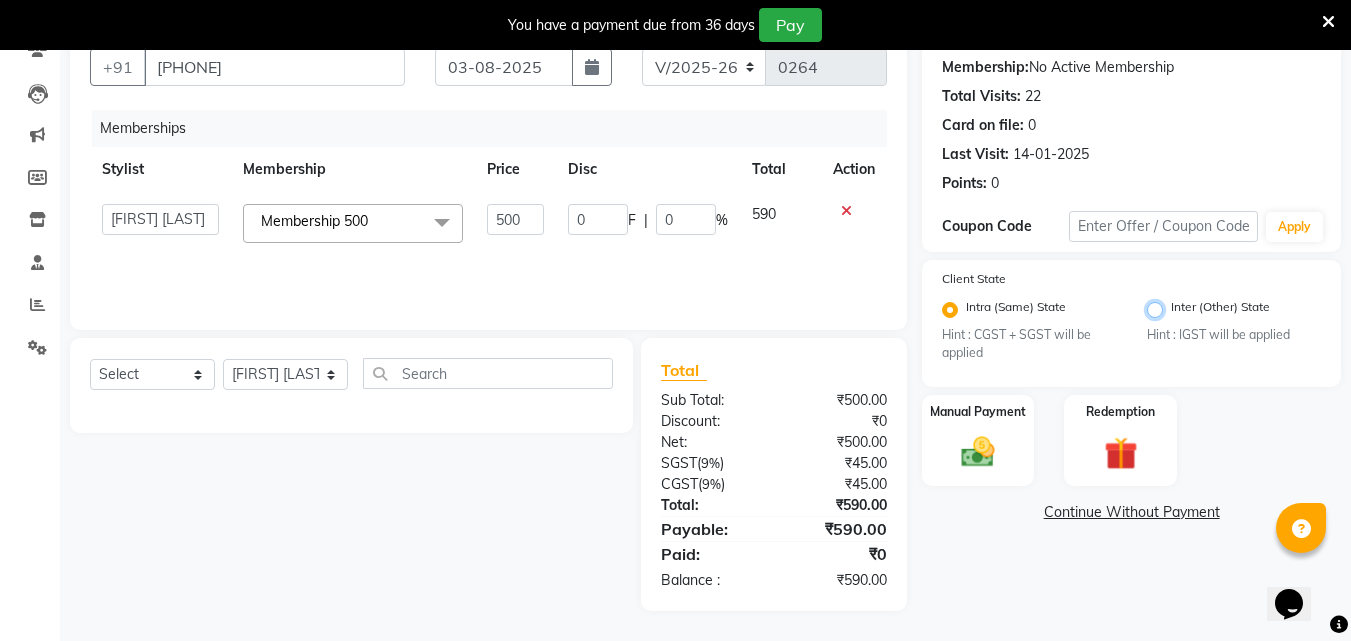 click on "Inter (Other) State" at bounding box center [1177, 304] 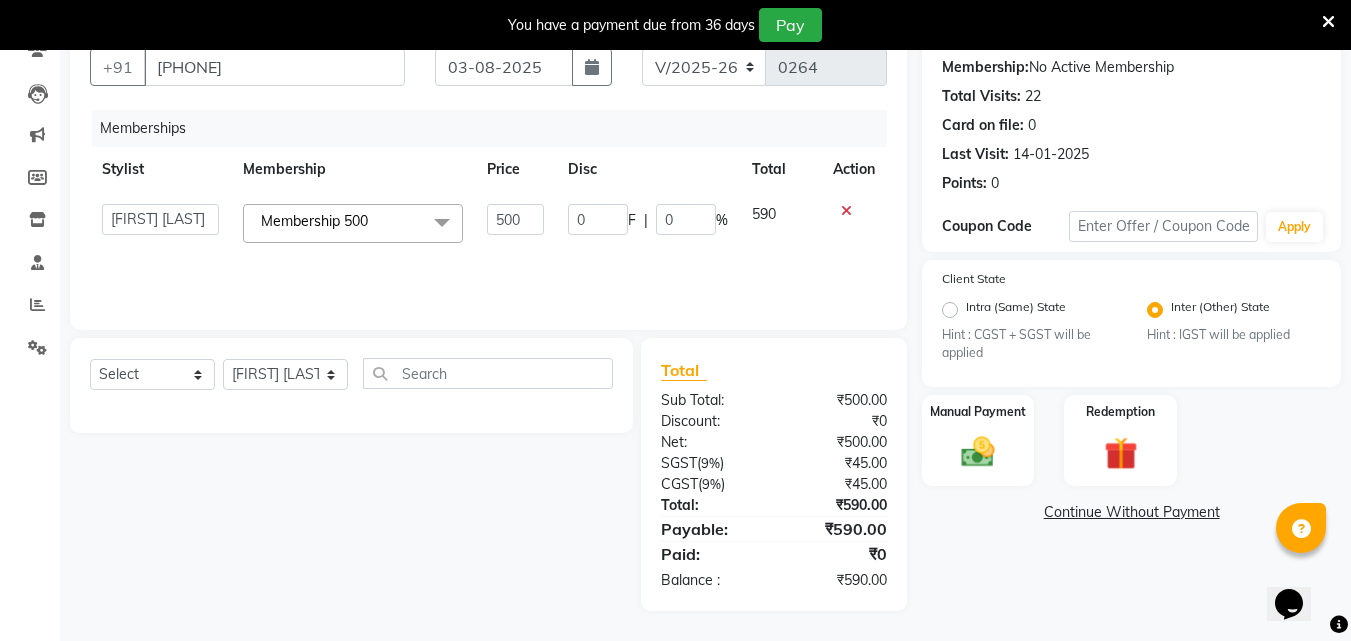 click on "Intra (Same) State" 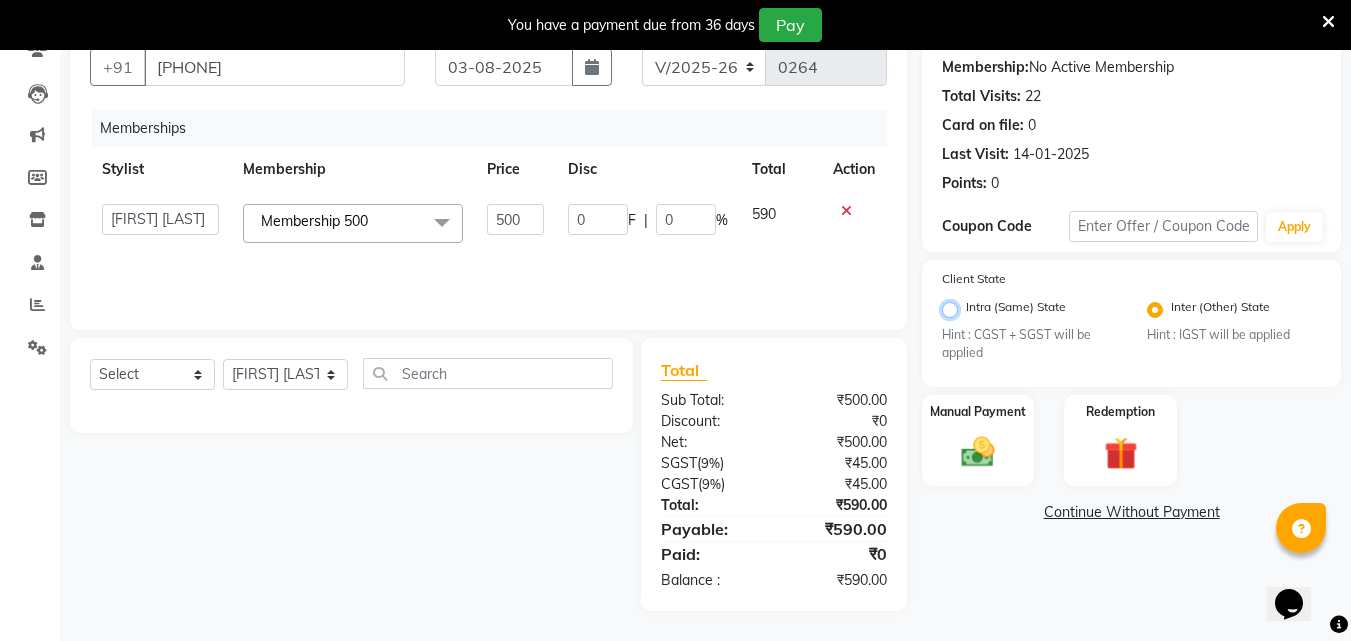 click on "Intra (Same) State" at bounding box center [972, 304] 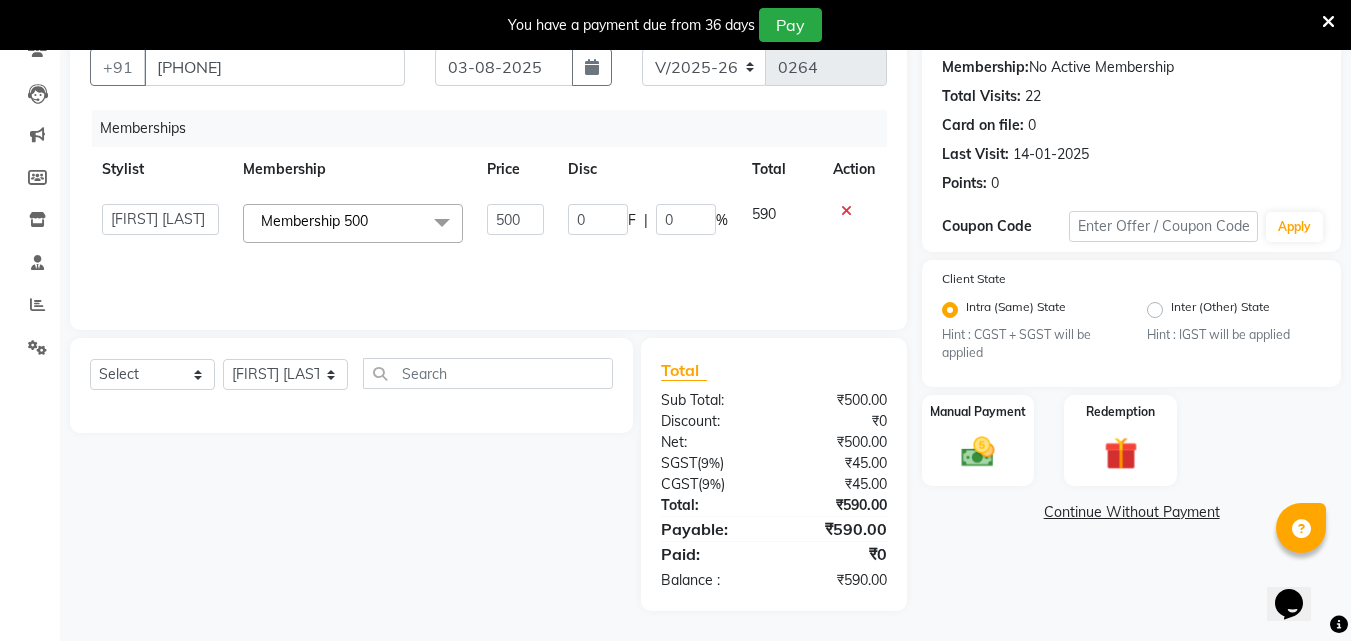 click on "Inter (Other) State" 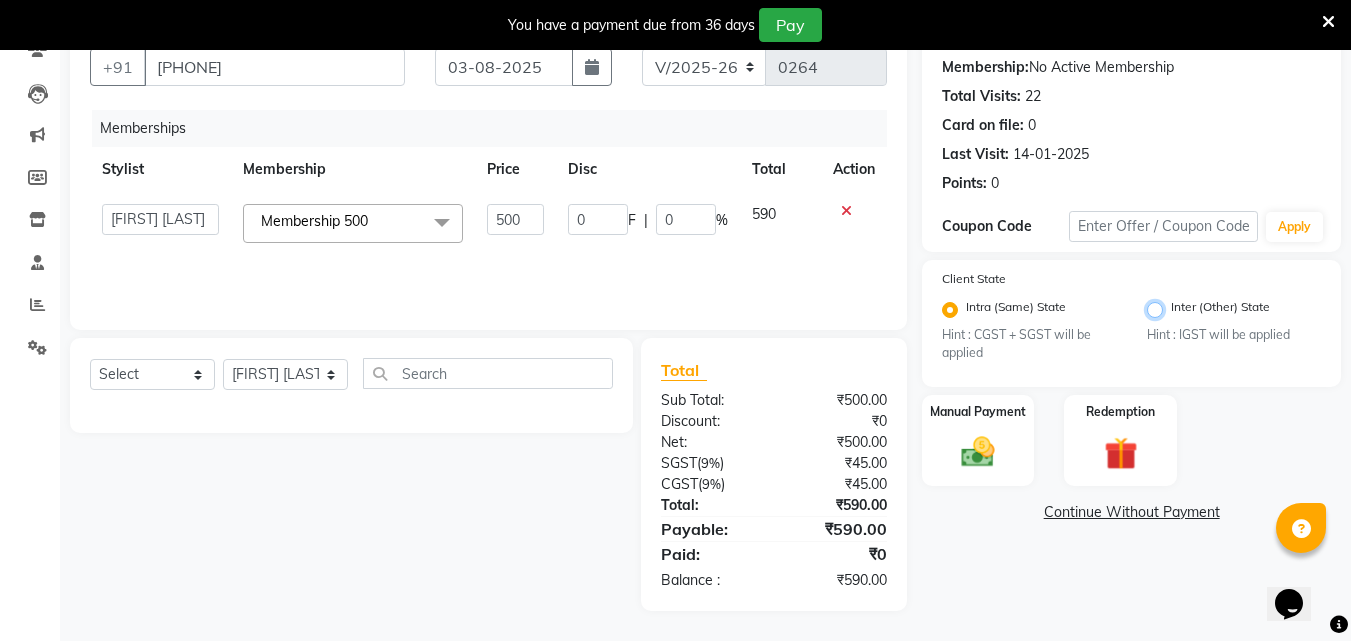 click on "Inter (Other) State" at bounding box center (1177, 304) 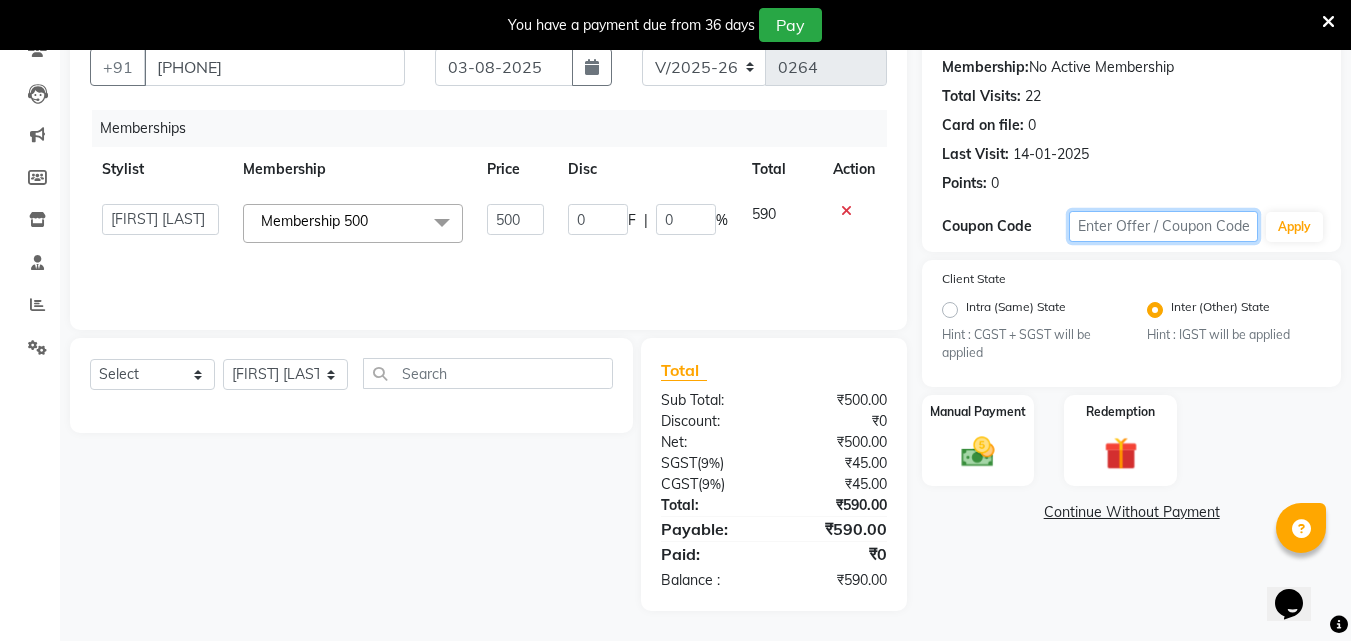 click 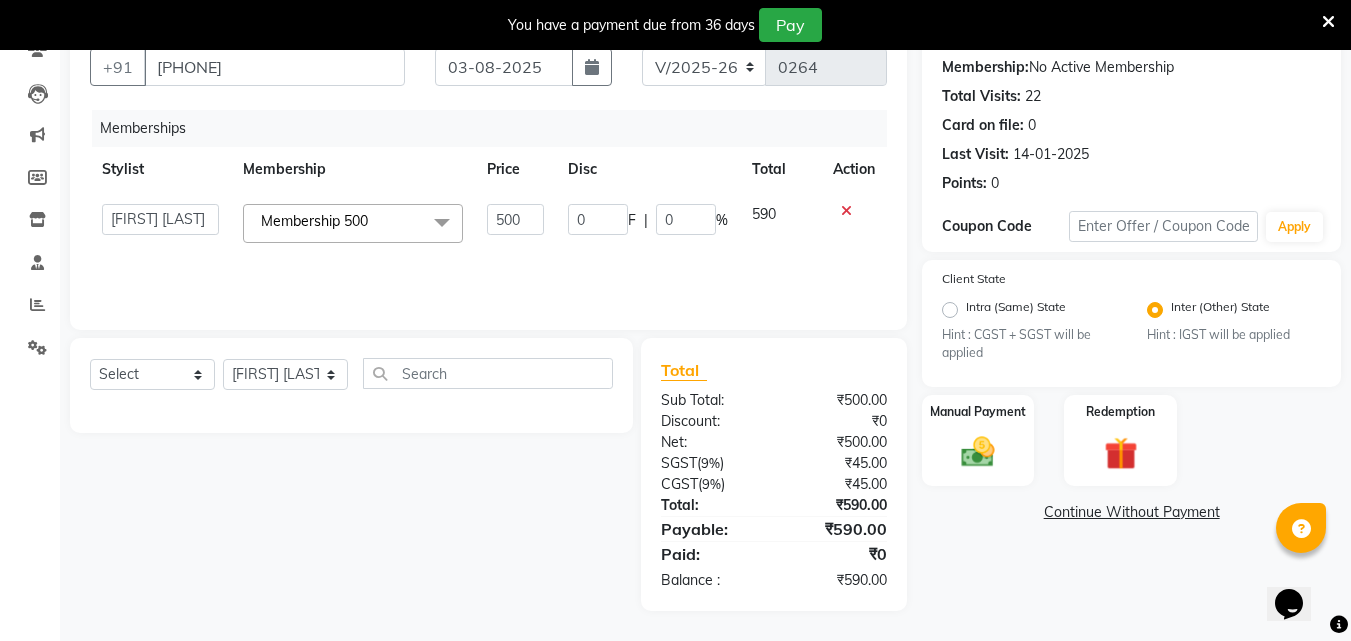 click on "Intra (Same) State" 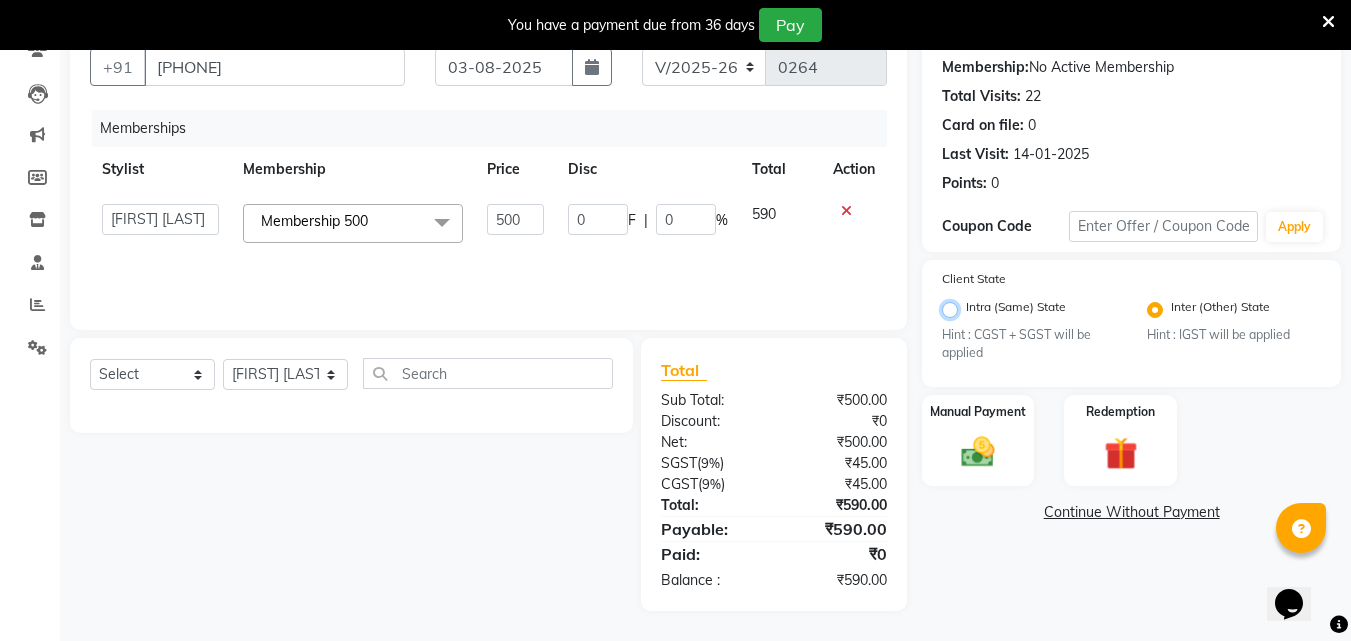 click on "Intra (Same) State" at bounding box center (972, 304) 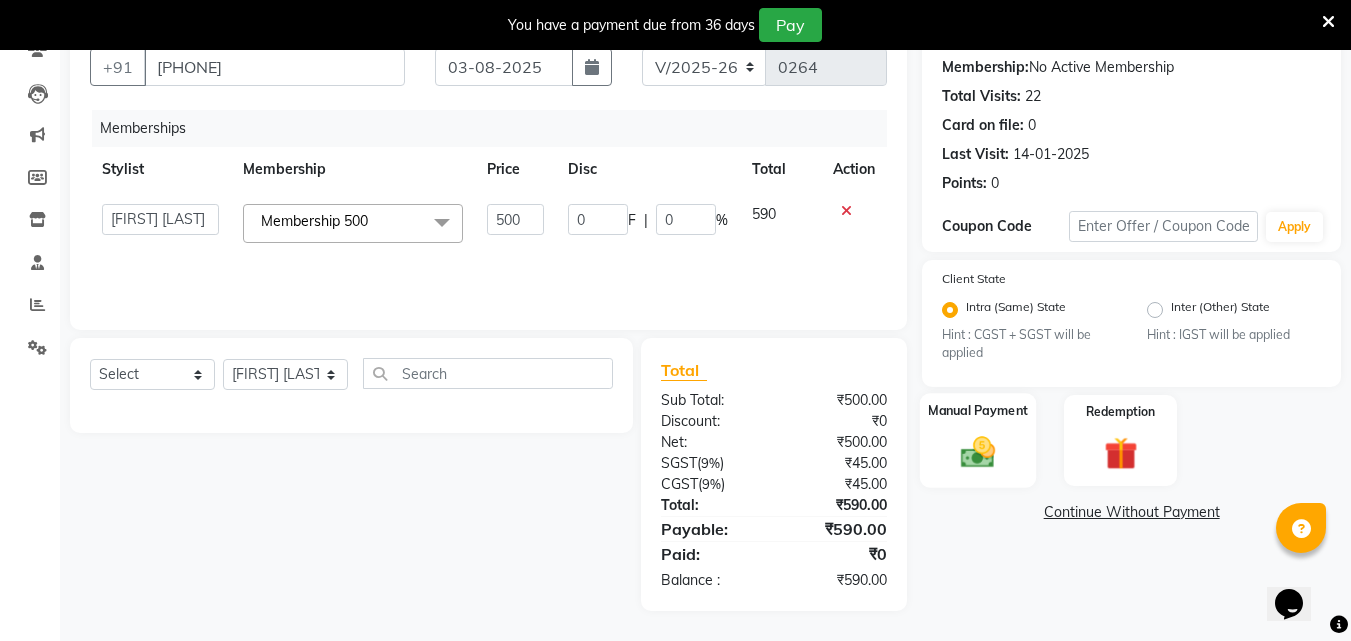click 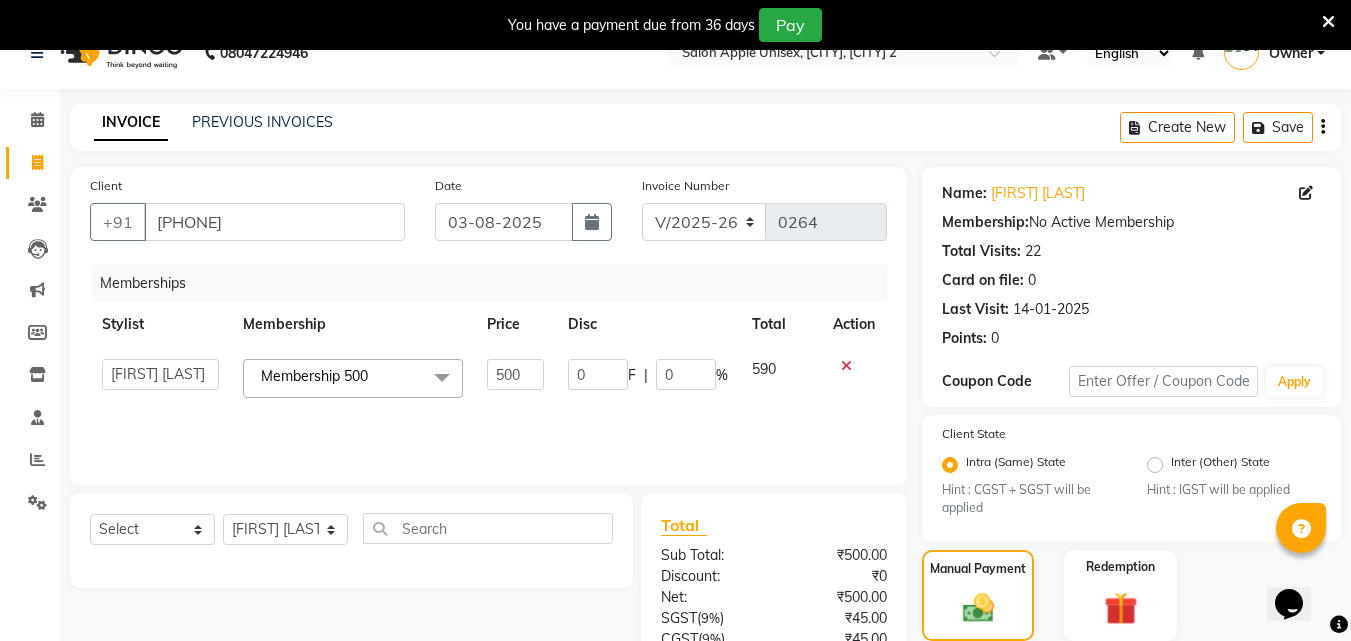 scroll, scrollTop: 0, scrollLeft: 0, axis: both 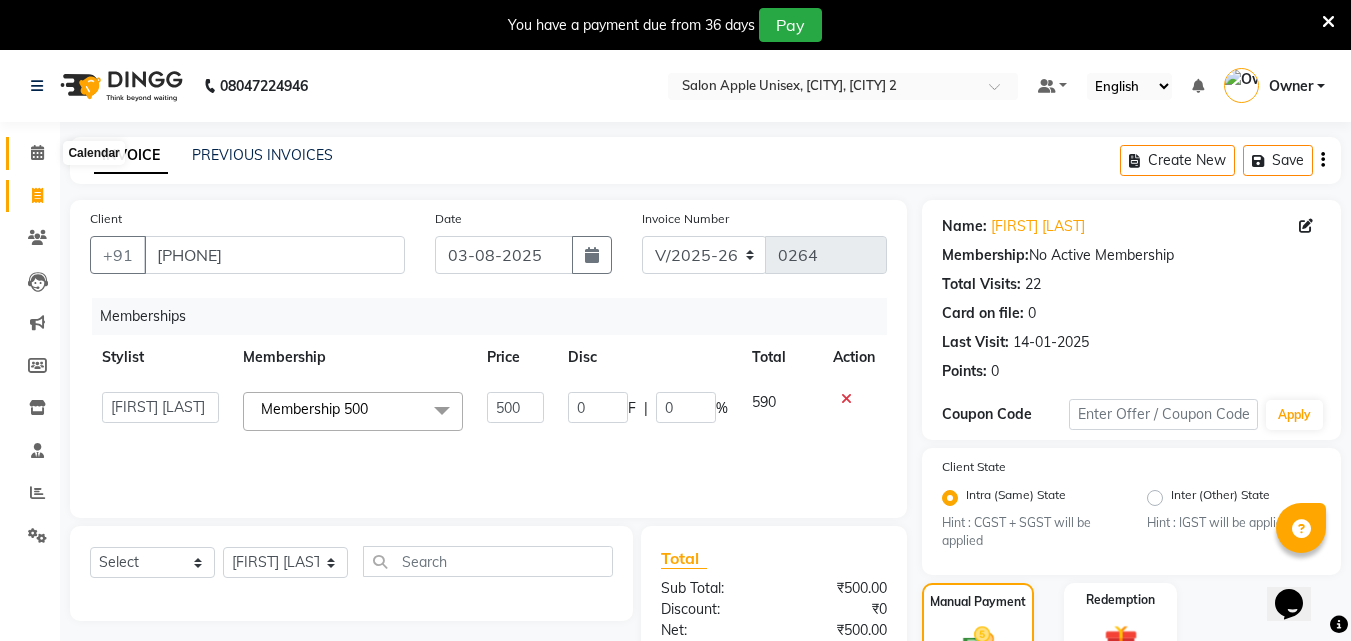 click 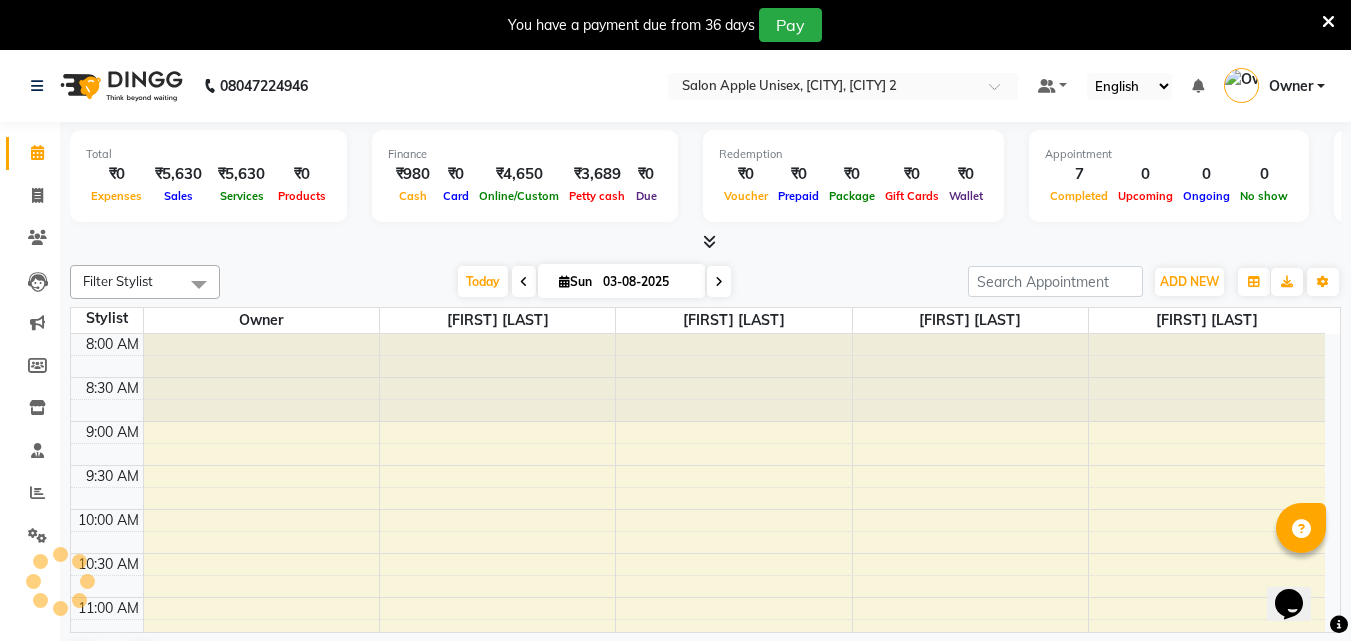 scroll, scrollTop: 845, scrollLeft: 0, axis: vertical 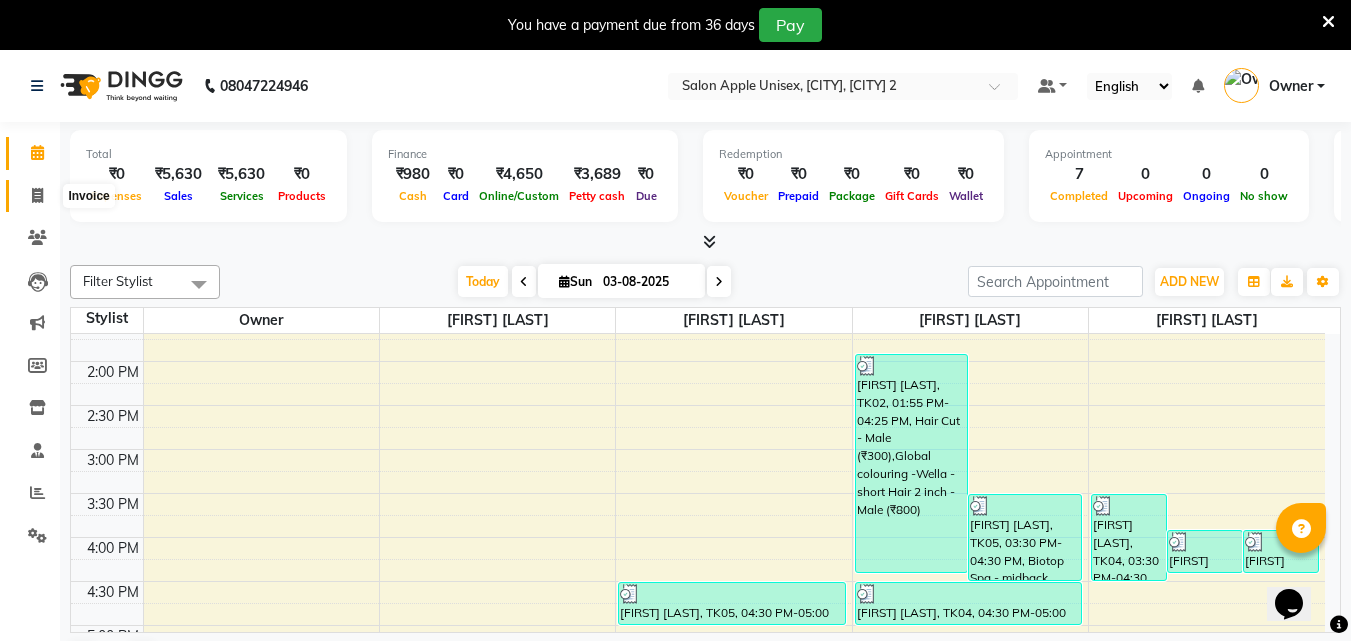 click 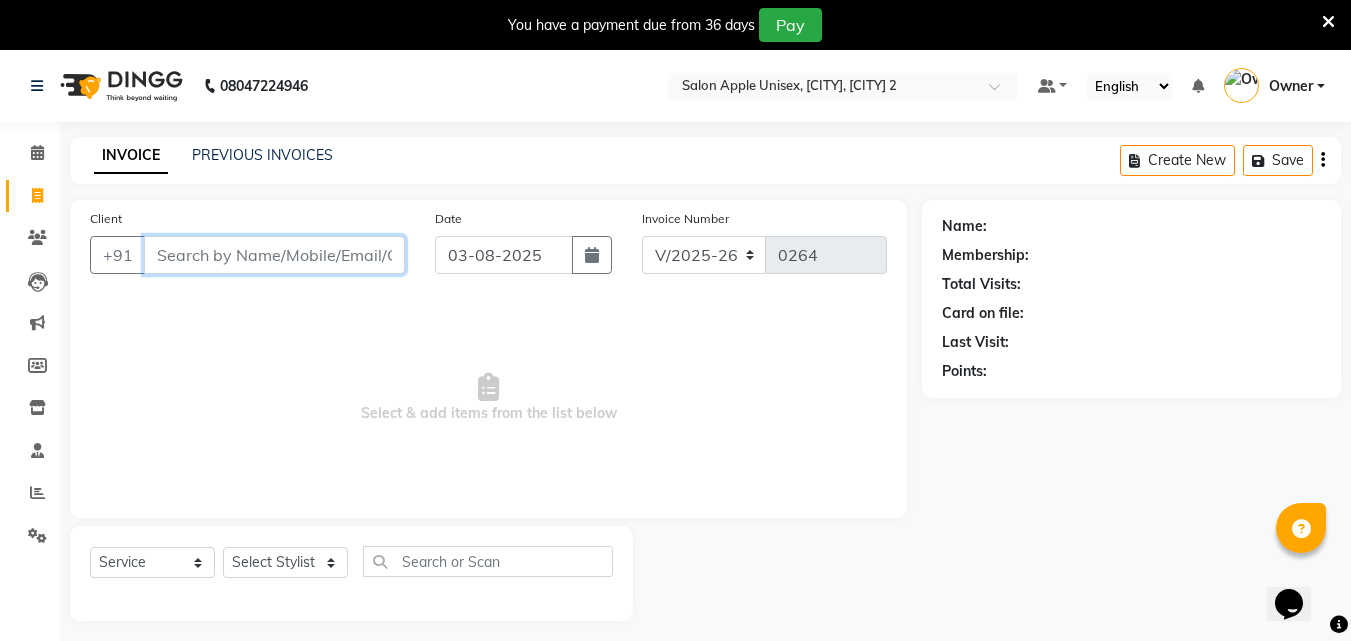 click on "Client" at bounding box center (274, 255) 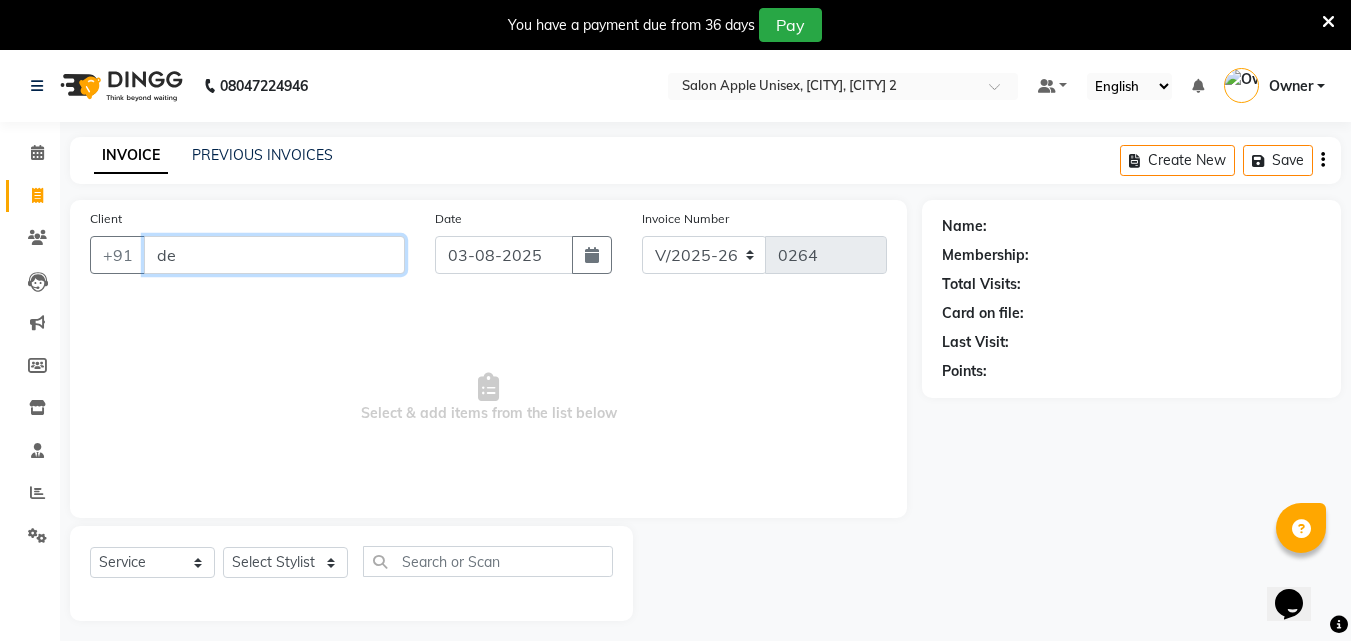 type on "d" 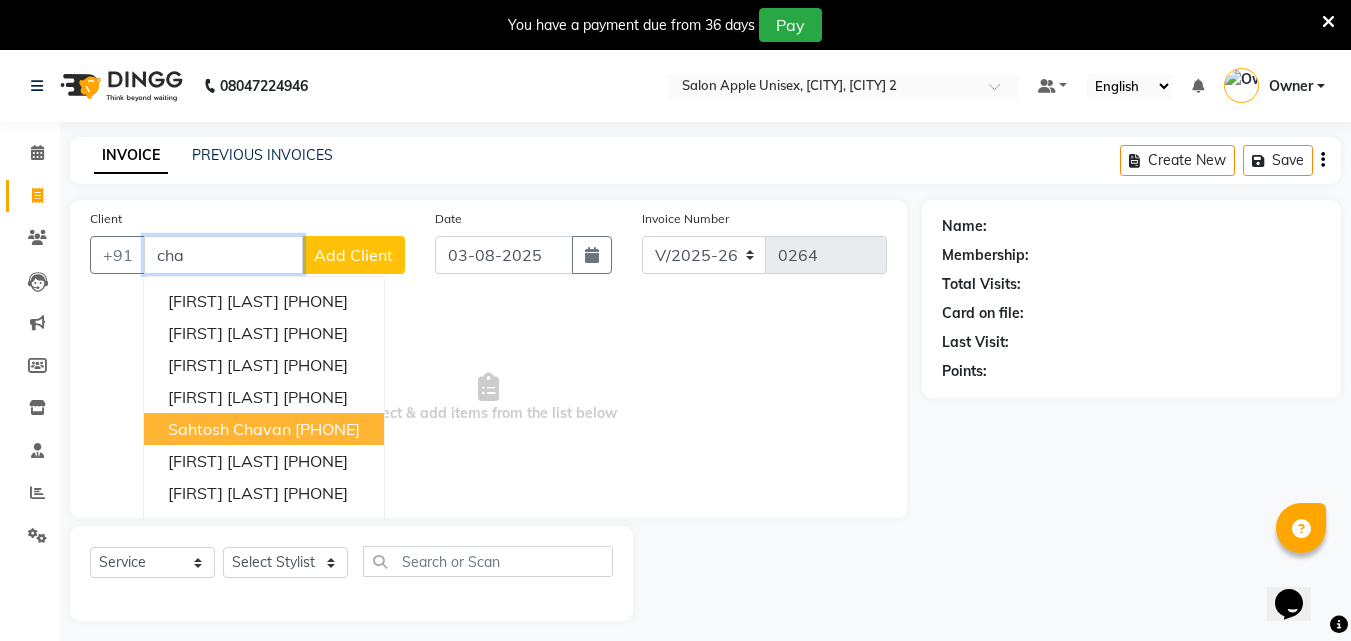 click on "sahtosh chavan" at bounding box center (229, 429) 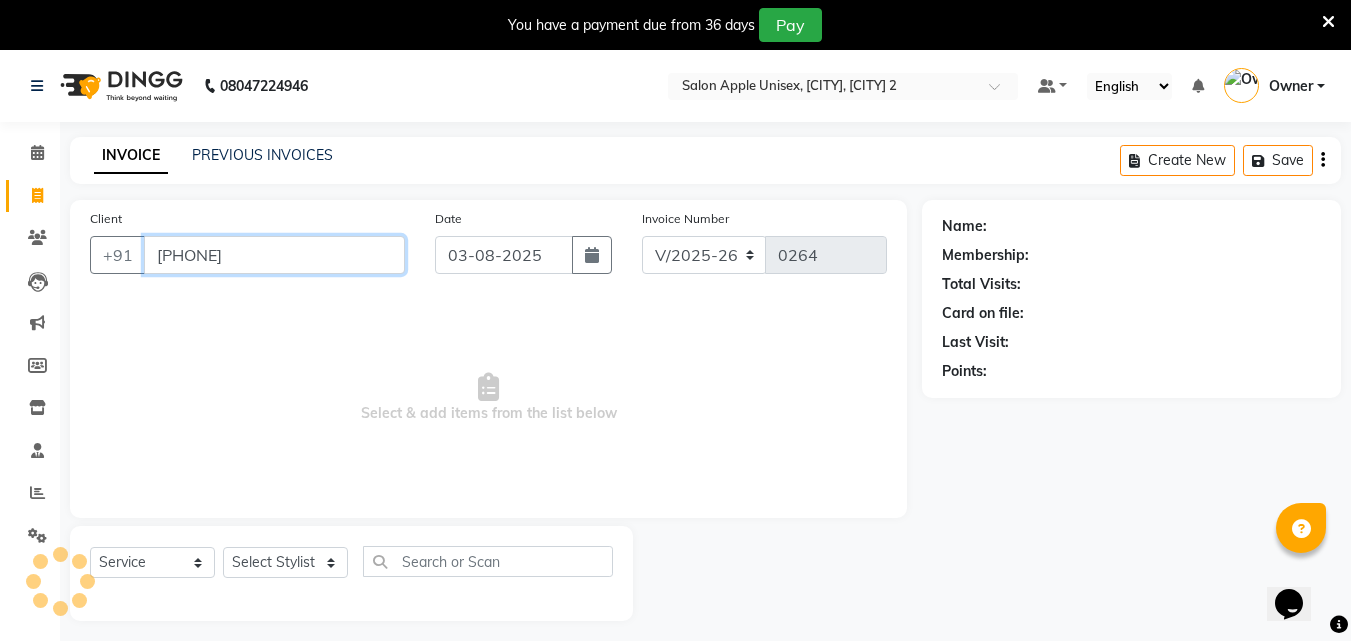 type on "[PHONE]" 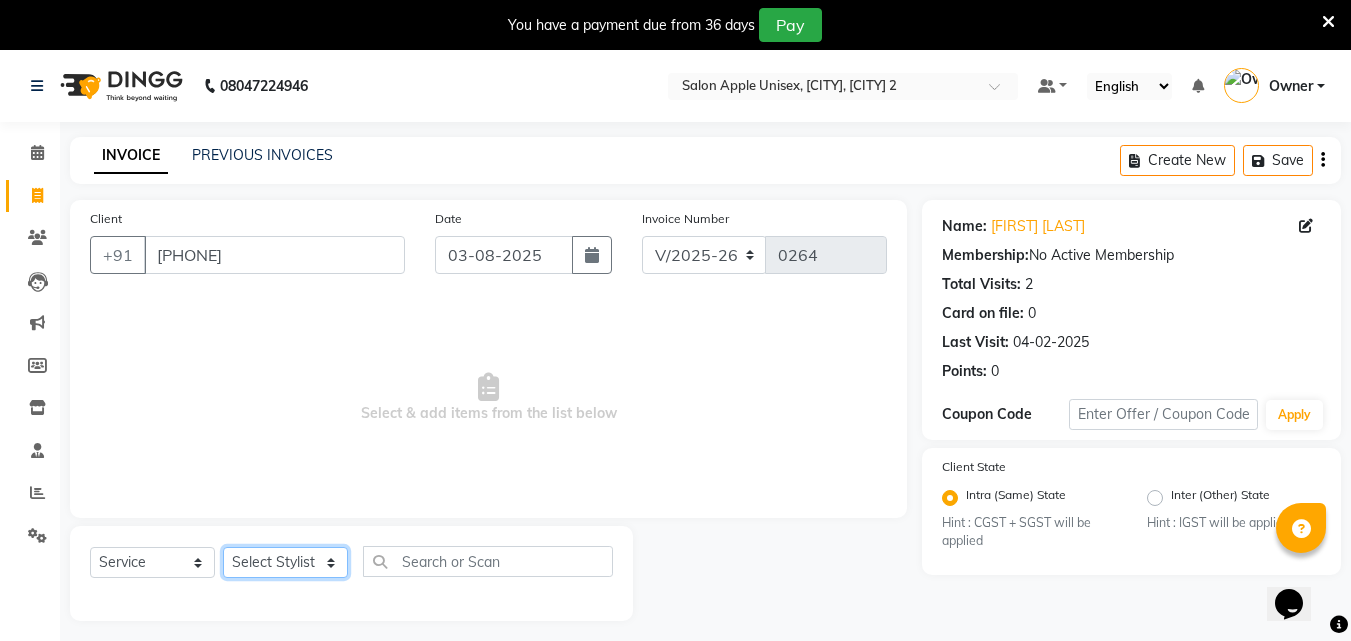 click on "Select Stylist [FIRST] [LAST]   [FIRST] [LAST] Owner [FIRST] [LAST]" 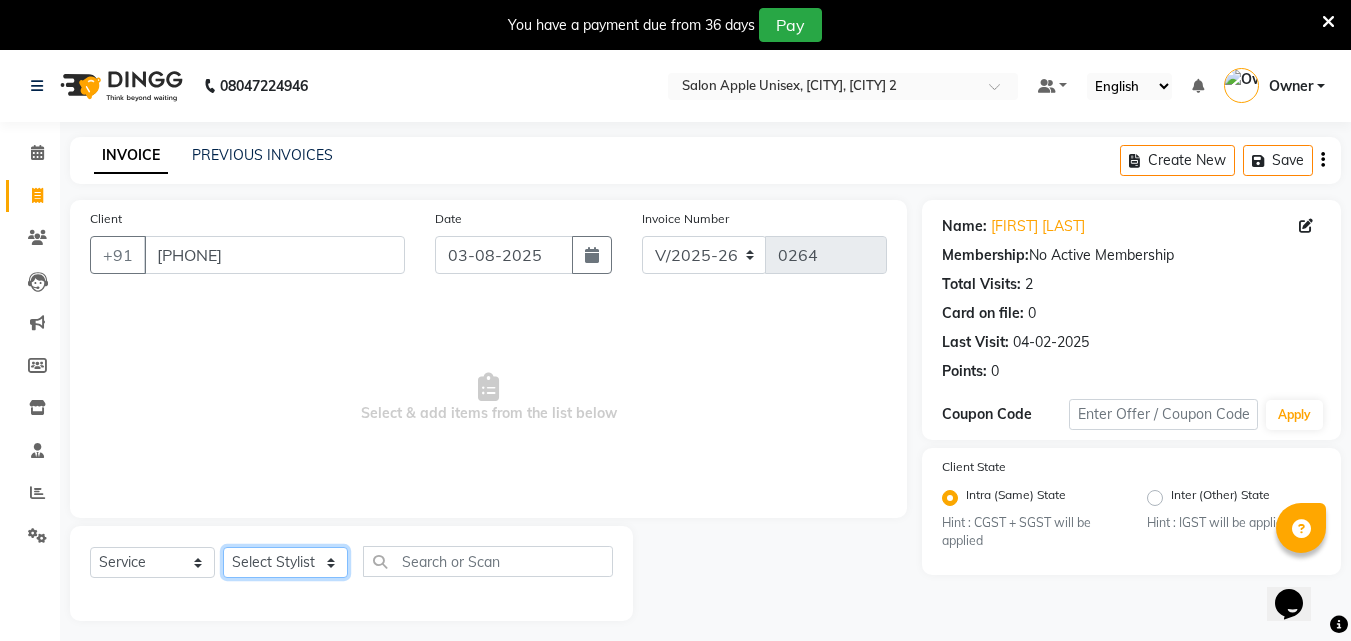 select on "63751" 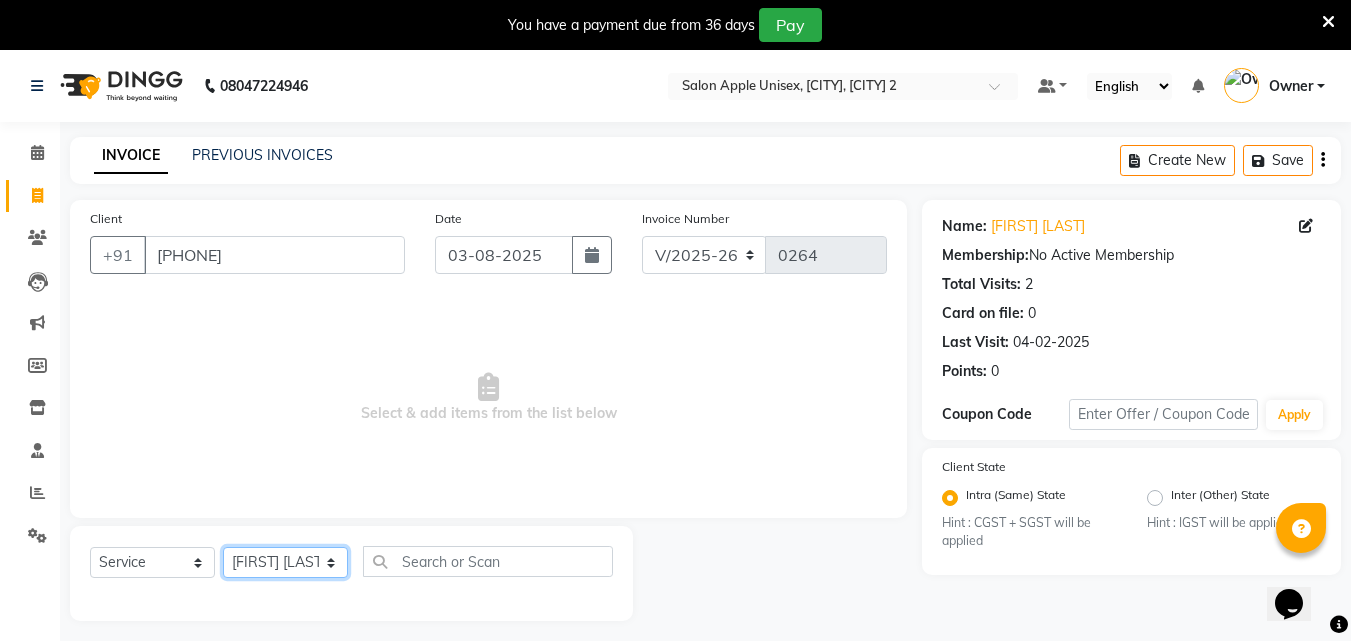 click on "Select Stylist [FIRST] [LAST]   [FIRST] [LAST] Owner [FIRST] [LAST]" 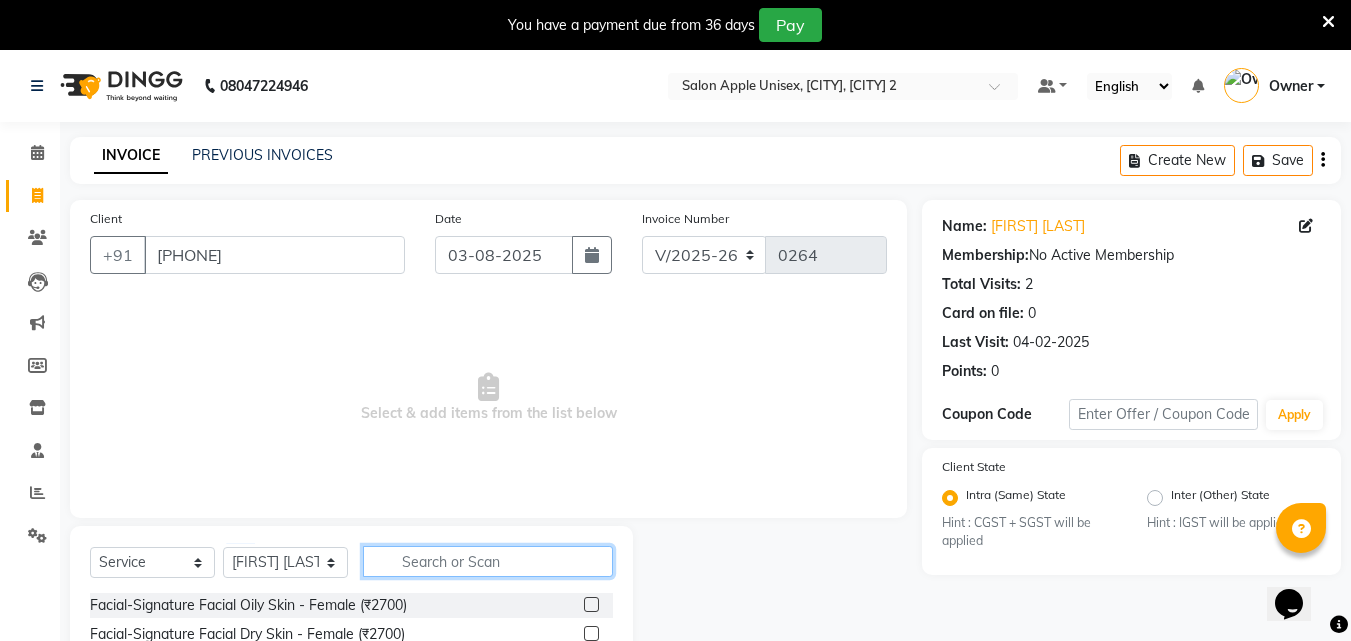 click 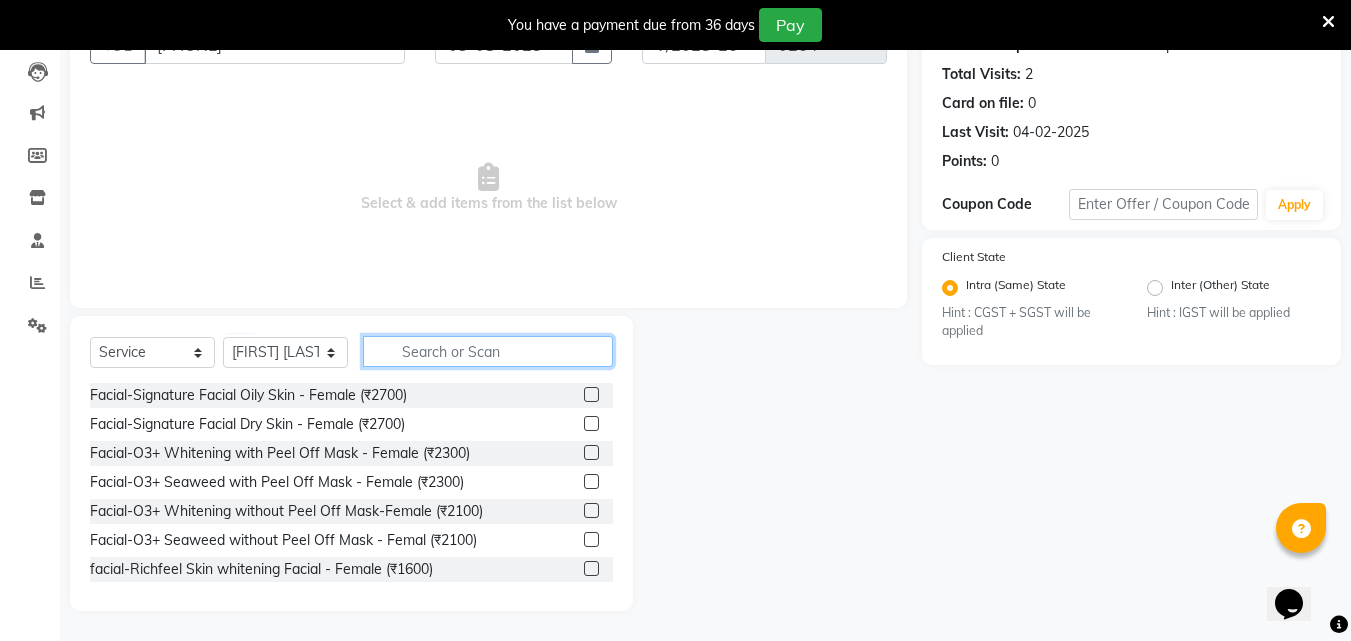 click 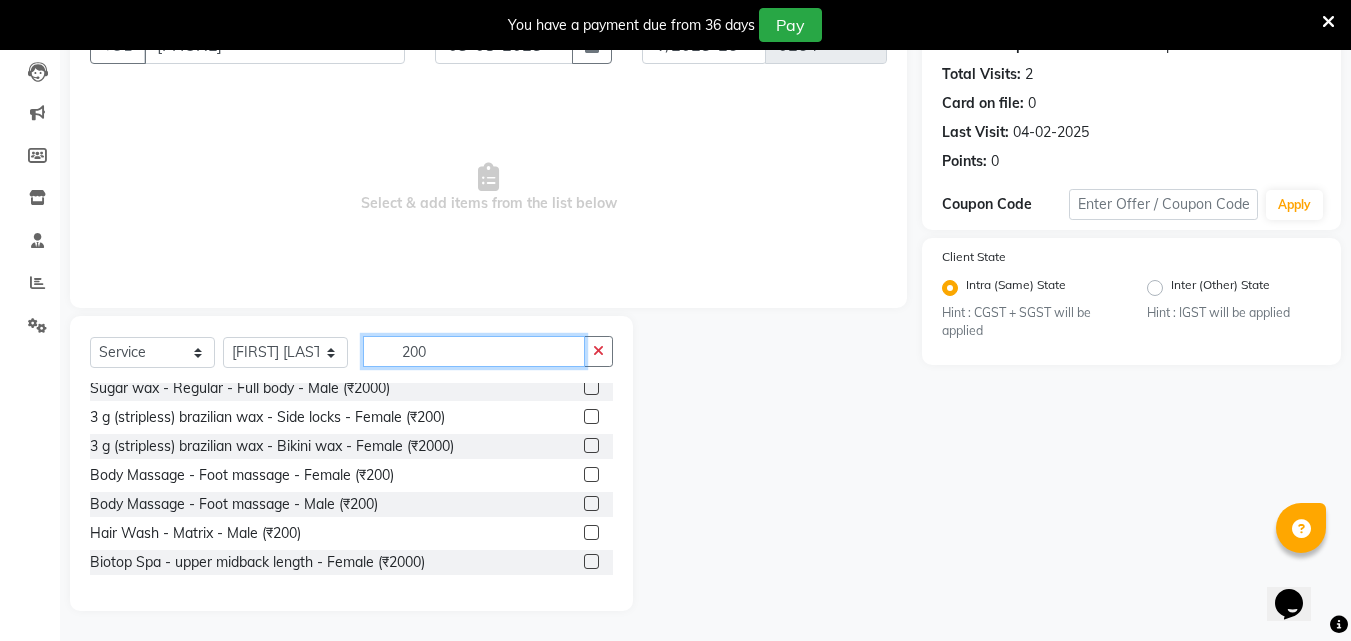 scroll, scrollTop: 100, scrollLeft: 0, axis: vertical 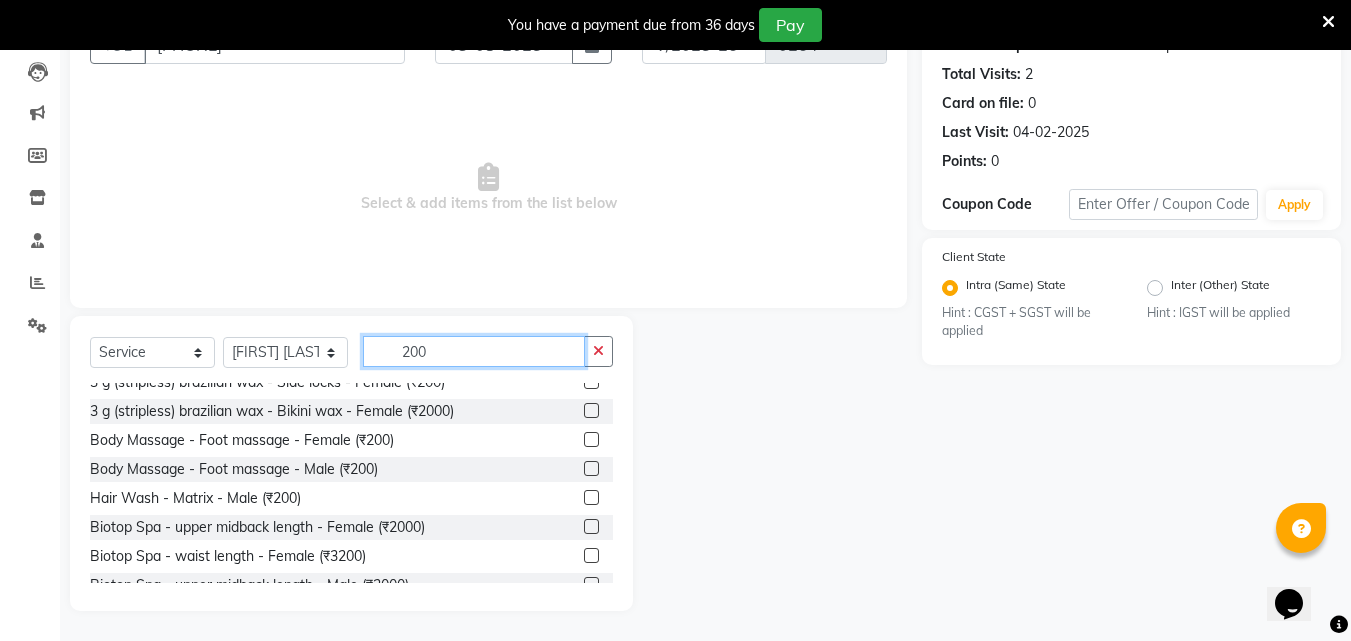 type on "200" 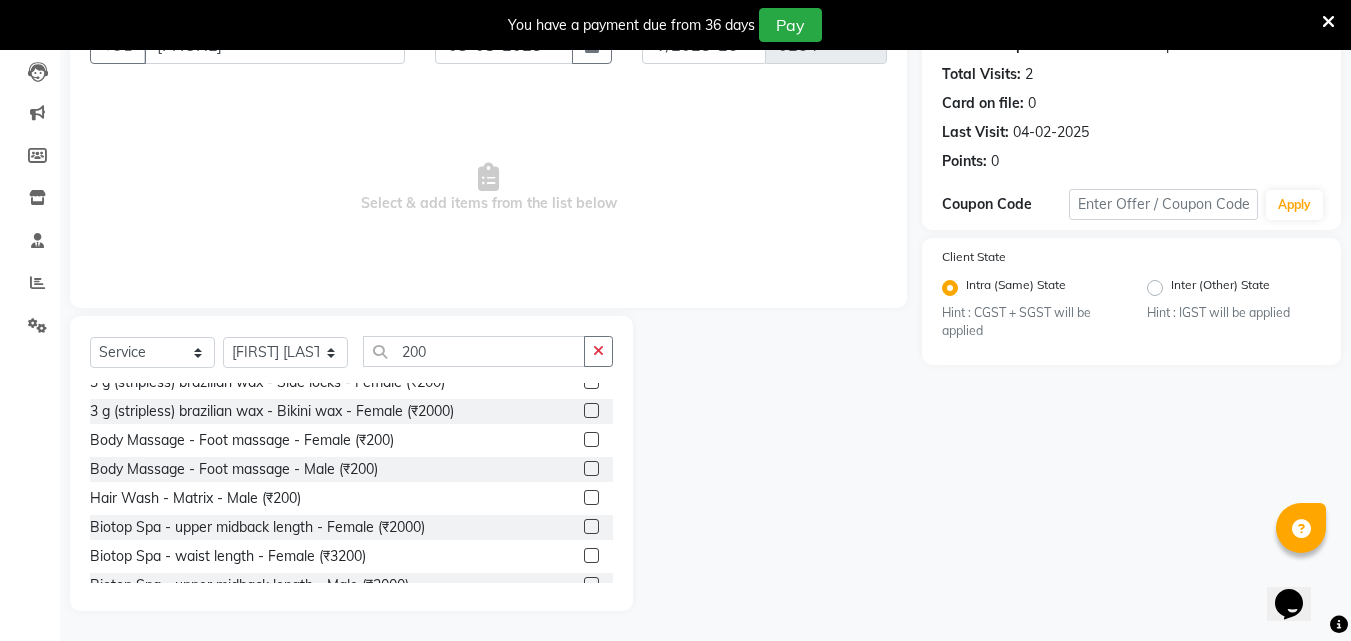 click 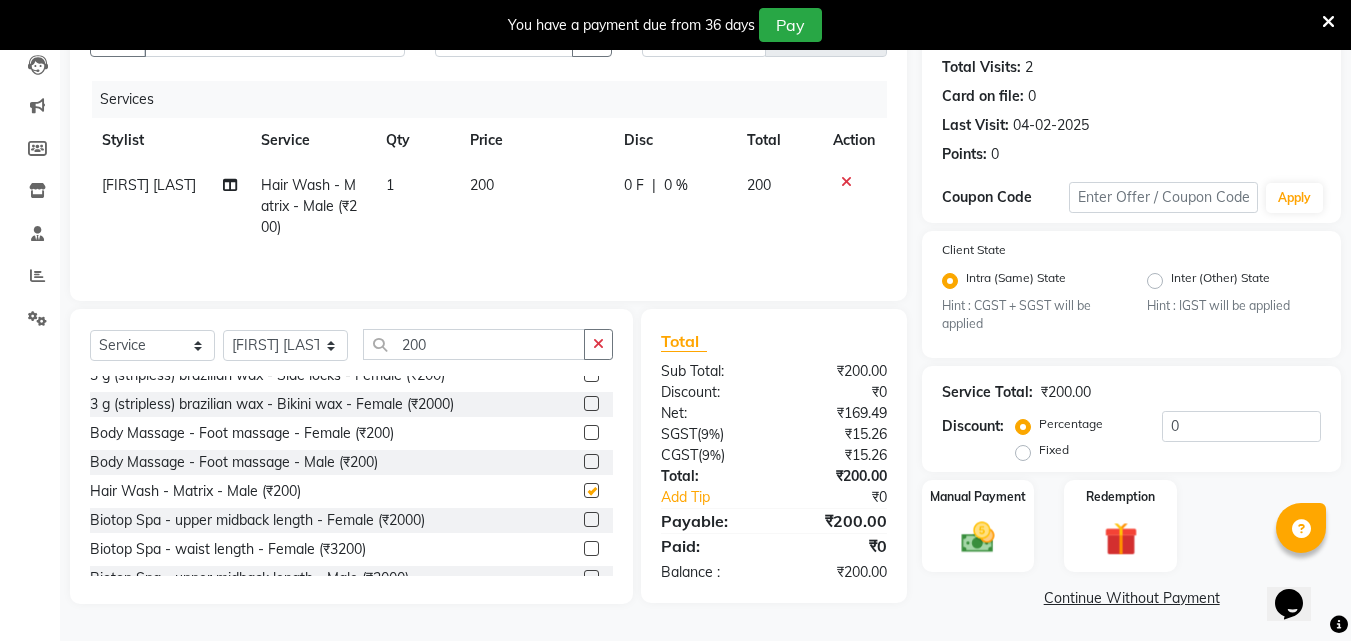 scroll, scrollTop: 219, scrollLeft: 0, axis: vertical 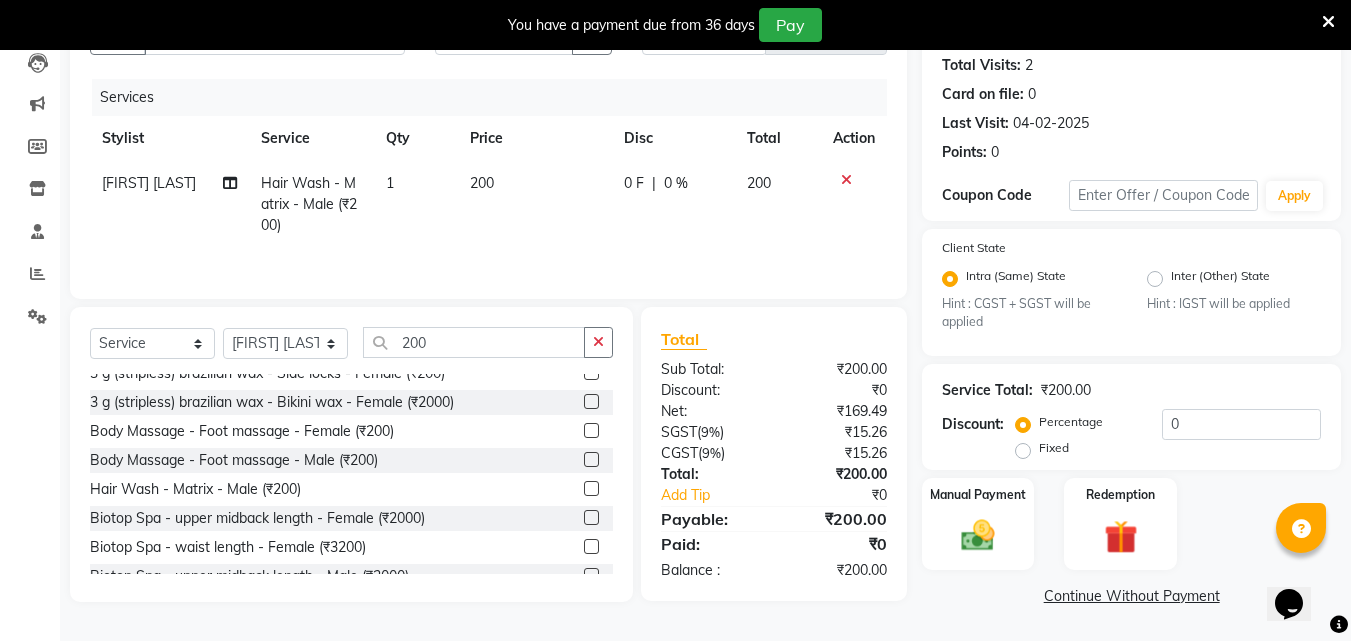 checkbox on "false" 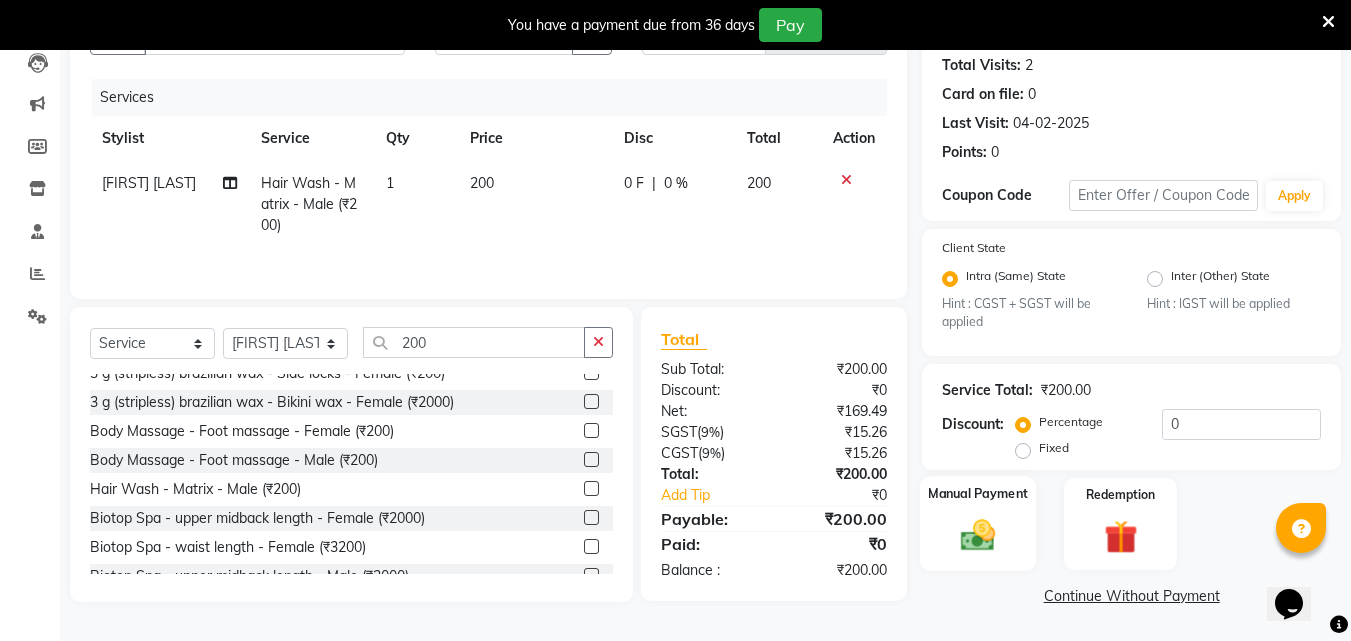click 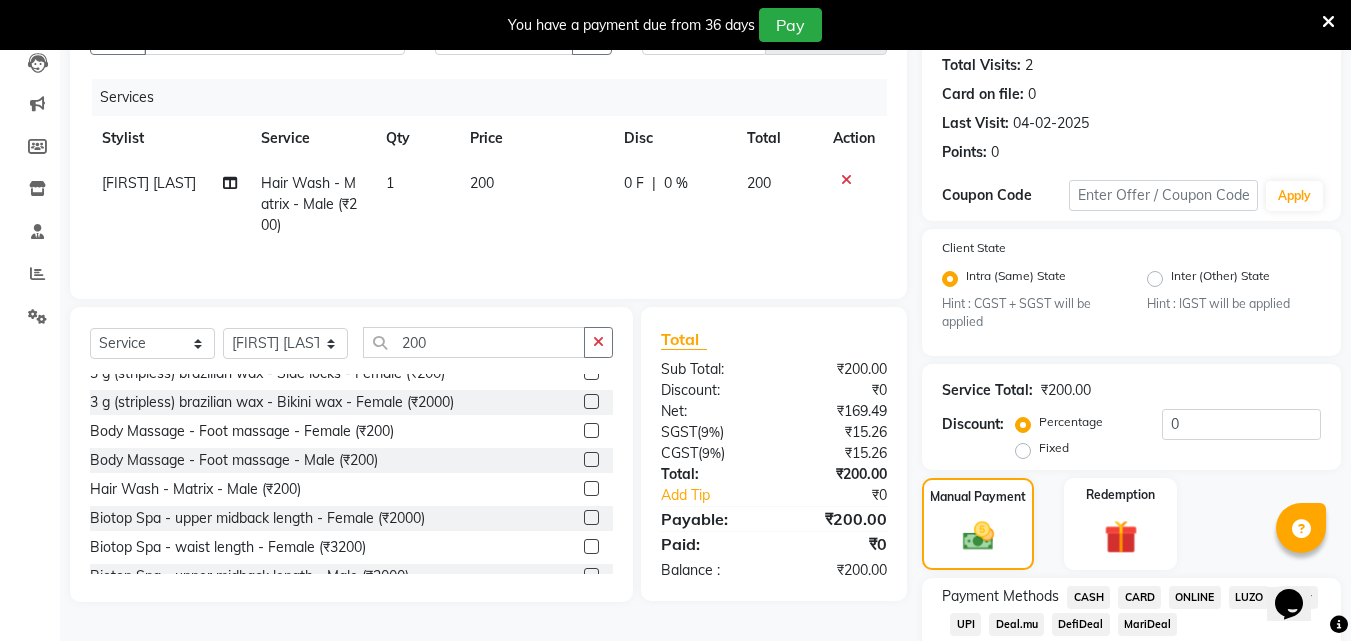 scroll, scrollTop: 347, scrollLeft: 0, axis: vertical 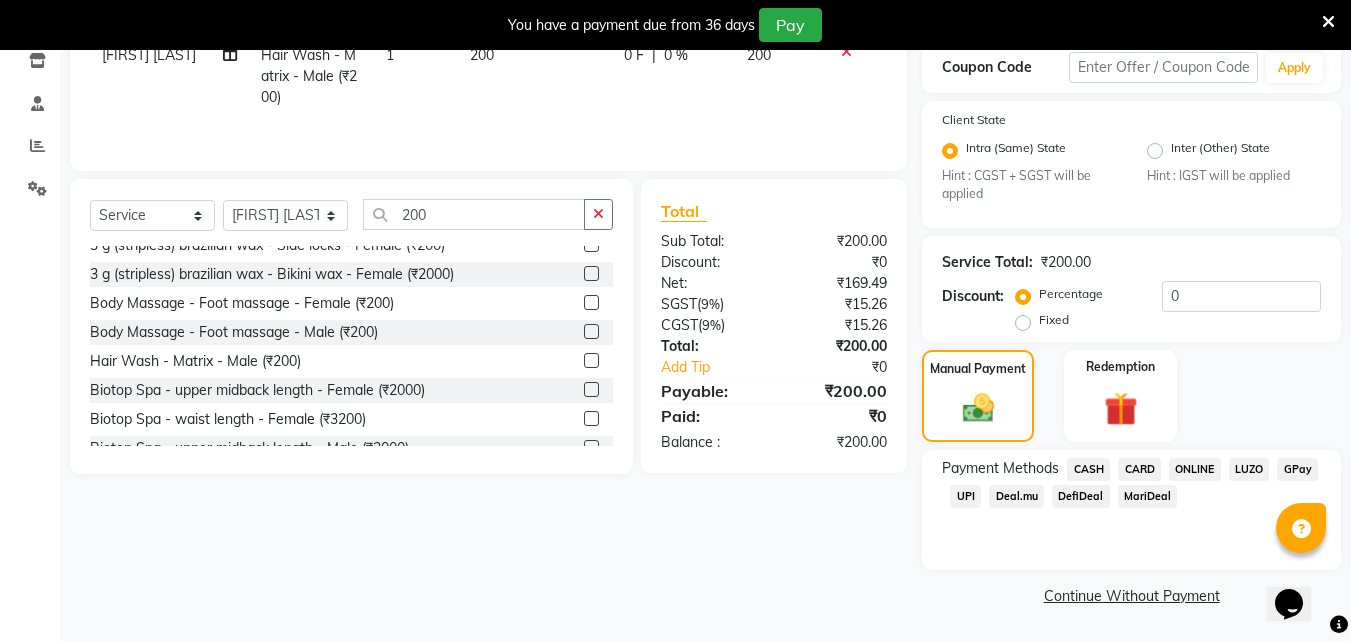 click on "ONLINE" 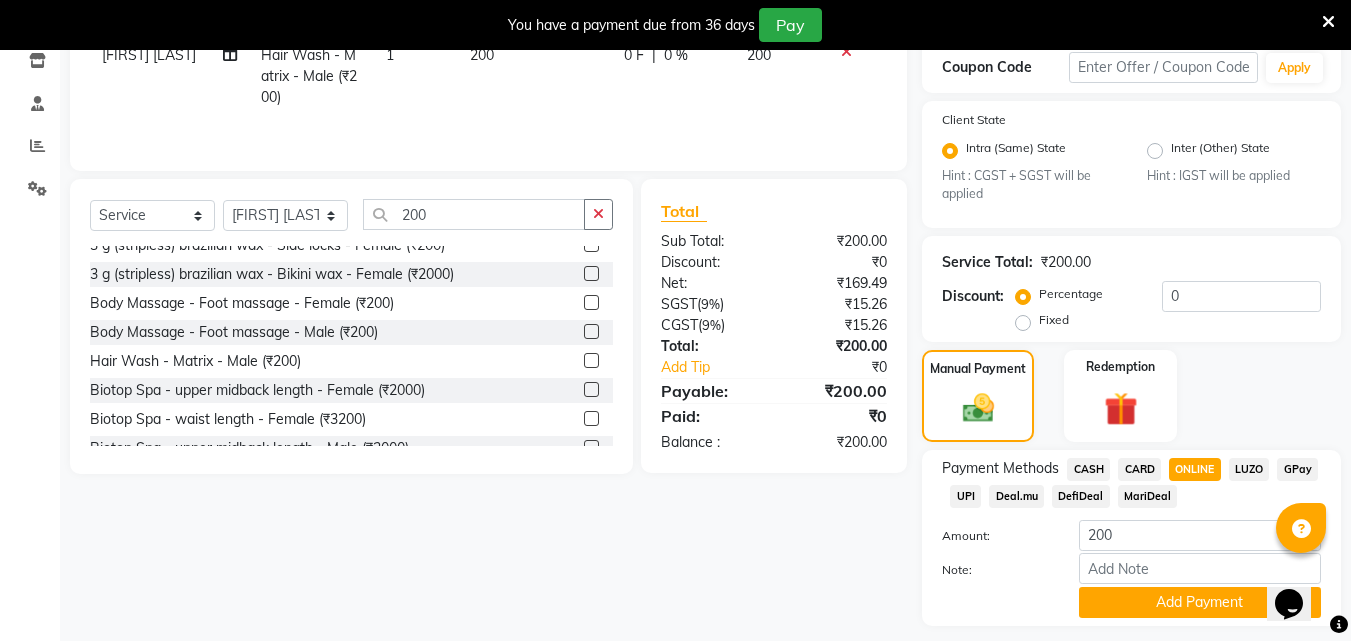scroll, scrollTop: 403, scrollLeft: 0, axis: vertical 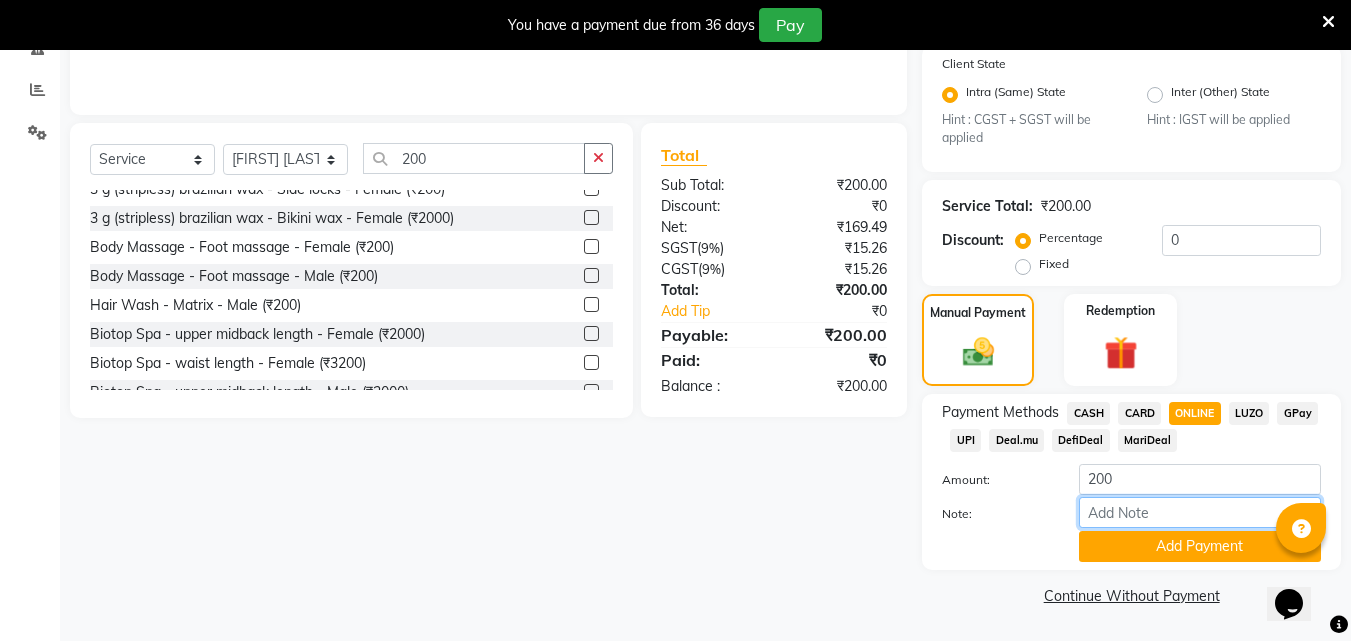 click on "Note:" at bounding box center (1200, 512) 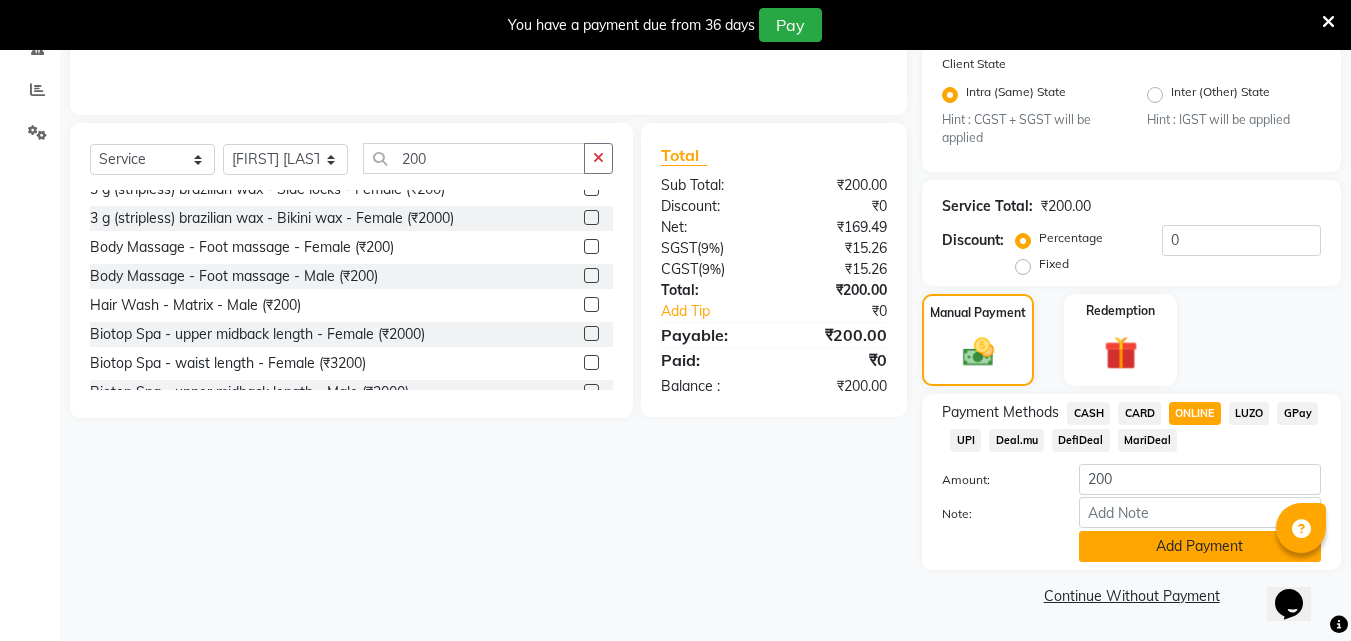 click on "Add Payment" 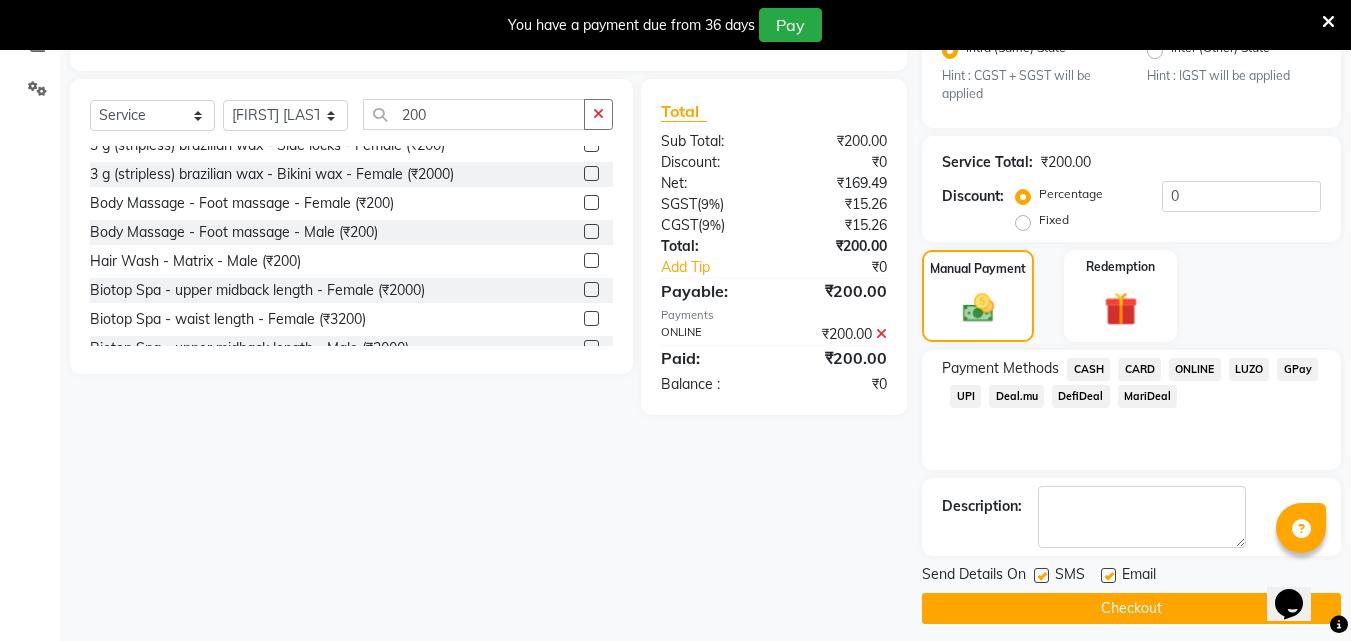 scroll, scrollTop: 460, scrollLeft: 0, axis: vertical 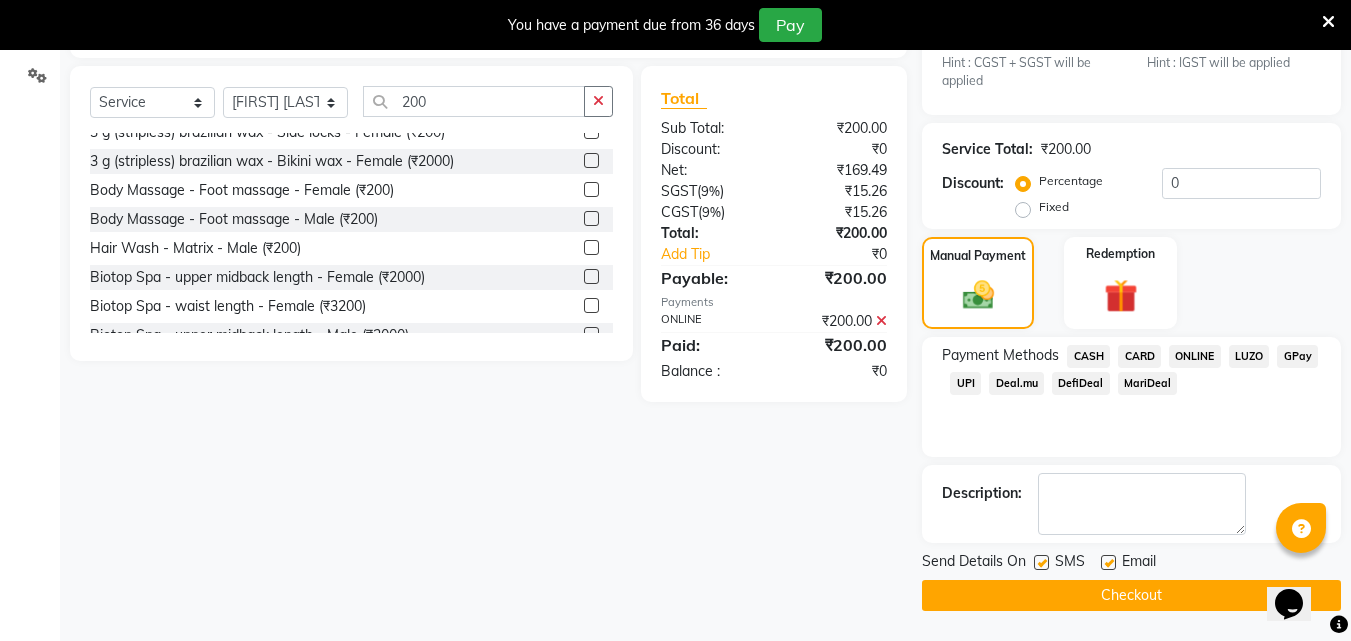 click on "Checkout" 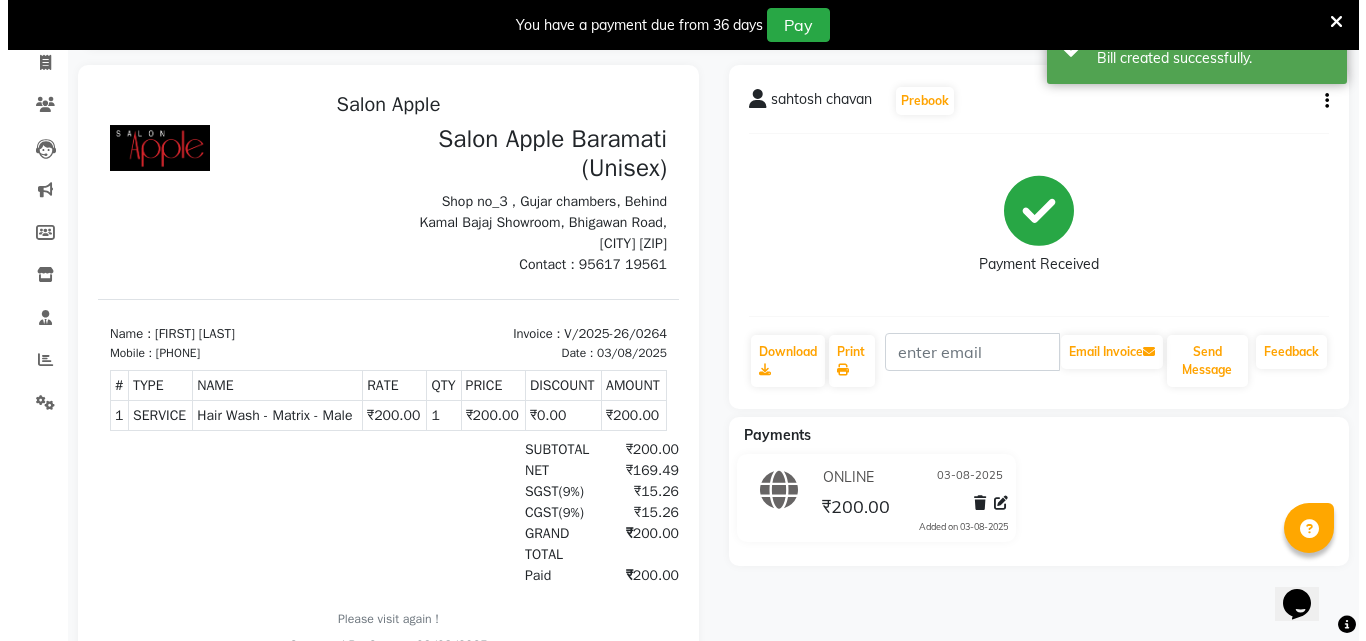 scroll, scrollTop: 0, scrollLeft: 0, axis: both 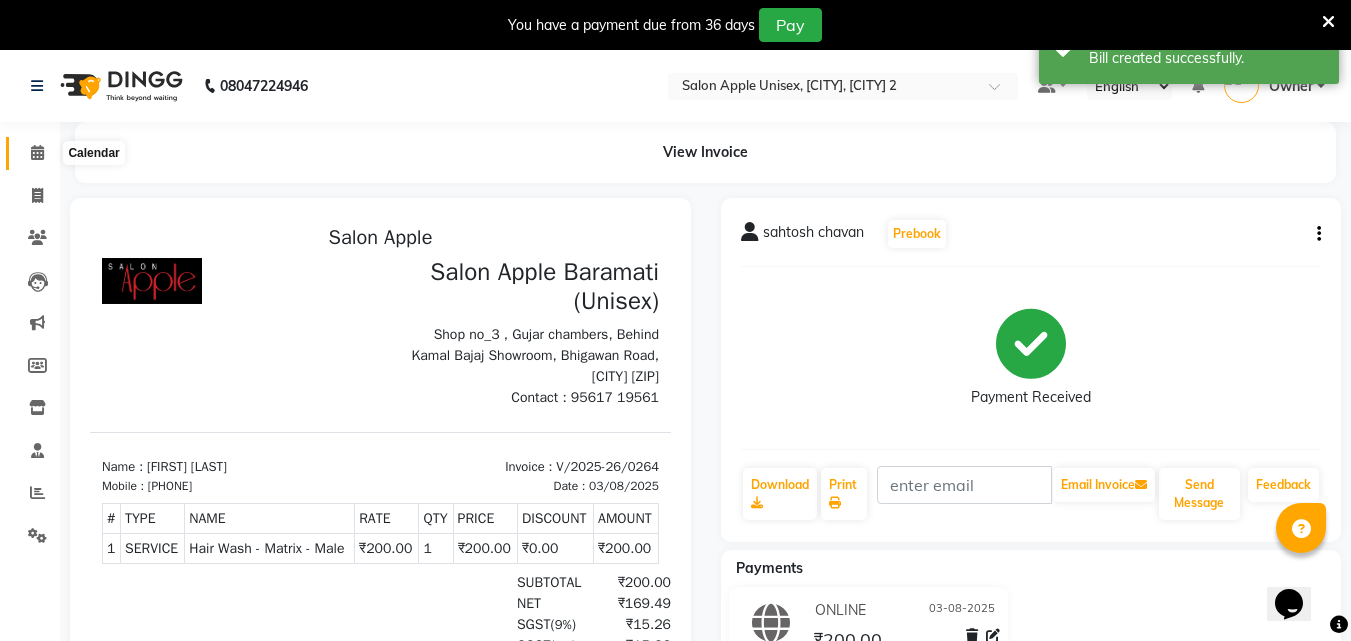 click 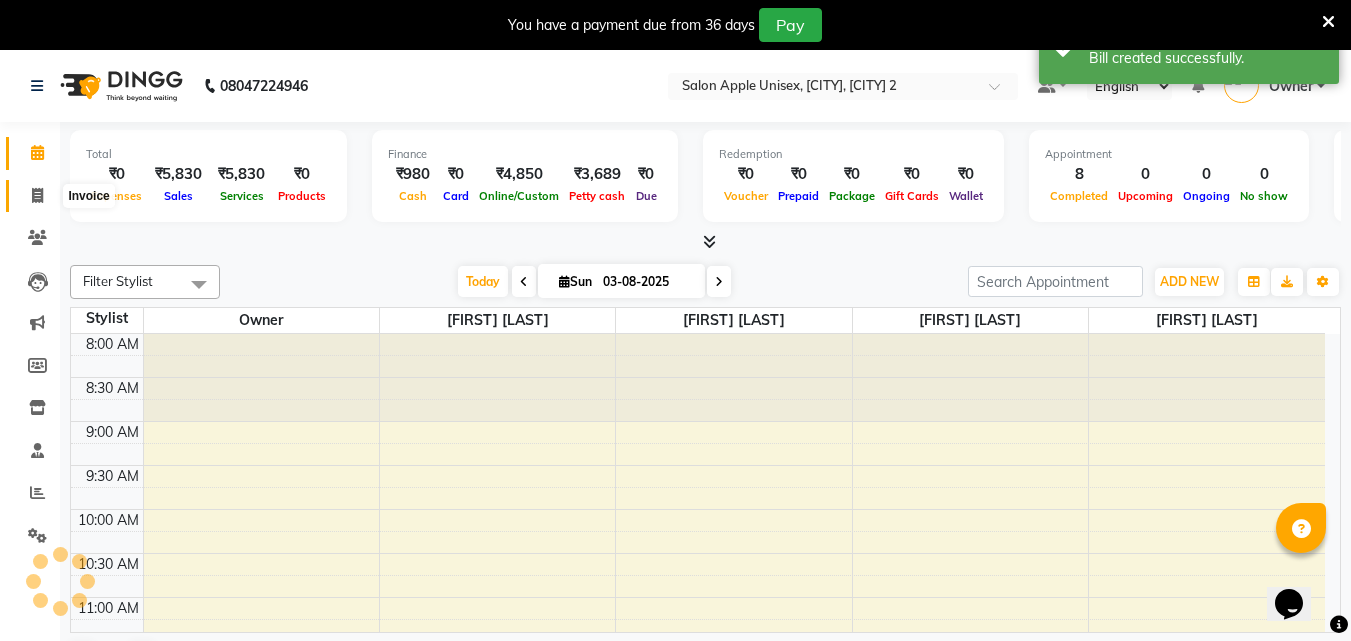 click 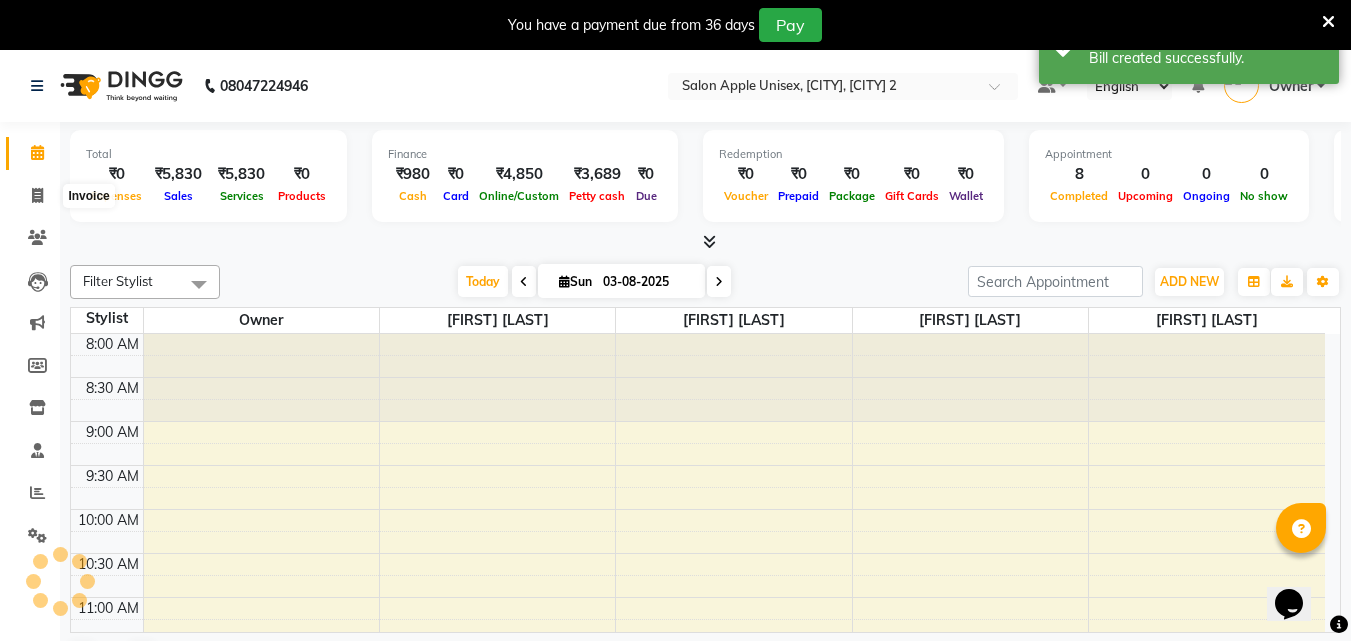select on "4957" 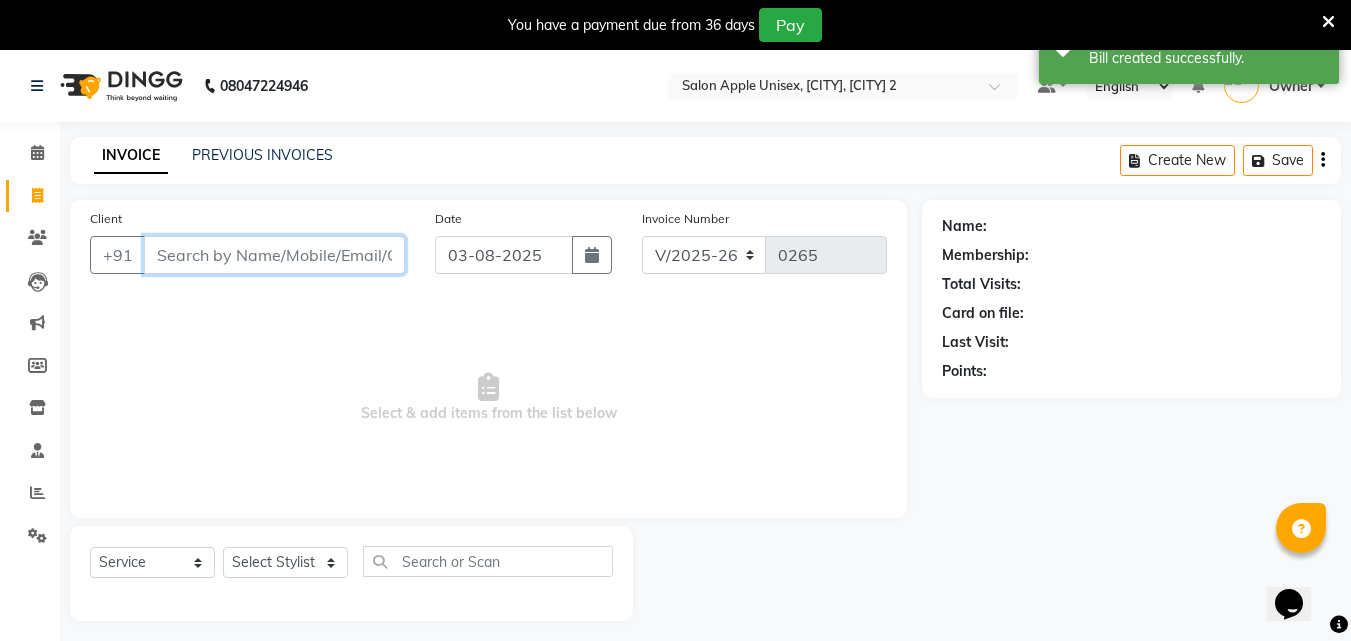 click on "Client" at bounding box center (274, 255) 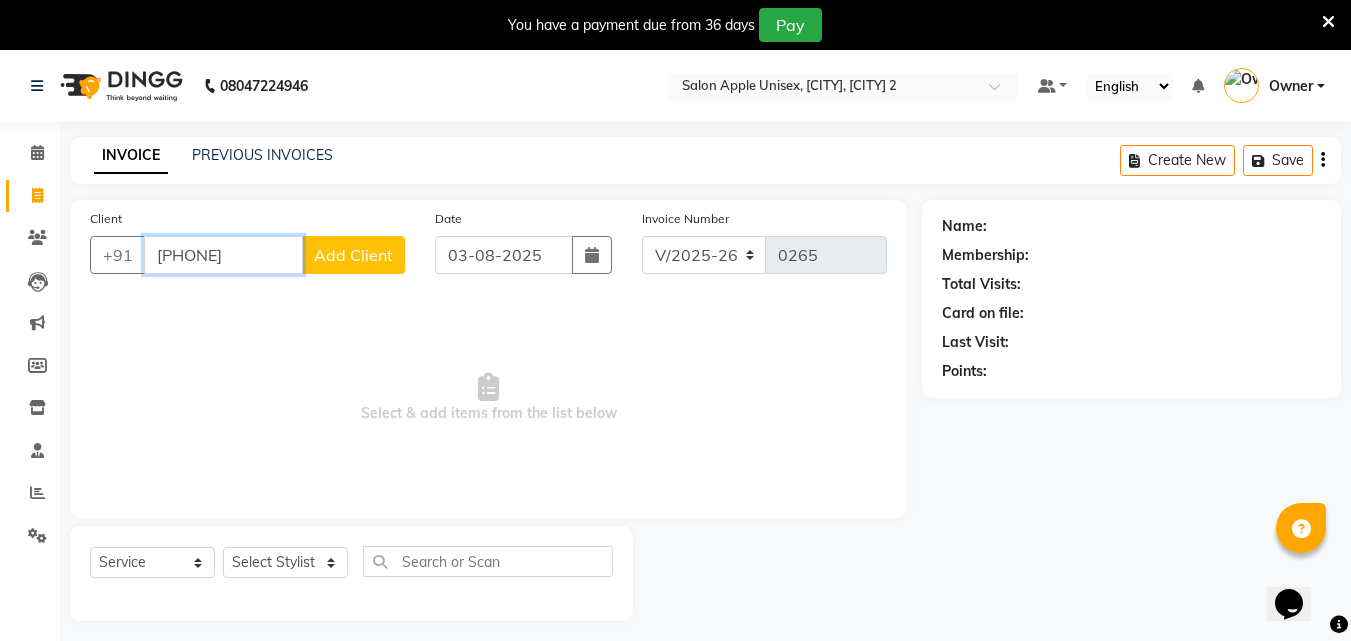 type on "[PHONE]" 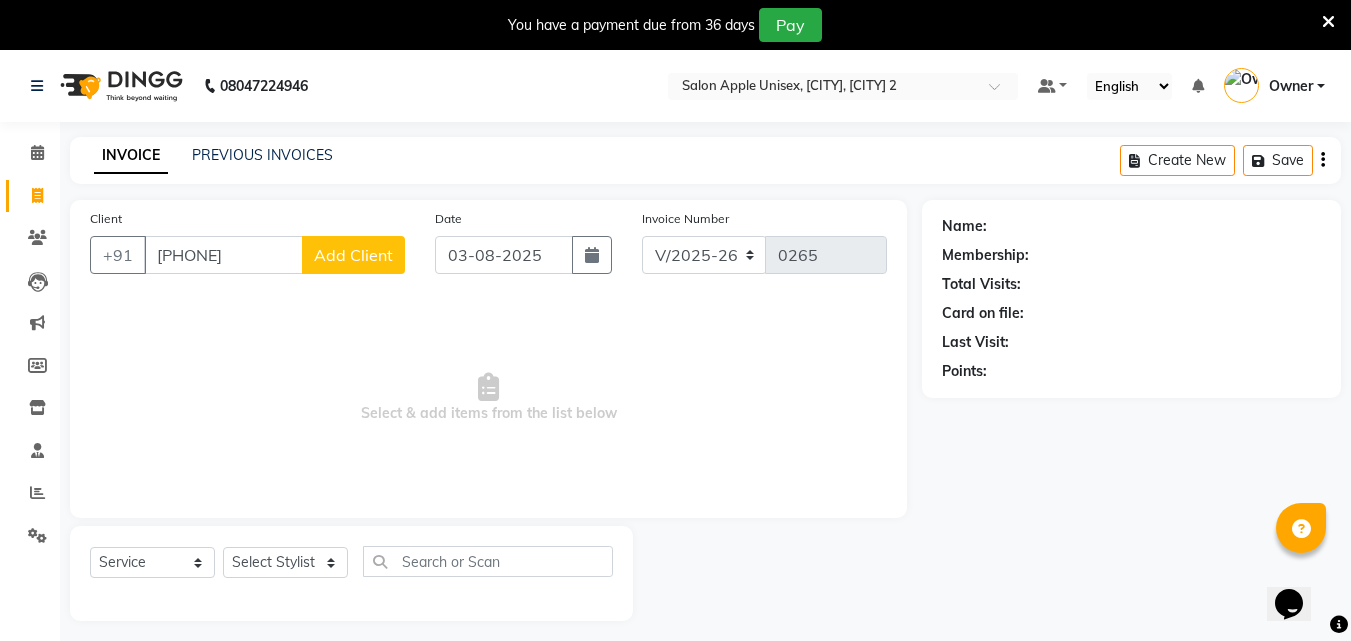 click on "Add Client" 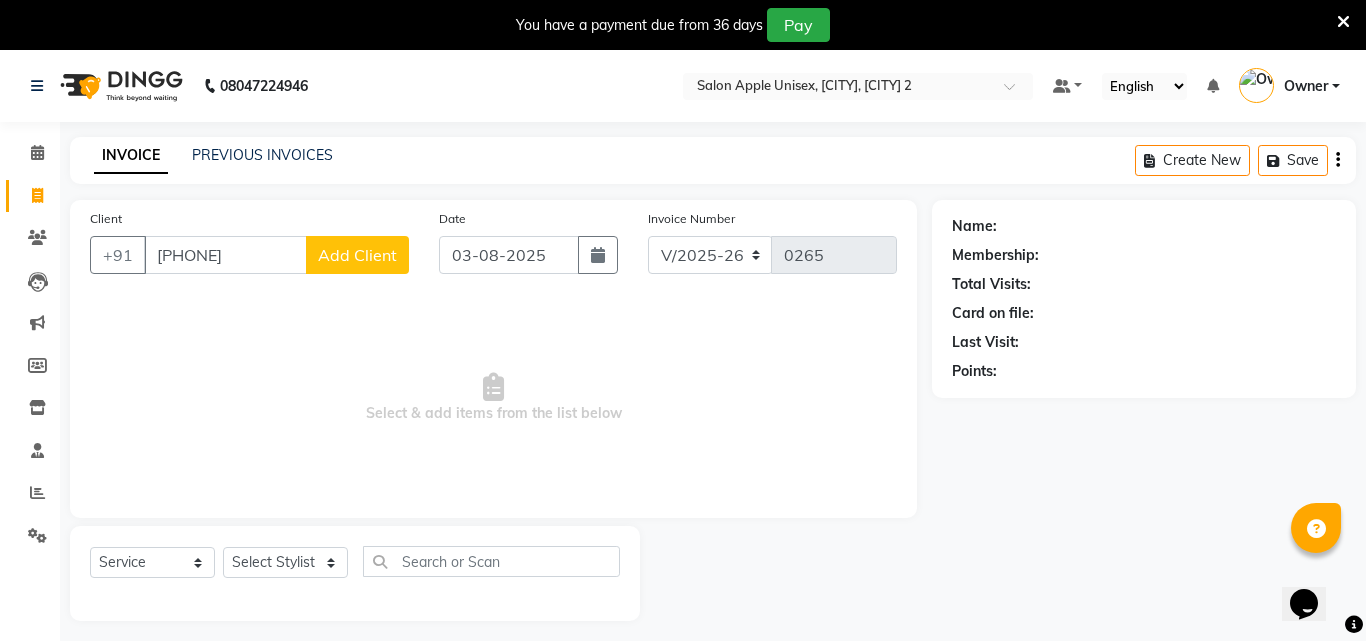 select on "22" 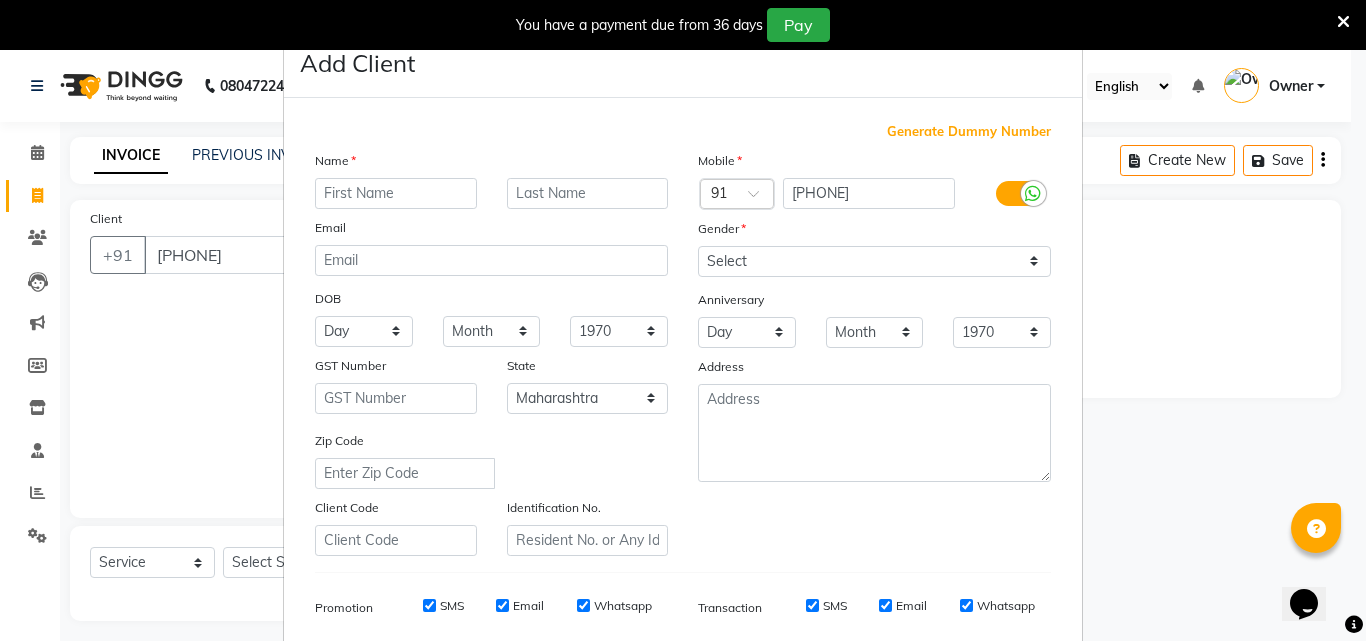click at bounding box center (396, 193) 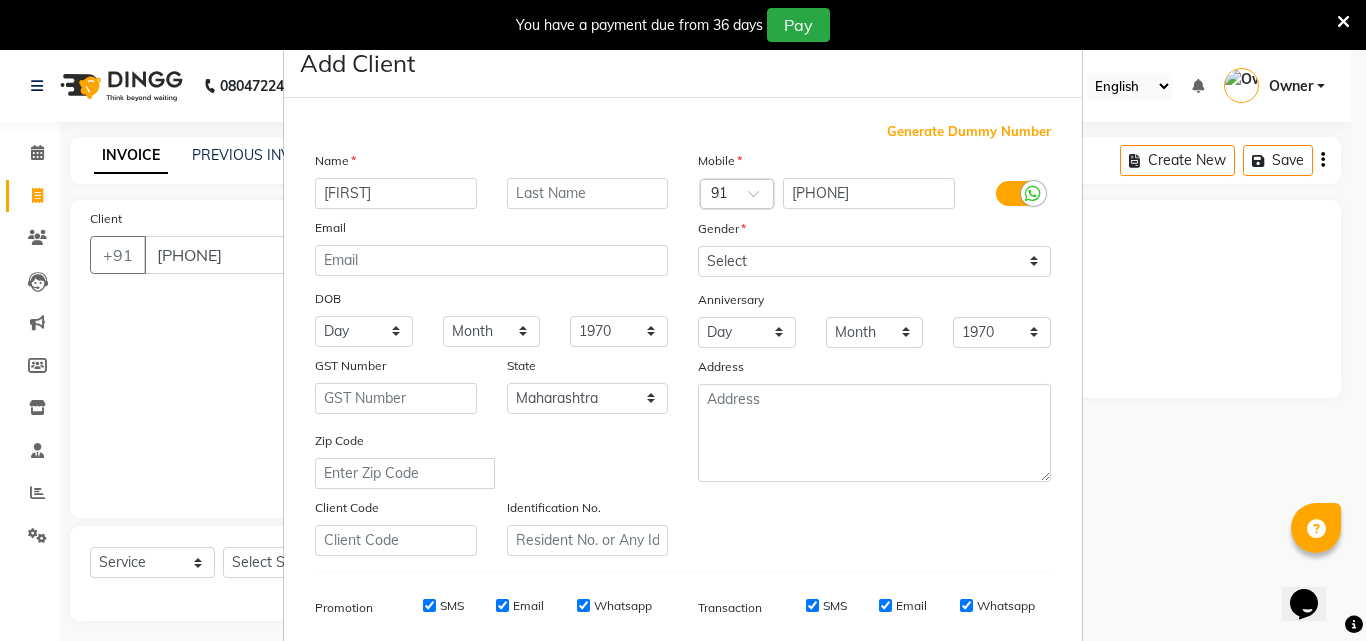 type on "[FIRST]" 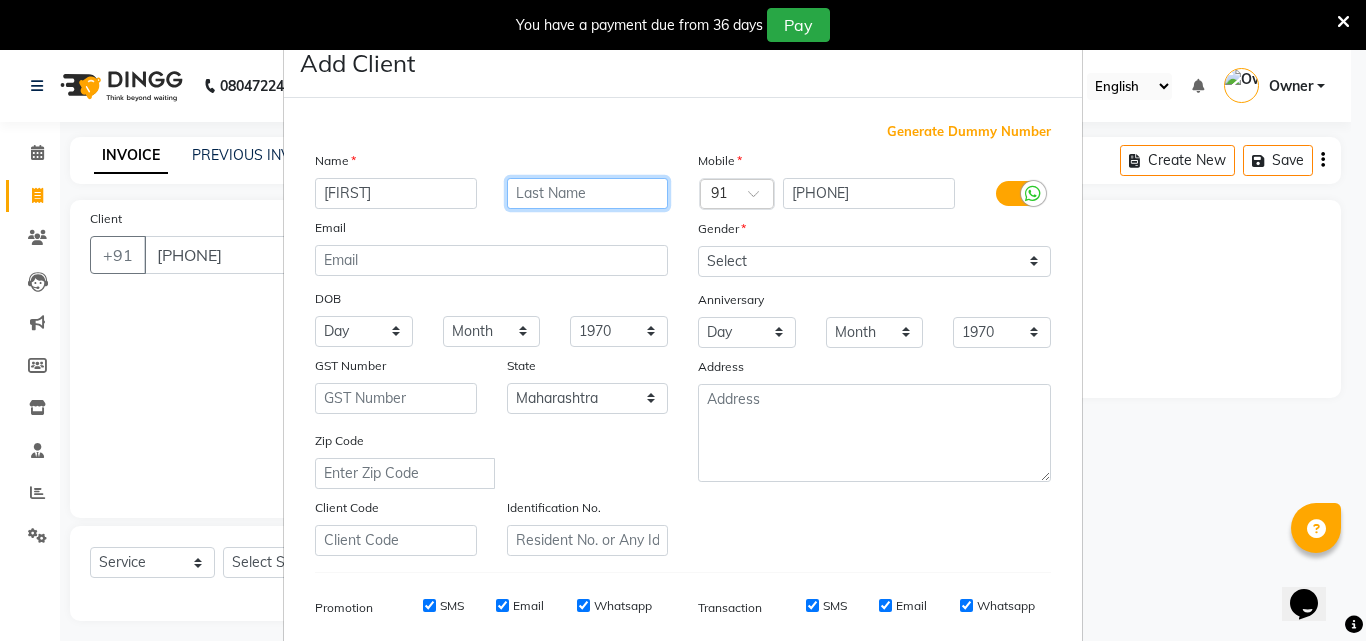 click at bounding box center [588, 193] 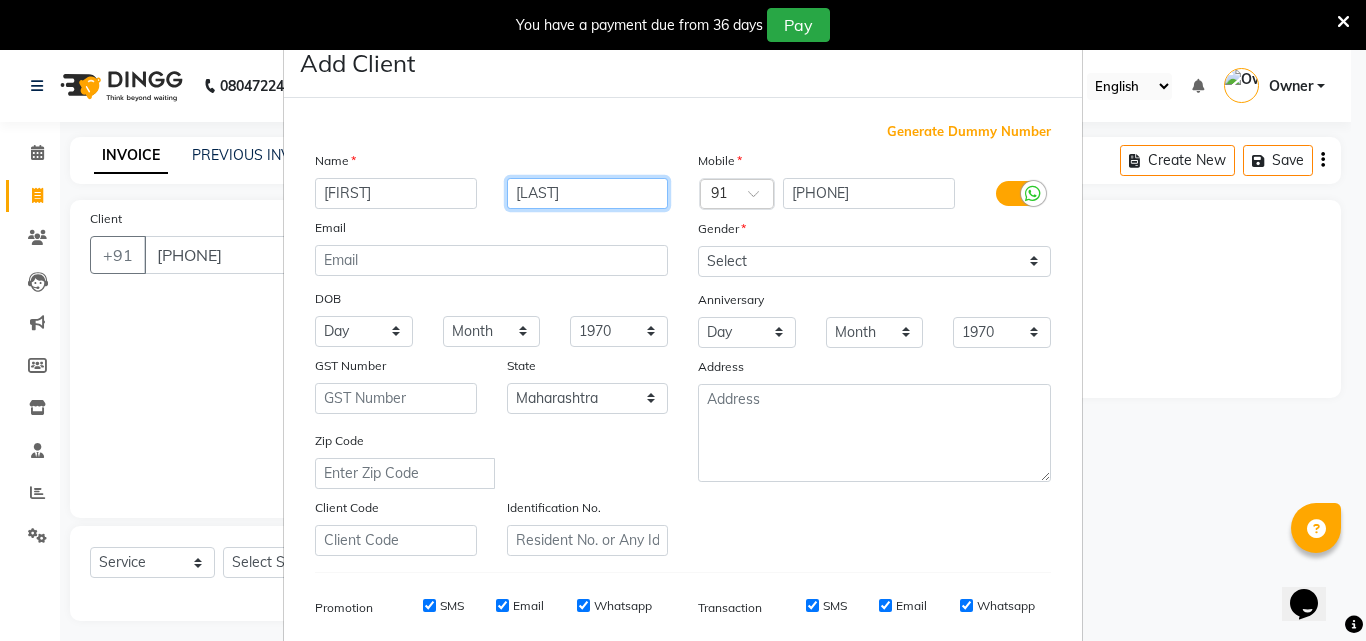 type on "[LAST]" 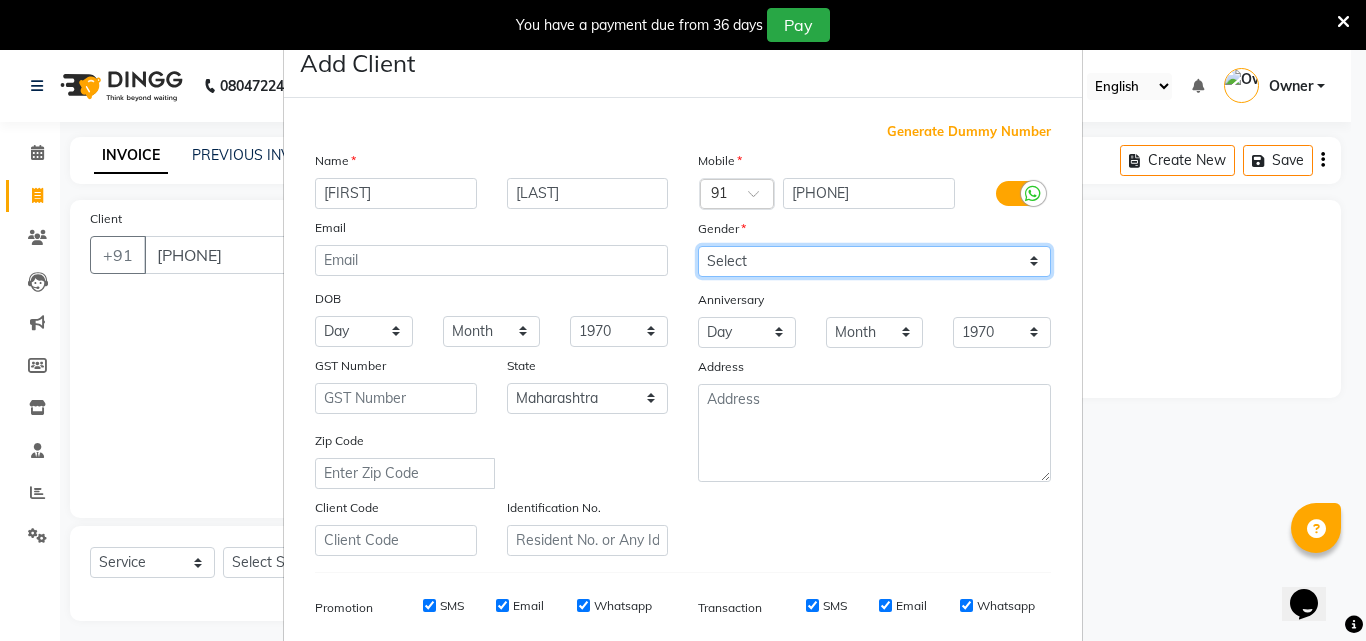click on "Select Male Female Other Prefer Not To Say" at bounding box center (874, 261) 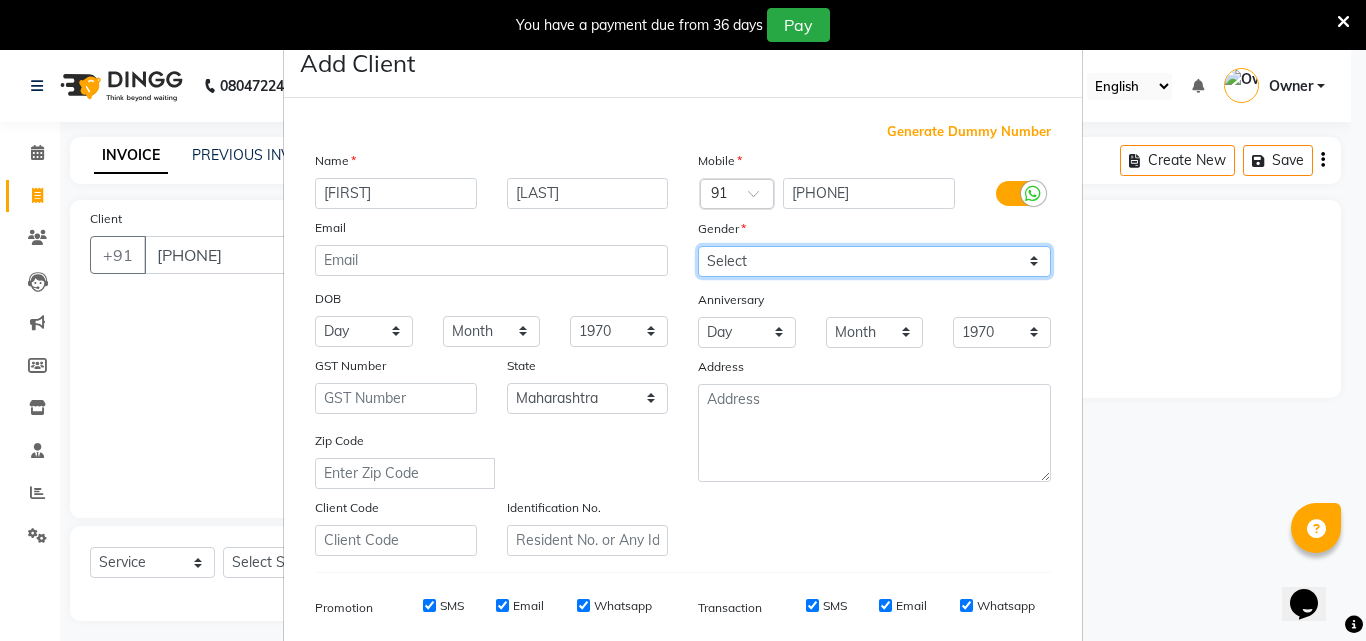 select on "male" 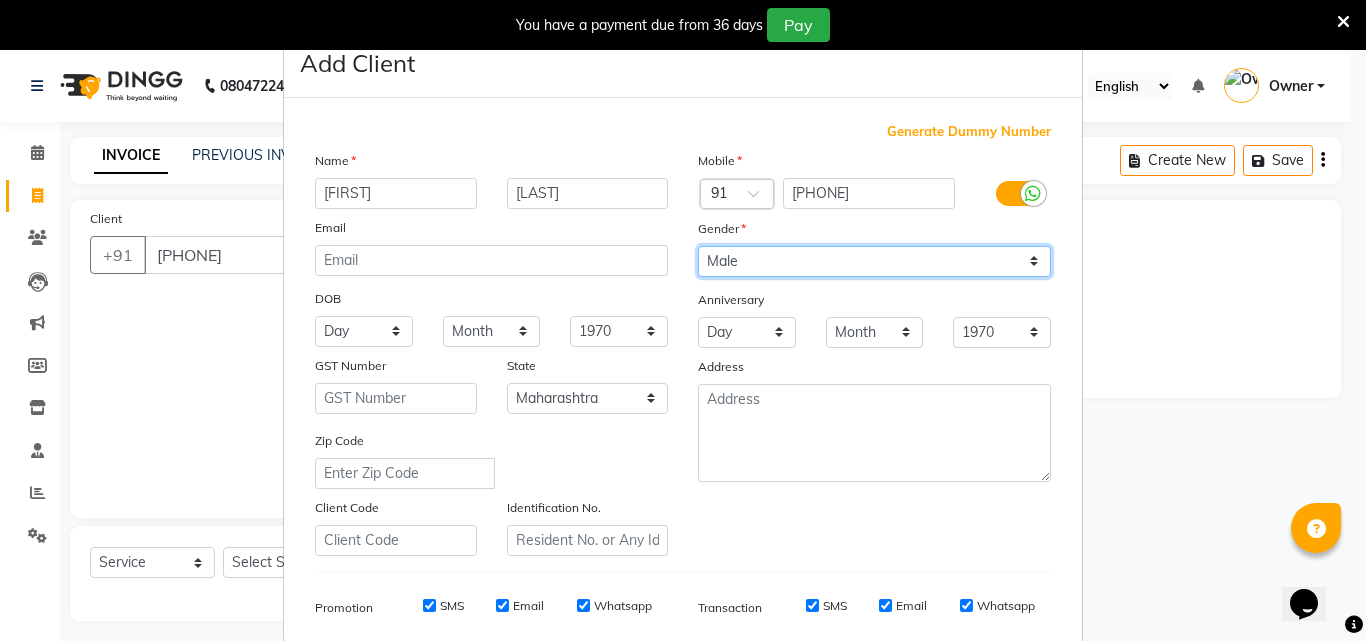 click on "Select Male Female Other Prefer Not To Say" at bounding box center (874, 261) 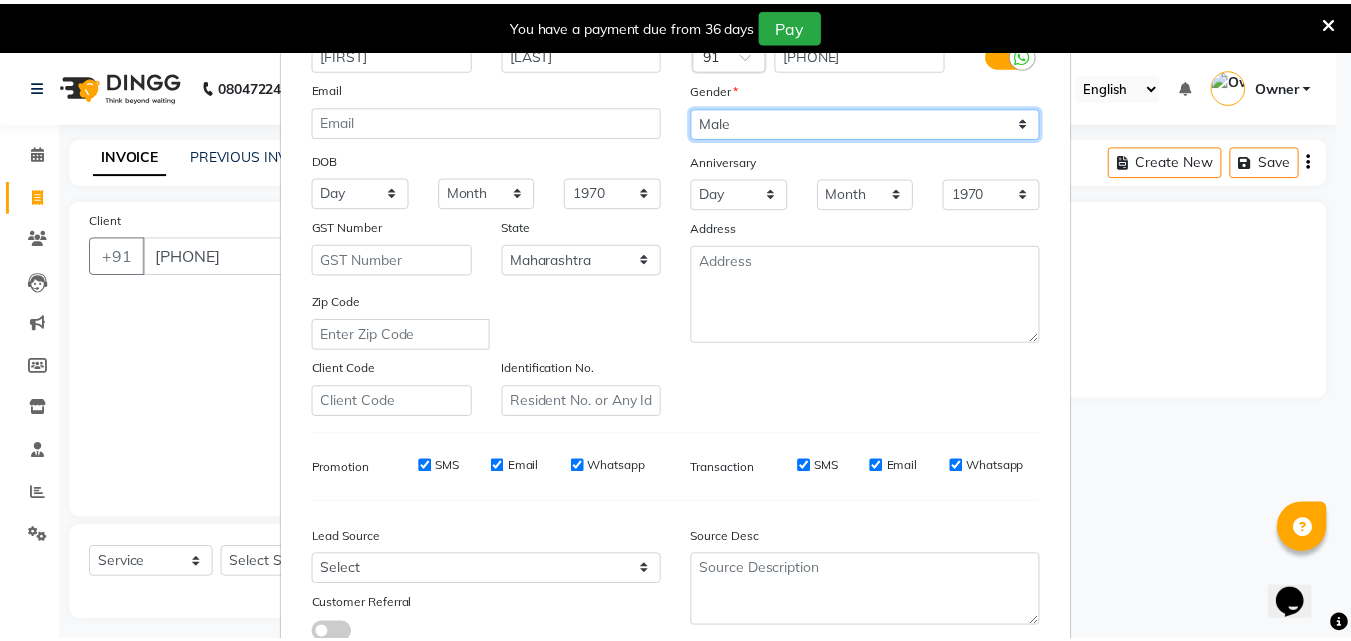 scroll, scrollTop: 282, scrollLeft: 0, axis: vertical 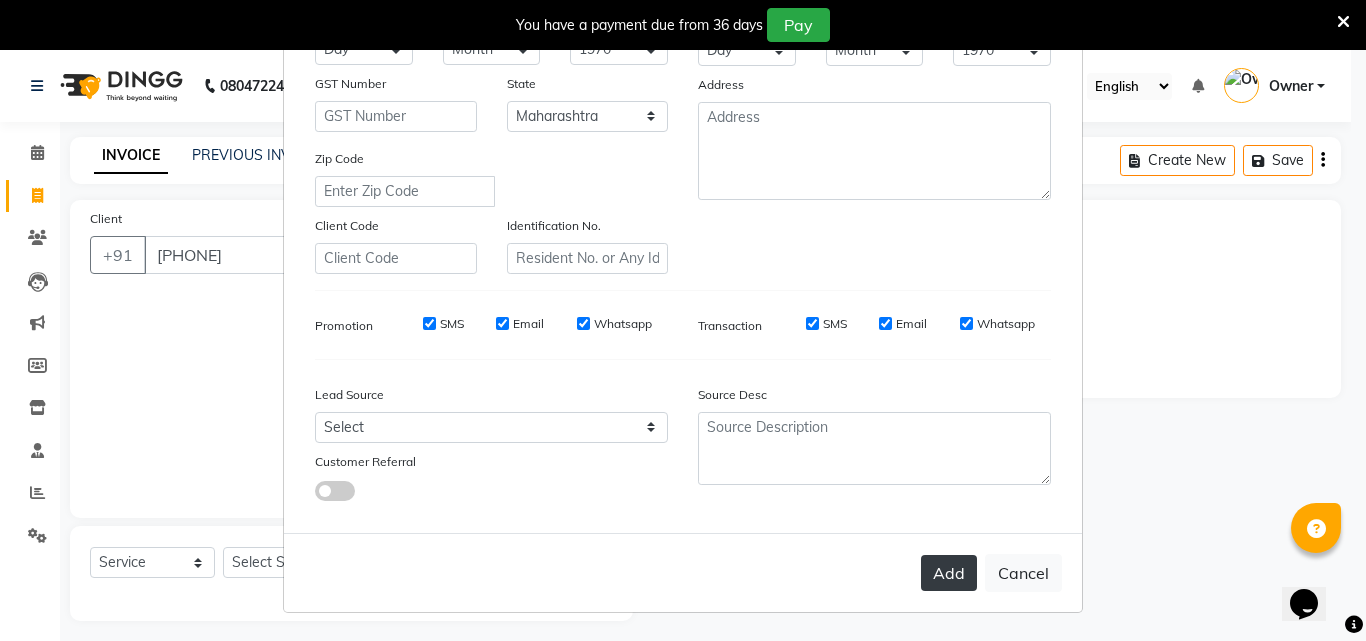 click on "Add" at bounding box center (949, 573) 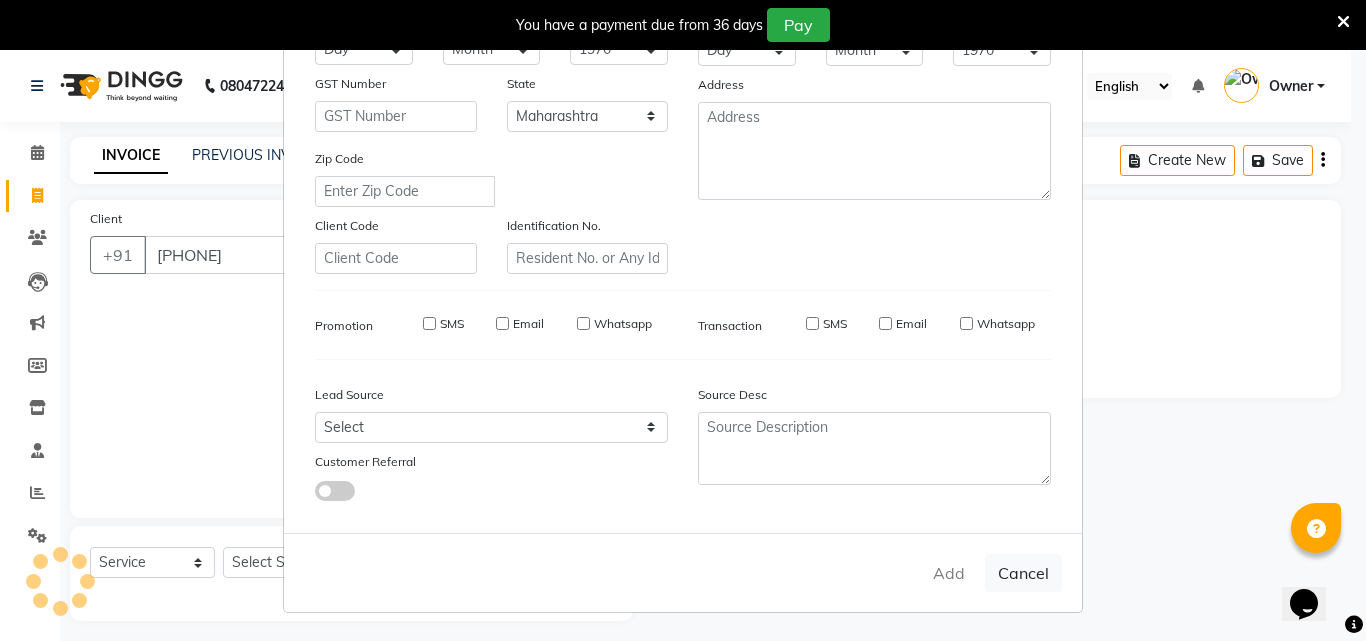type 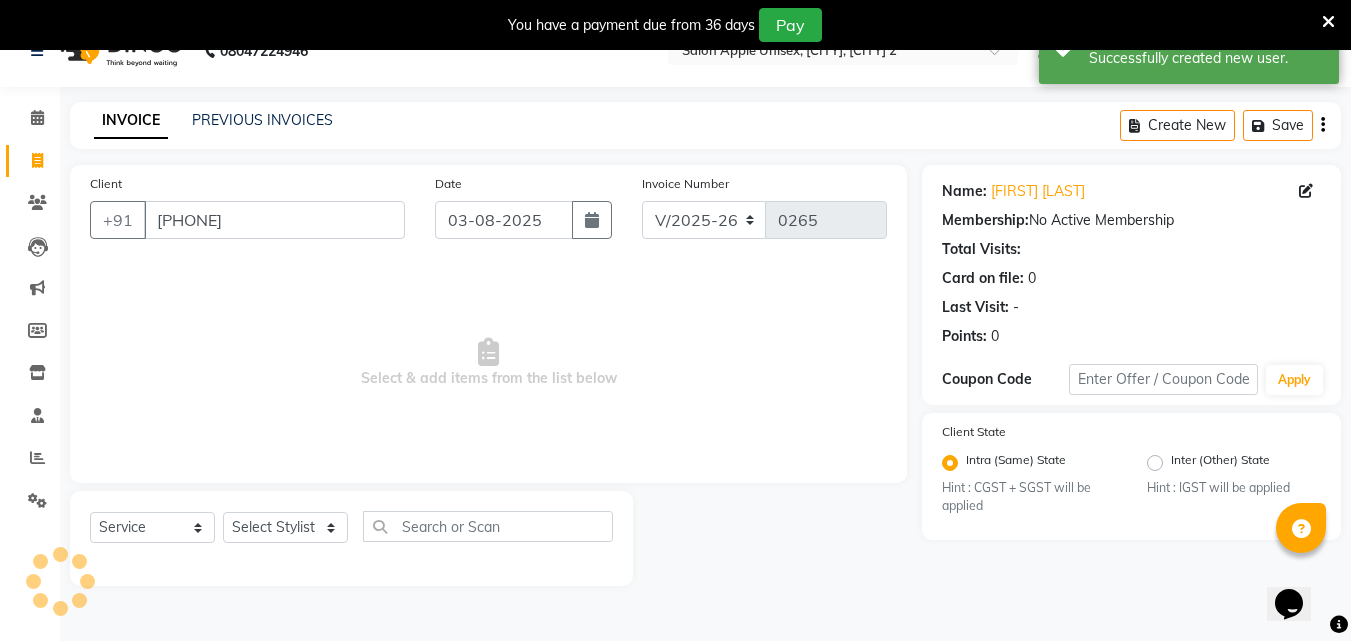 scroll, scrollTop: 50, scrollLeft: 0, axis: vertical 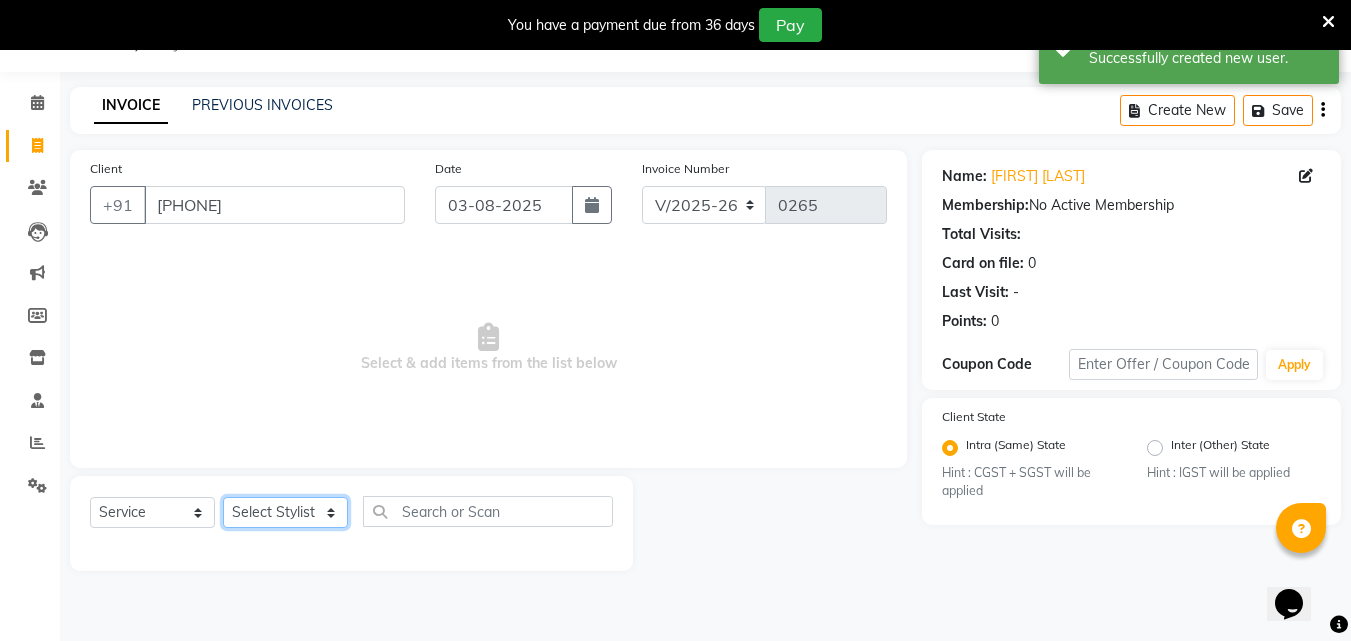 click on "Select Stylist [FIRST] [LAST]   [FIRST] [LAST] Owner [FIRST] [LAST]" 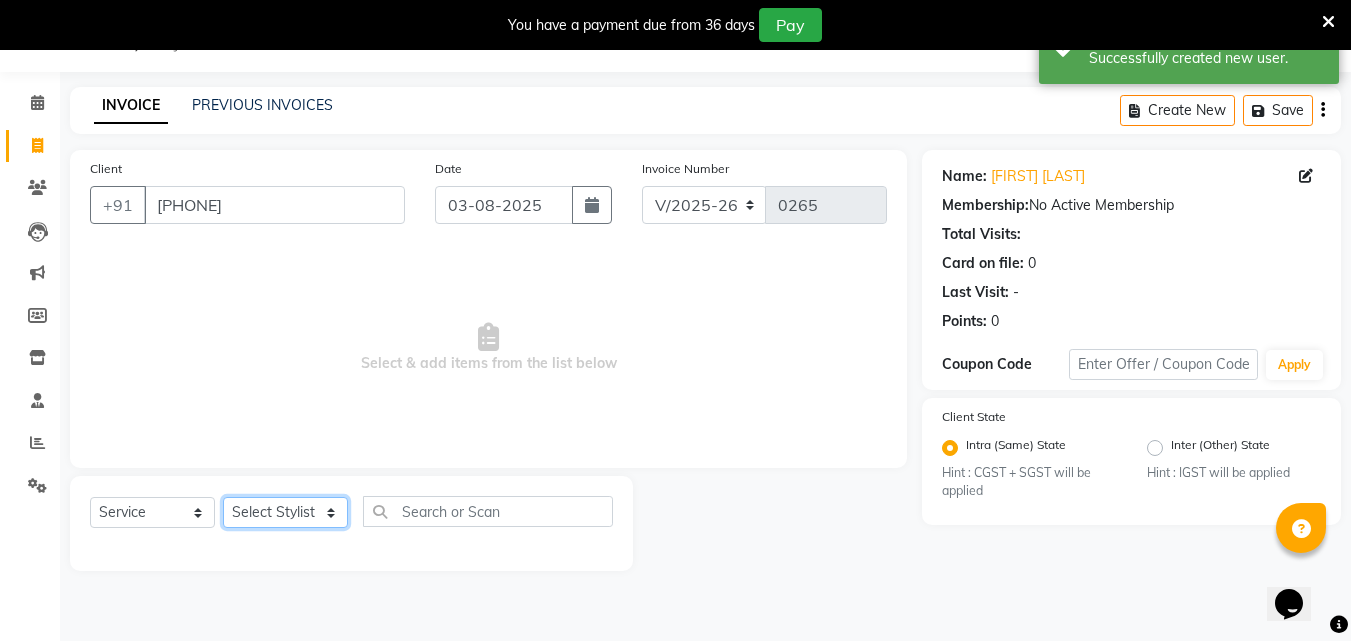 select on "53305" 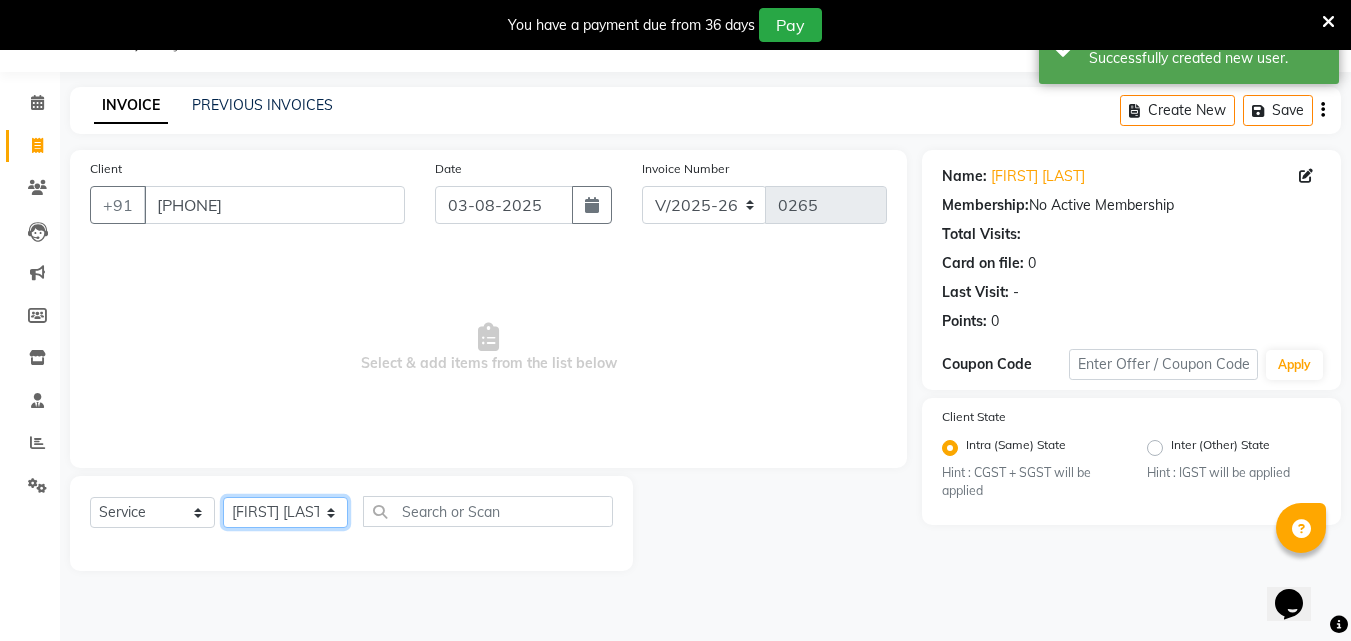 click on "Select Stylist [FIRST] [LAST]   [FIRST] [LAST] Owner [FIRST] [LAST]" 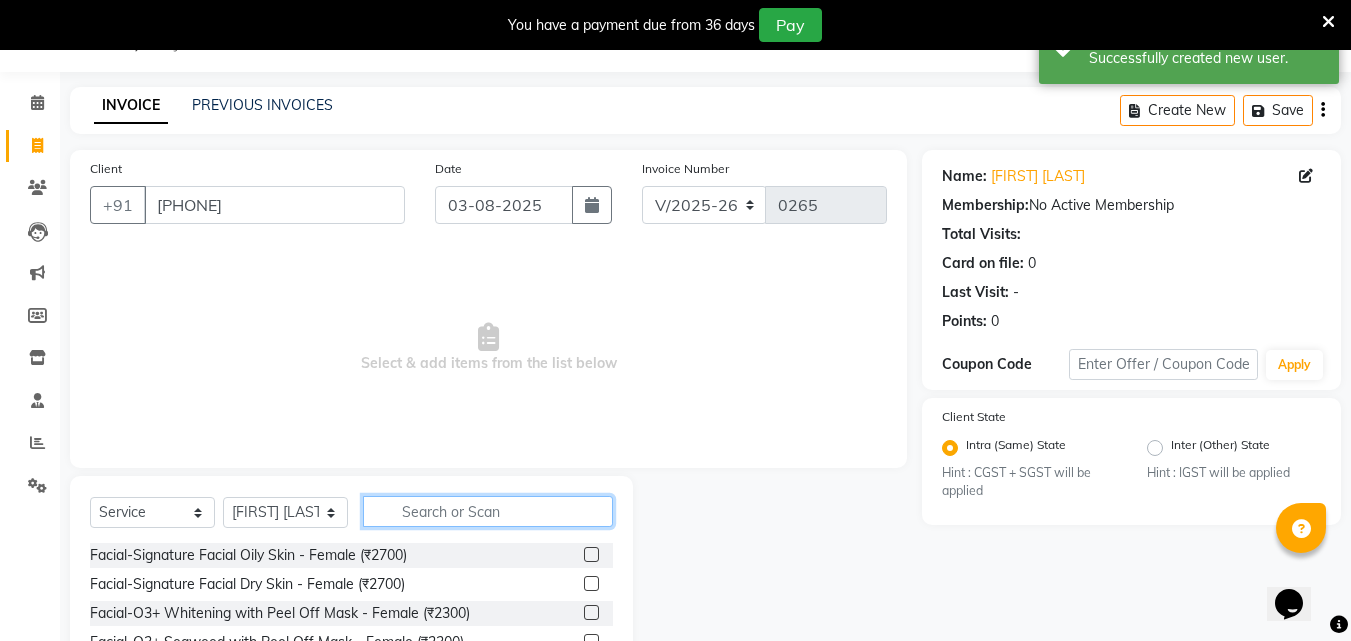 click 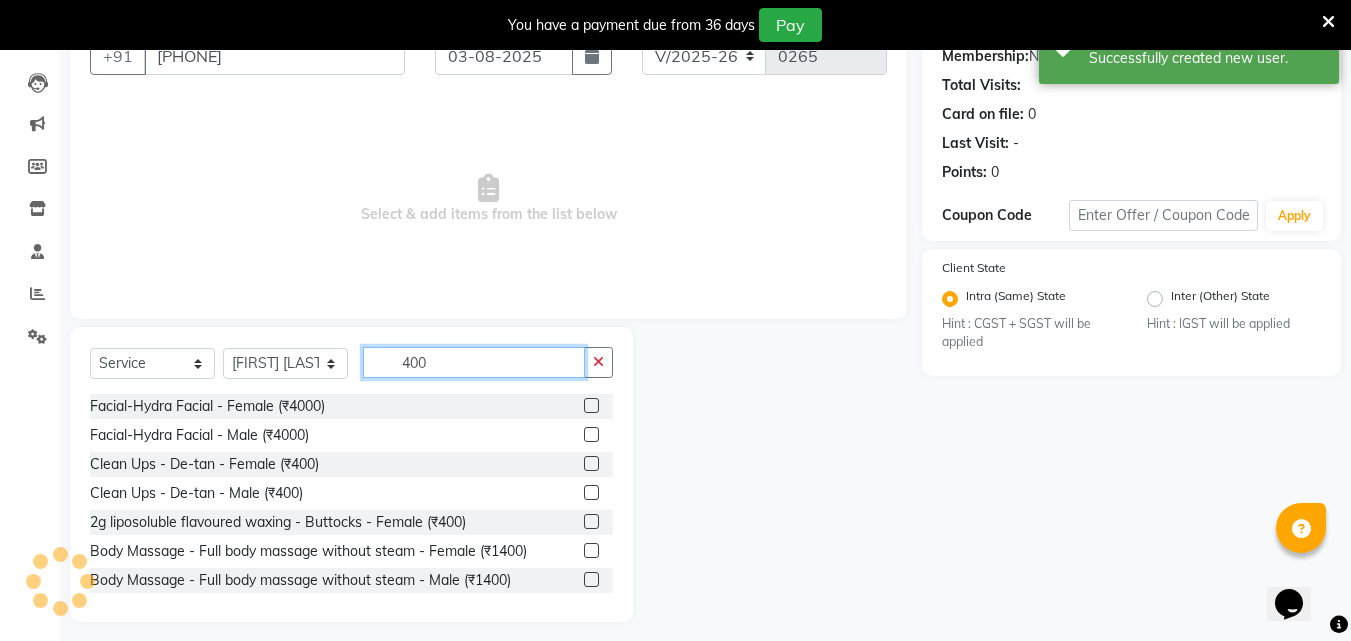 scroll, scrollTop: 210, scrollLeft: 0, axis: vertical 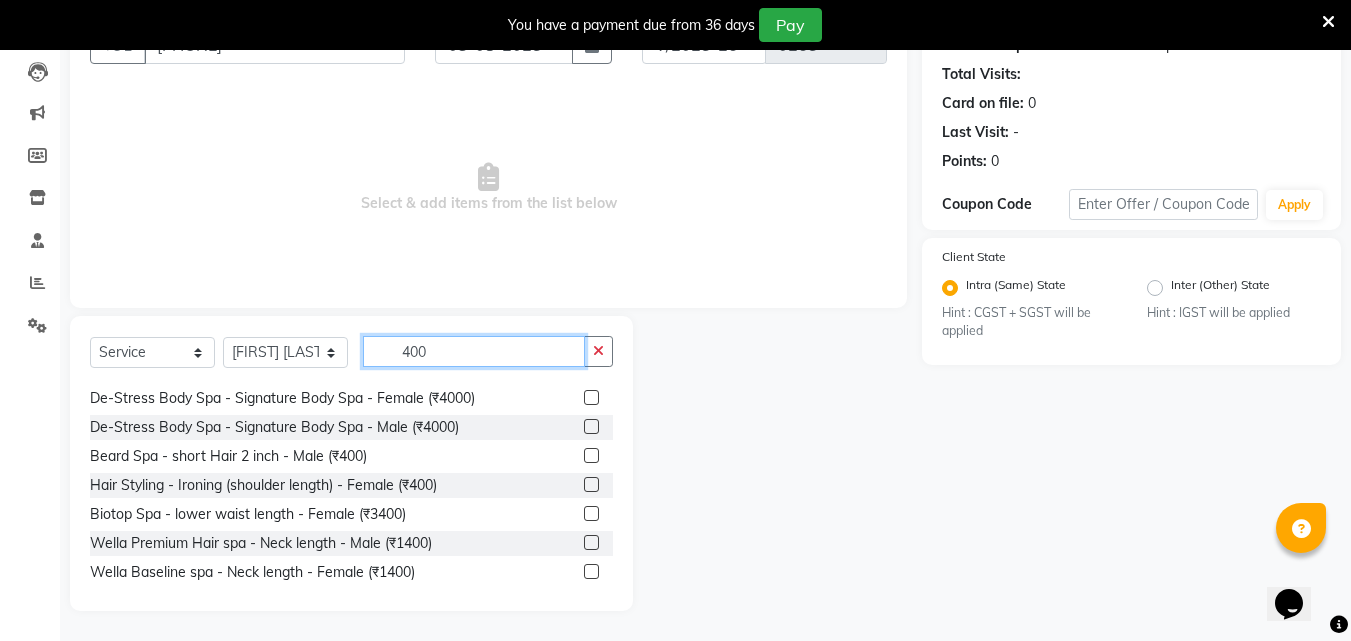 type on "400" 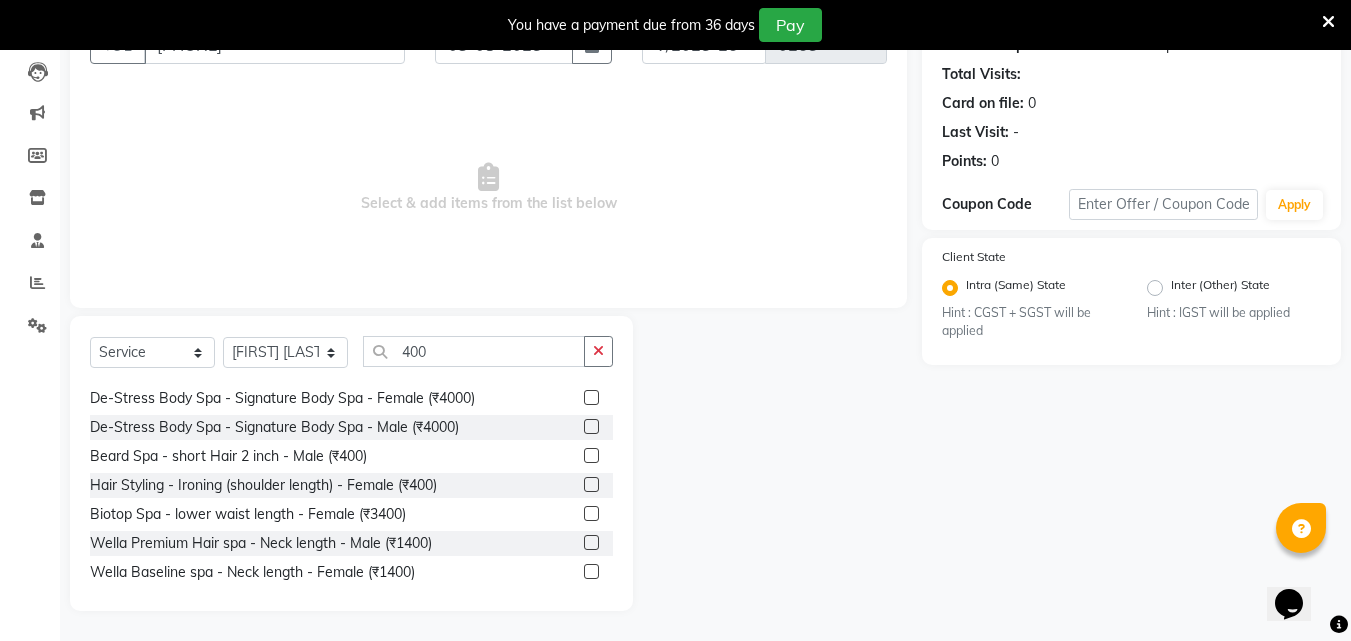 click 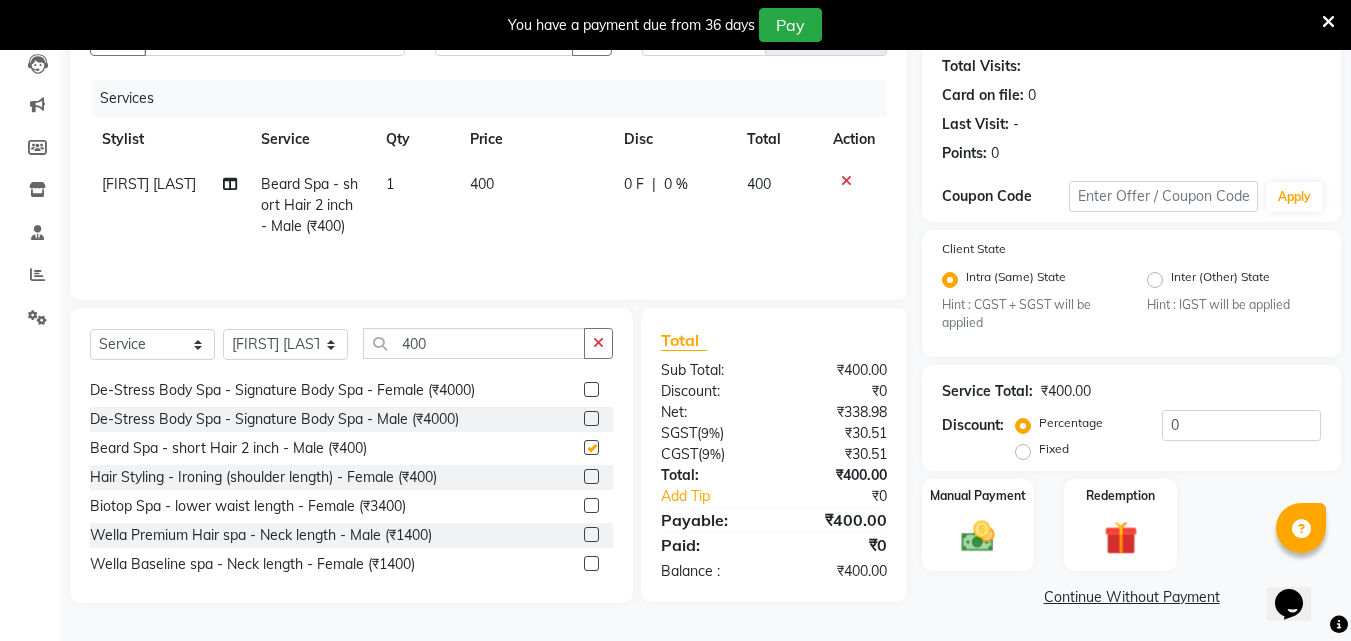 scroll, scrollTop: 219, scrollLeft: 0, axis: vertical 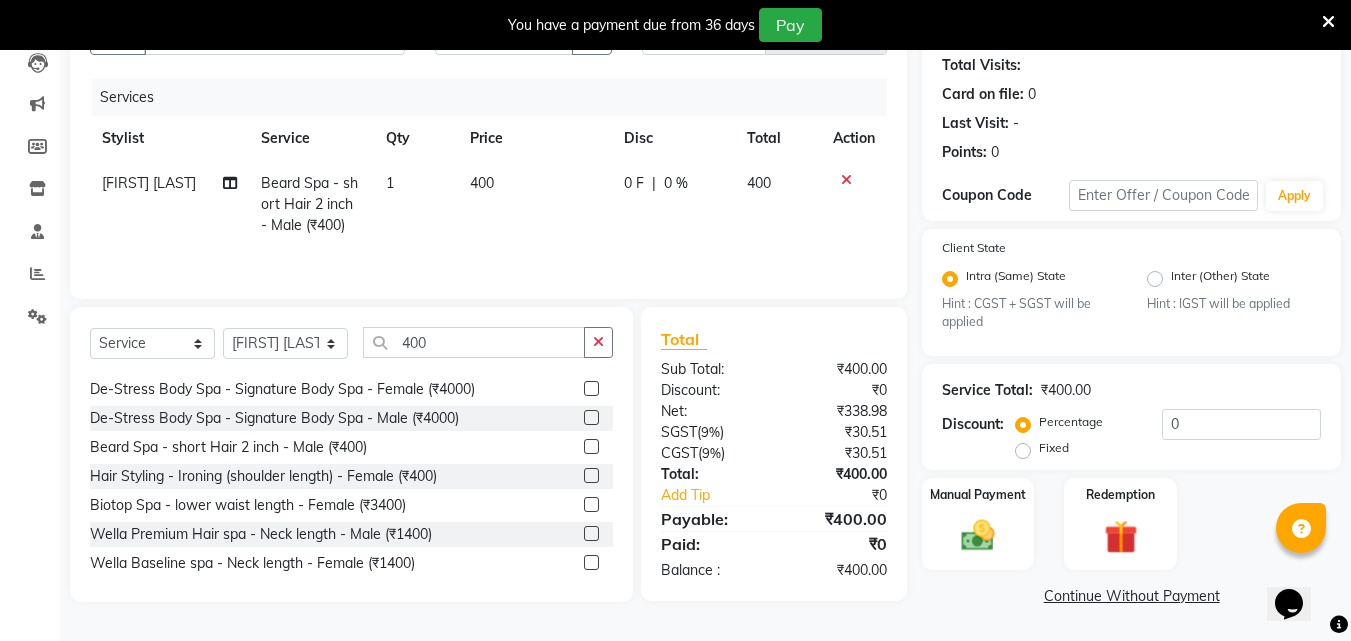 checkbox on "false" 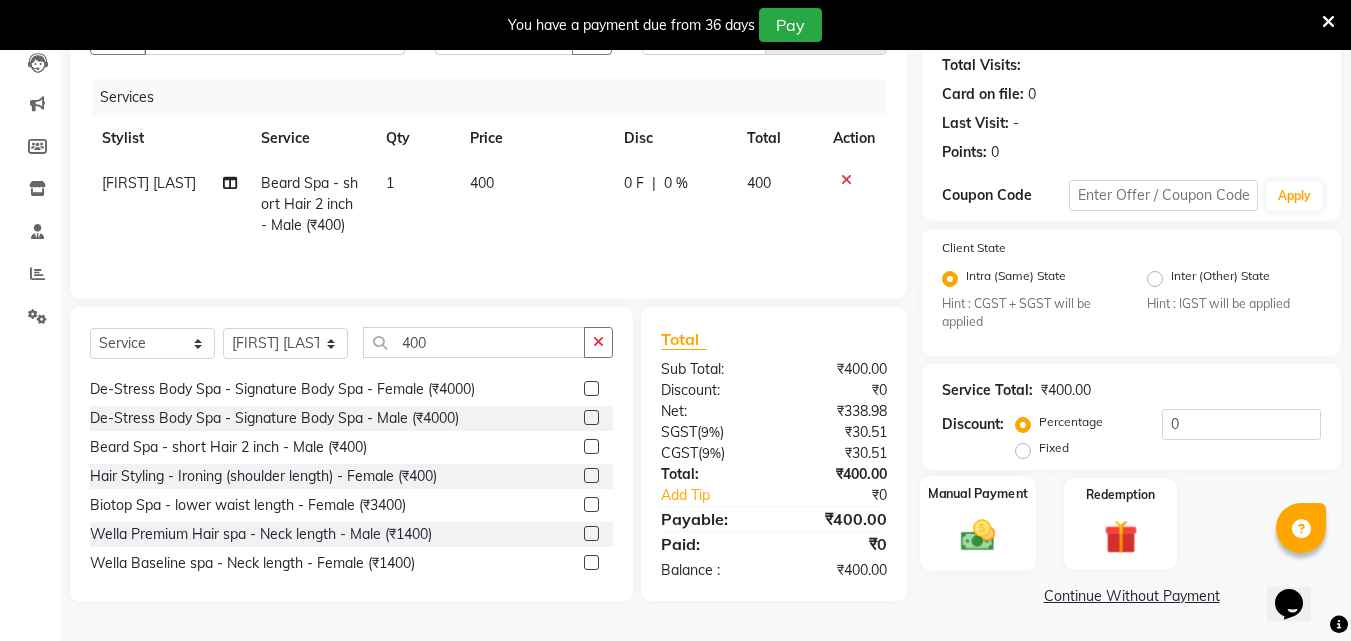 click 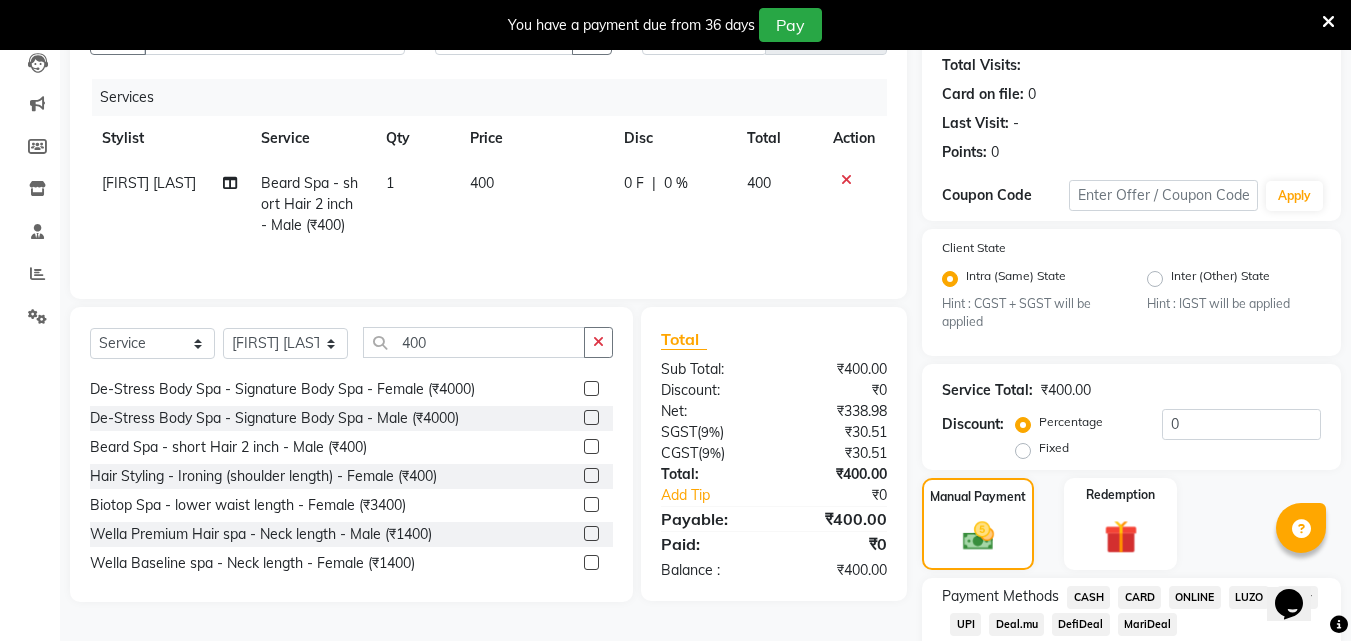 scroll, scrollTop: 347, scrollLeft: 0, axis: vertical 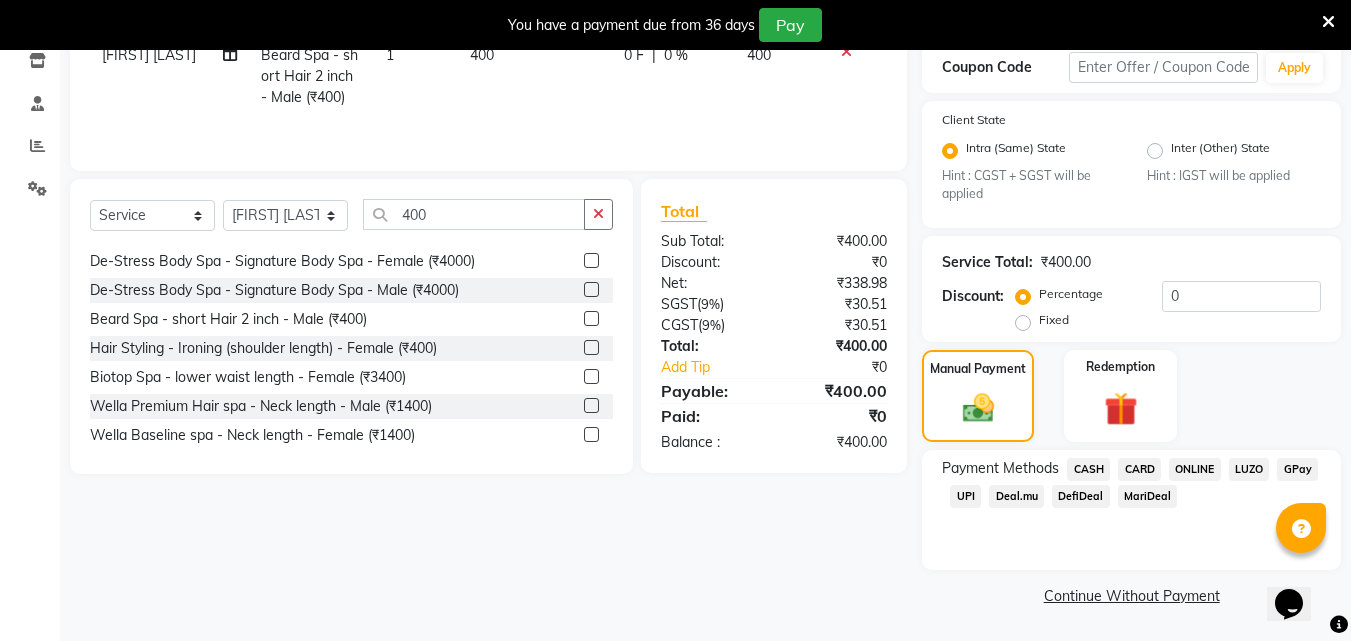 click on "ONLINE" 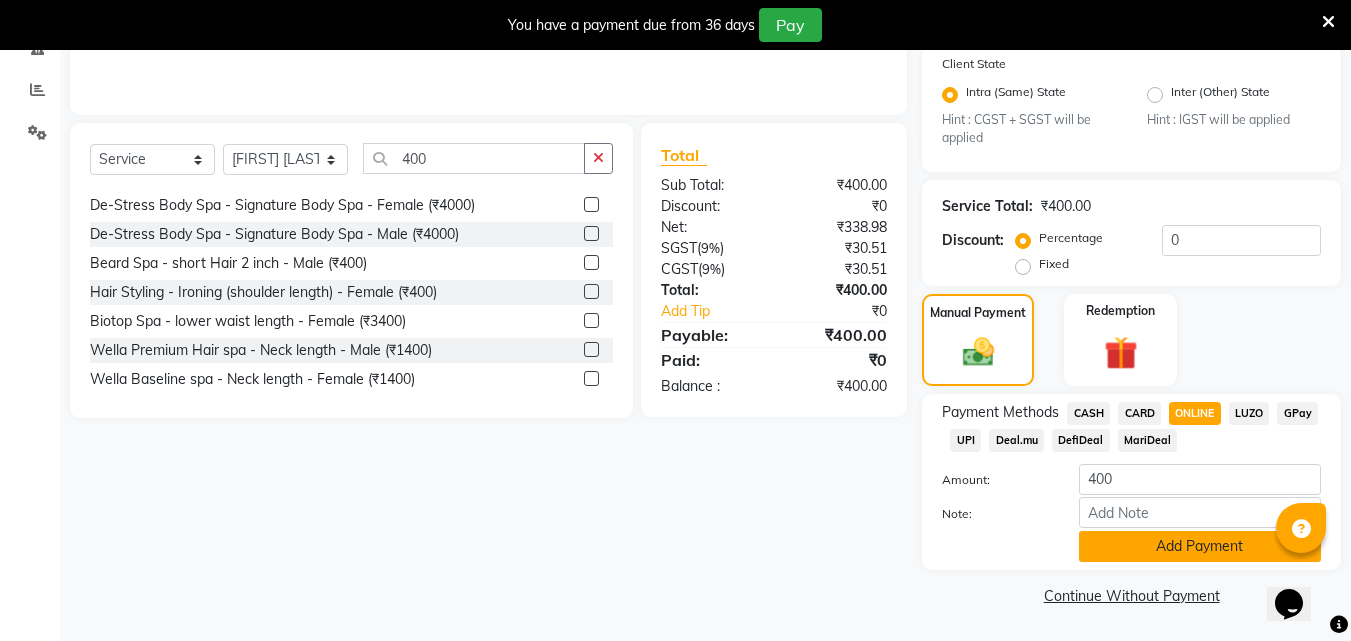 click on "Add Payment" 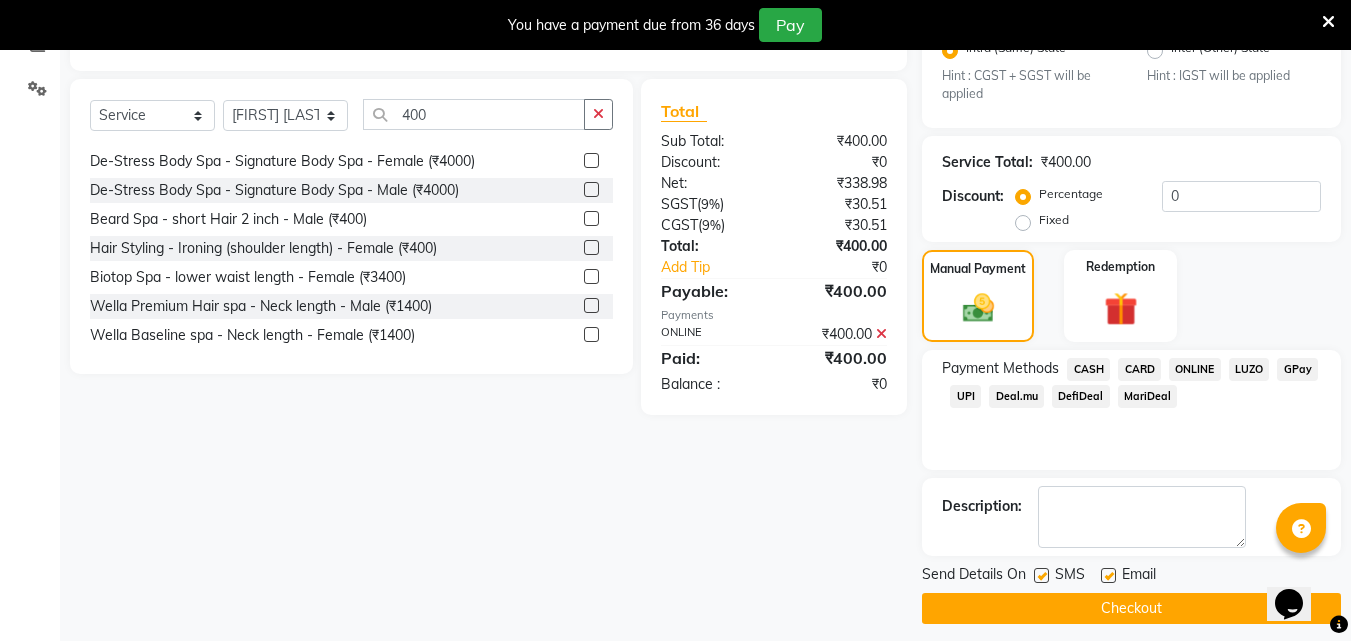 scroll, scrollTop: 460, scrollLeft: 0, axis: vertical 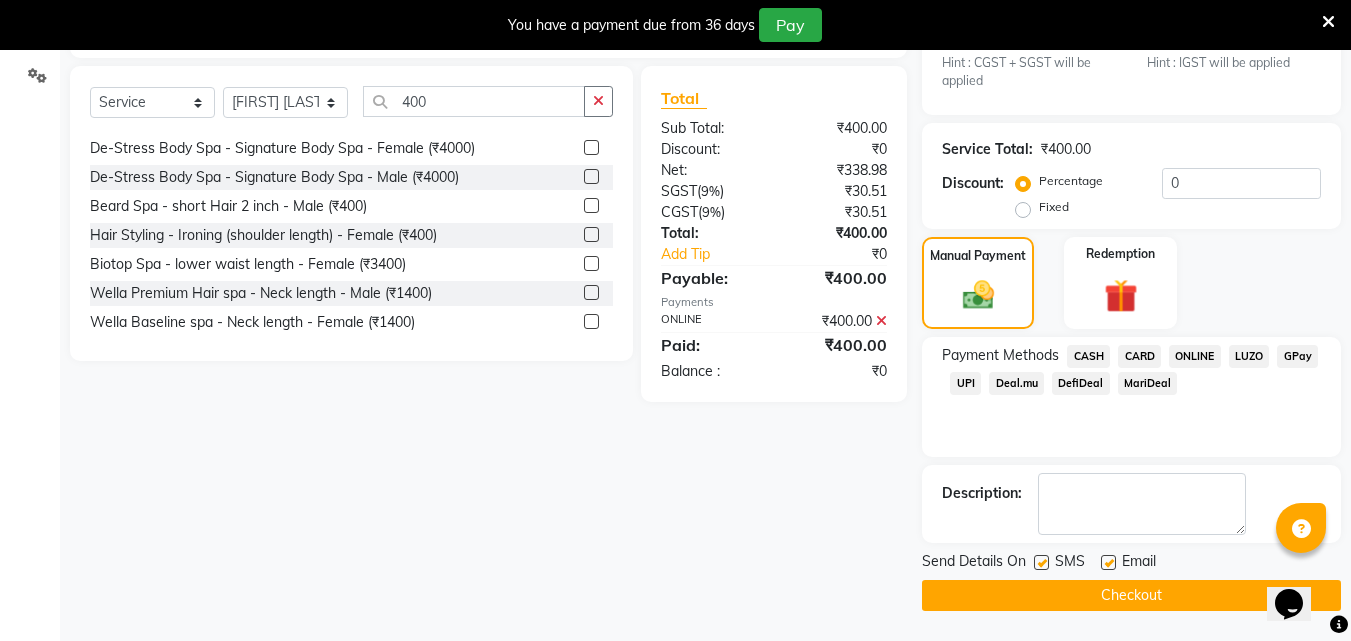 click on "Checkout" 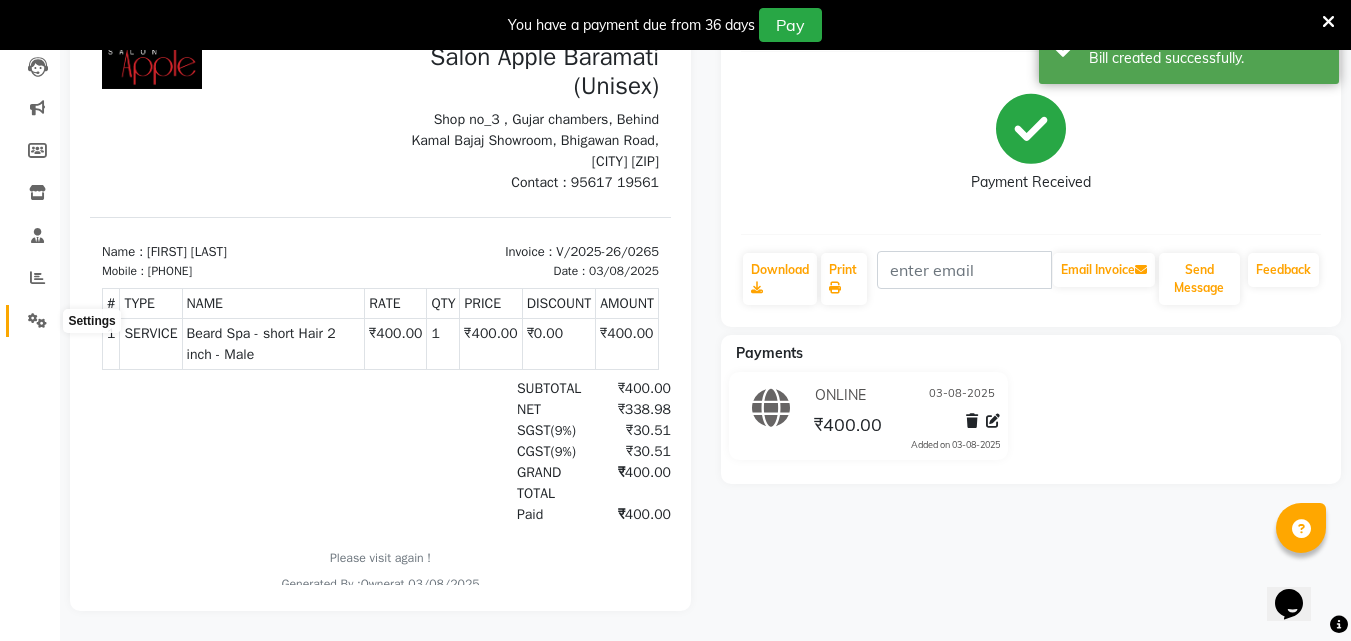 scroll, scrollTop: 0, scrollLeft: 0, axis: both 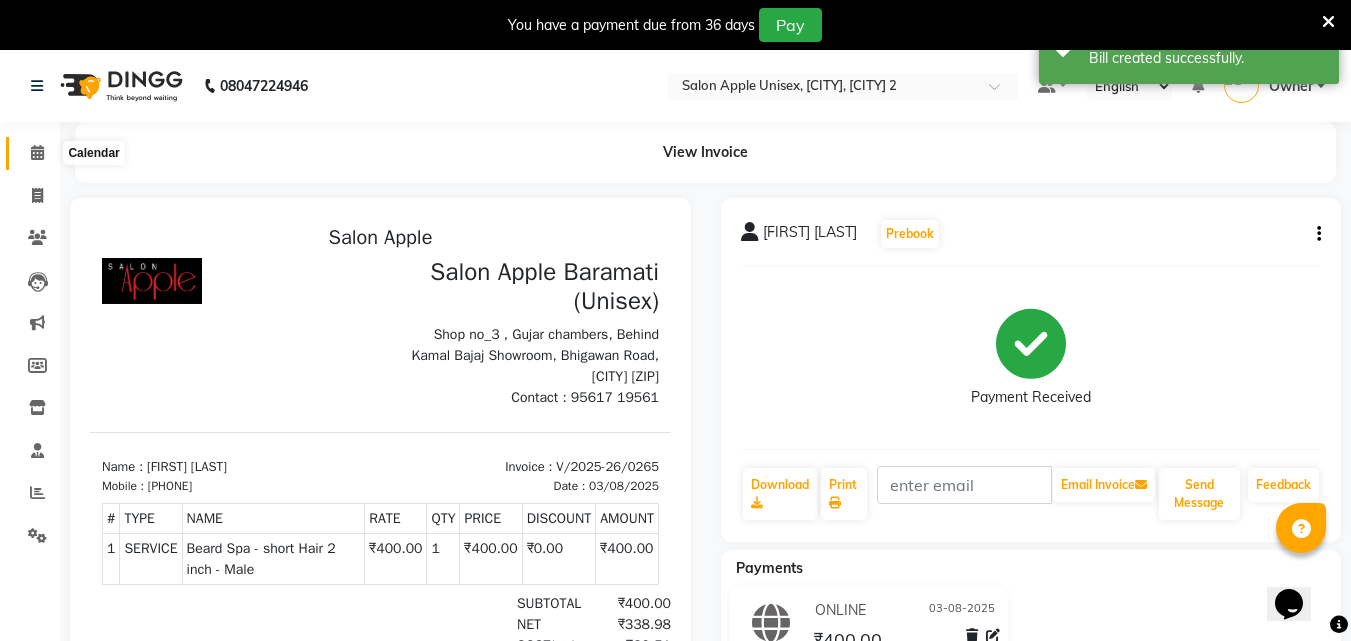 click 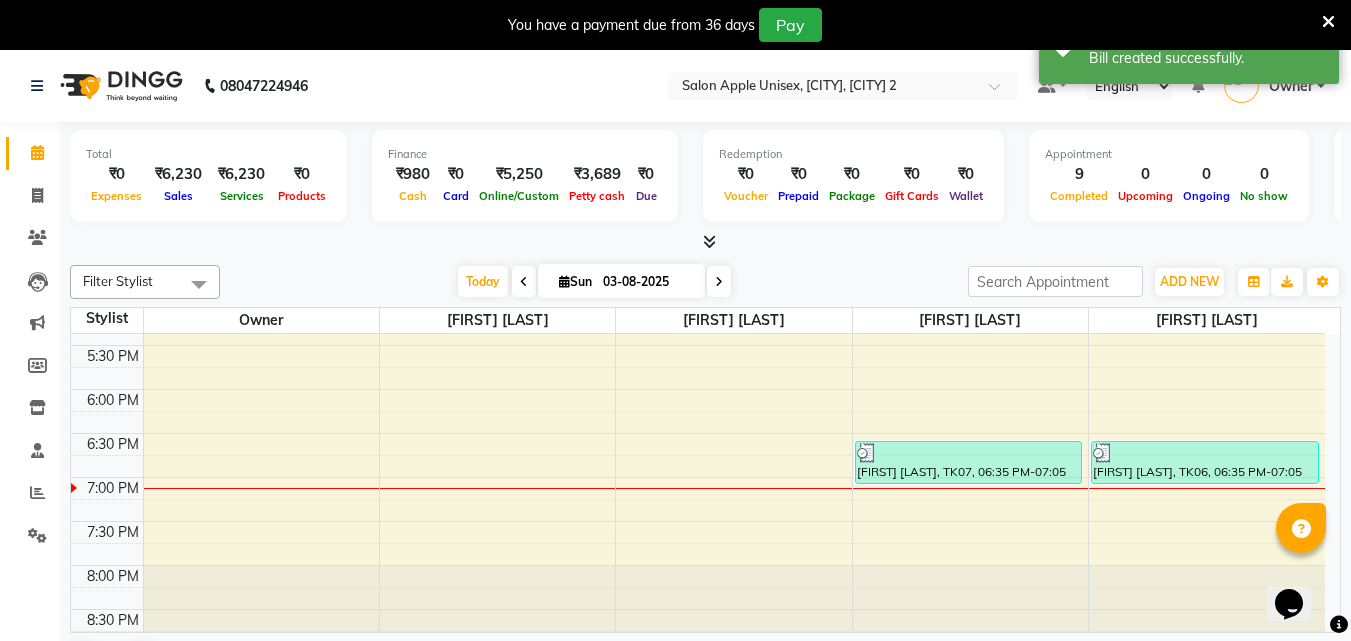 scroll, scrollTop: 845, scrollLeft: 0, axis: vertical 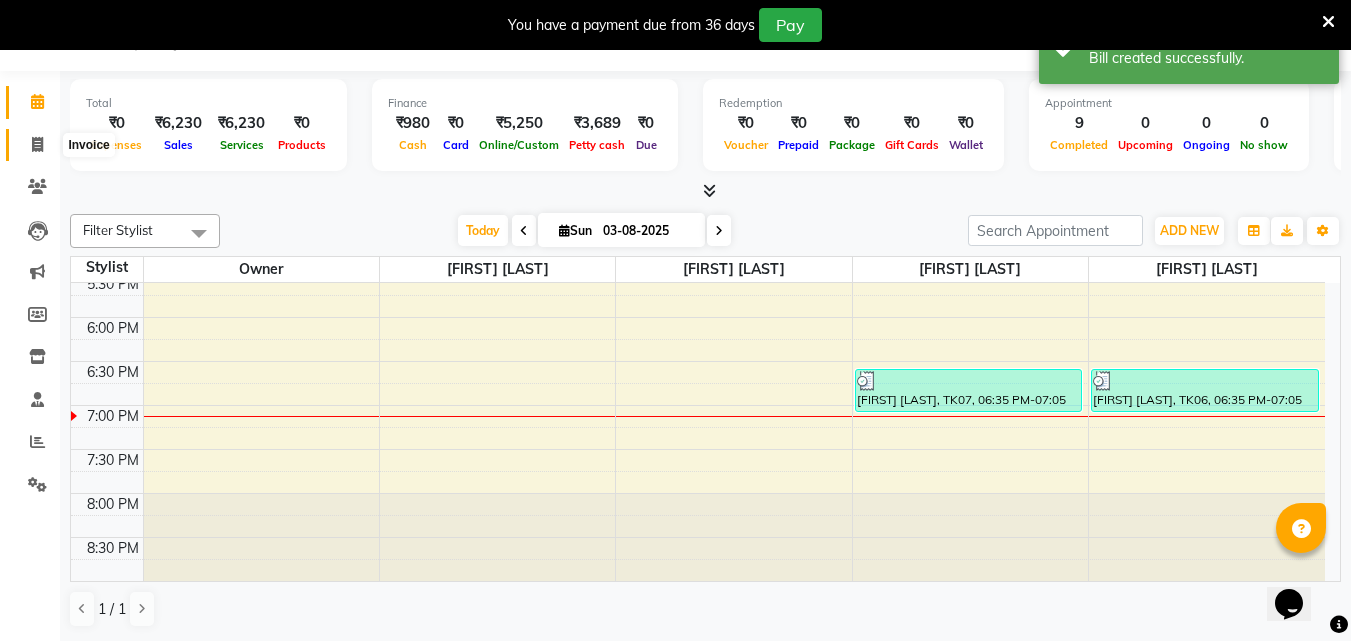 click 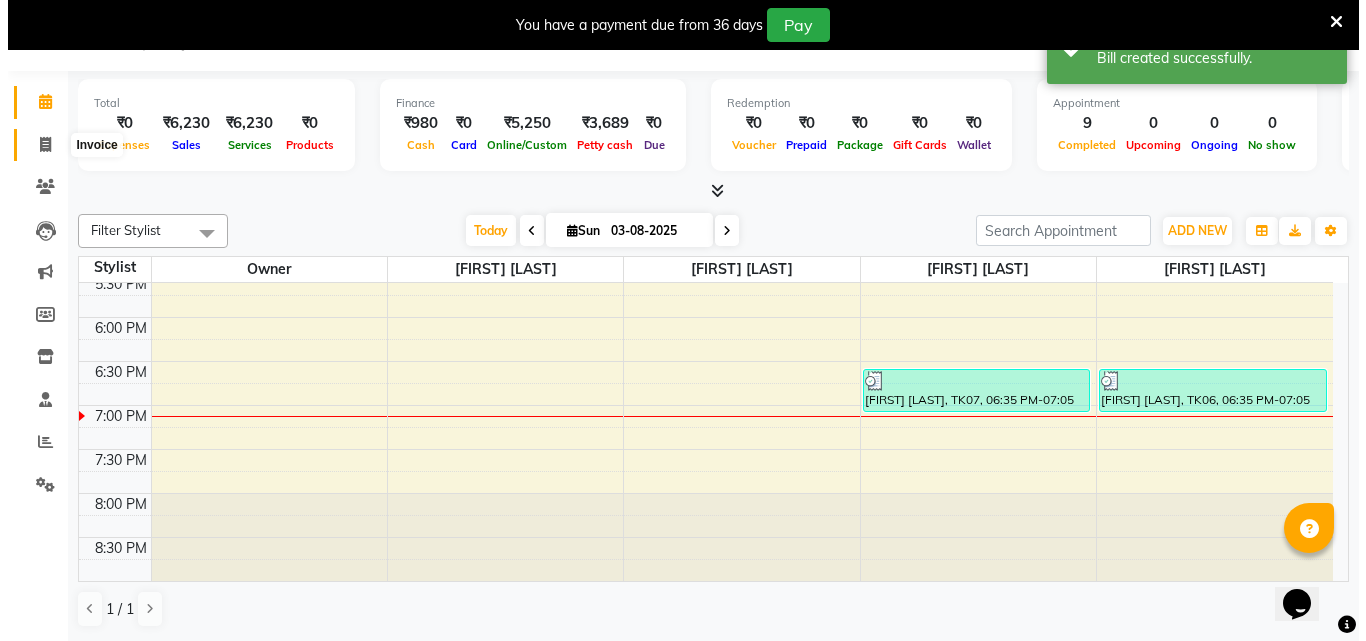 scroll, scrollTop: 50, scrollLeft: 0, axis: vertical 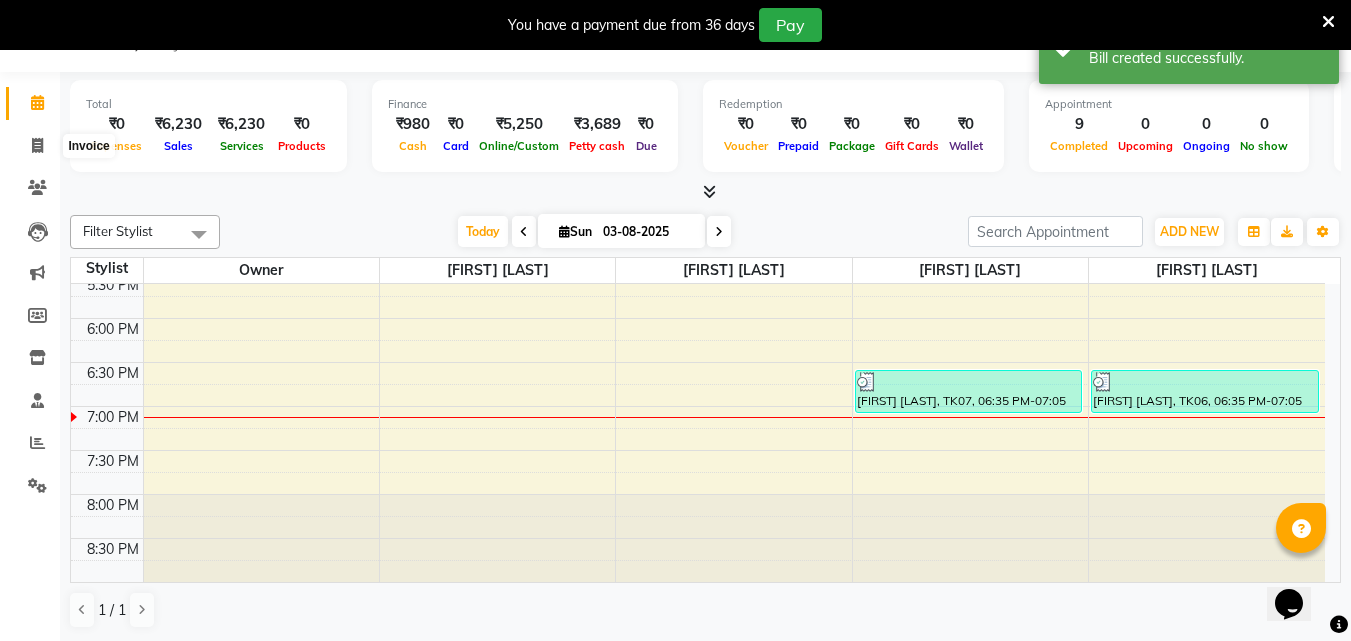 select on "4957" 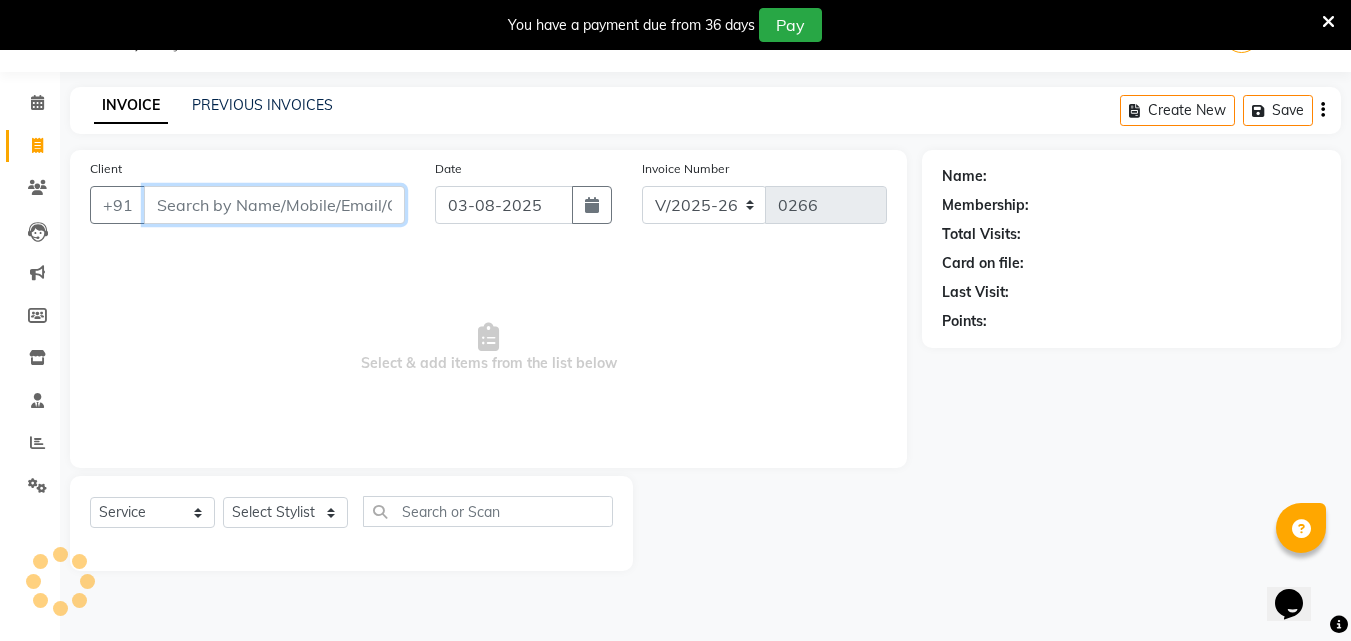 click on "Client" at bounding box center [274, 205] 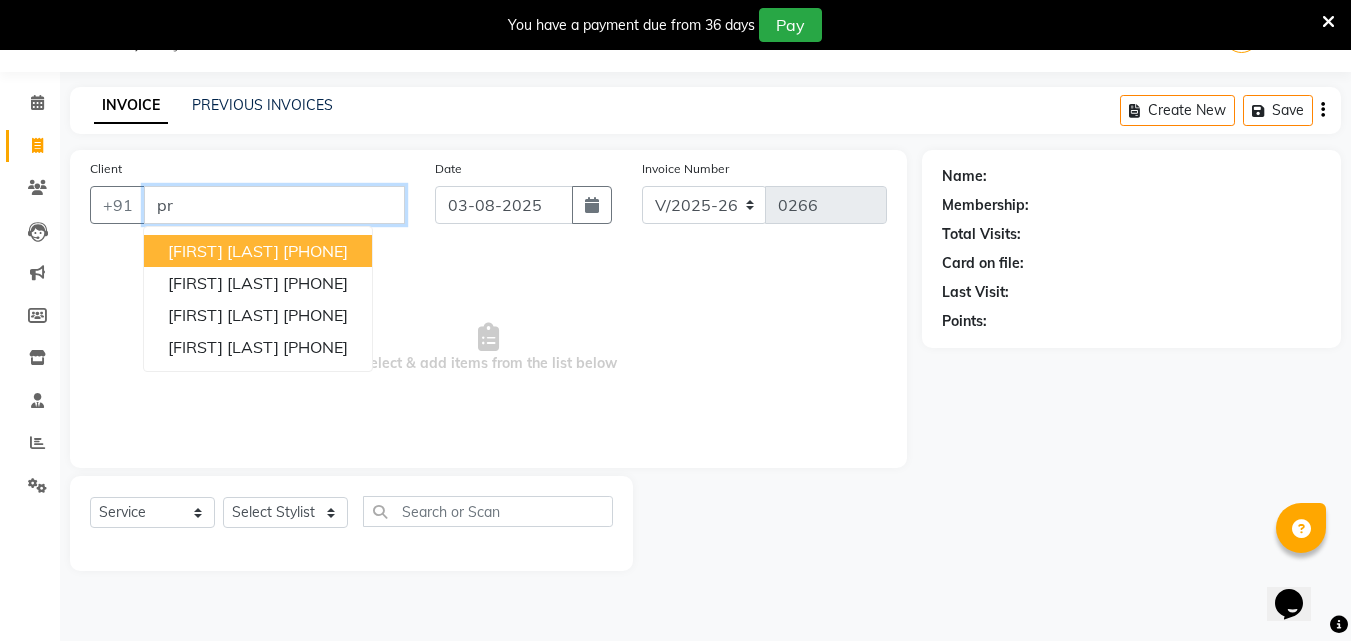 type on "p" 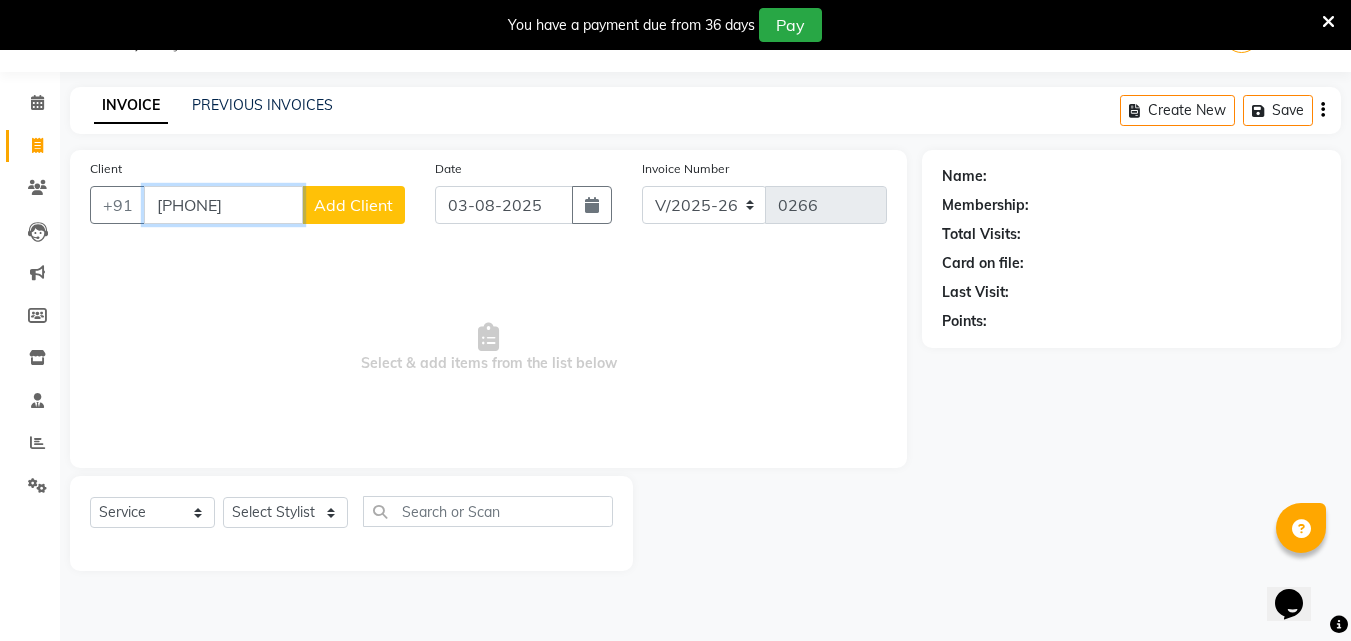 type on "[PHONE]" 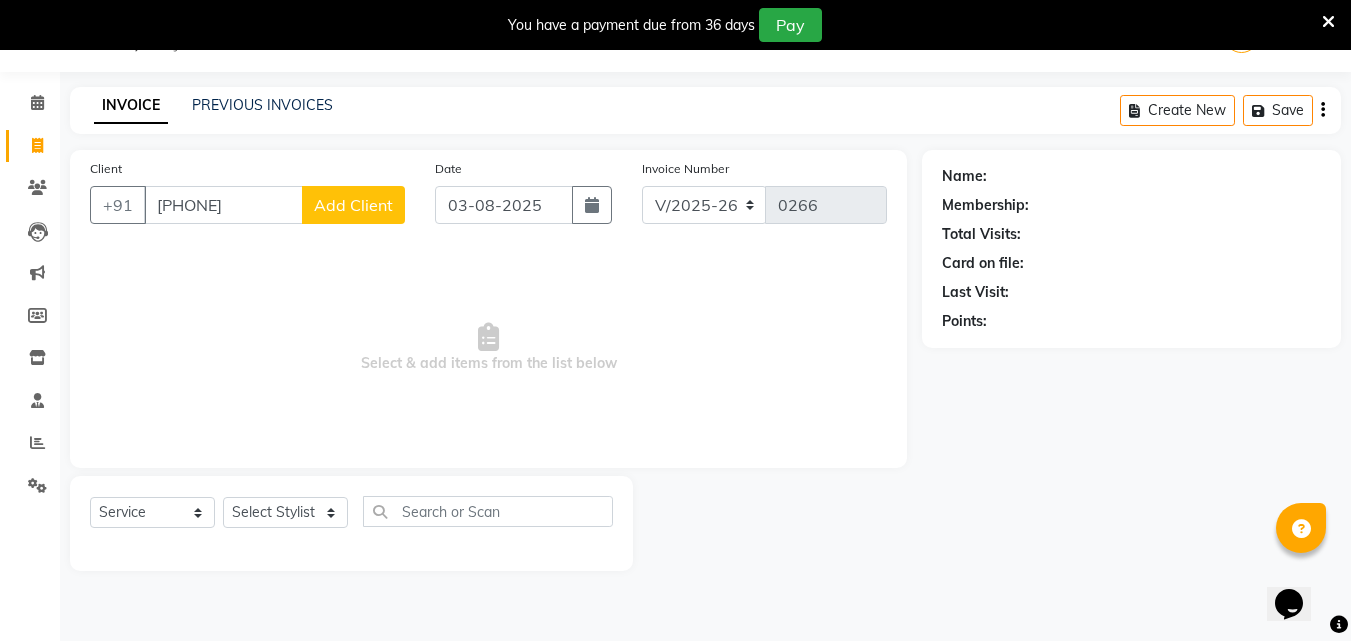 click on "Add Client" 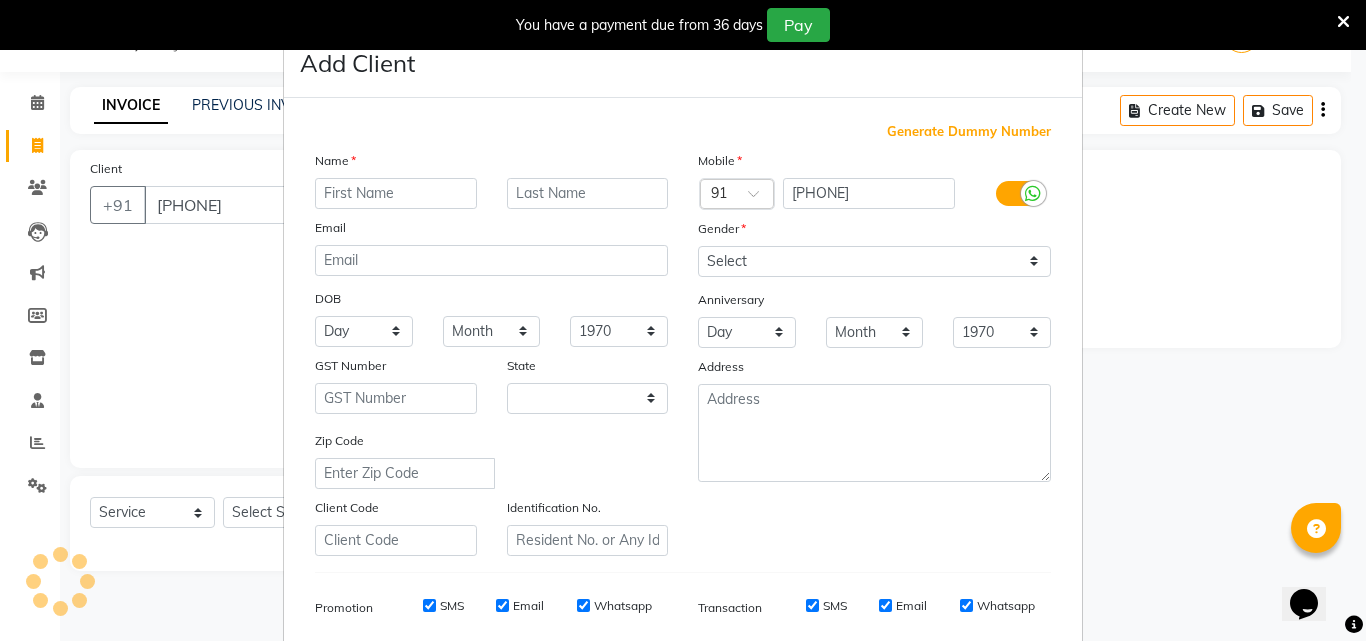 select on "22" 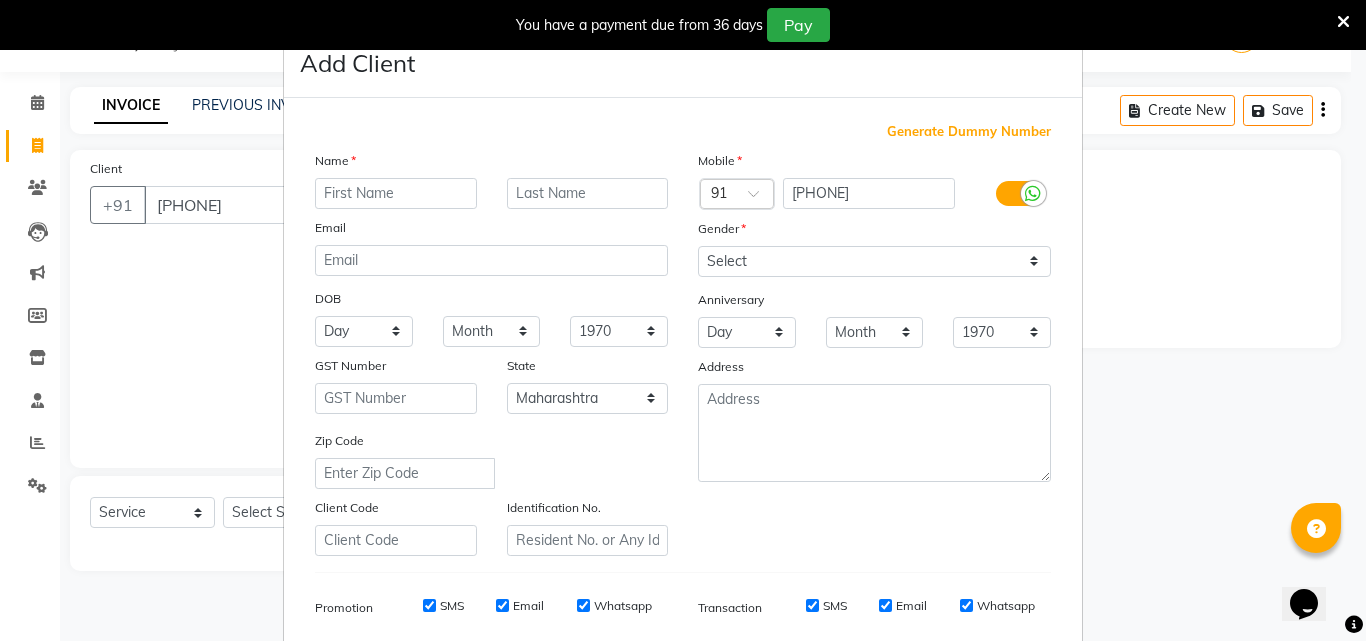 click at bounding box center [396, 193] 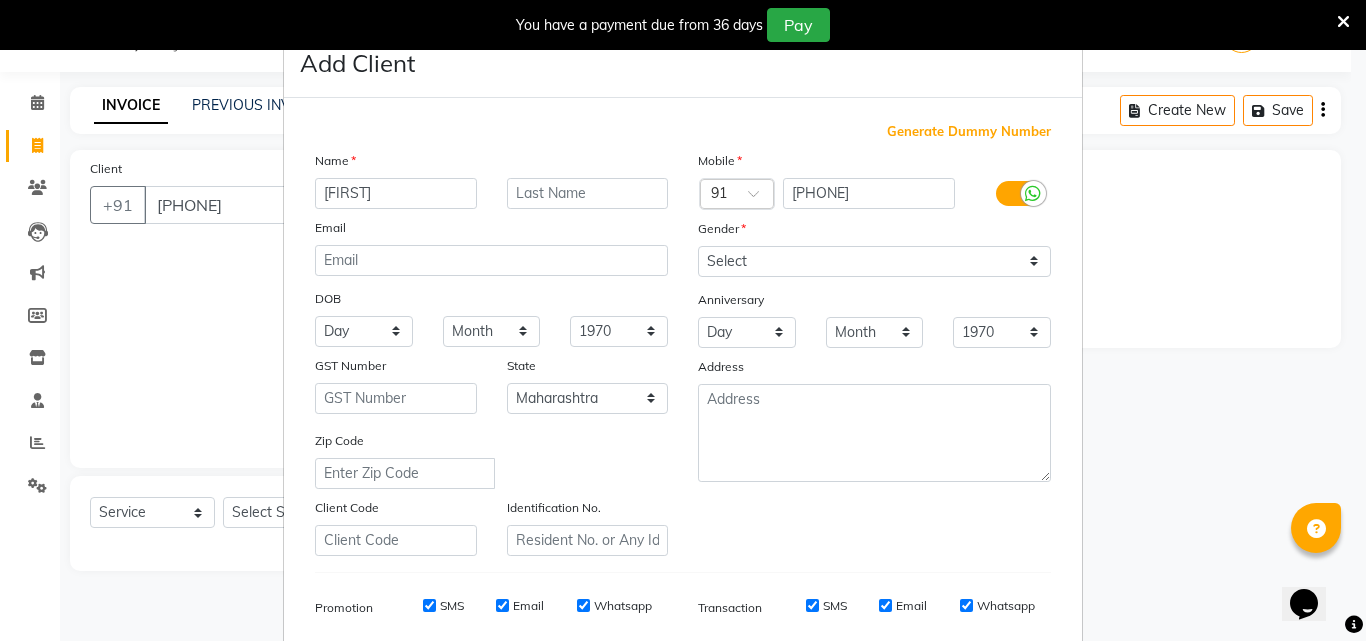 type on "[FIRST]" 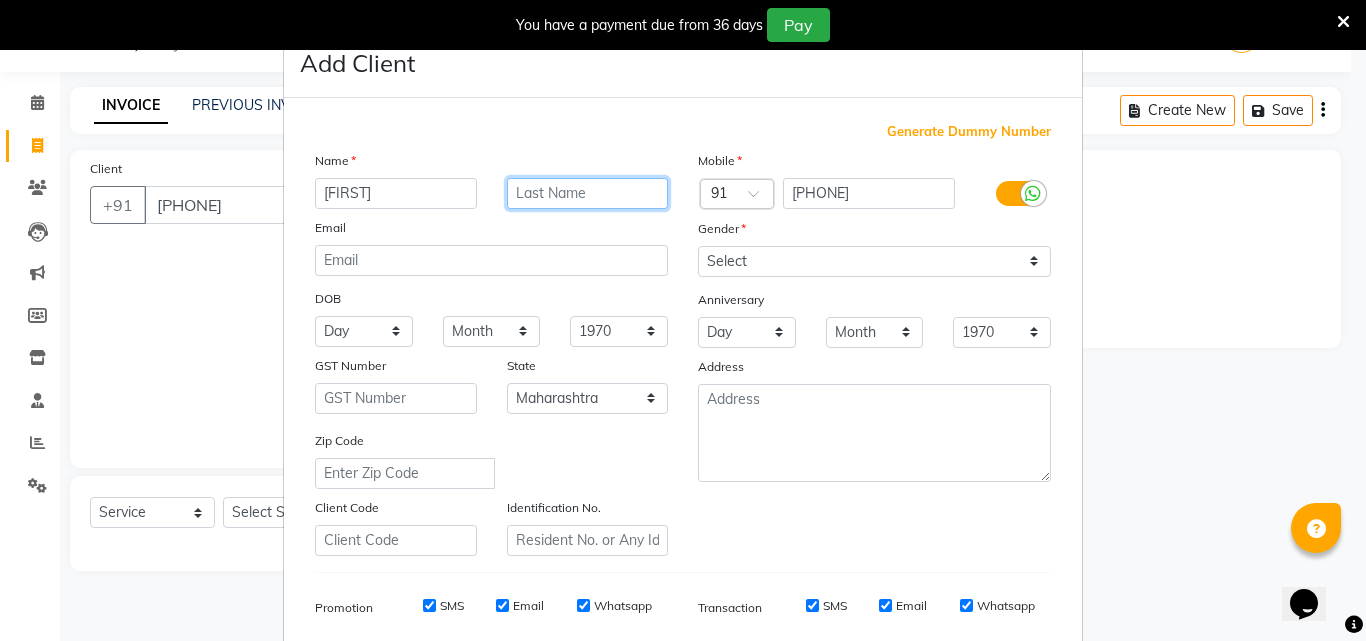 click at bounding box center [588, 193] 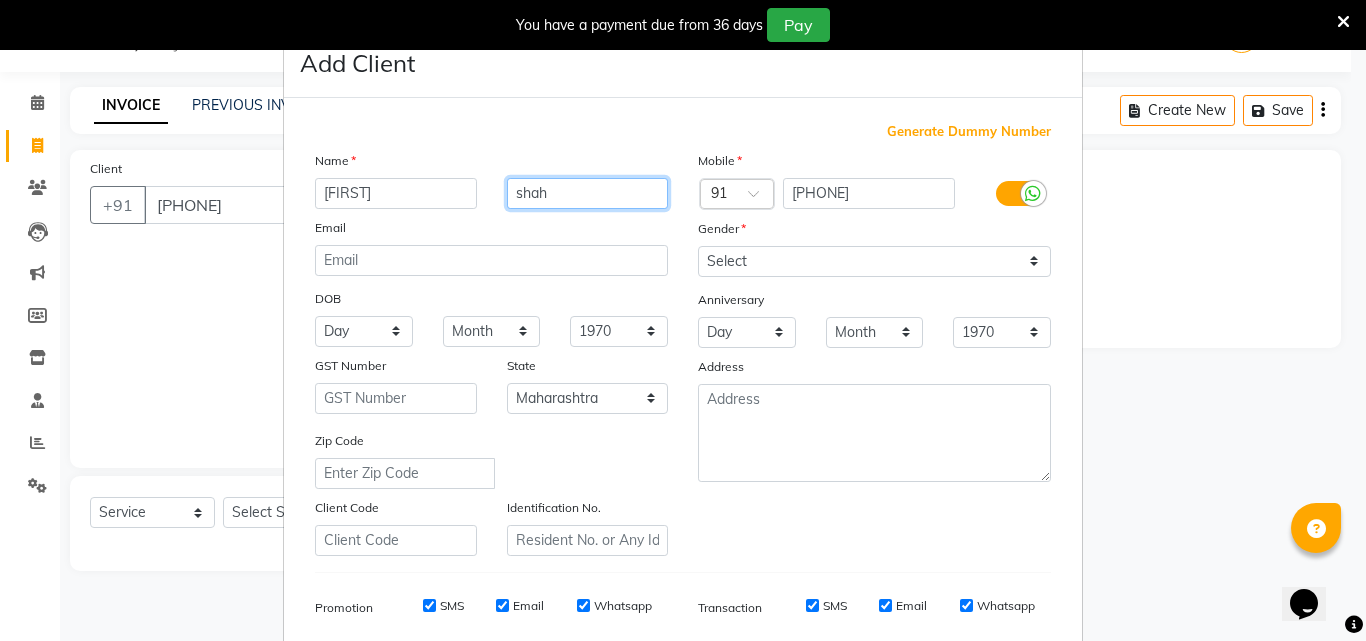 type on "shah" 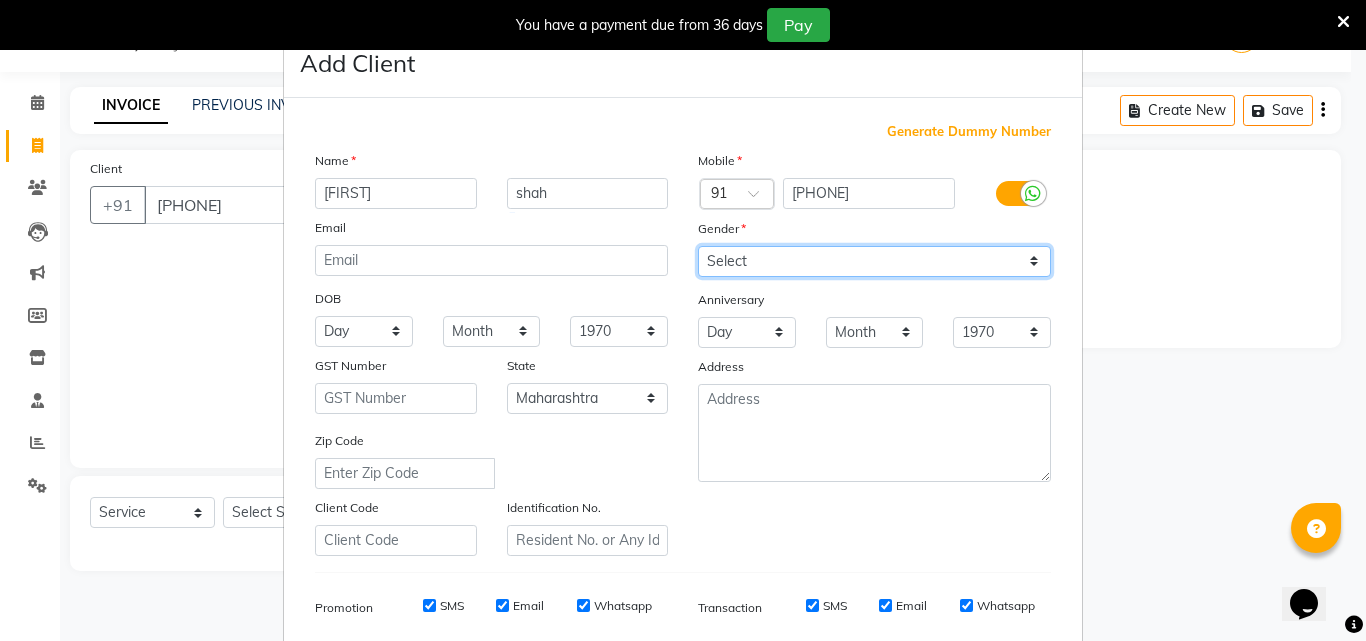 click on "Select Male Female Other Prefer Not To Say" at bounding box center (874, 261) 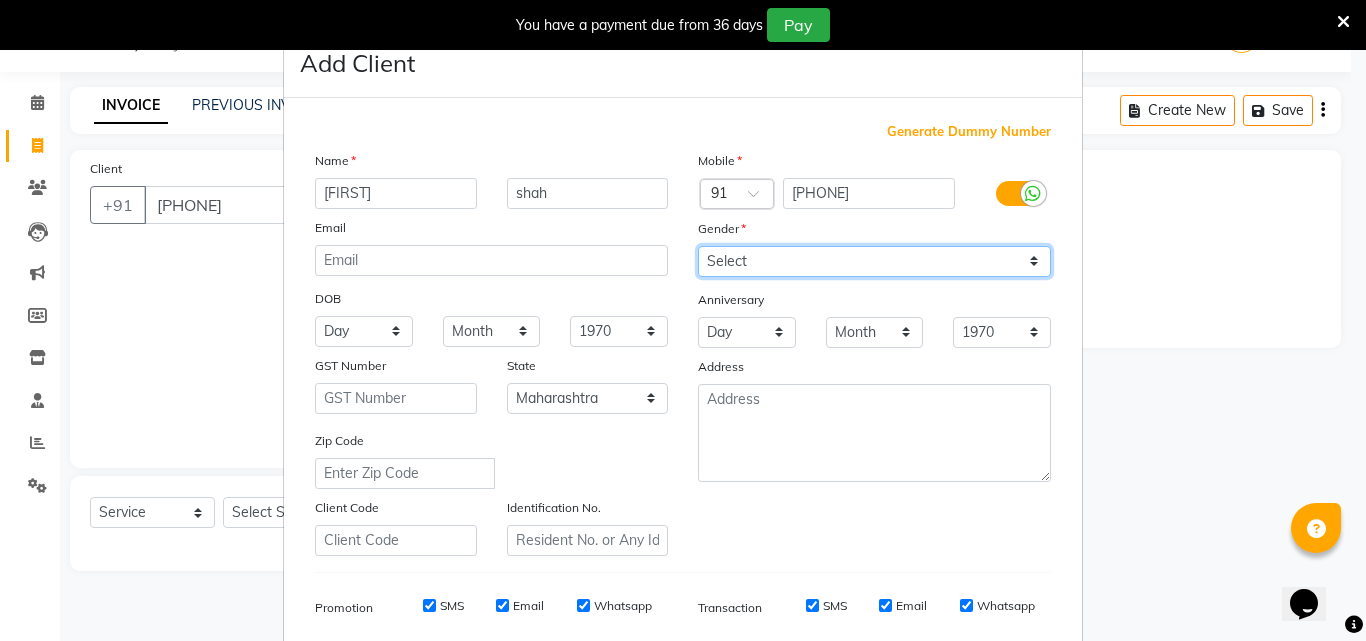 select on "male" 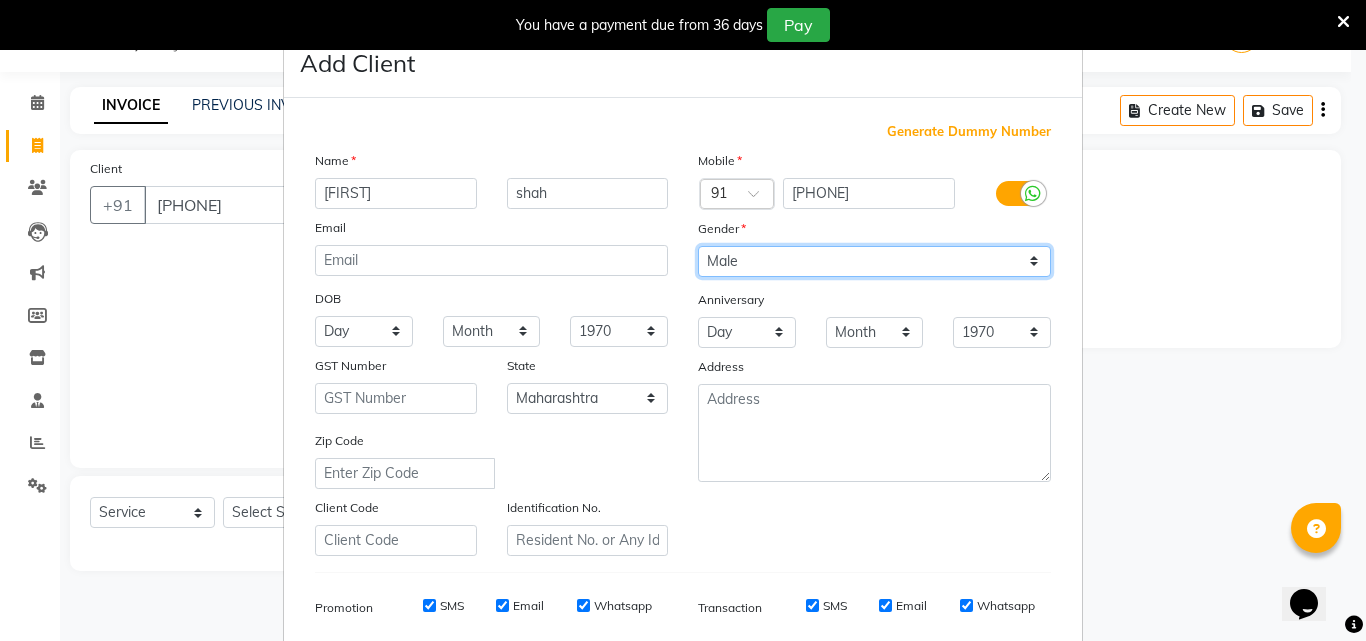 click on "Select Male Female Other Prefer Not To Say" at bounding box center [874, 261] 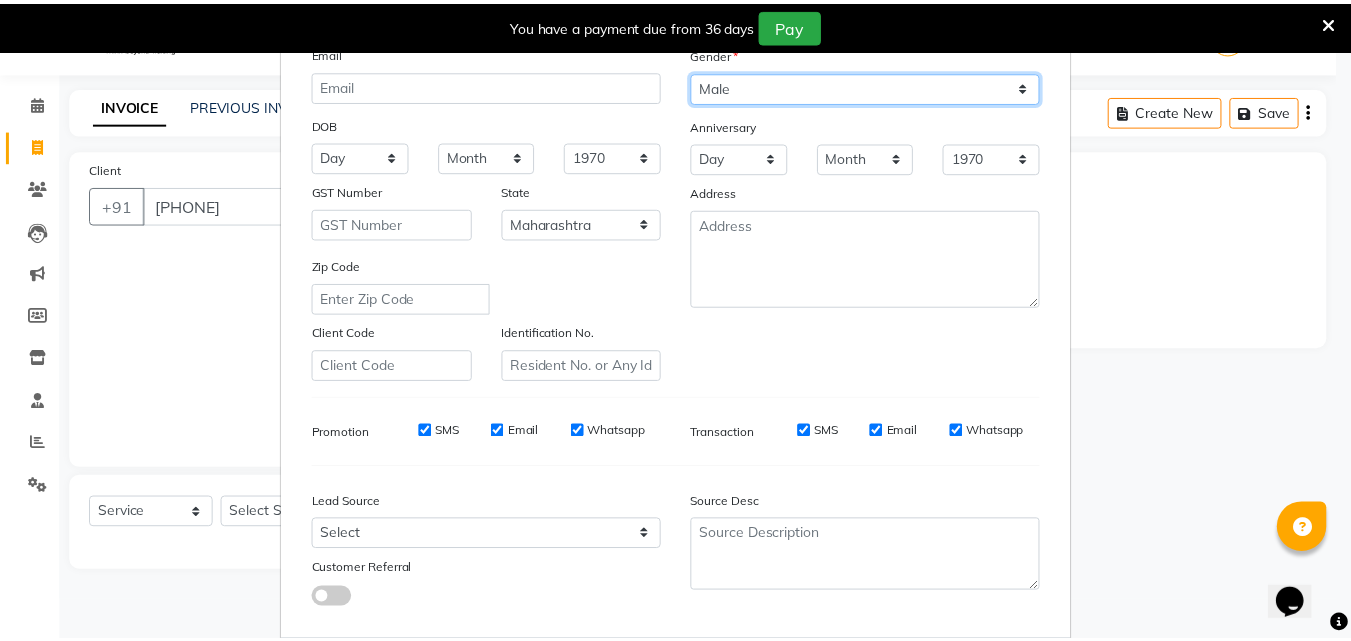 scroll, scrollTop: 282, scrollLeft: 0, axis: vertical 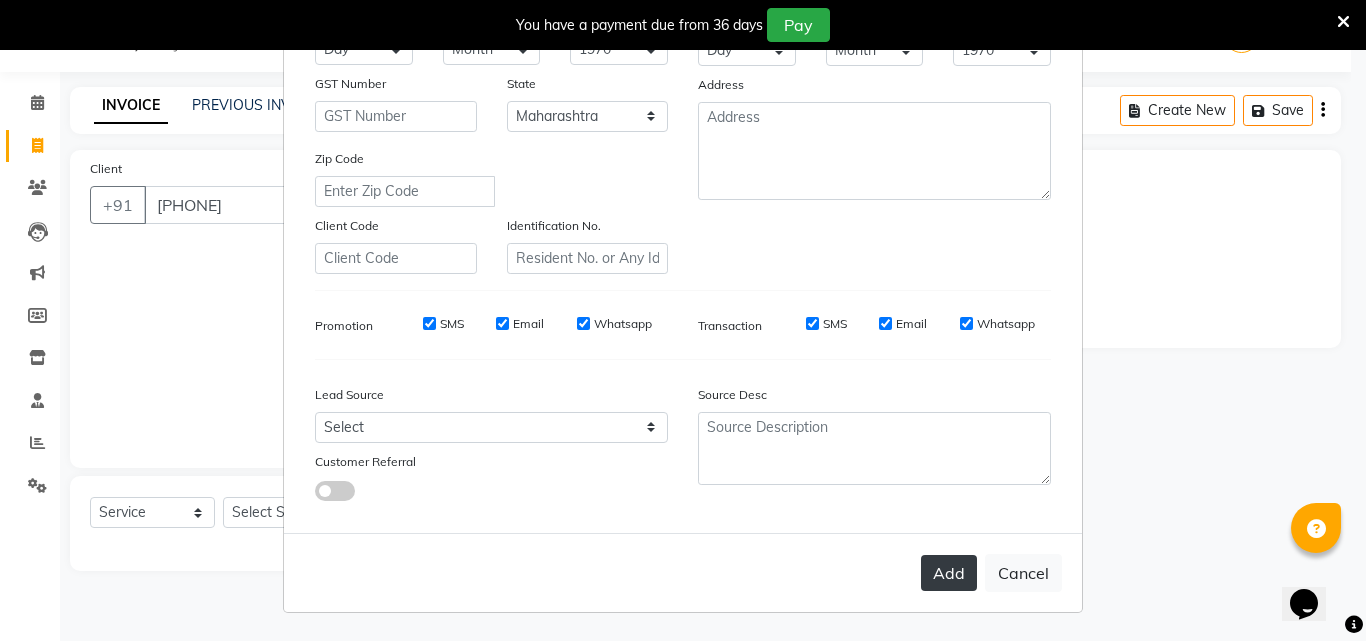 click on "Add" at bounding box center (949, 573) 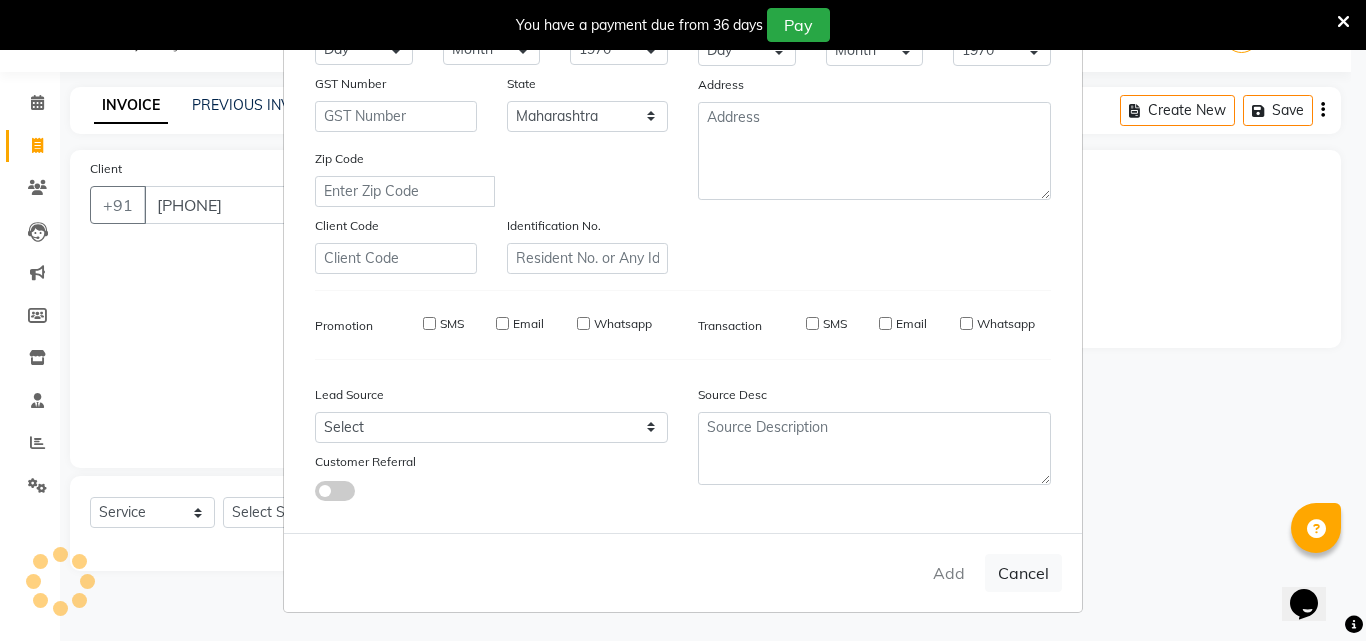 type 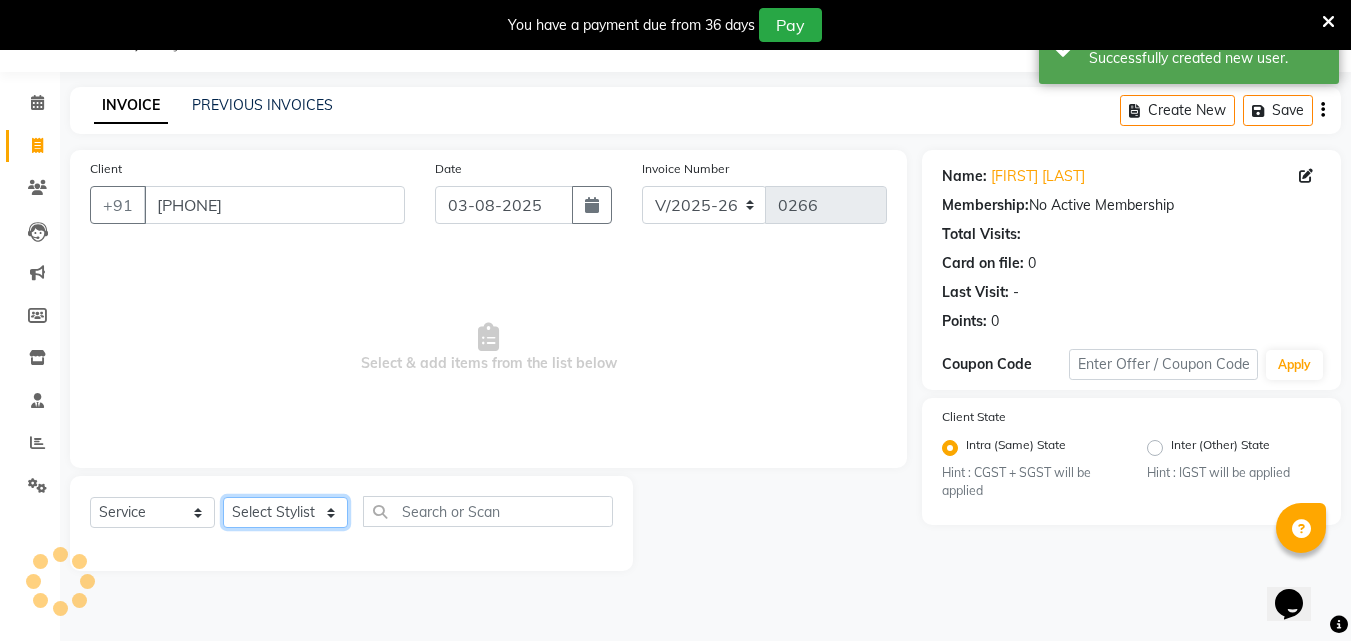 click on "Select Stylist [FIRST] [LAST]   [FIRST] [LAST] Owner [FIRST] [LAST]" 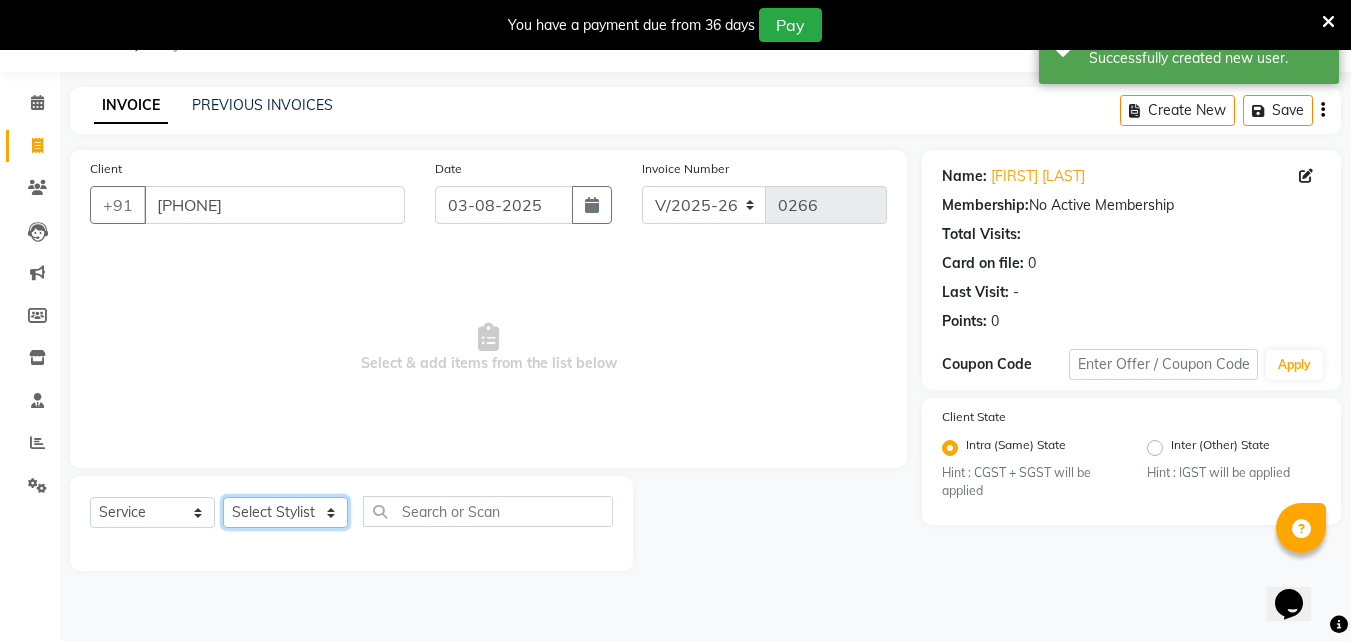 select on "63751" 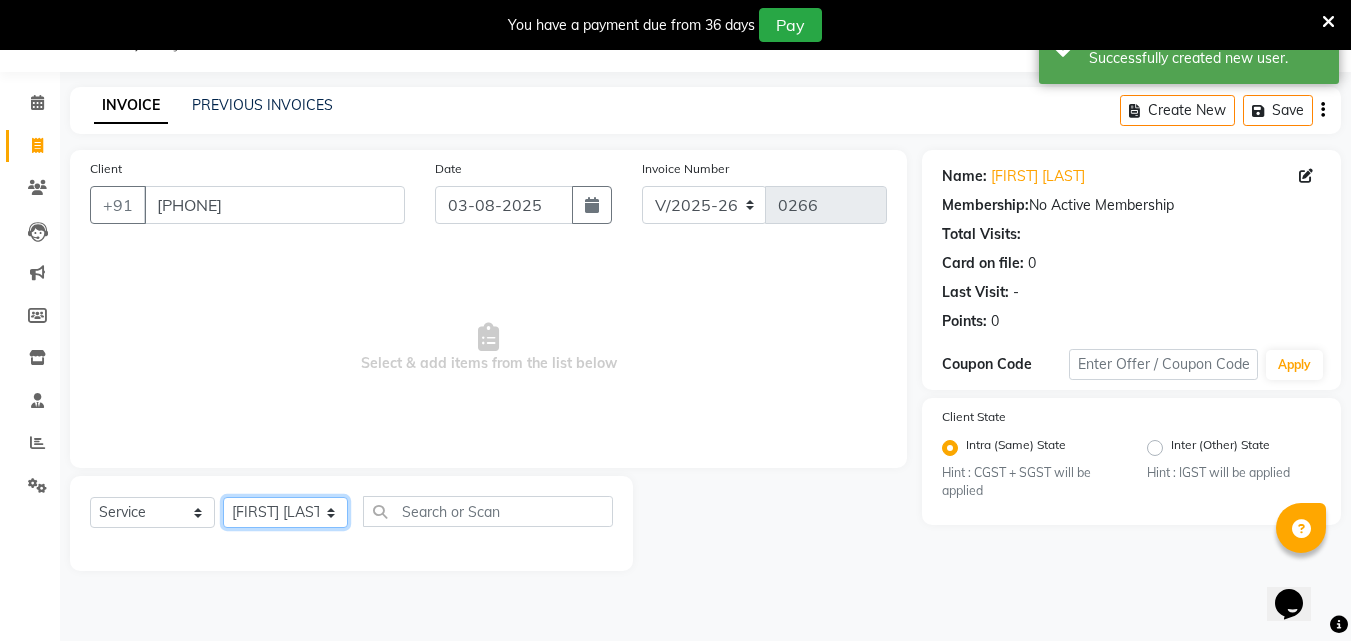 click on "Select Stylist [FIRST] [LAST]   [FIRST] [LAST] Owner [FIRST] [LAST]" 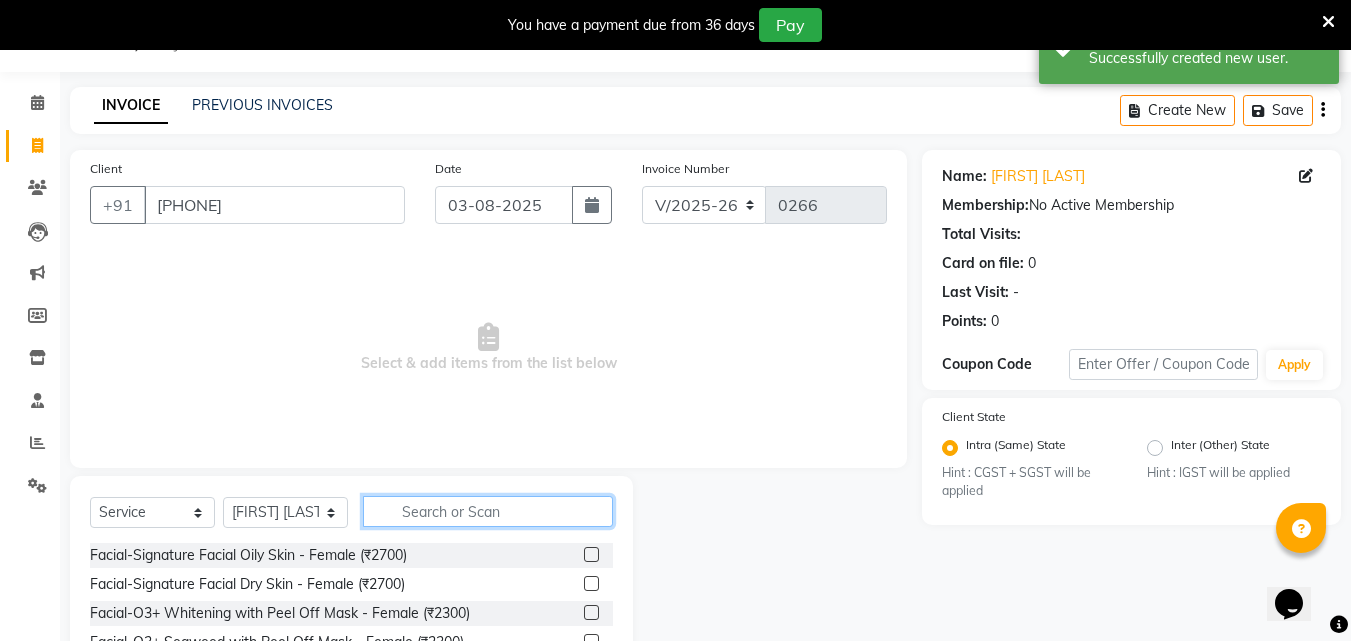 click 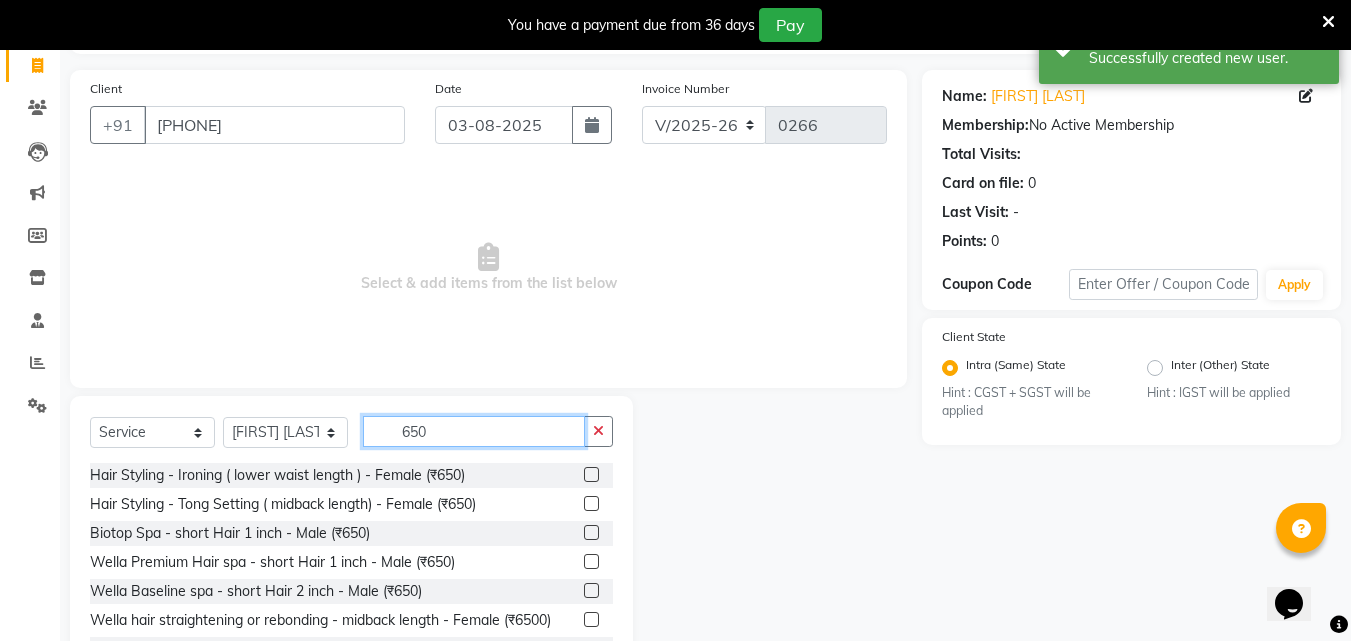 scroll, scrollTop: 210, scrollLeft: 0, axis: vertical 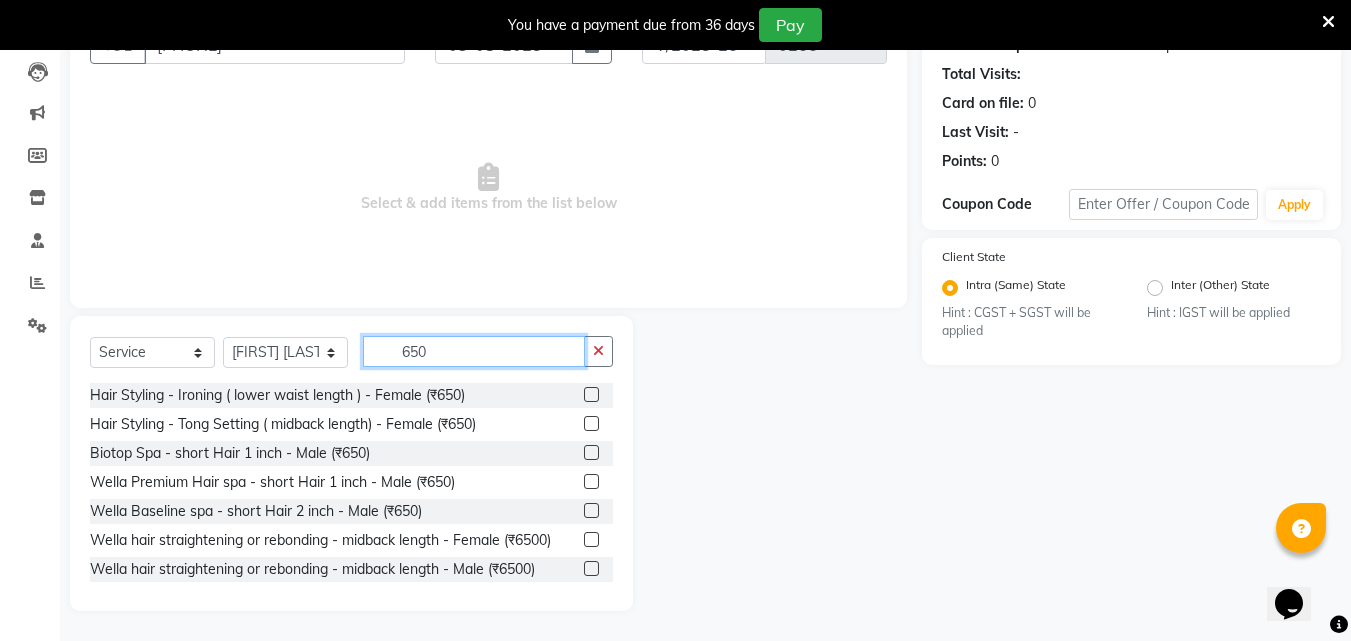 type on "650" 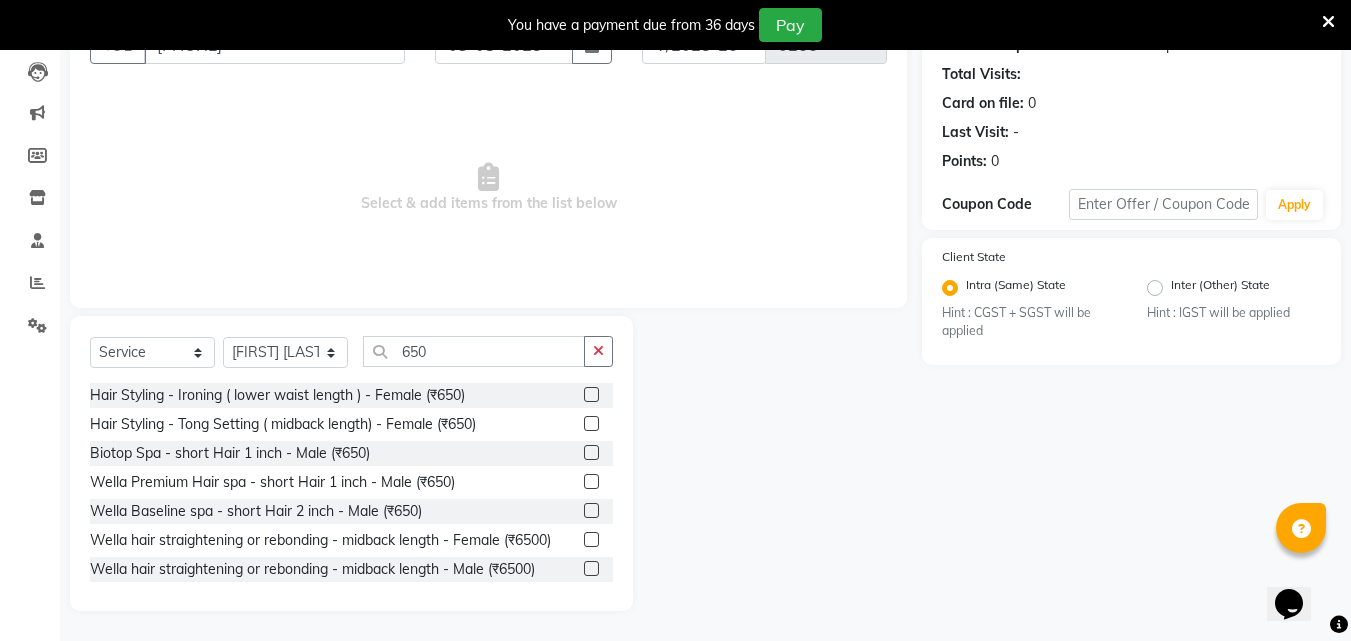 click 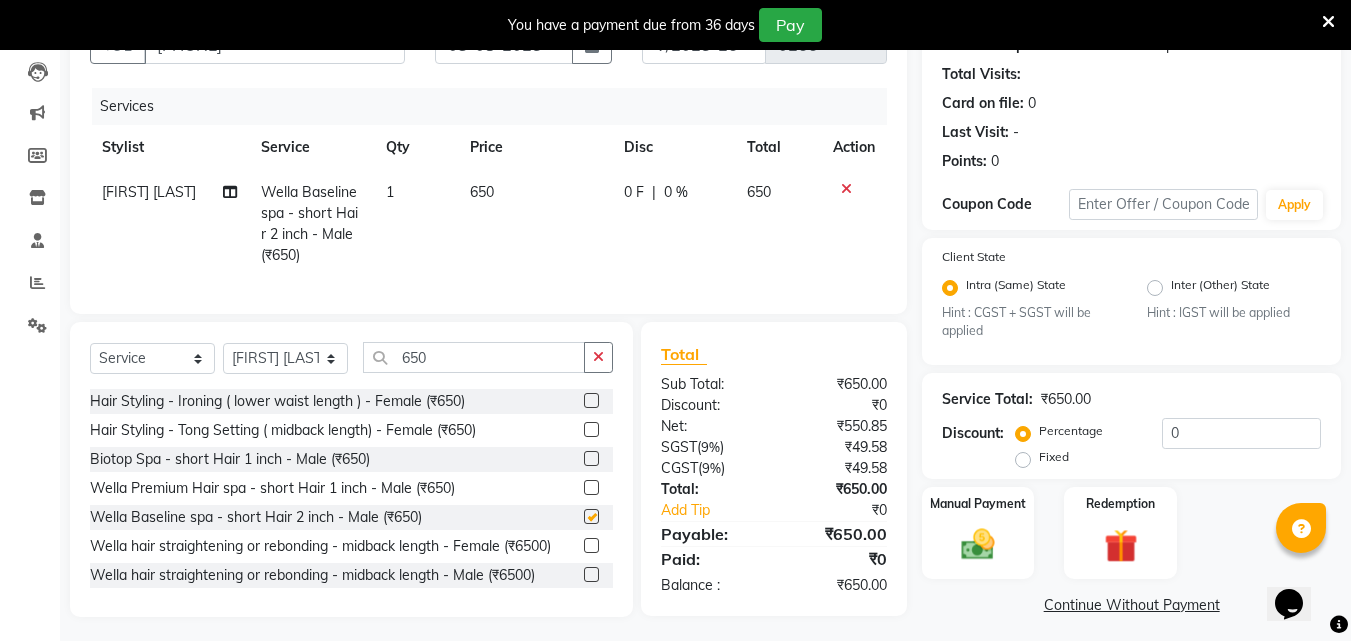 checkbox on "false" 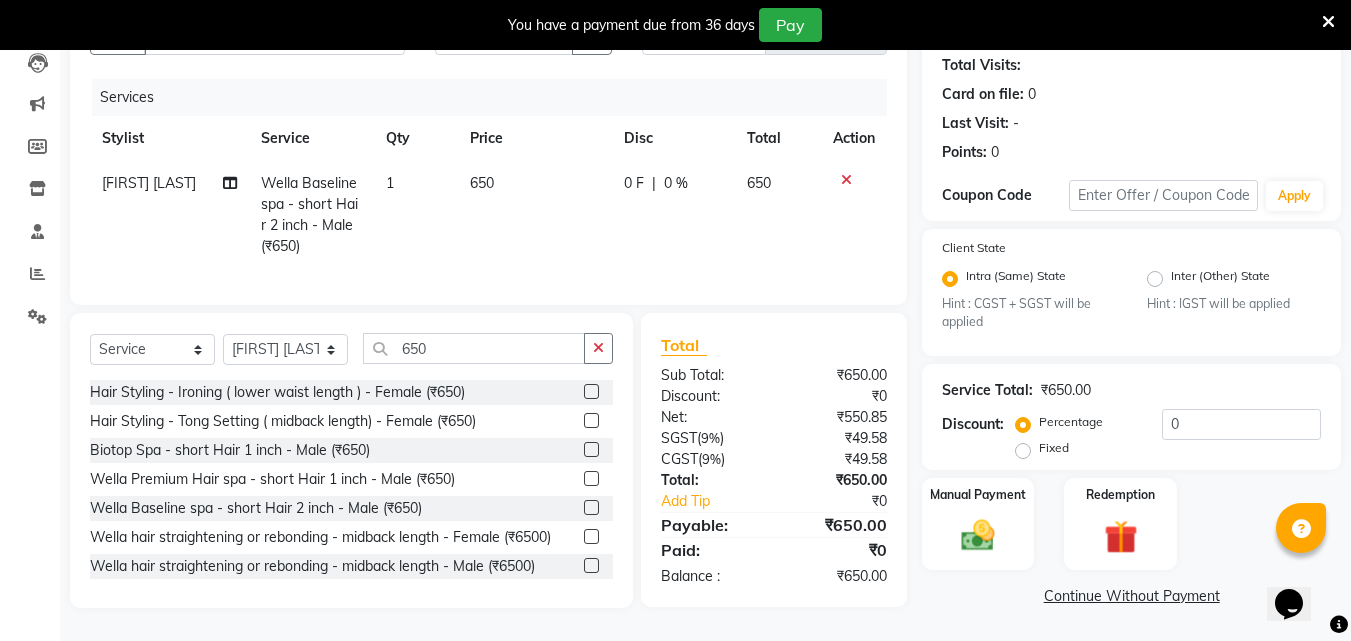 scroll, scrollTop: 231, scrollLeft: 0, axis: vertical 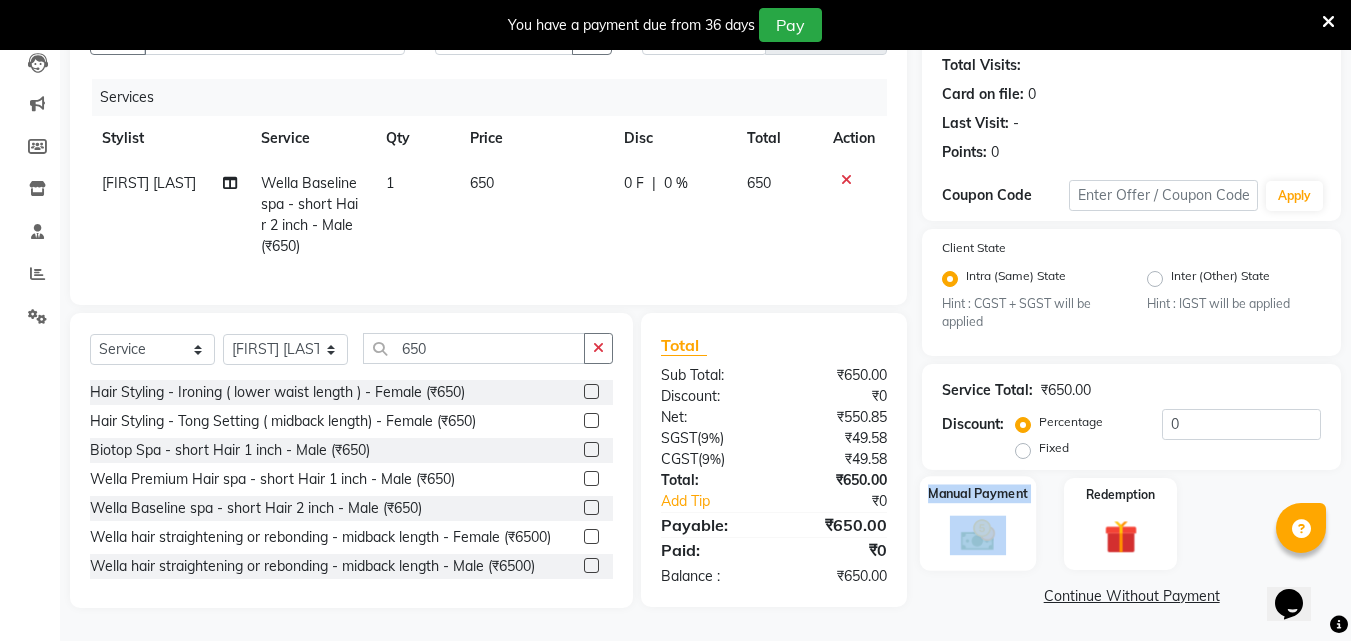 click on "Manual Payment" 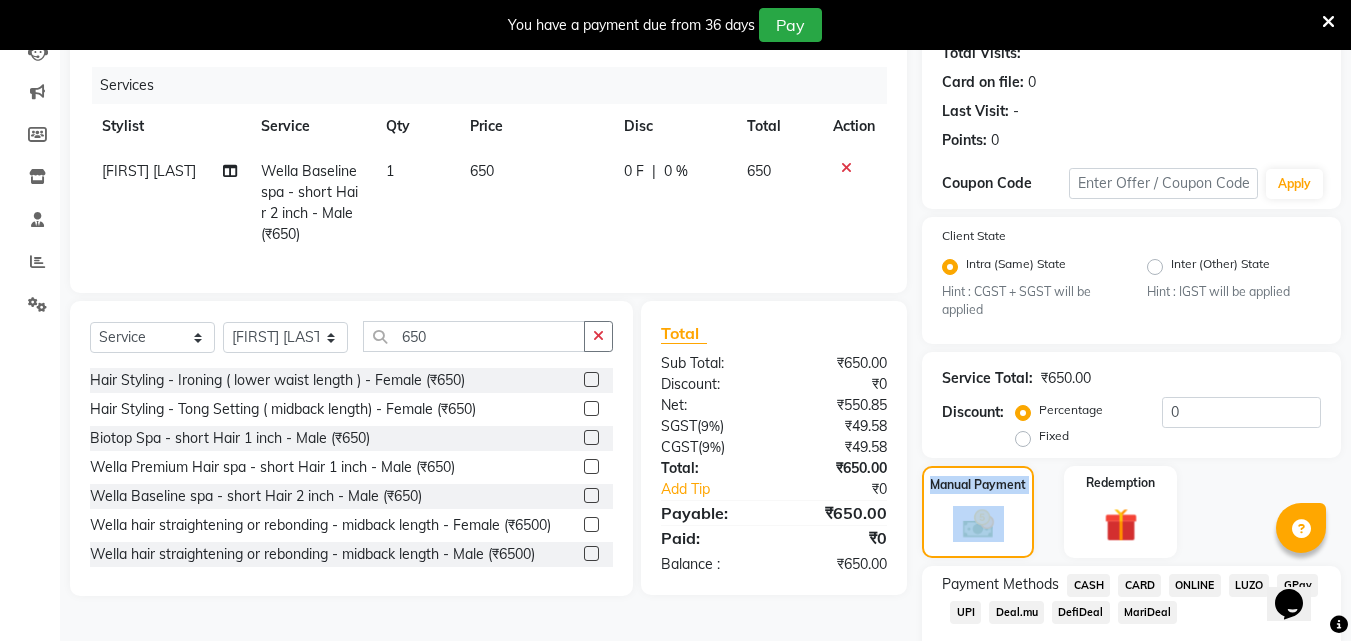 scroll, scrollTop: 347, scrollLeft: 0, axis: vertical 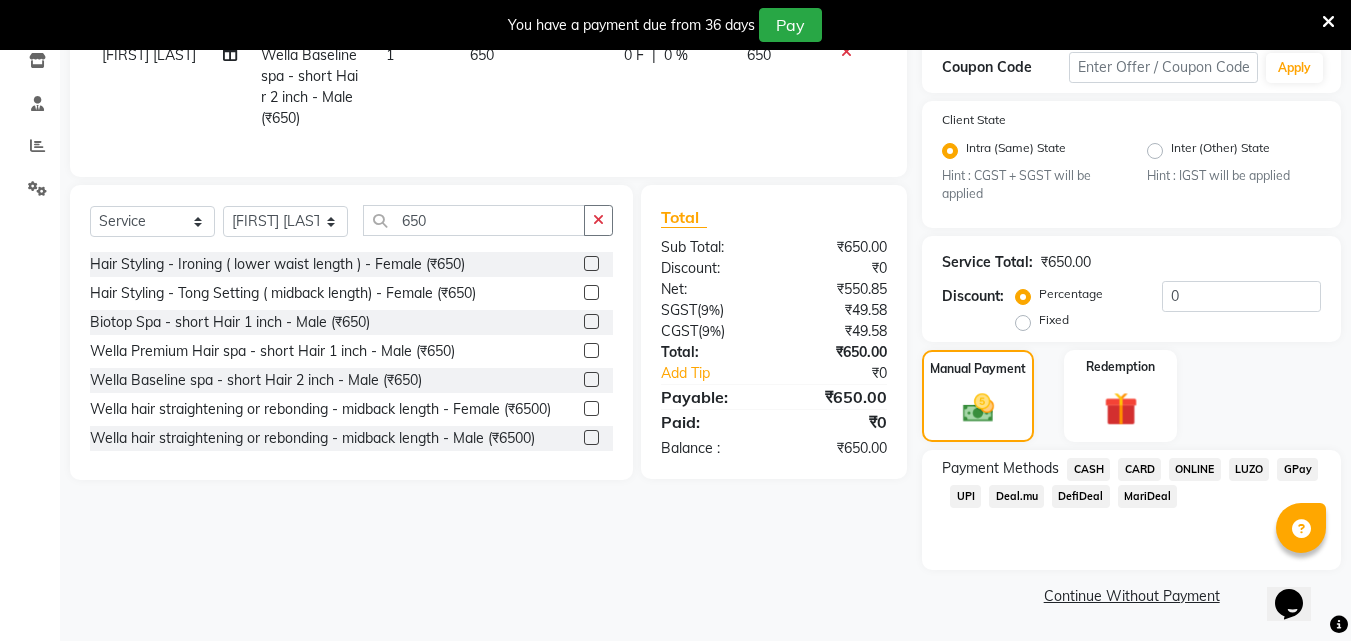 click on "CASH" 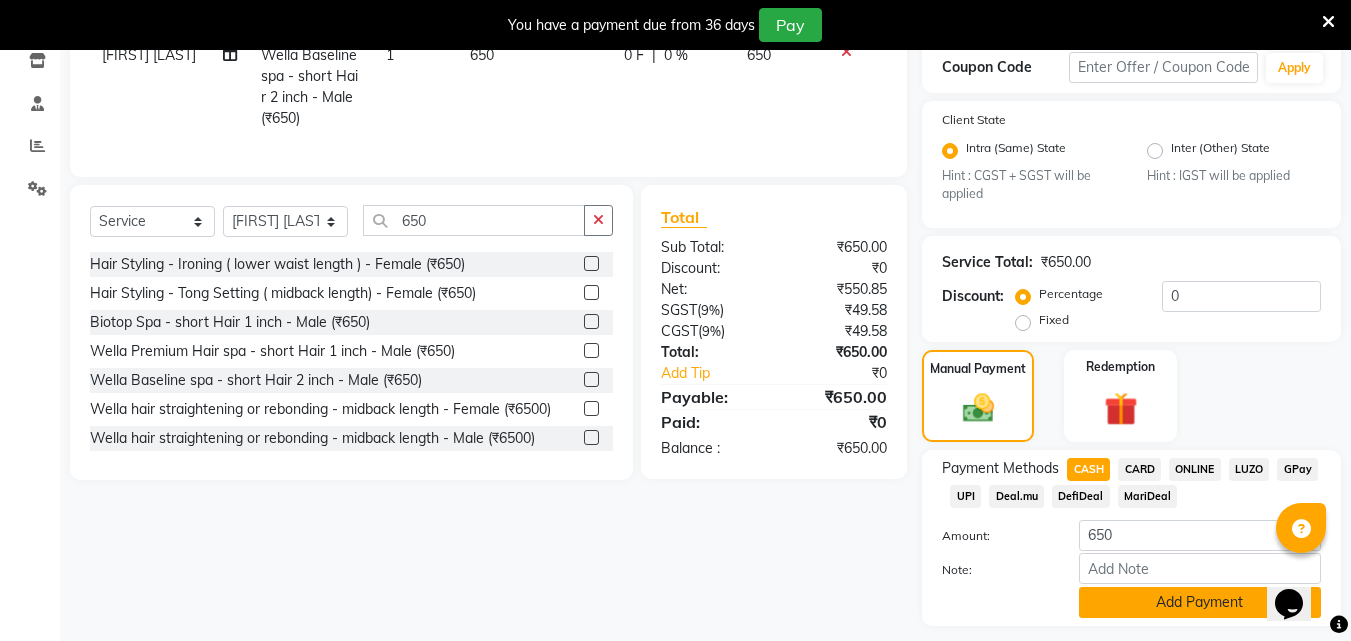 scroll, scrollTop: 403, scrollLeft: 0, axis: vertical 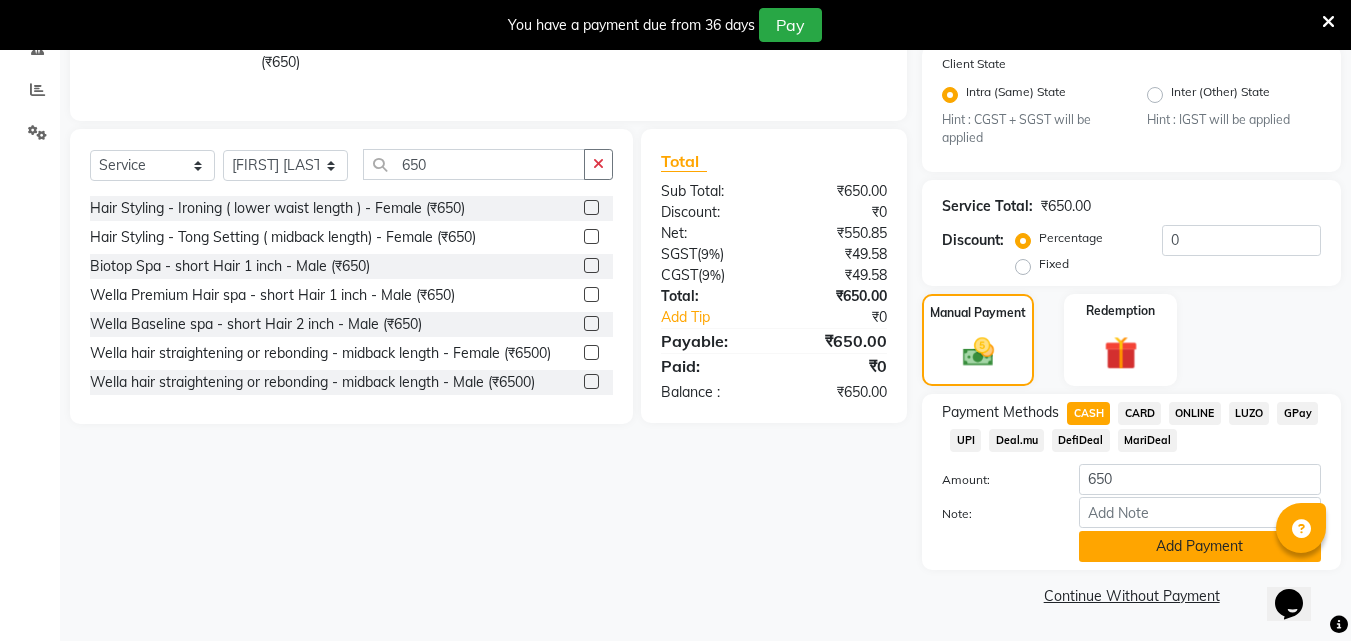 click on "Add Payment" 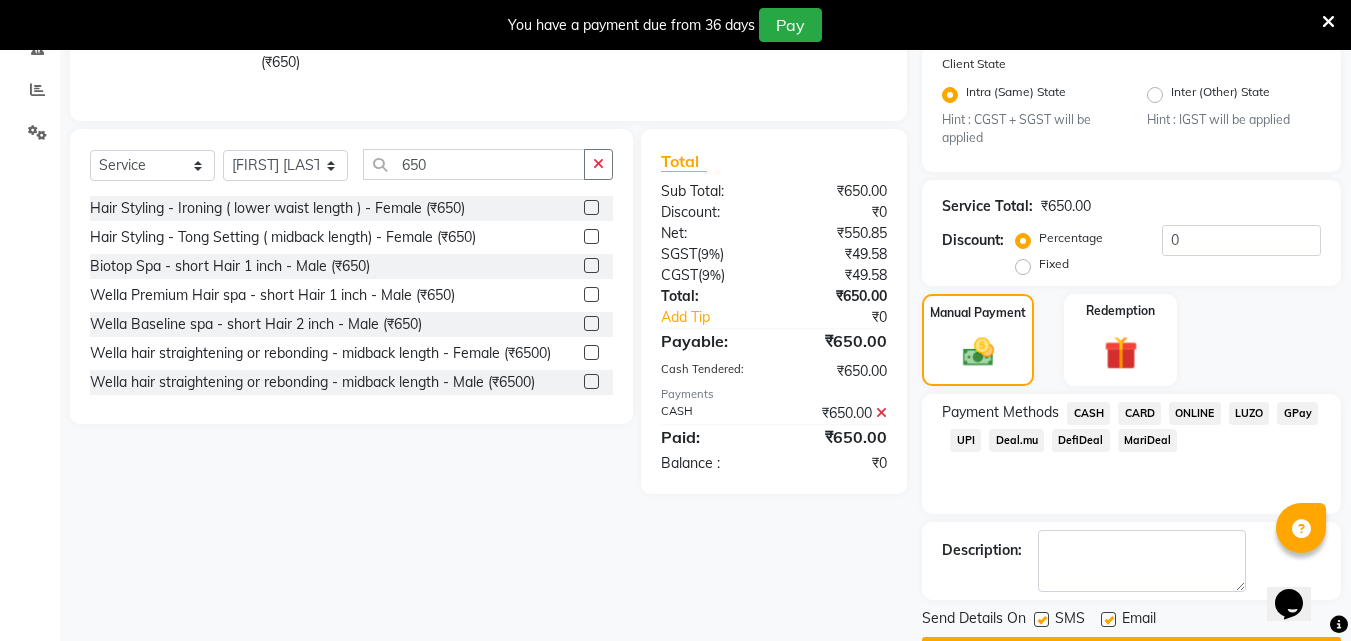 scroll, scrollTop: 460, scrollLeft: 0, axis: vertical 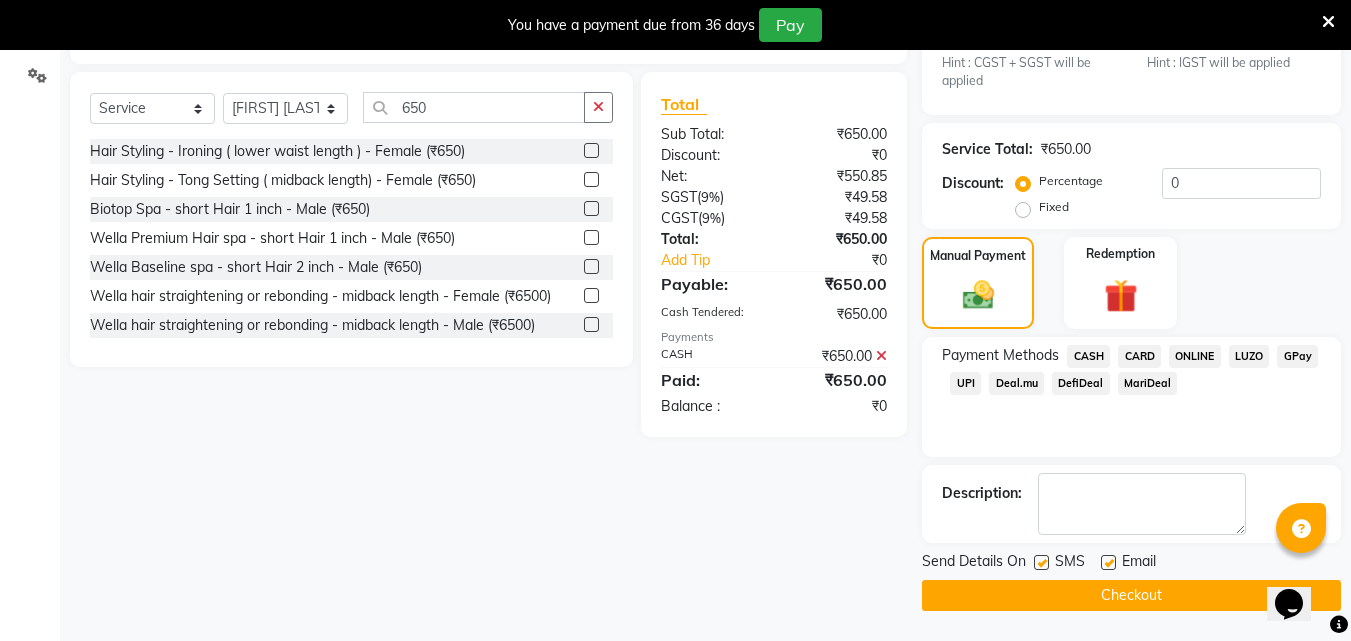 click on "Checkout" 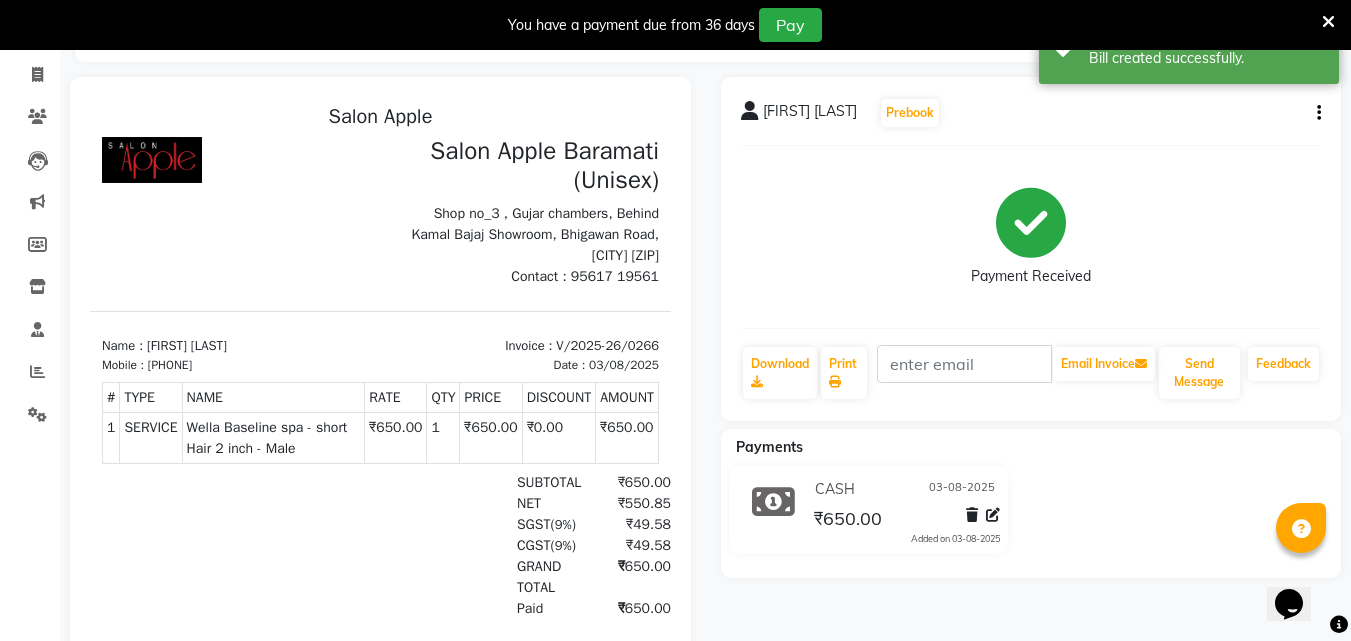 scroll, scrollTop: 0, scrollLeft: 0, axis: both 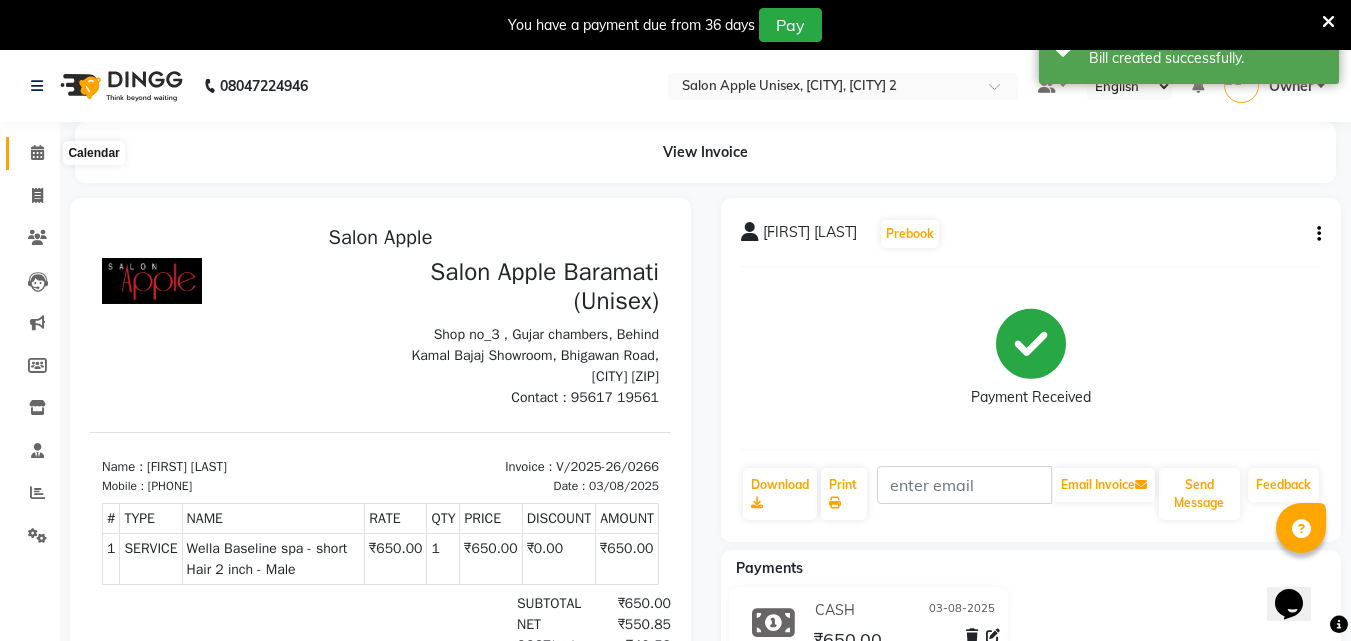 click 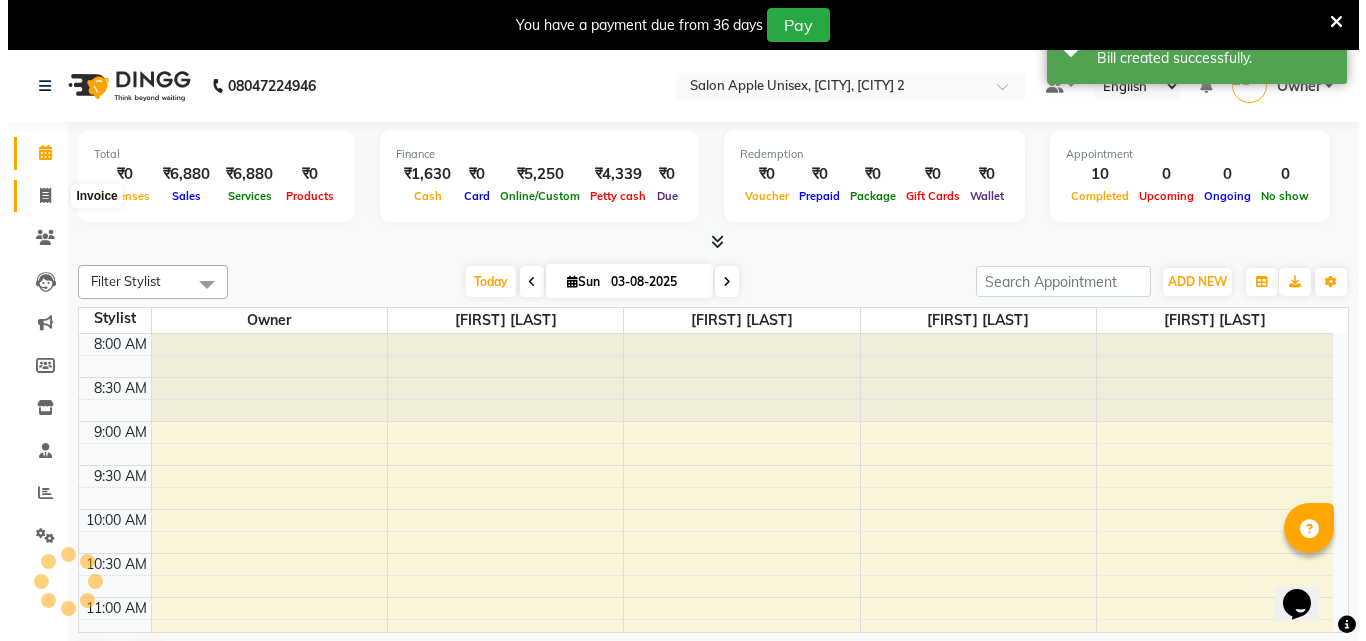 scroll, scrollTop: 0, scrollLeft: 0, axis: both 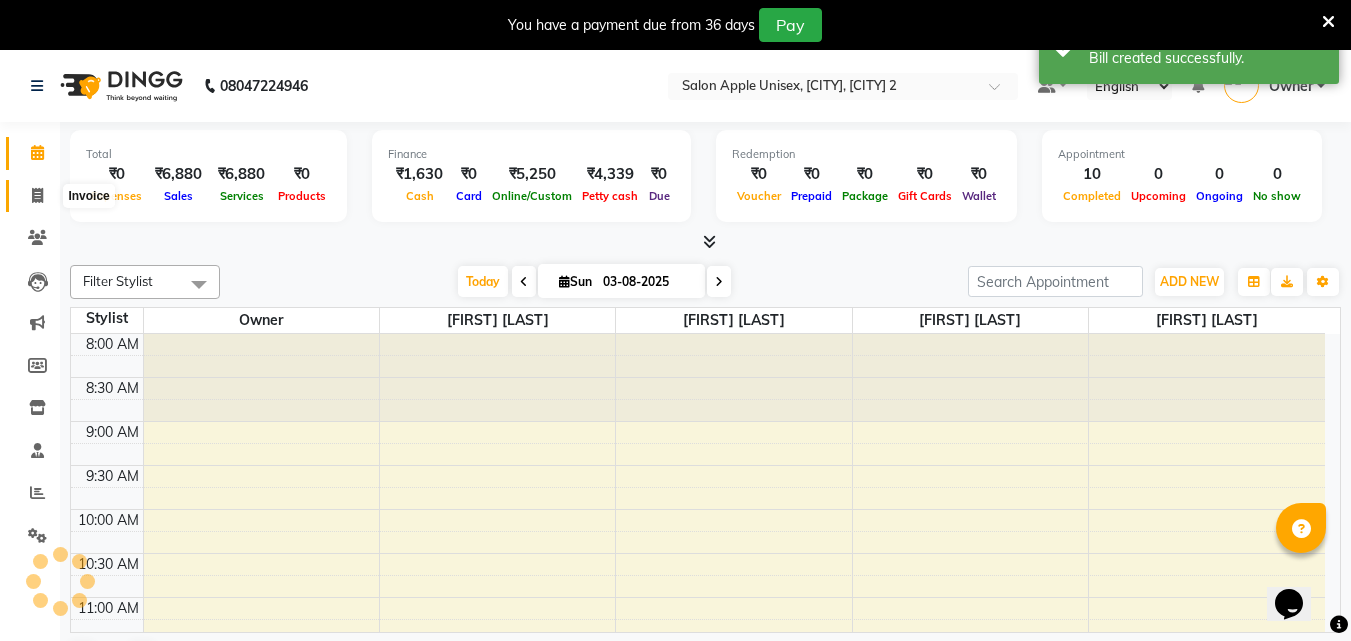 click 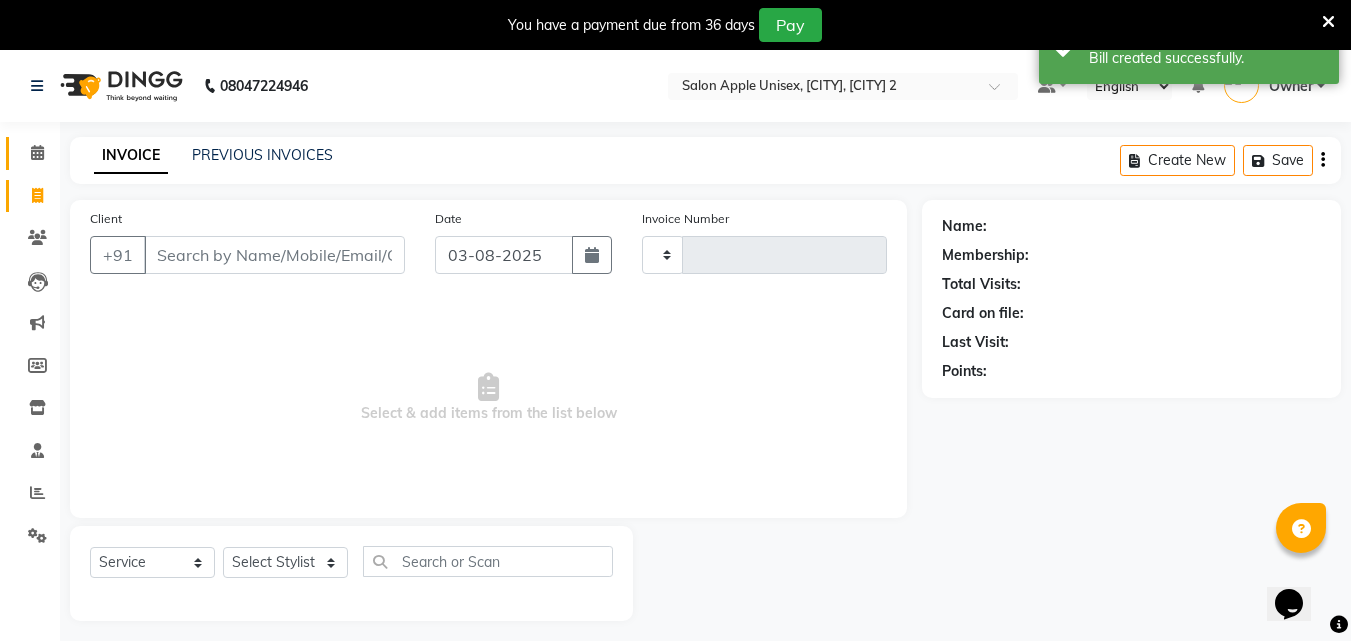 type on "0267" 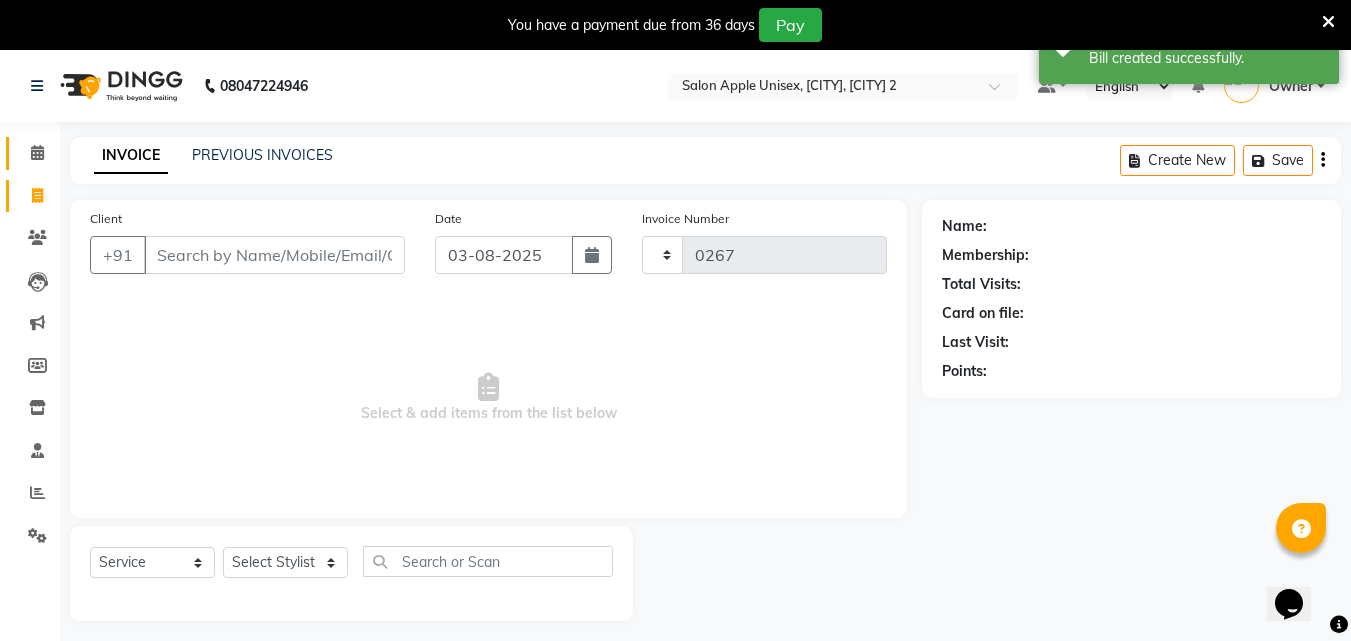 select on "4957" 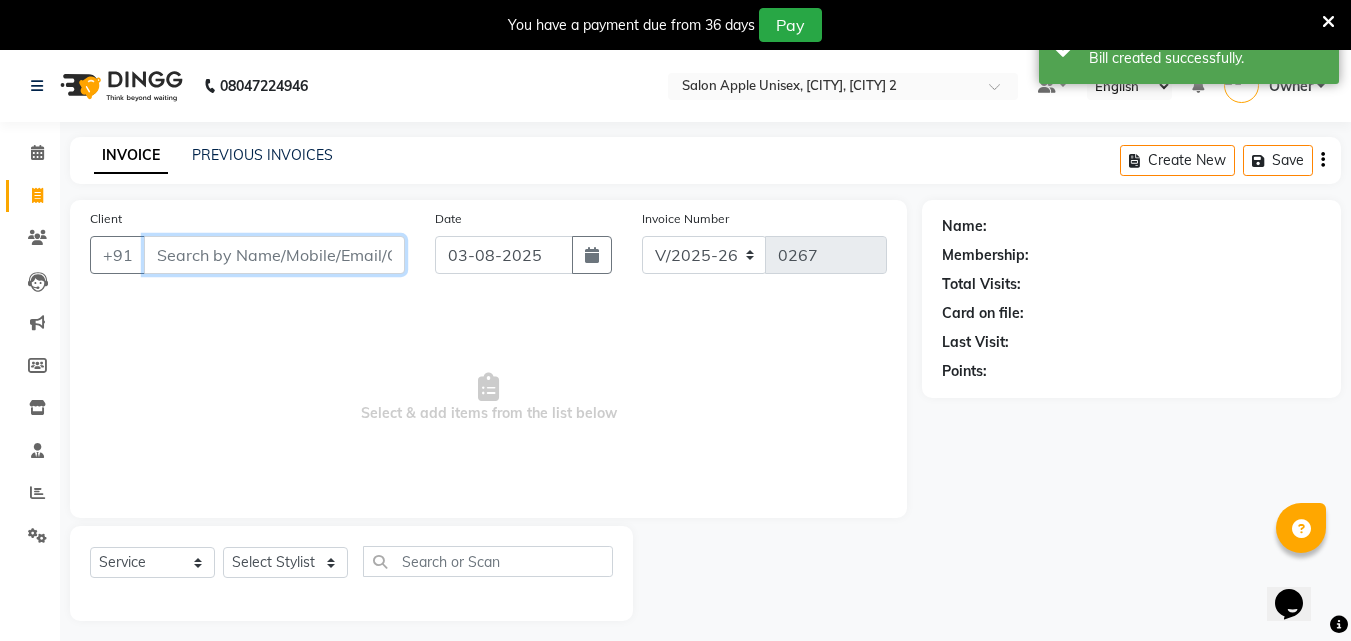 click on "Client" at bounding box center (274, 255) 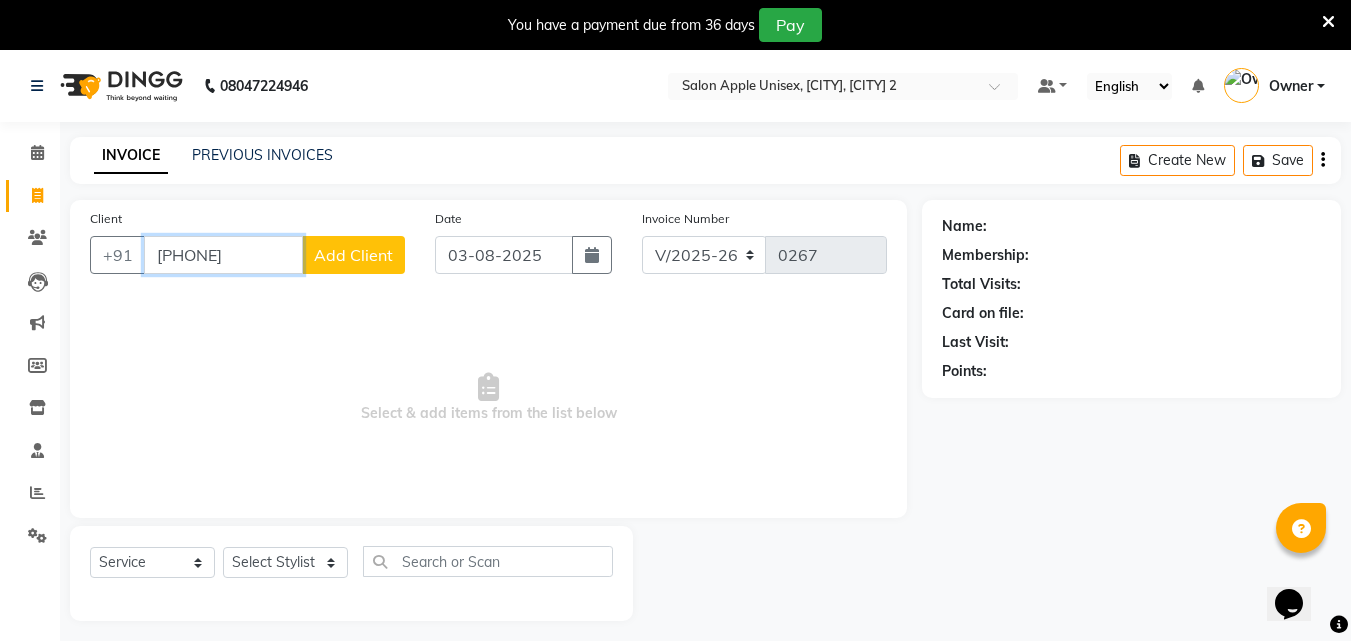 type on "[PHONE]" 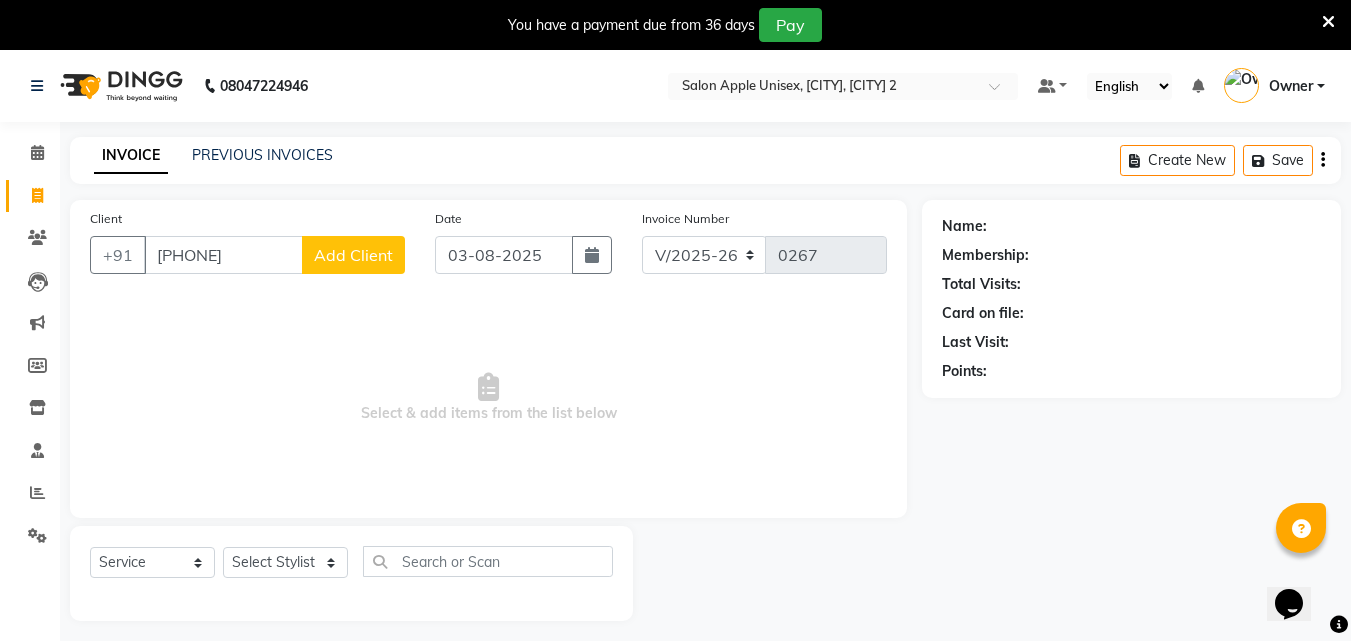 click on "Add Client" 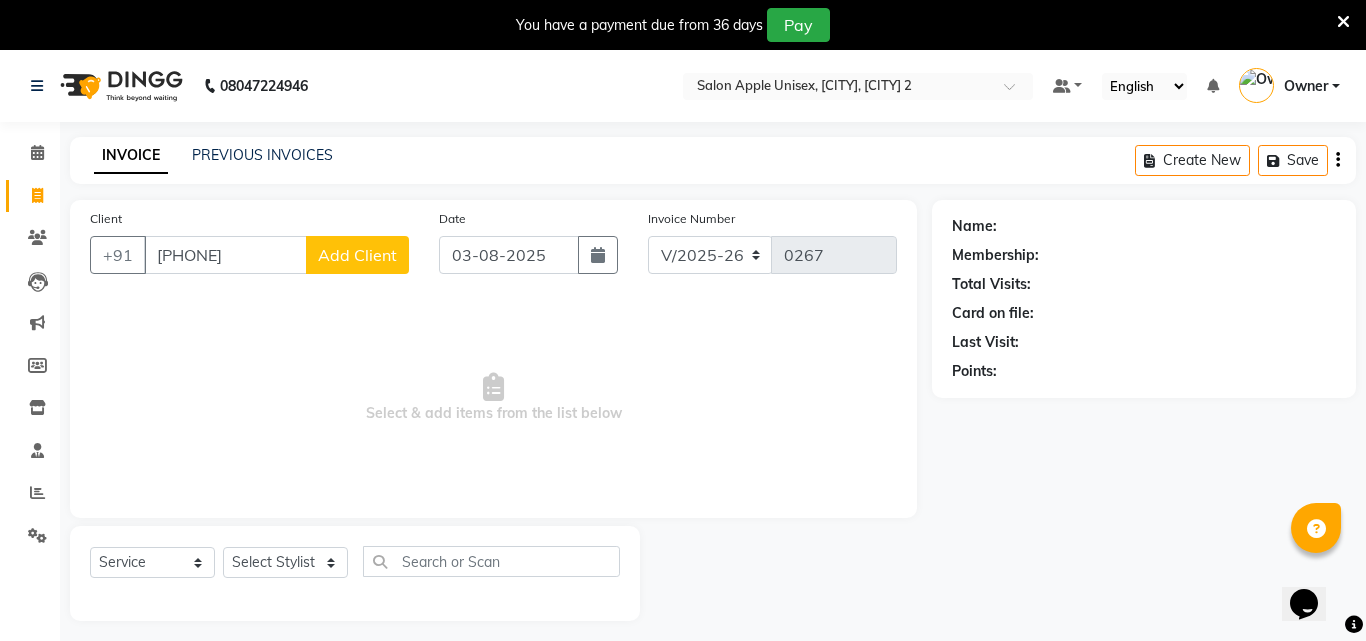 select on "22" 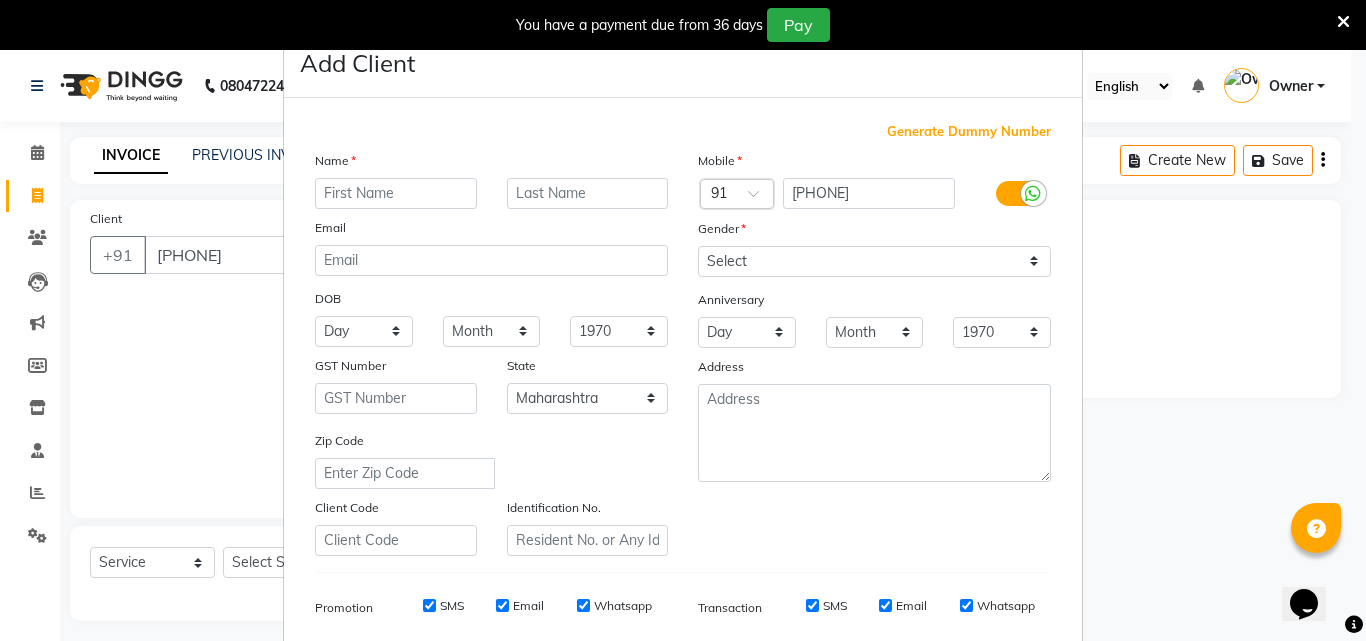 click at bounding box center [396, 193] 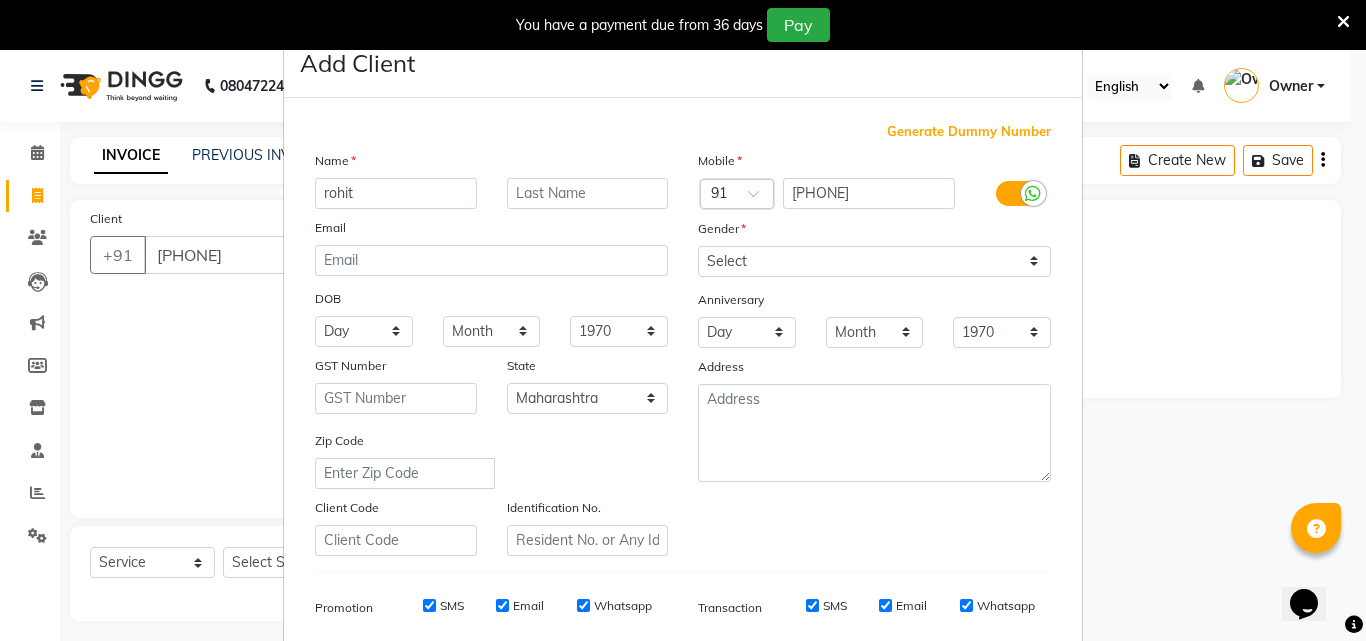 type on "rohit" 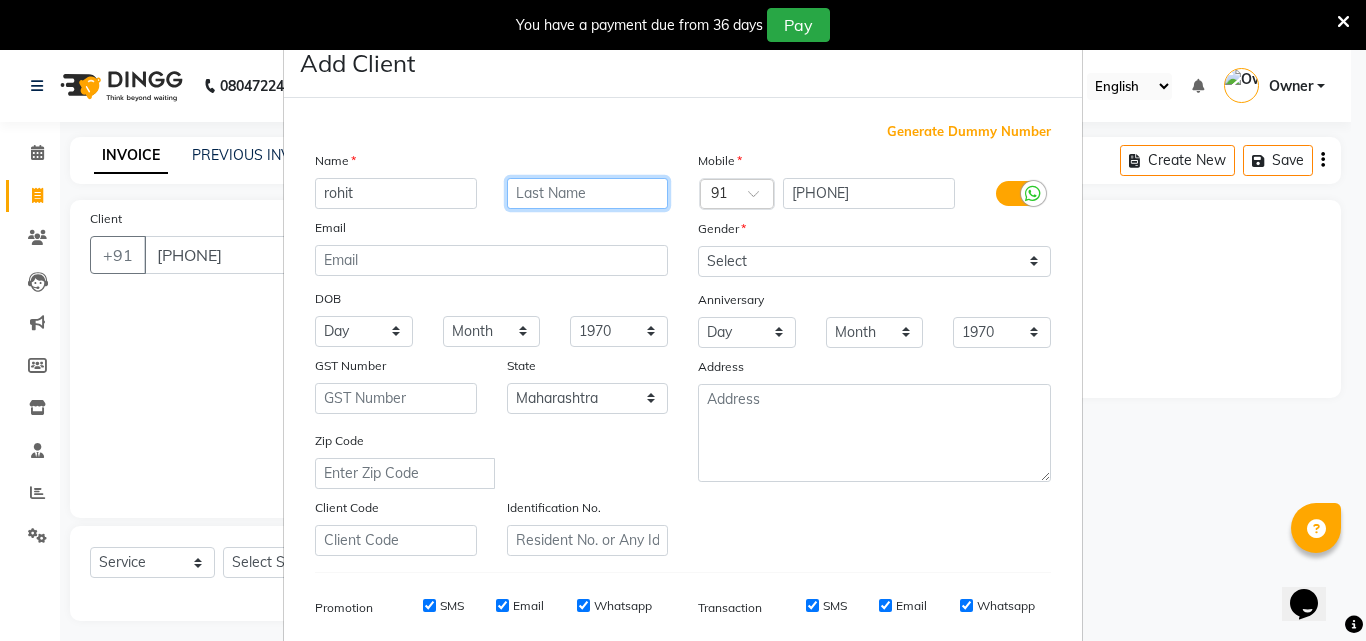 click at bounding box center (588, 193) 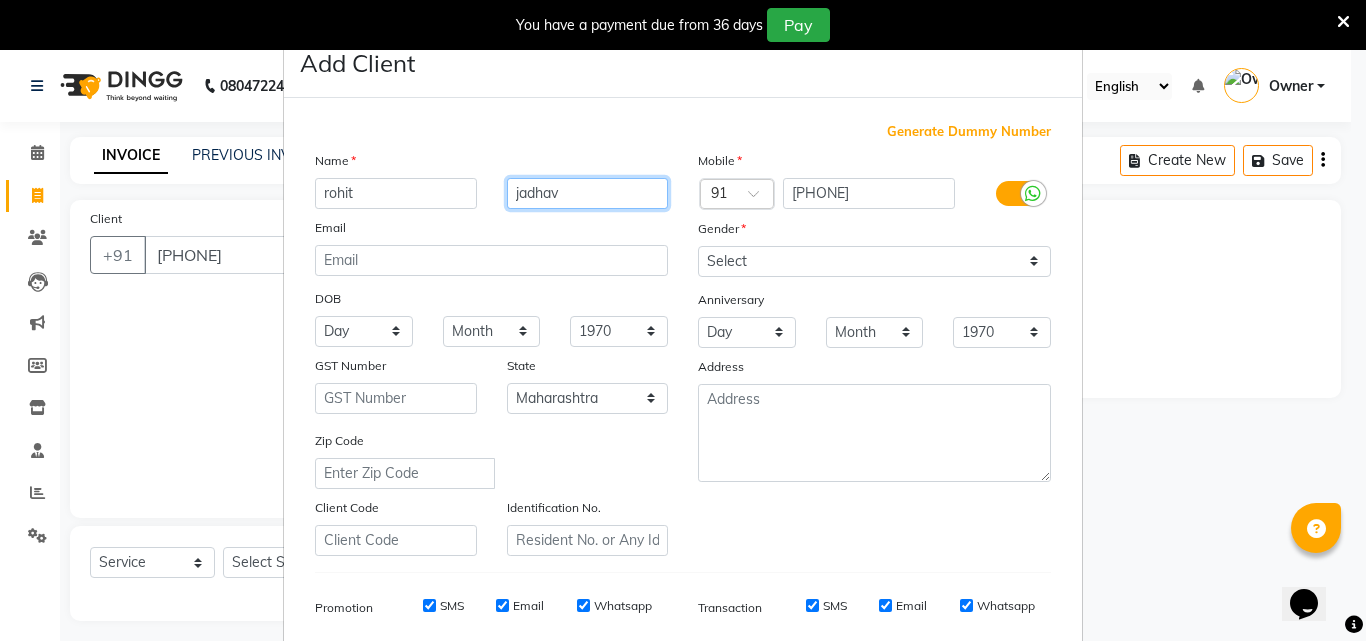 type on "jadhav" 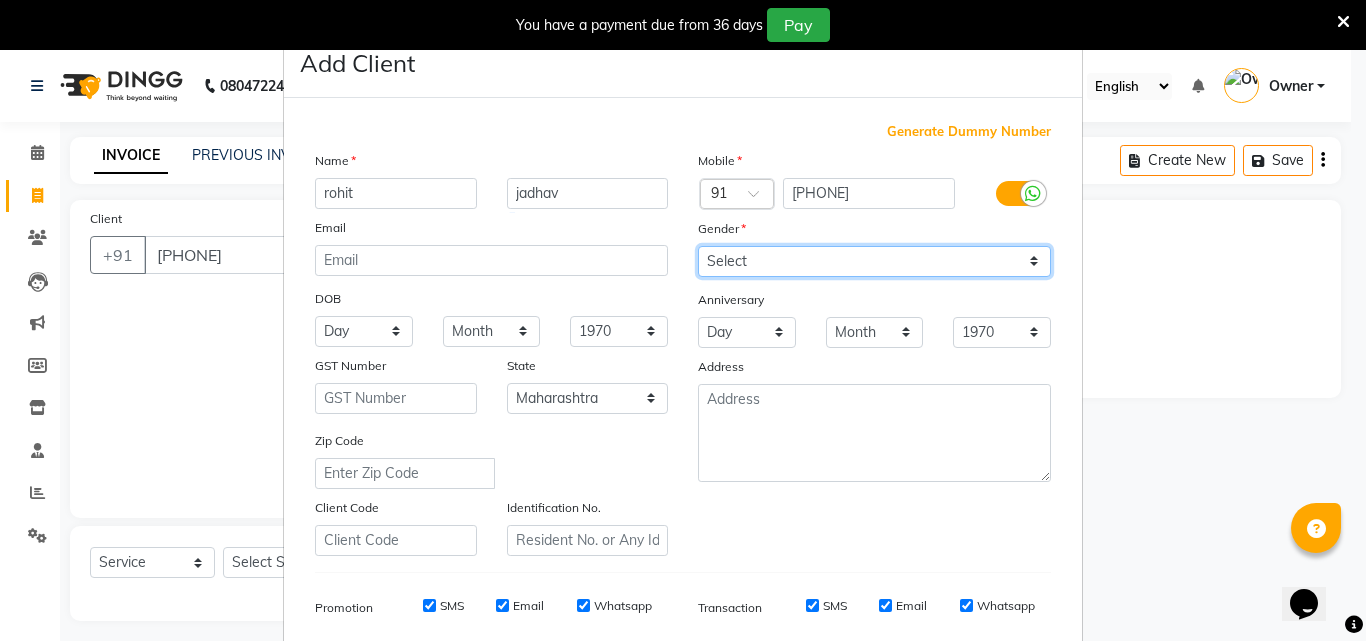 click on "Select Male Female Other Prefer Not To Say" at bounding box center (874, 261) 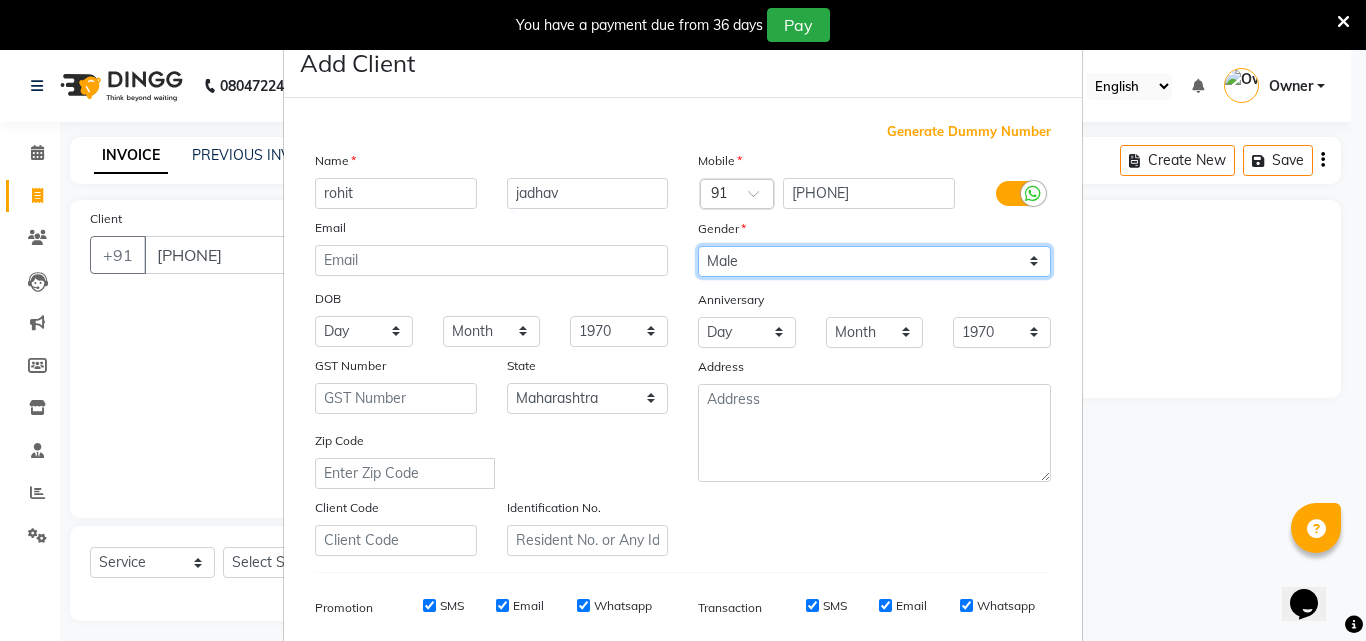 click on "Select Male Female Other Prefer Not To Say" at bounding box center [874, 261] 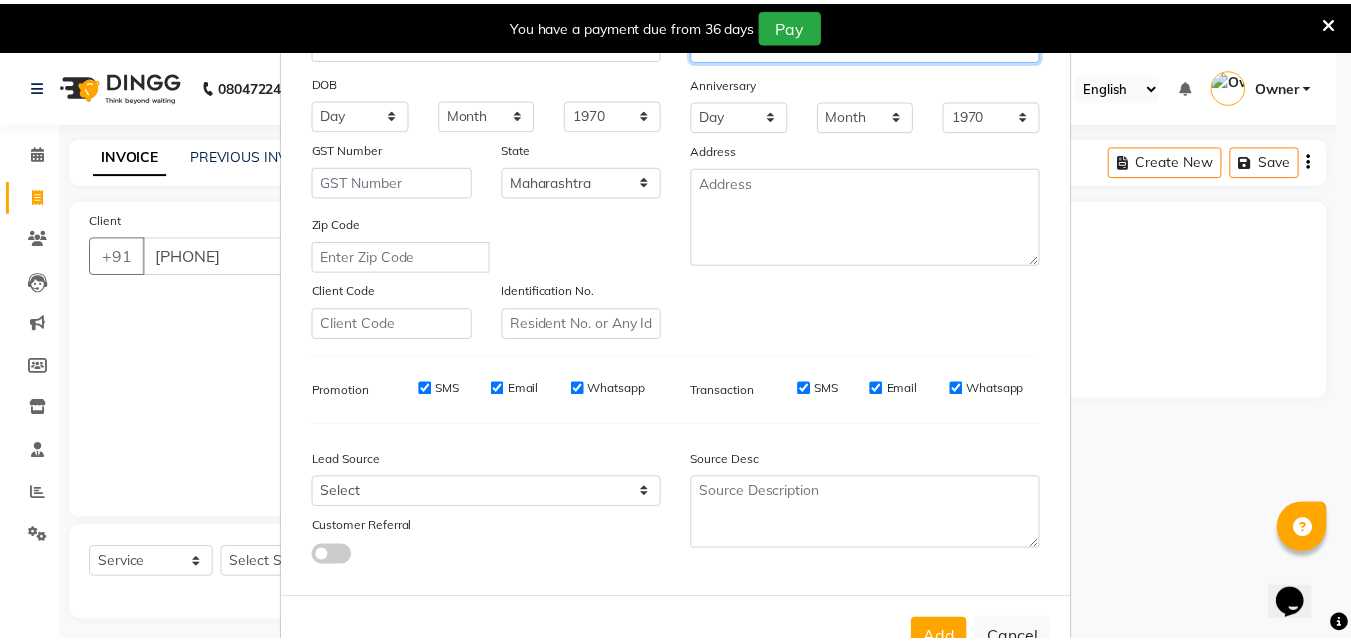 scroll, scrollTop: 282, scrollLeft: 0, axis: vertical 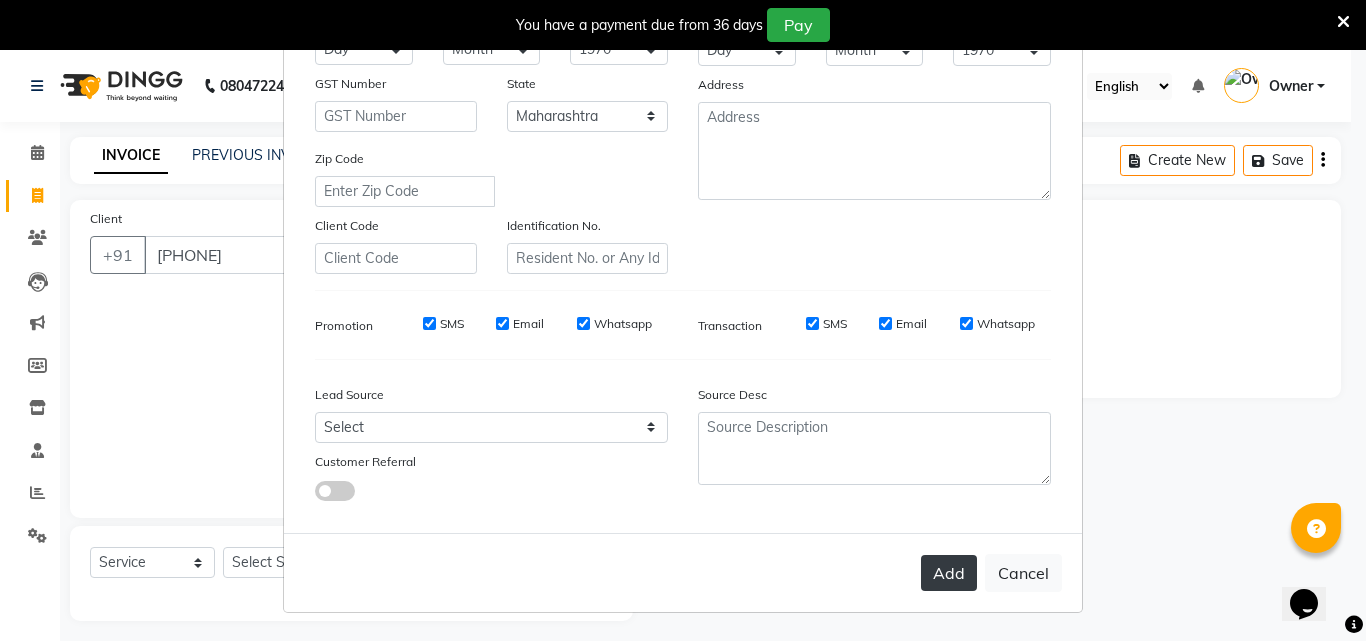 click on "Add" at bounding box center [949, 573] 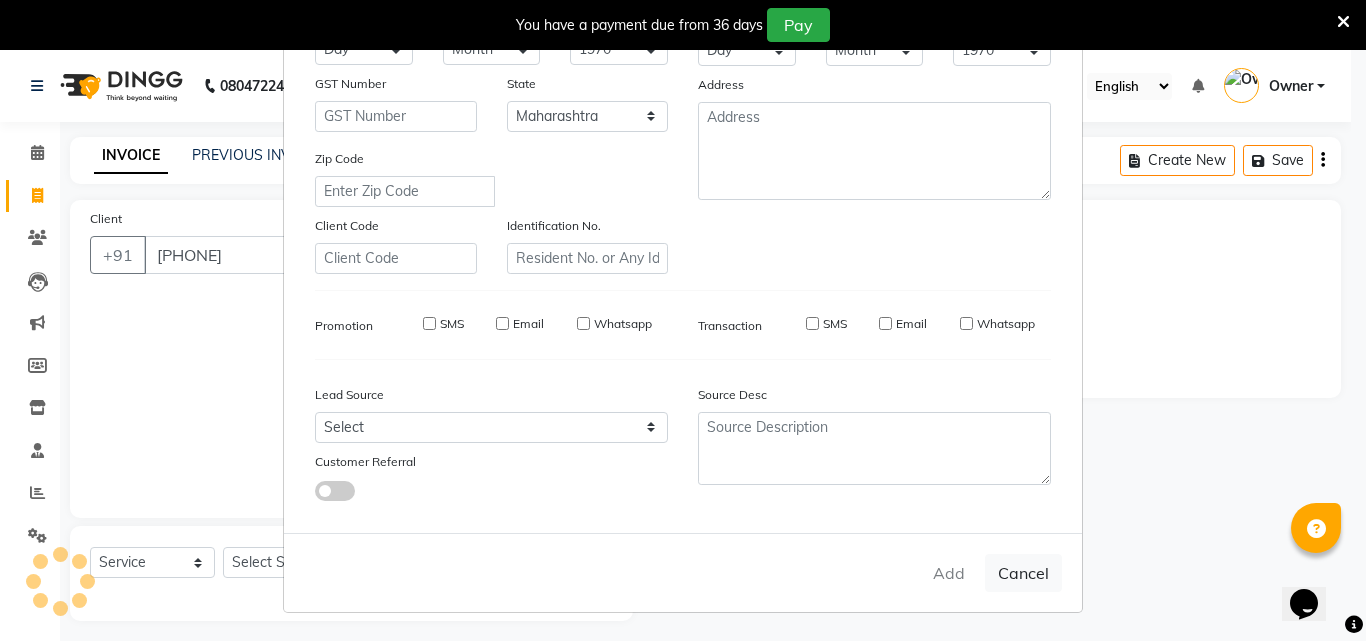 type 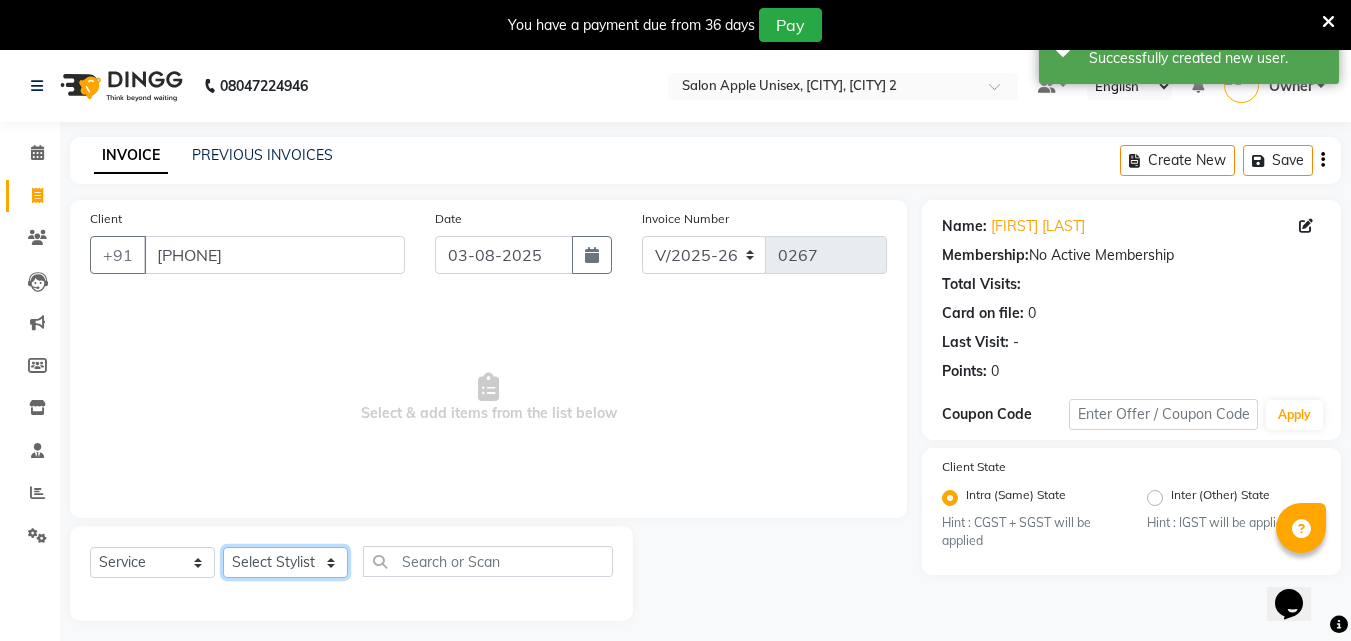drag, startPoint x: 279, startPoint y: 572, endPoint x: 317, endPoint y: 552, distance: 42.941822 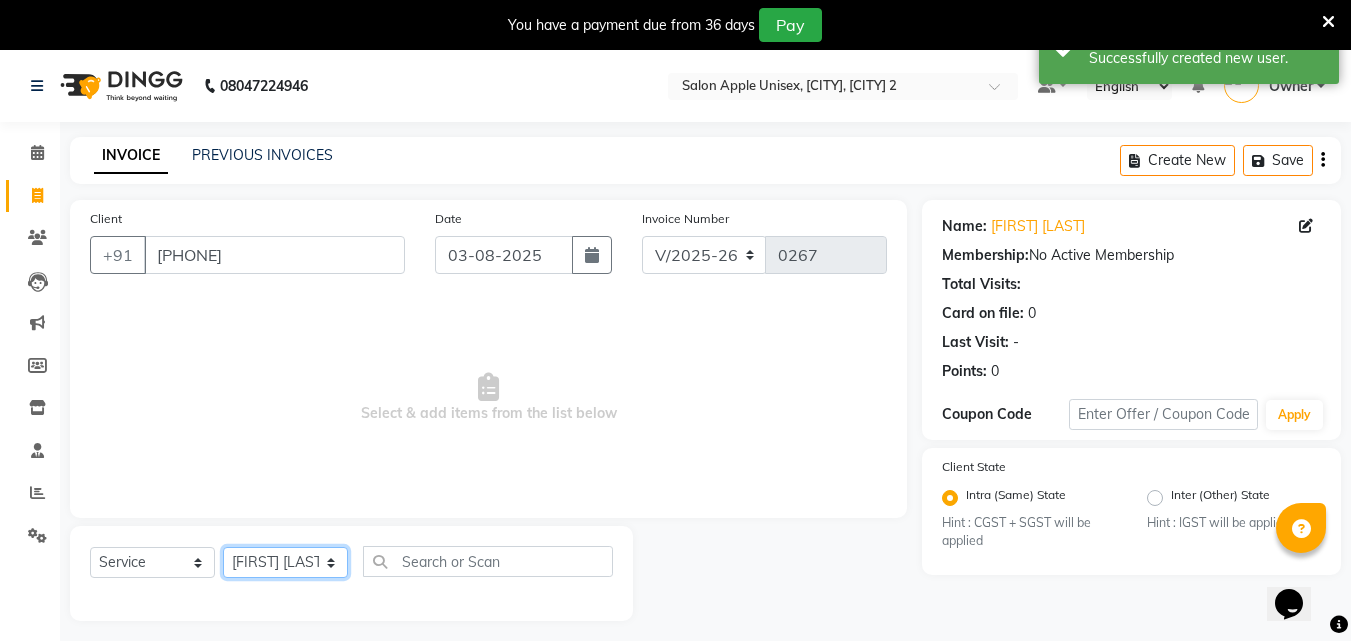 click on "Select Stylist [FIRST] [LAST]   [FIRST] [LAST] Owner [FIRST] [LAST]" 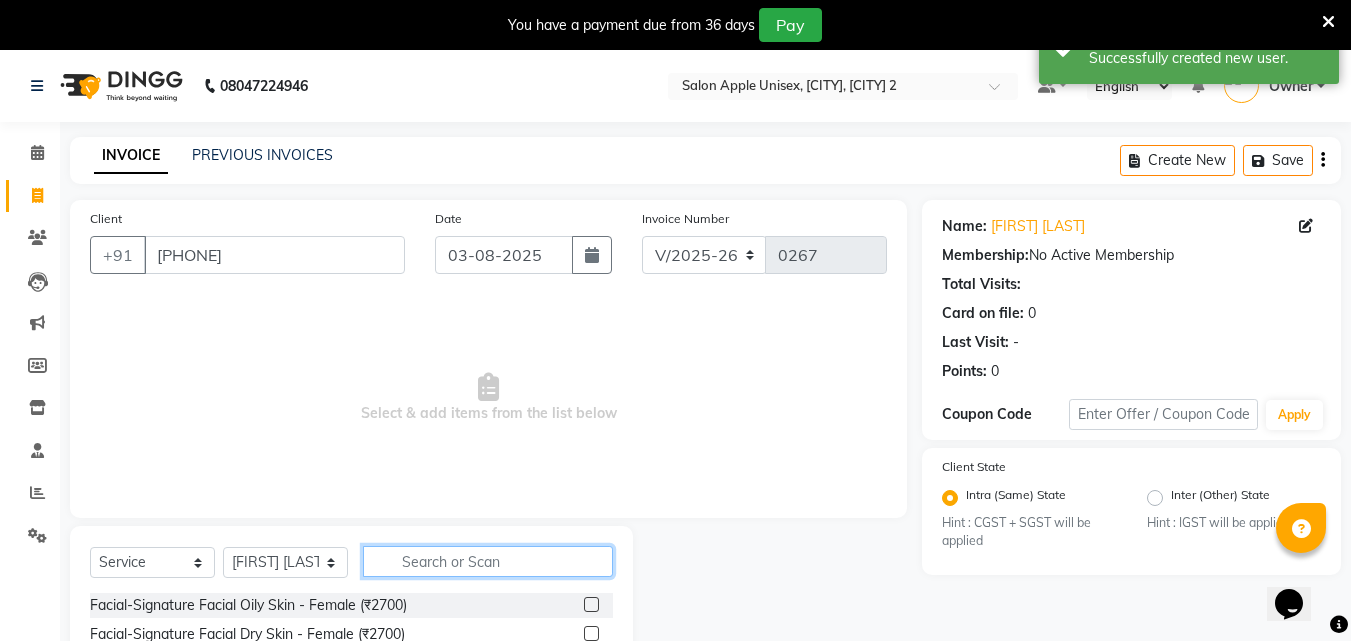 click 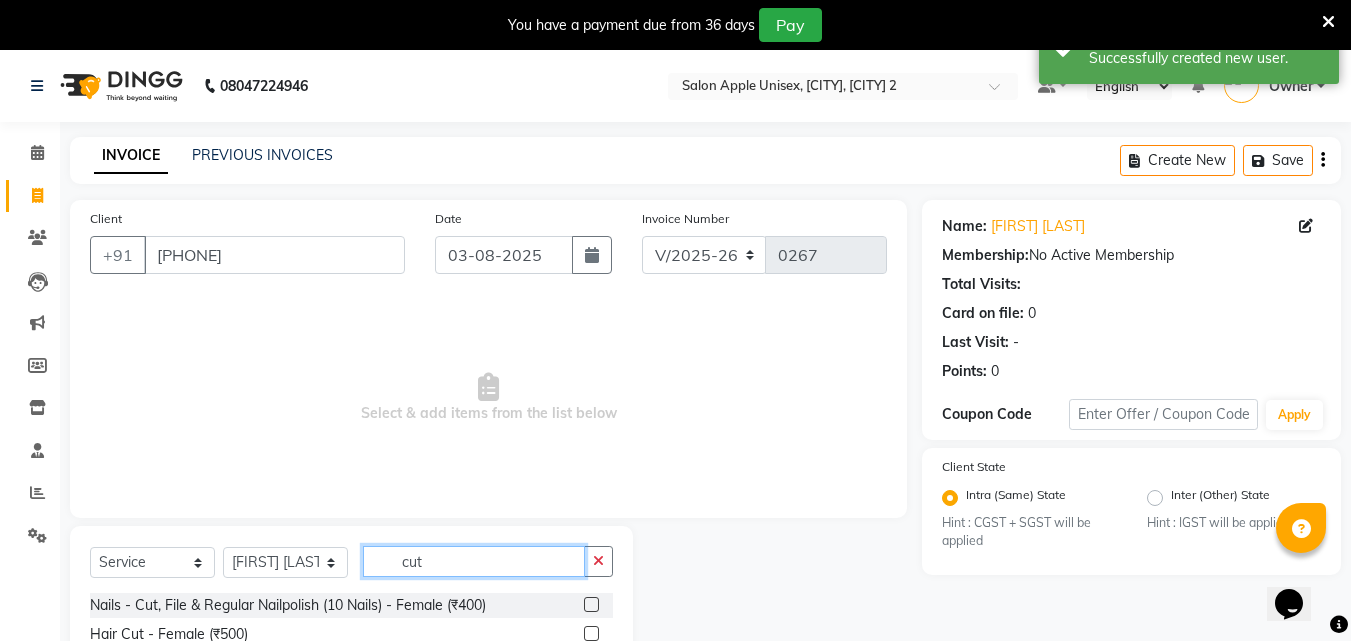 scroll, scrollTop: 210, scrollLeft: 0, axis: vertical 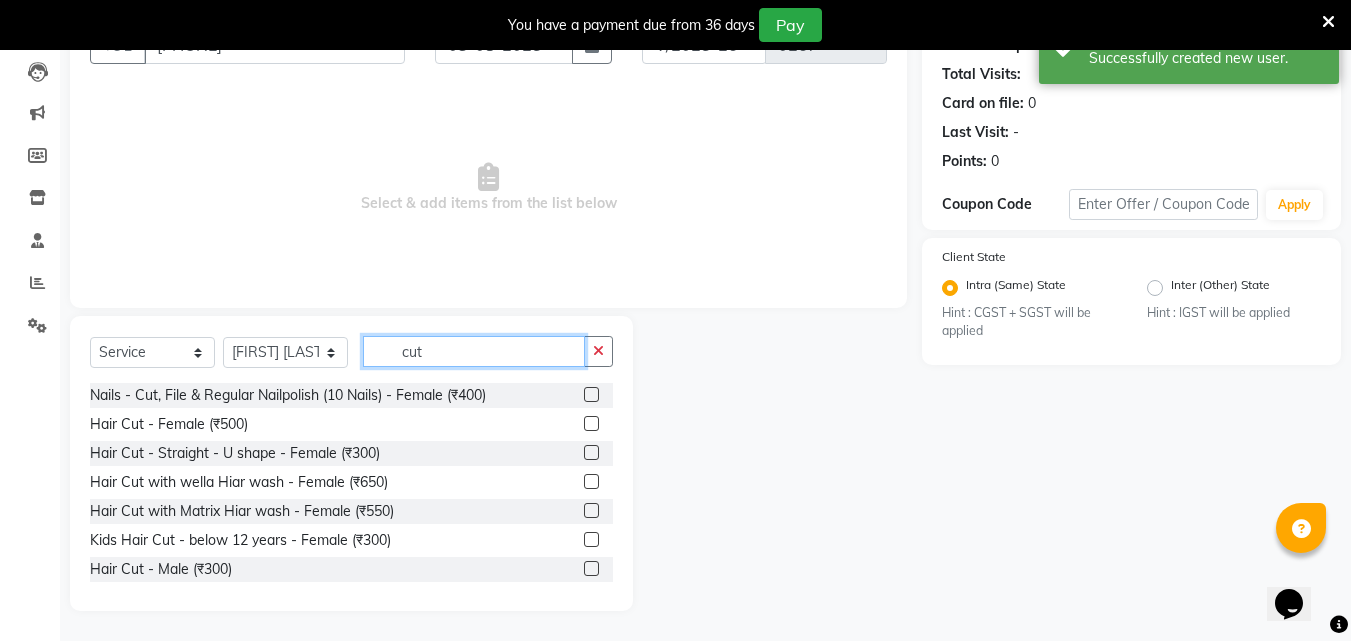 type on "cut" 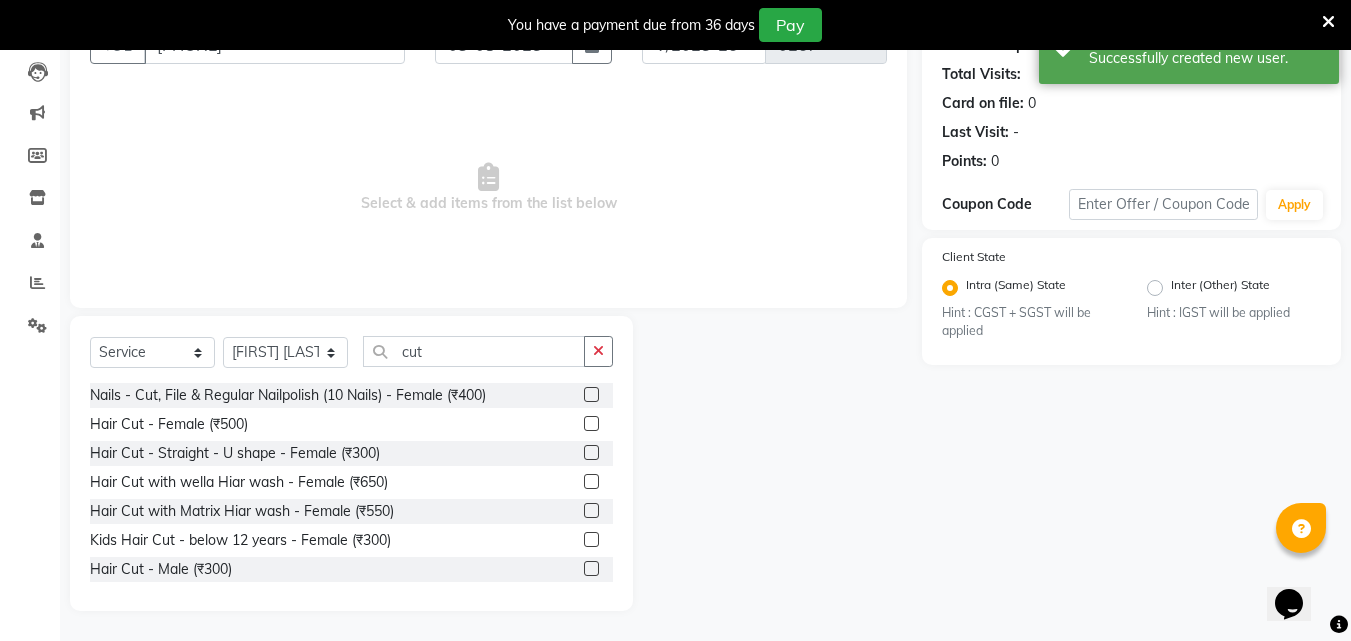 click 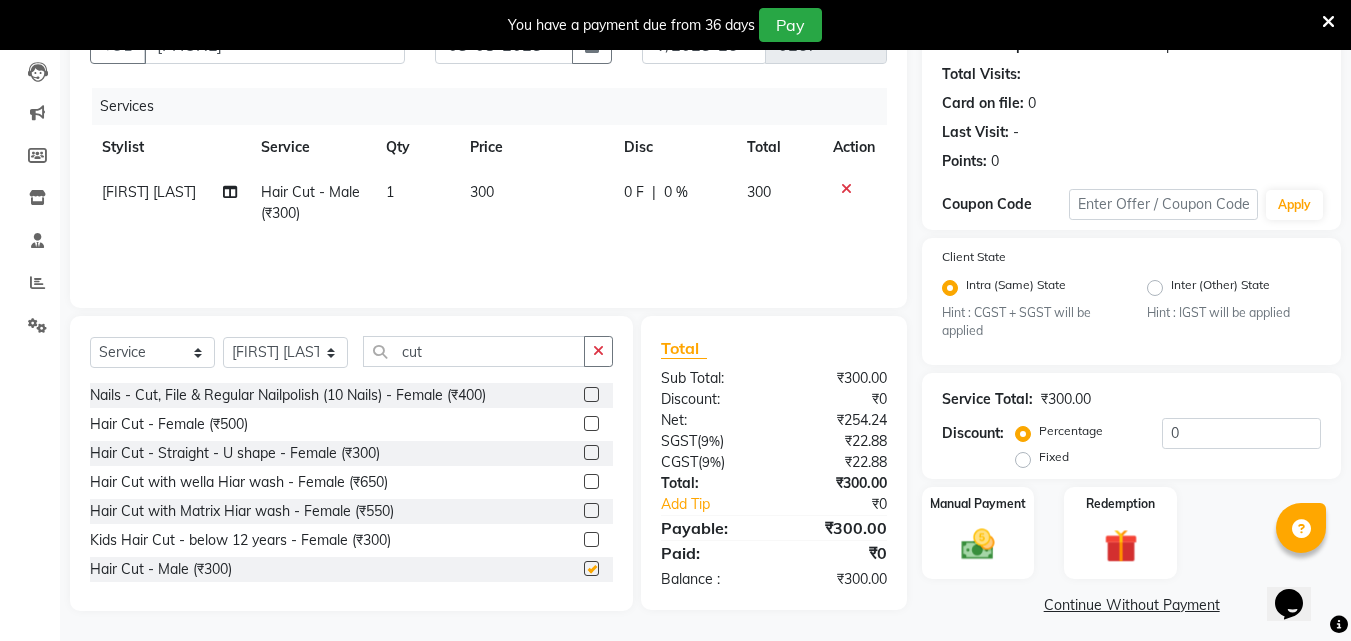 scroll, scrollTop: 219, scrollLeft: 0, axis: vertical 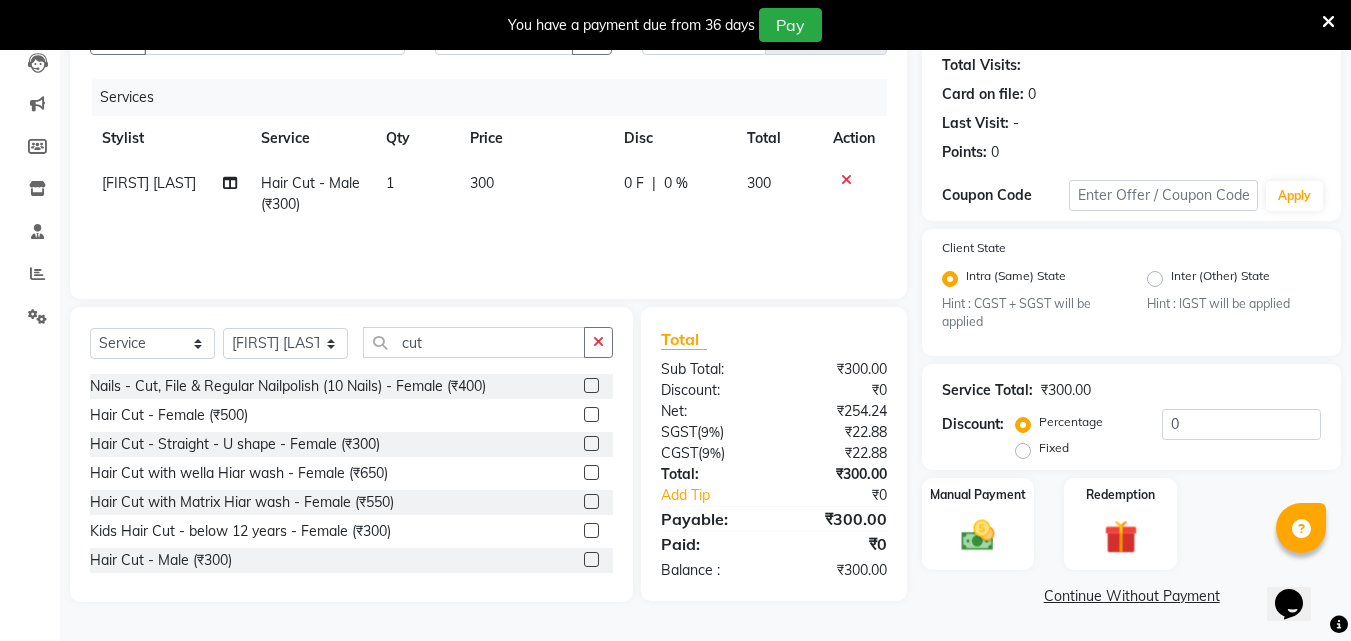checkbox on "false" 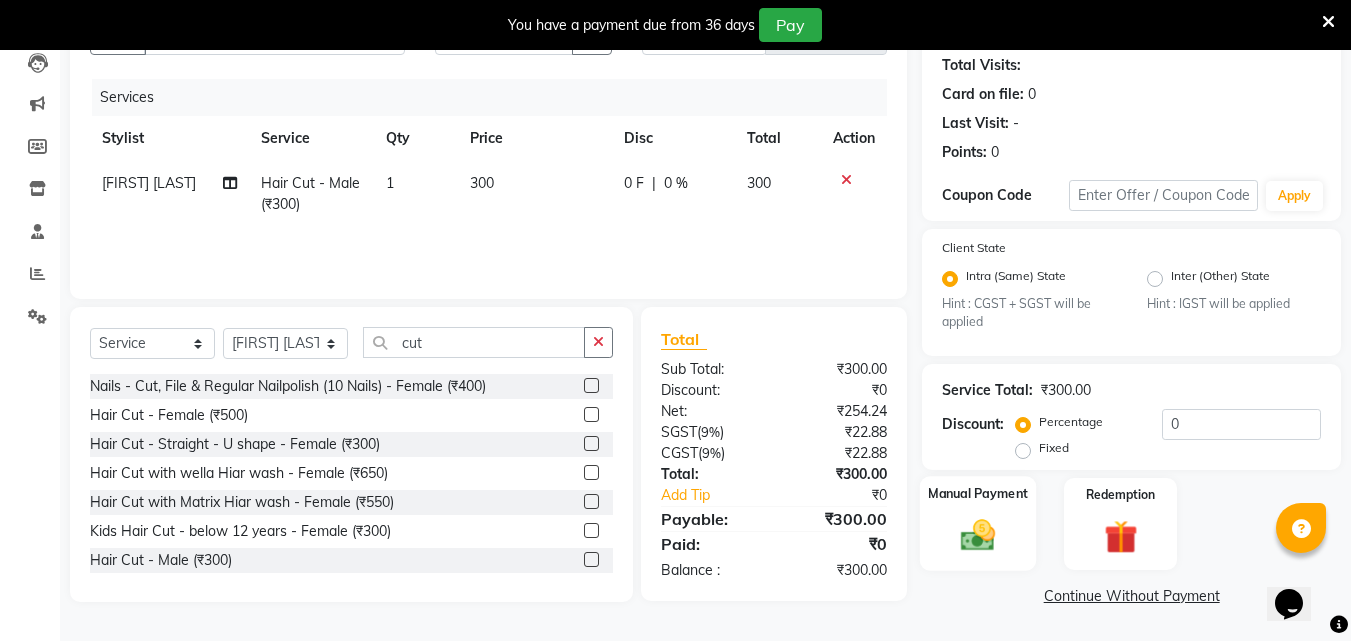click on "Manual Payment" 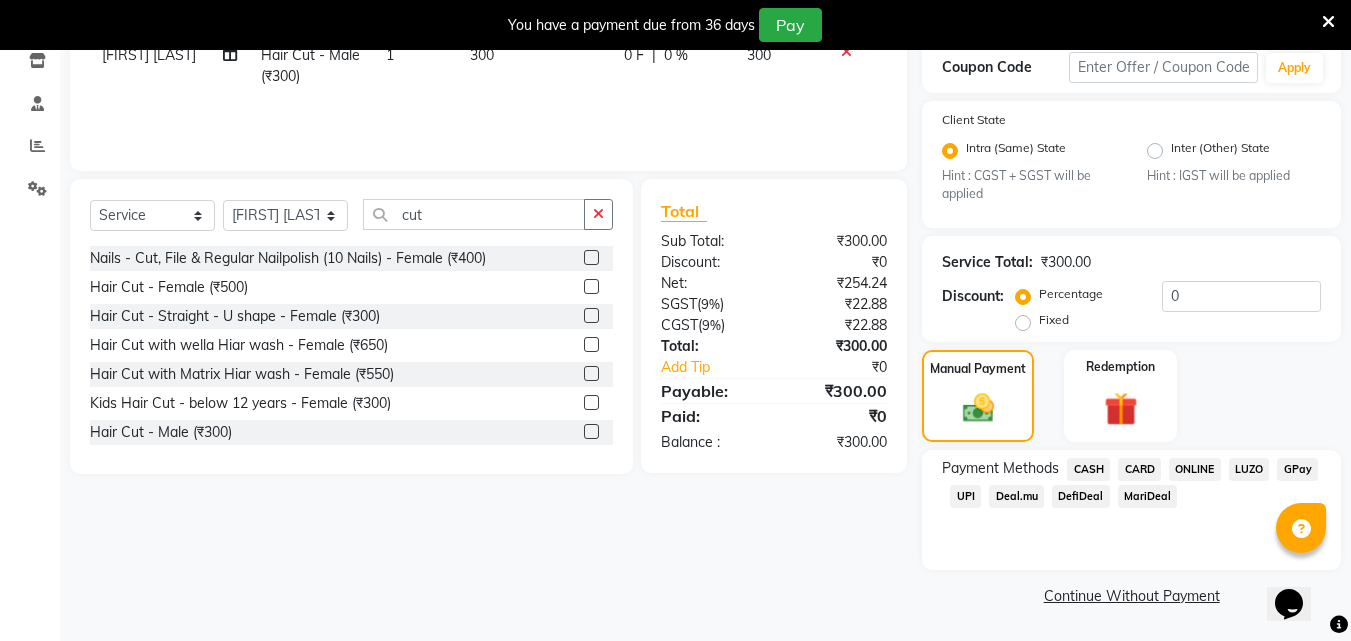 click on "ONLINE" 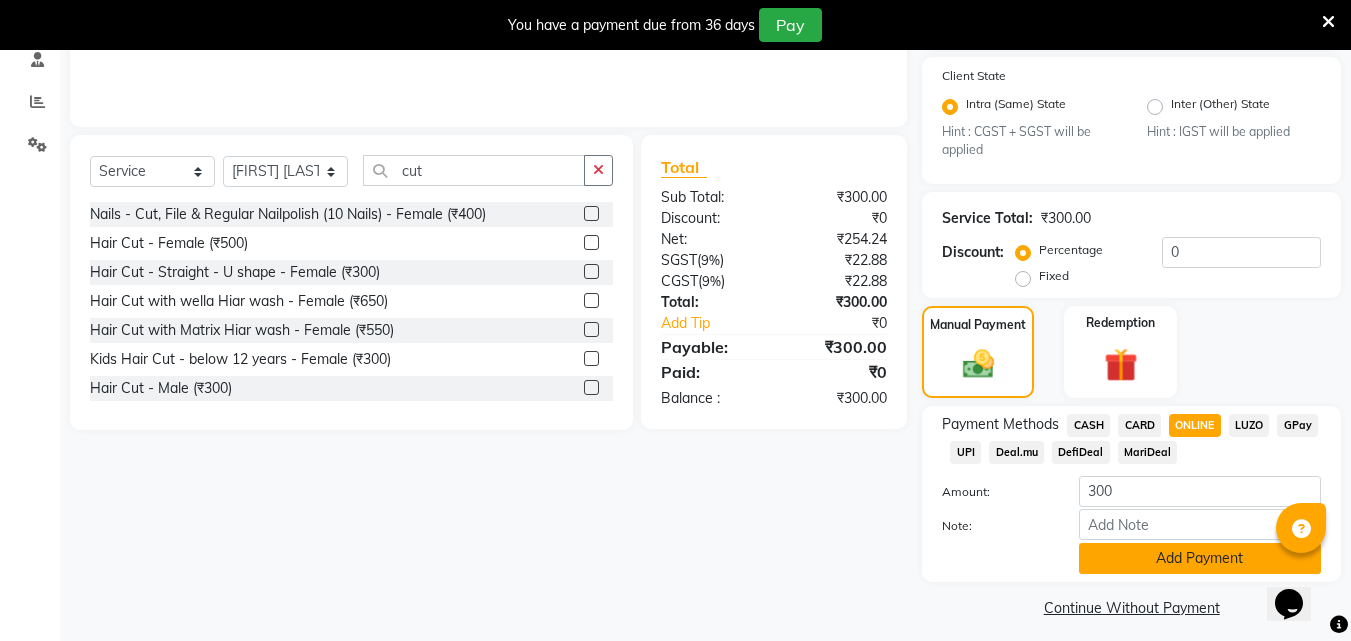 scroll, scrollTop: 403, scrollLeft: 0, axis: vertical 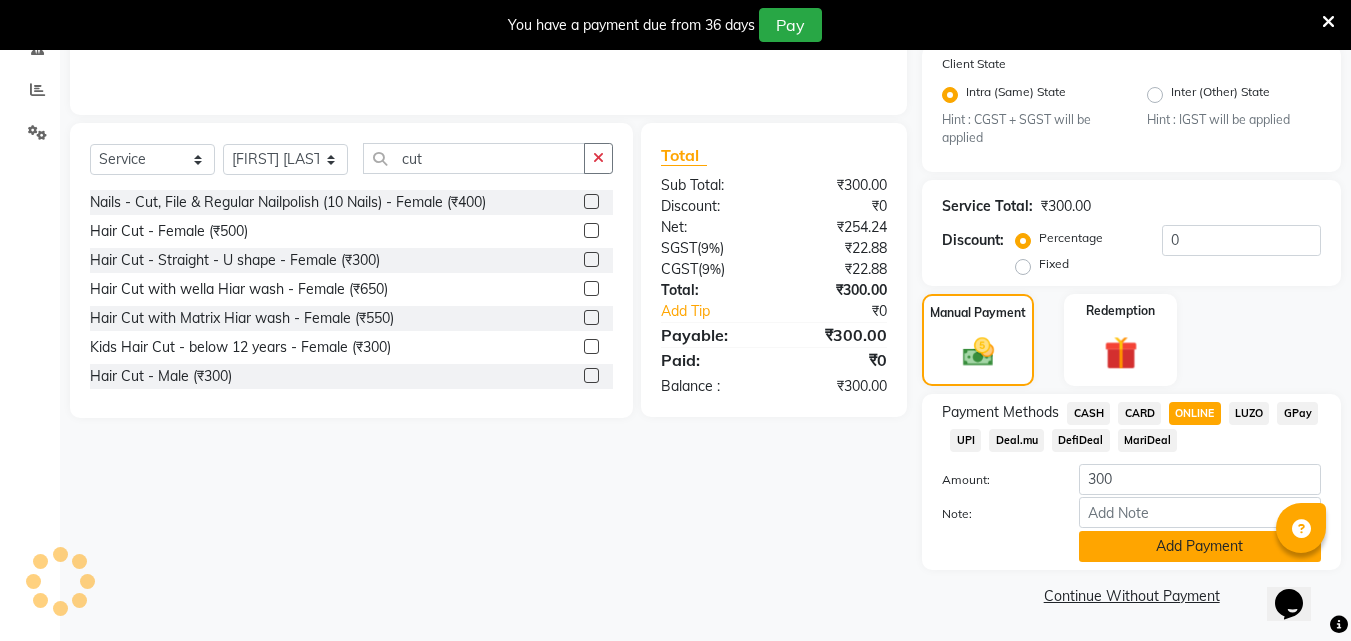 click on "Amount: 300 Note: Add Payment" 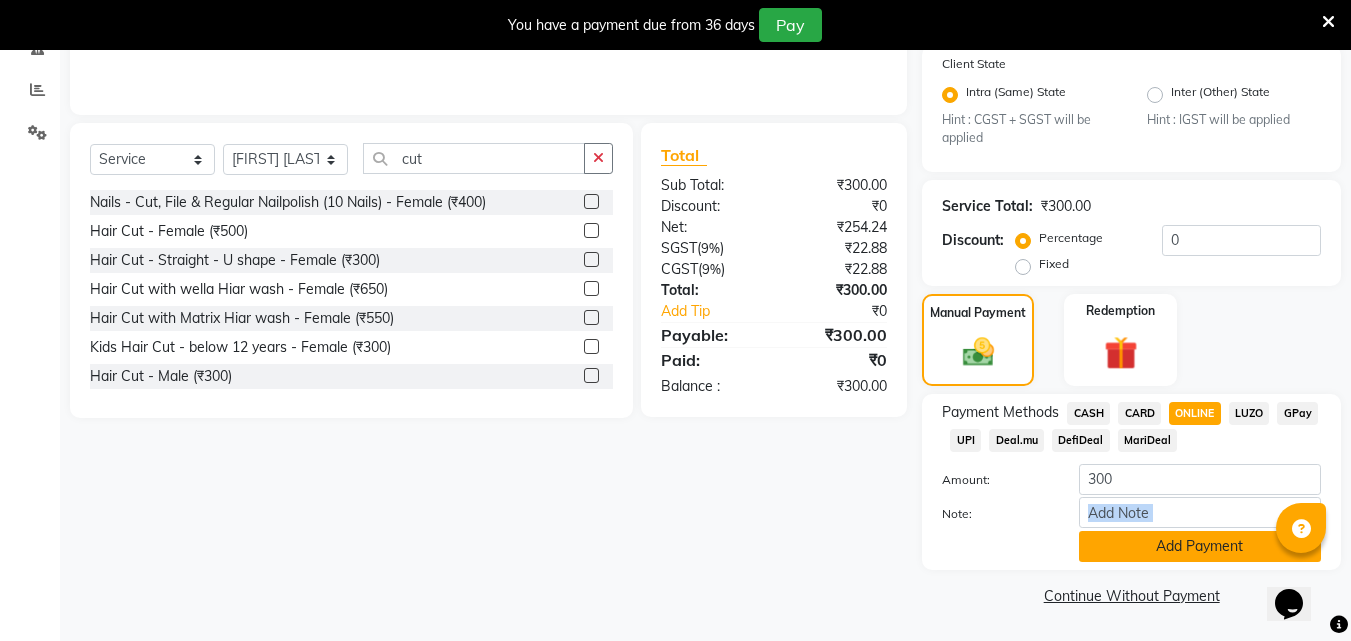 click on "Add Payment" 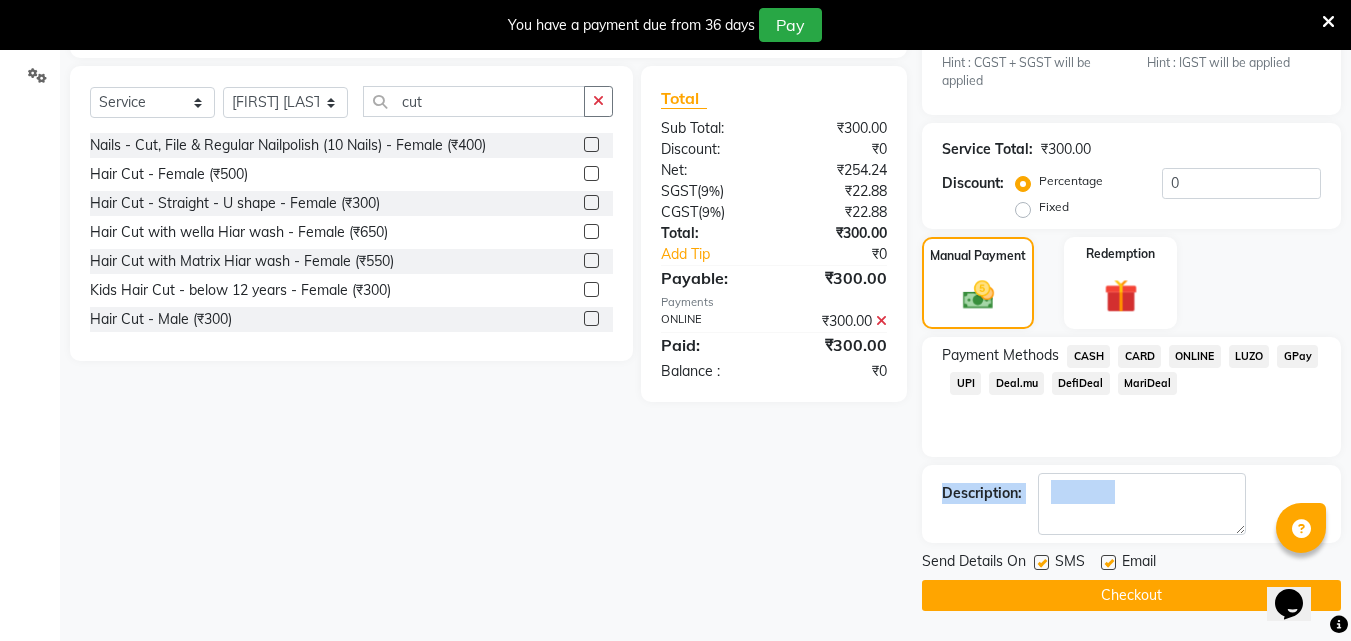 click on "Checkout" 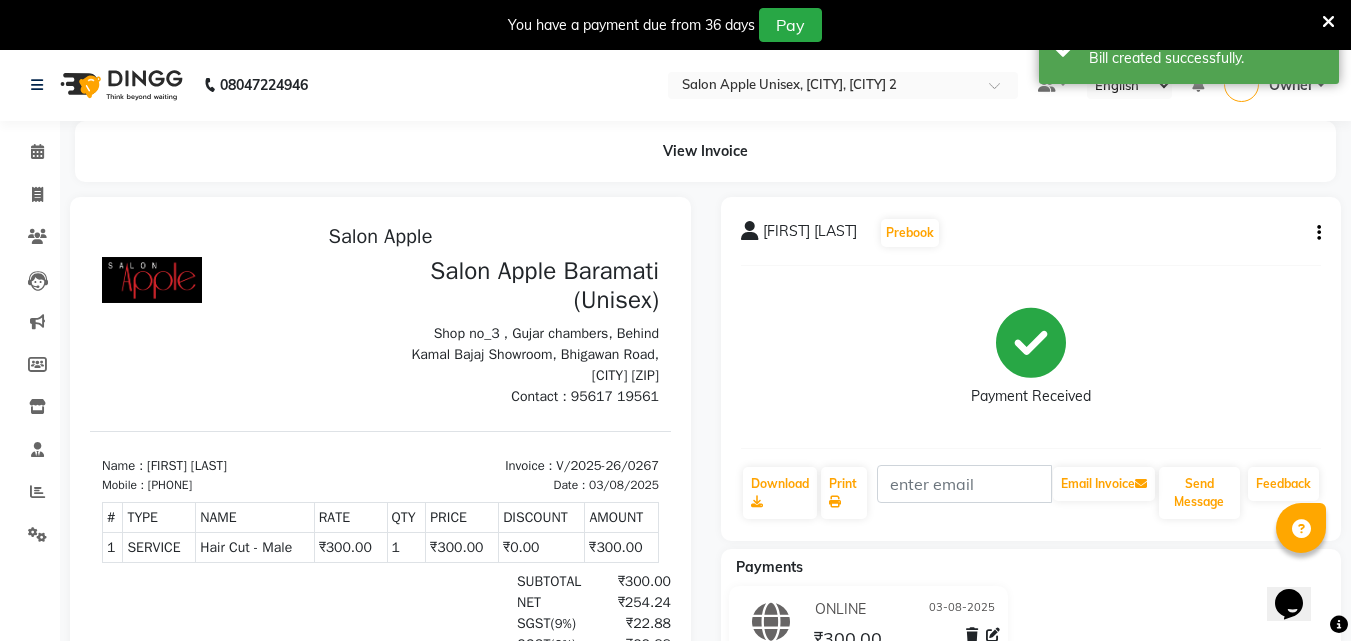 scroll, scrollTop: 0, scrollLeft: 0, axis: both 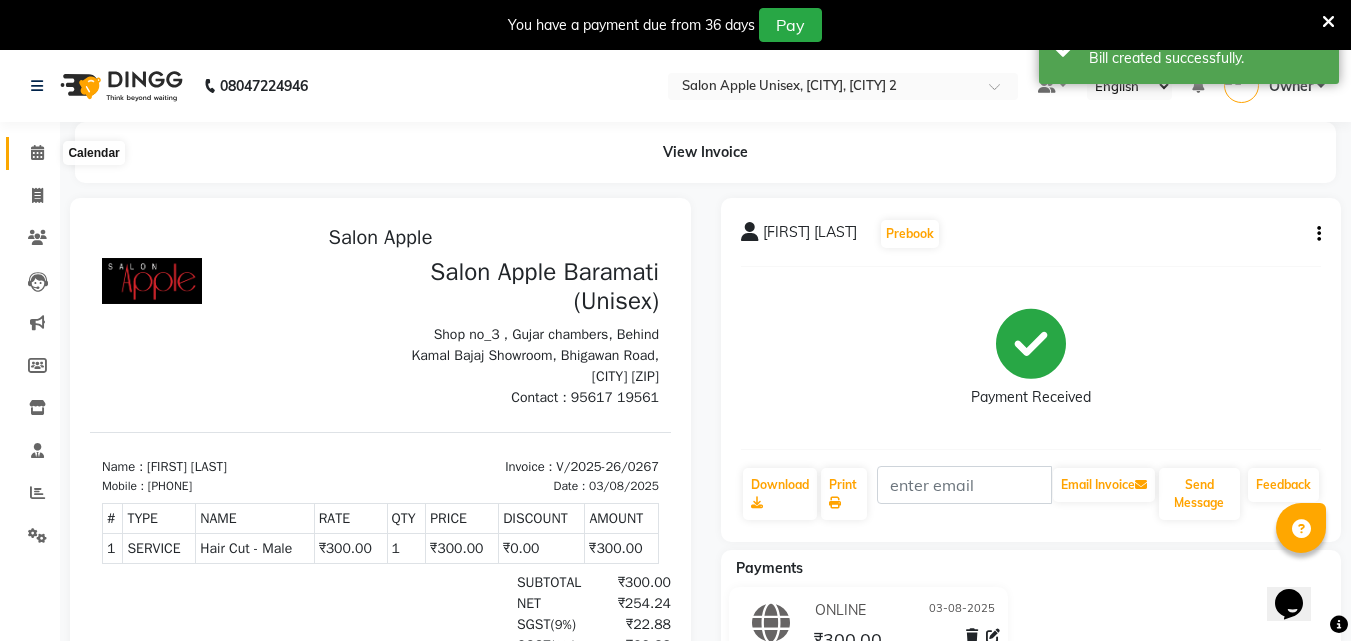 click 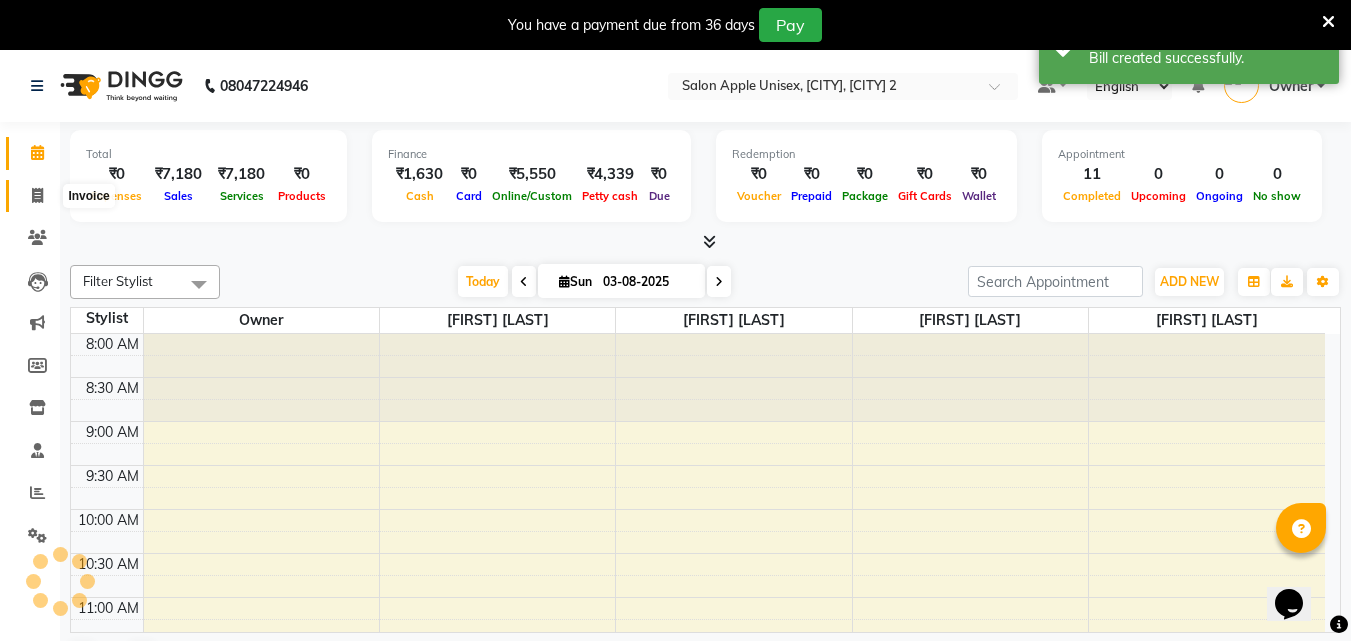 click 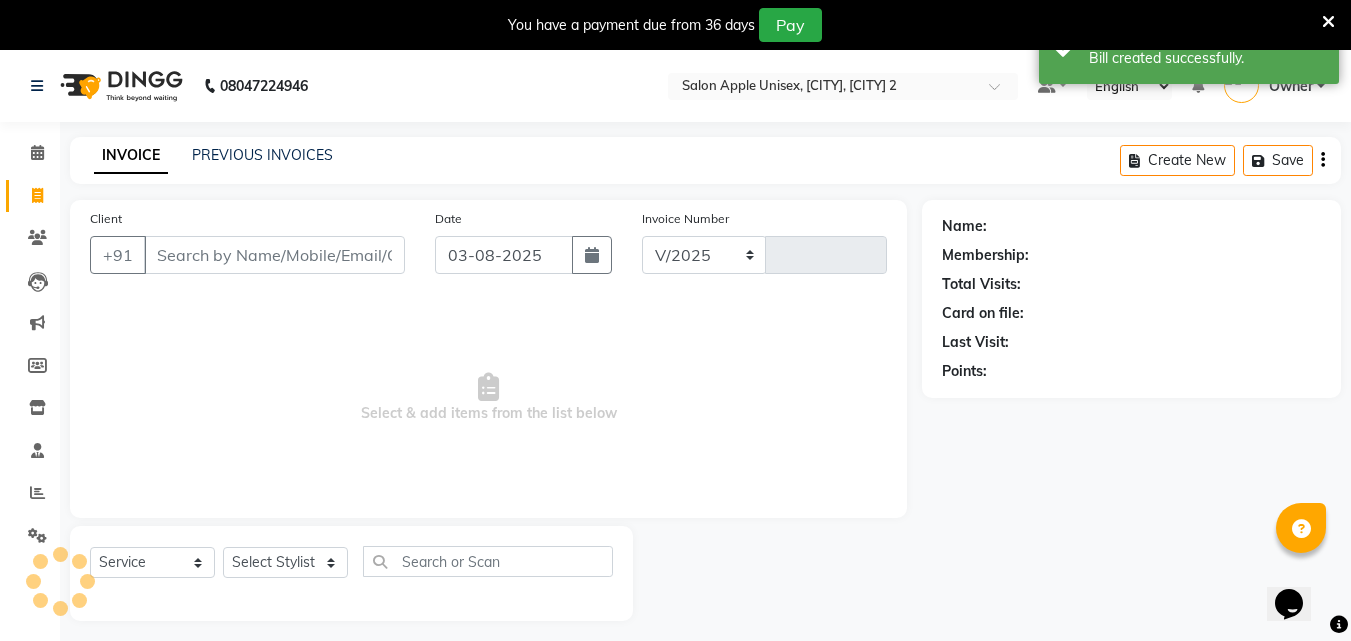 select on "4957" 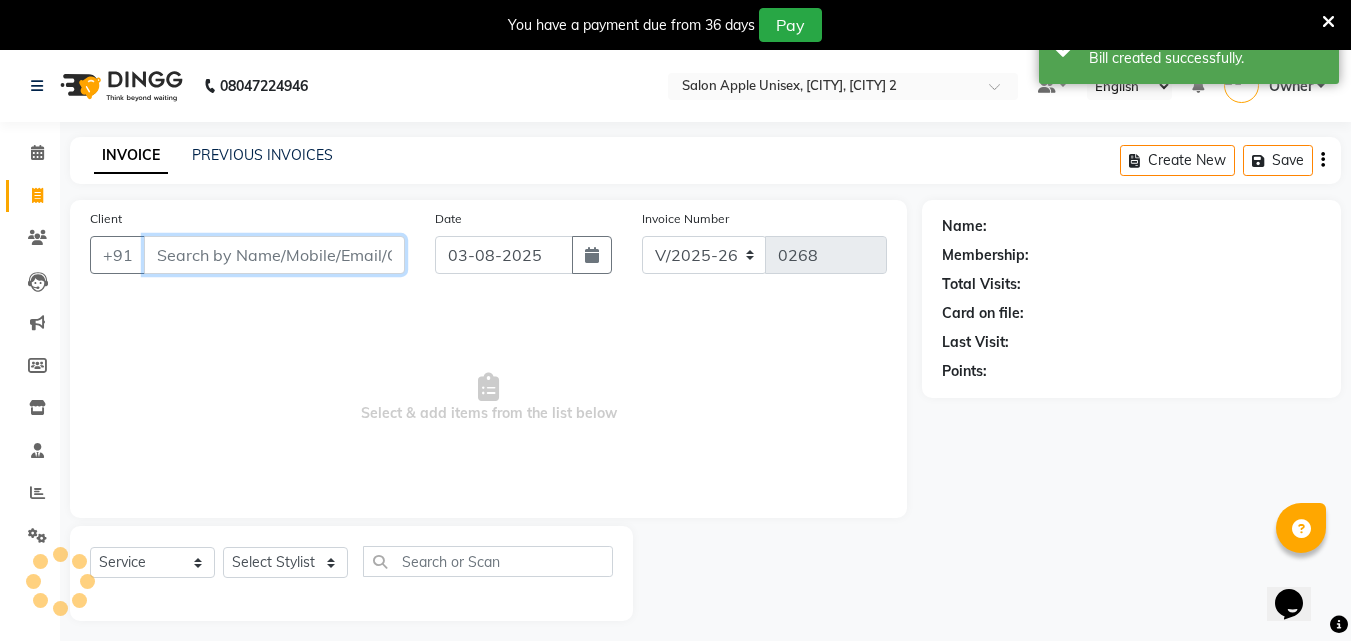 click on "Client" at bounding box center (274, 255) 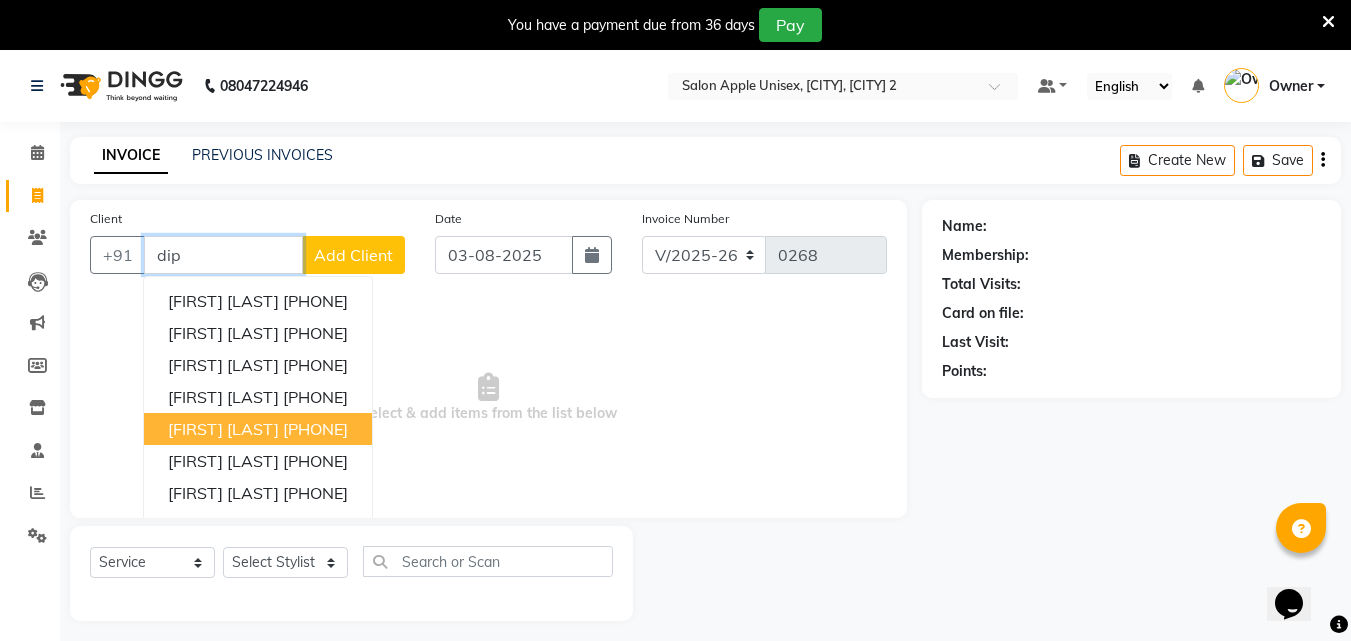 click on "[FIRST] [LAST]" at bounding box center [223, 429] 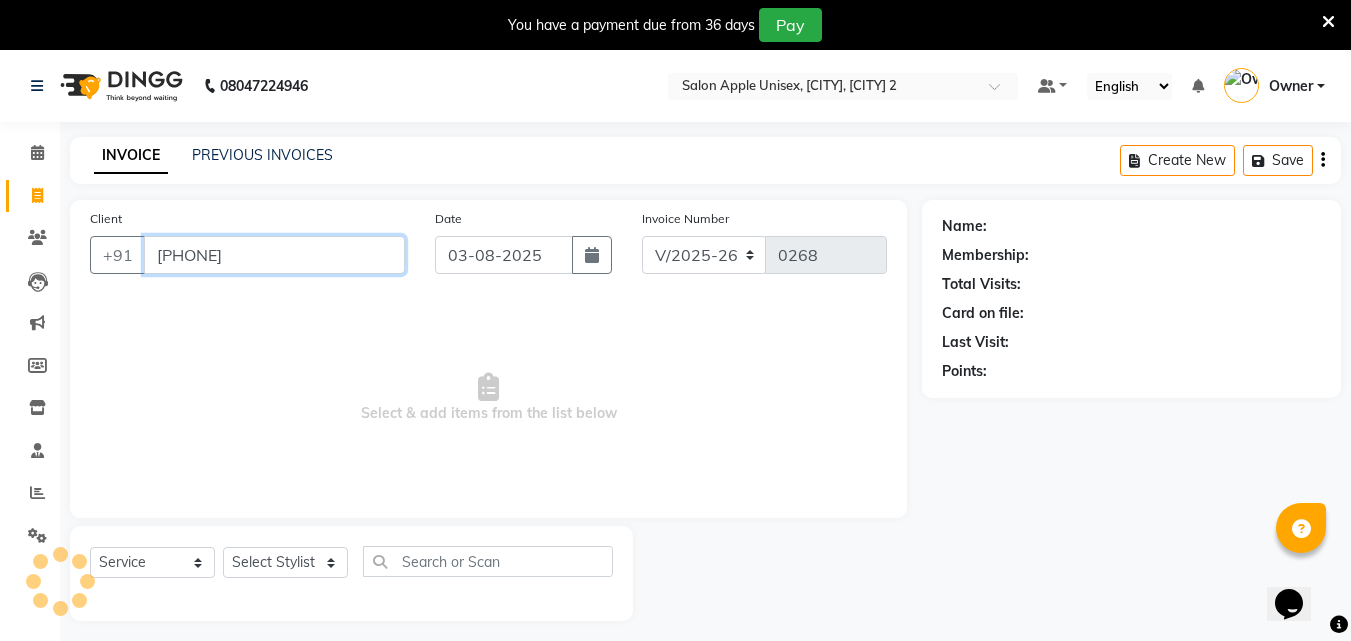 type on "[PHONE]" 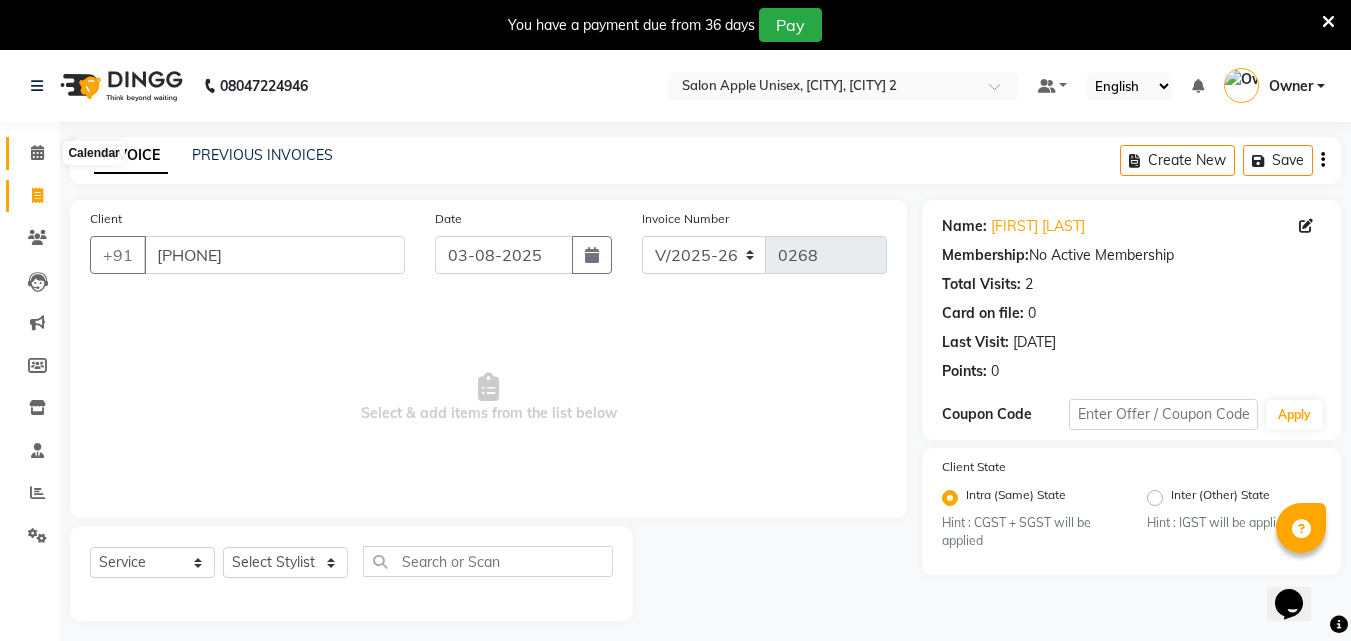 click 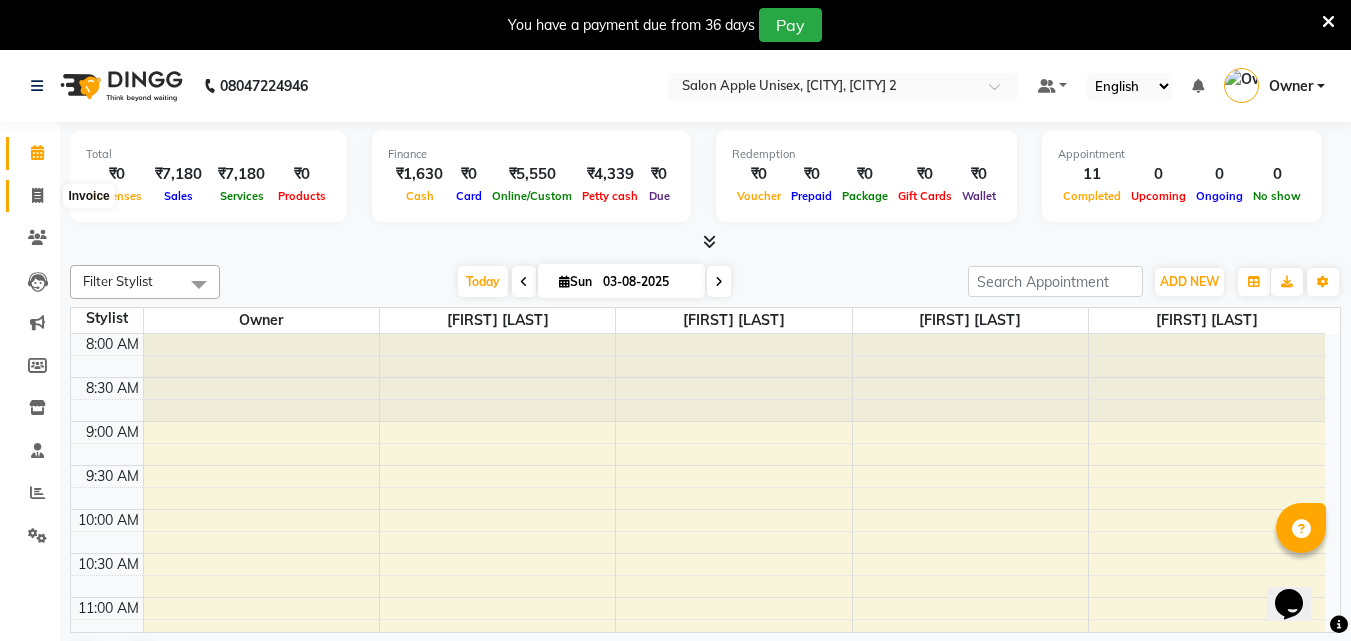 click 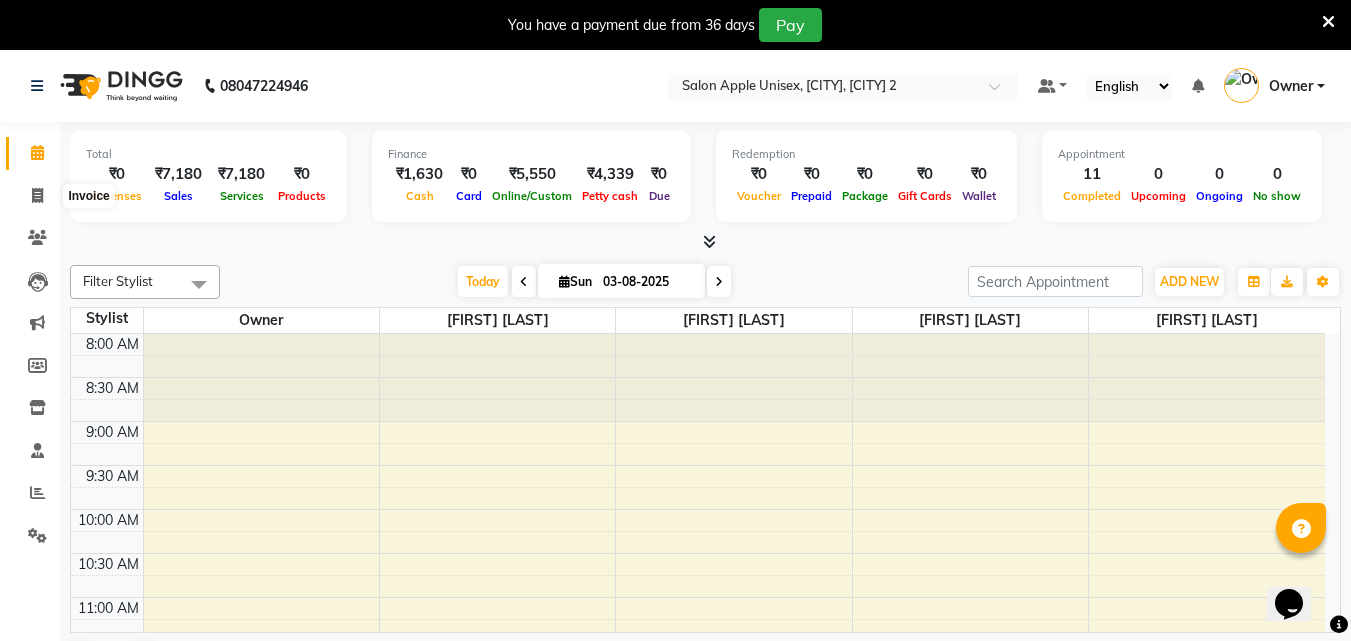 select on "4957" 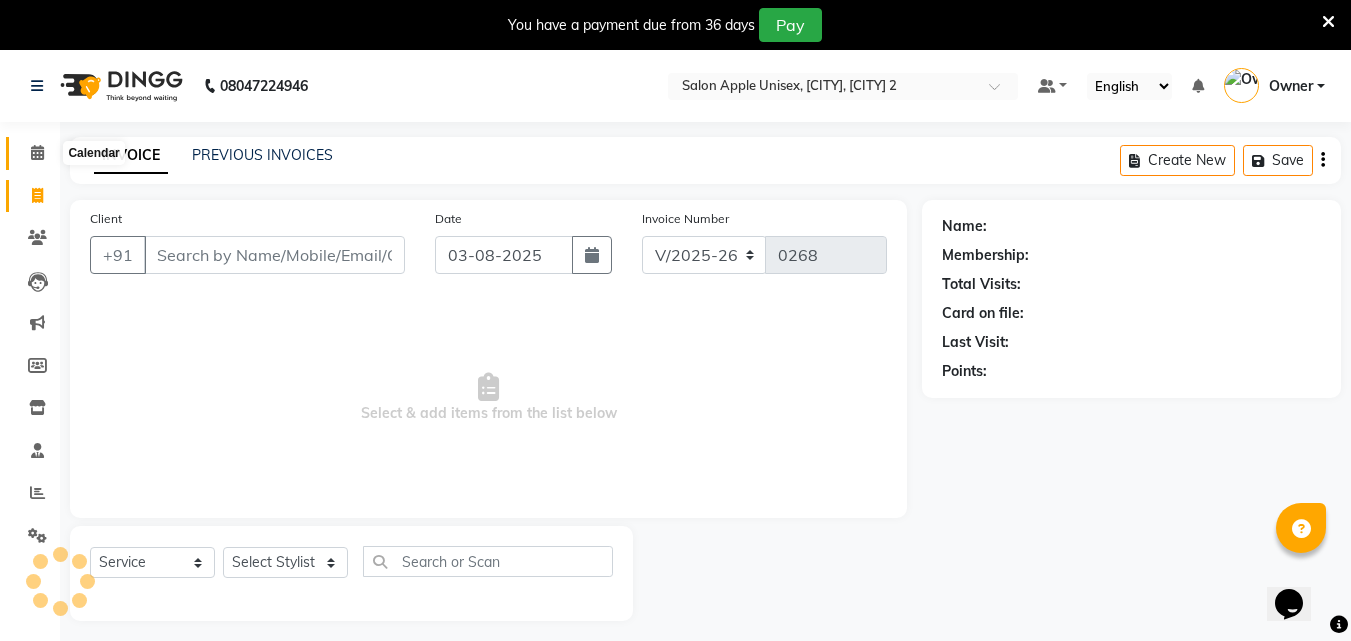 click 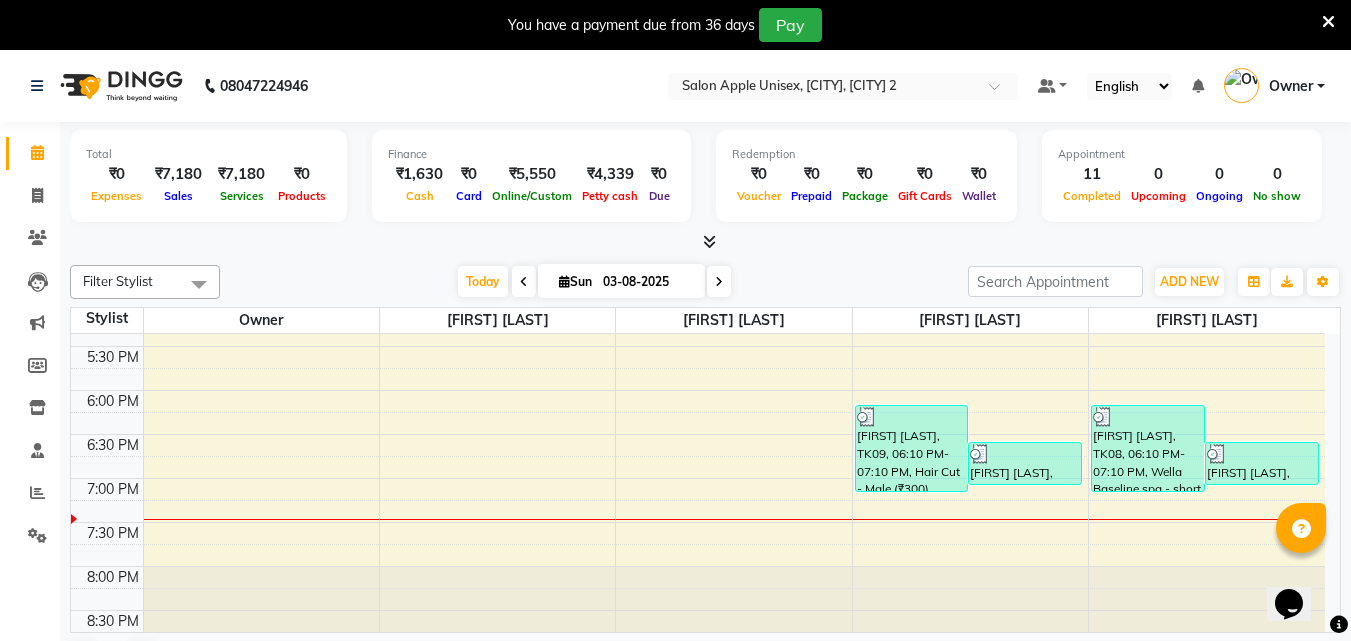 scroll, scrollTop: 845, scrollLeft: 0, axis: vertical 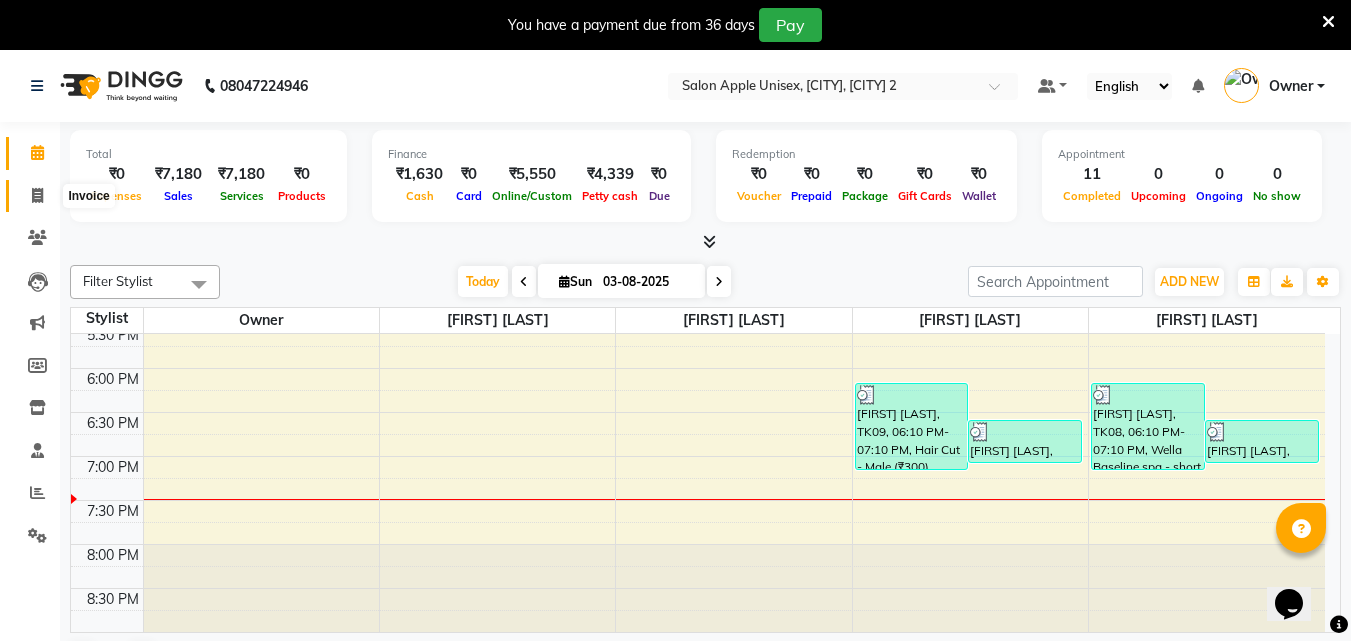 click 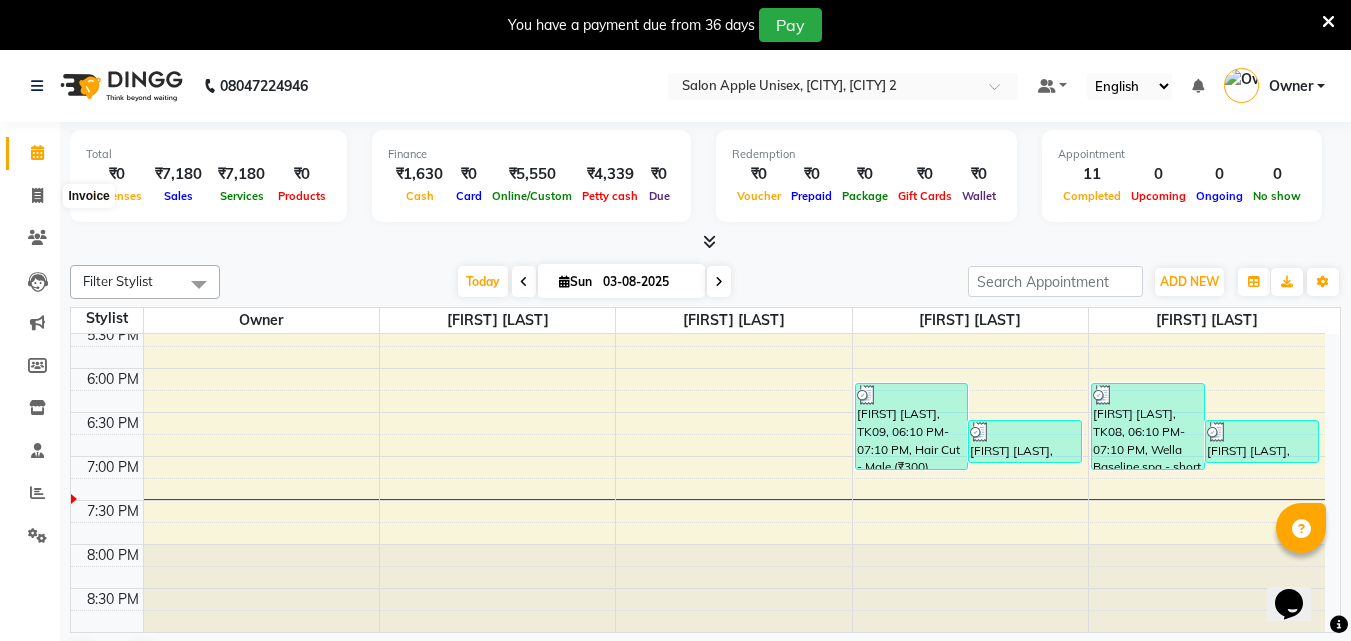 select on "service" 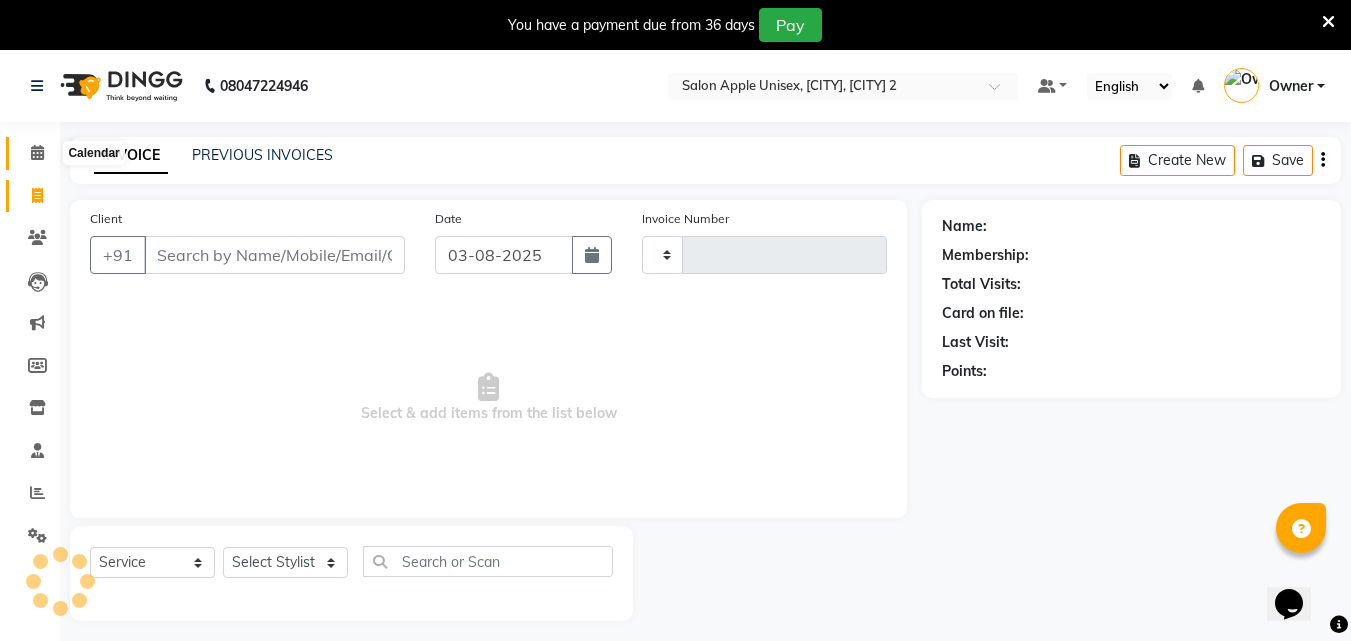 click 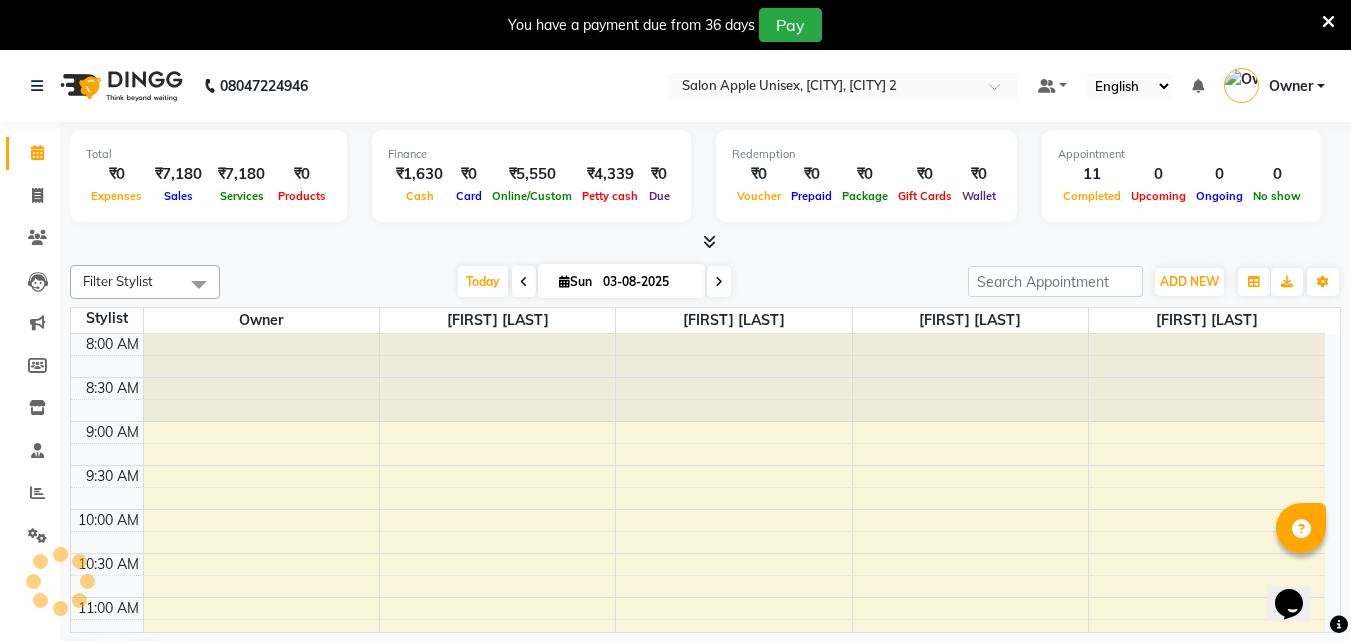 scroll, scrollTop: 0, scrollLeft: 0, axis: both 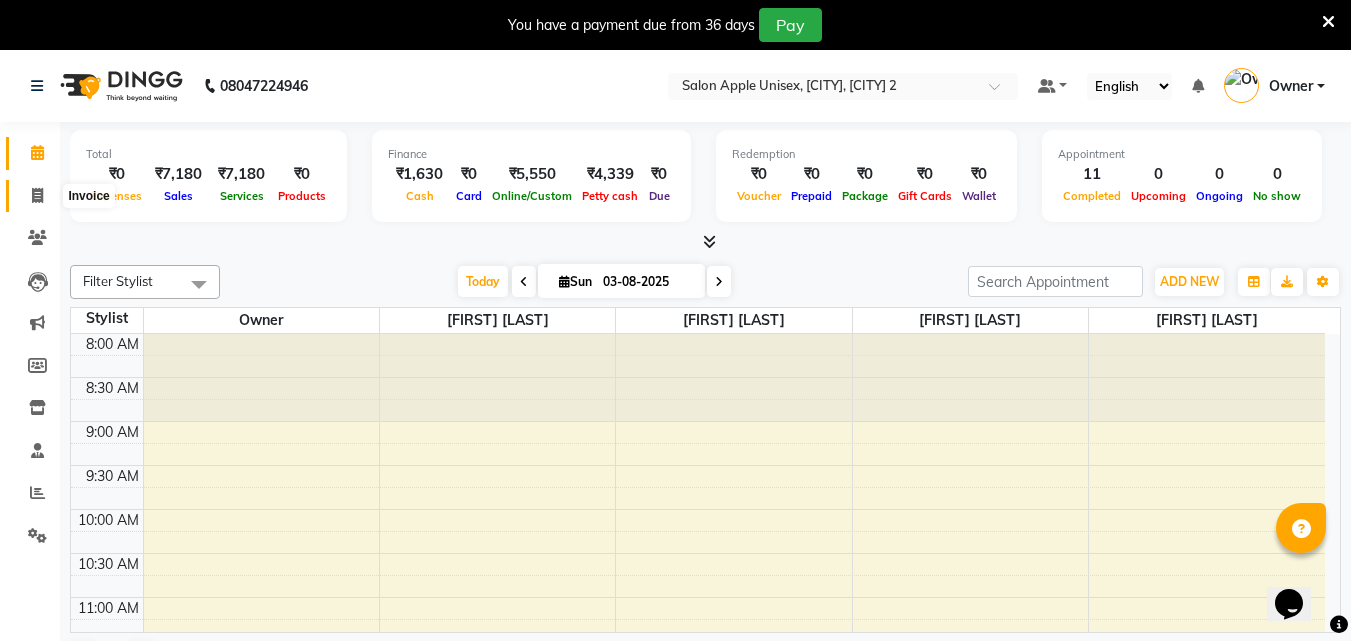 click 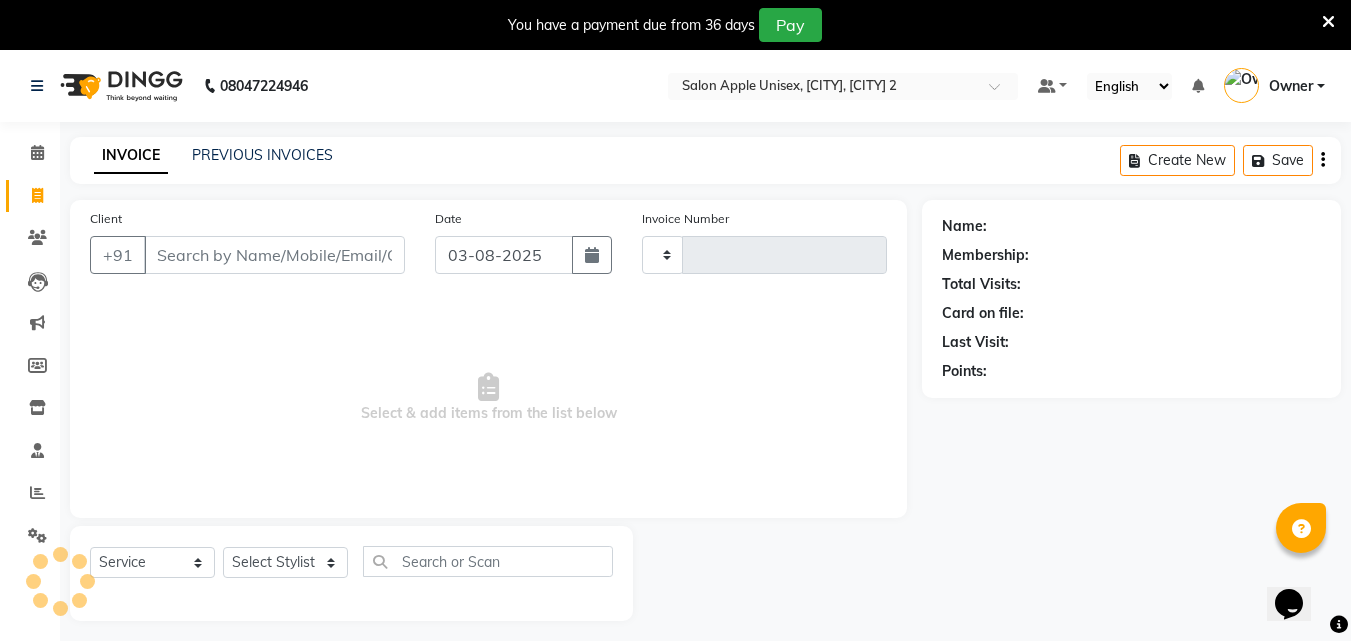 type on "0268" 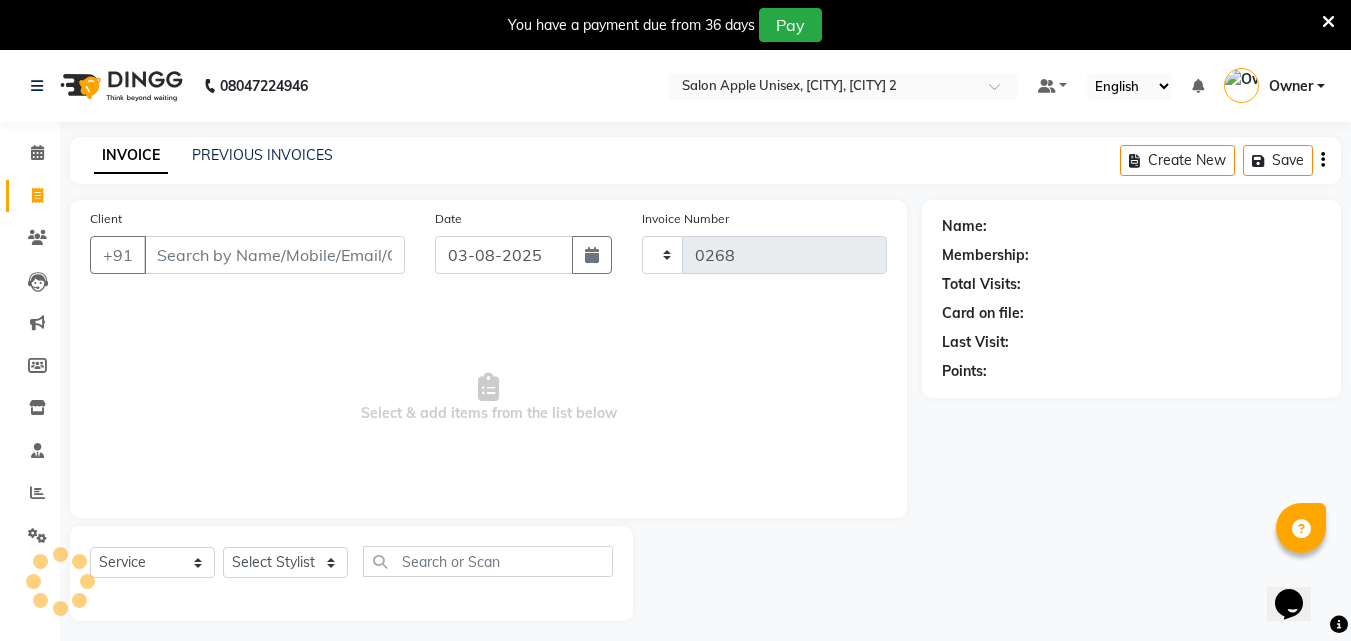select on "4957" 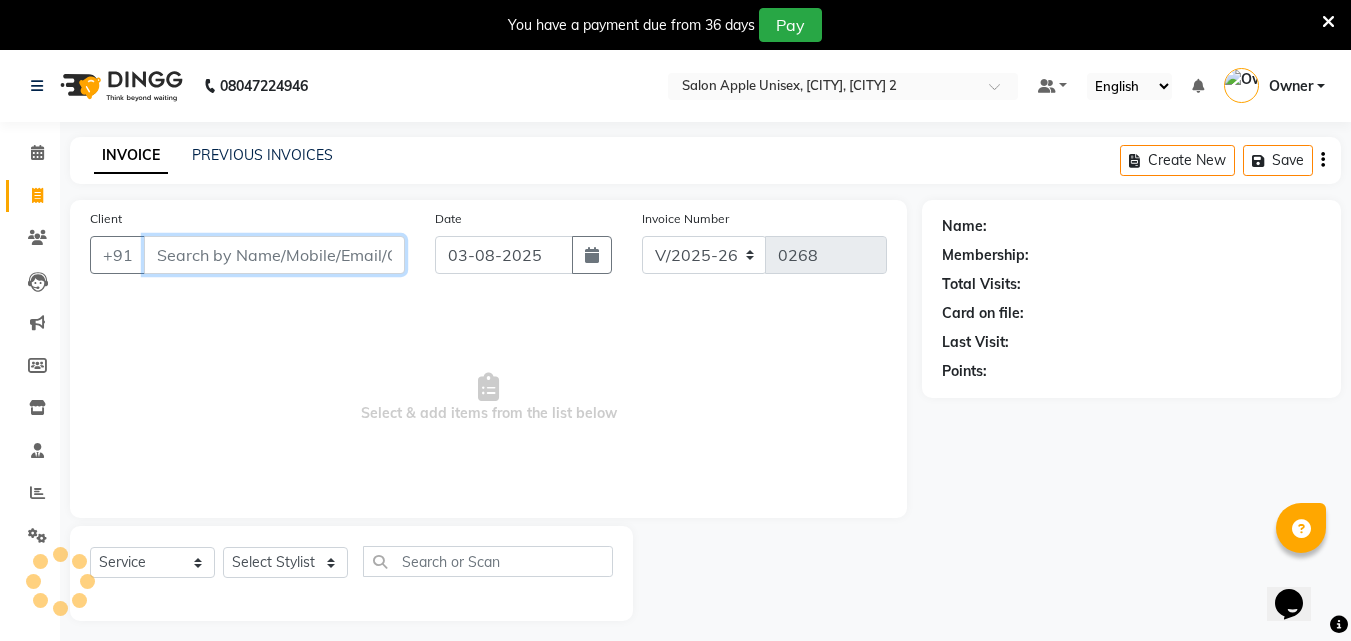 click on "Client" at bounding box center (274, 255) 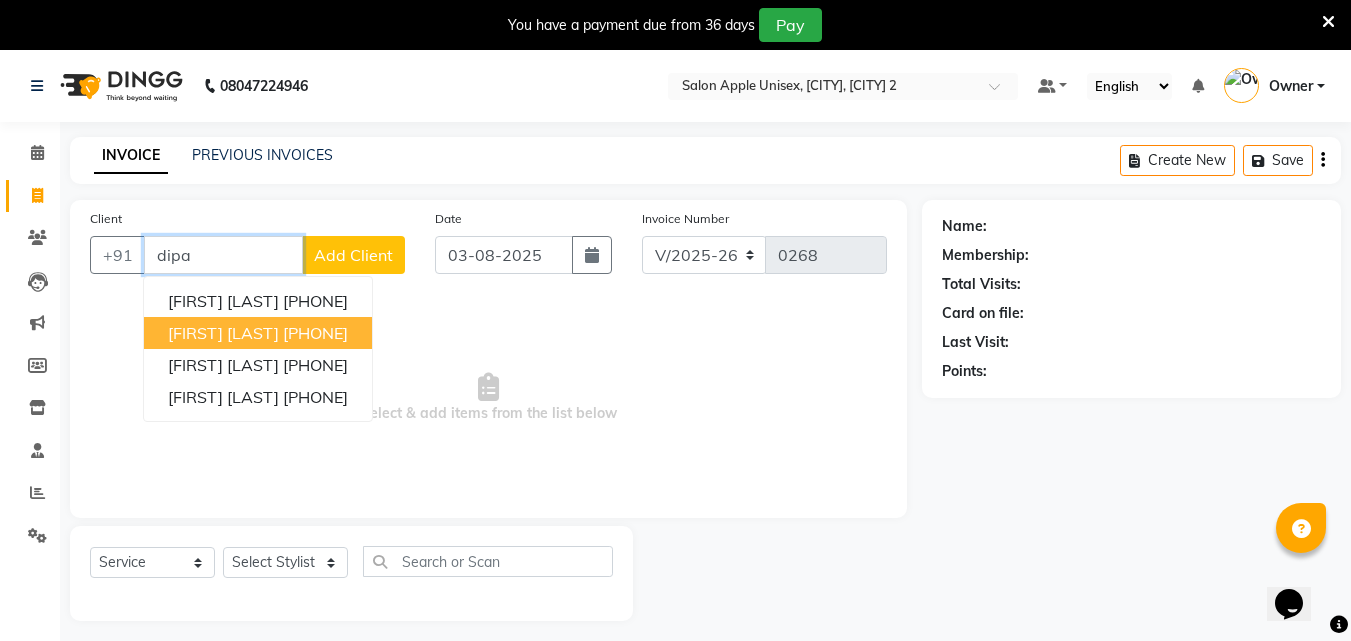 drag, startPoint x: 250, startPoint y: 328, endPoint x: 248, endPoint y: 369, distance: 41.04875 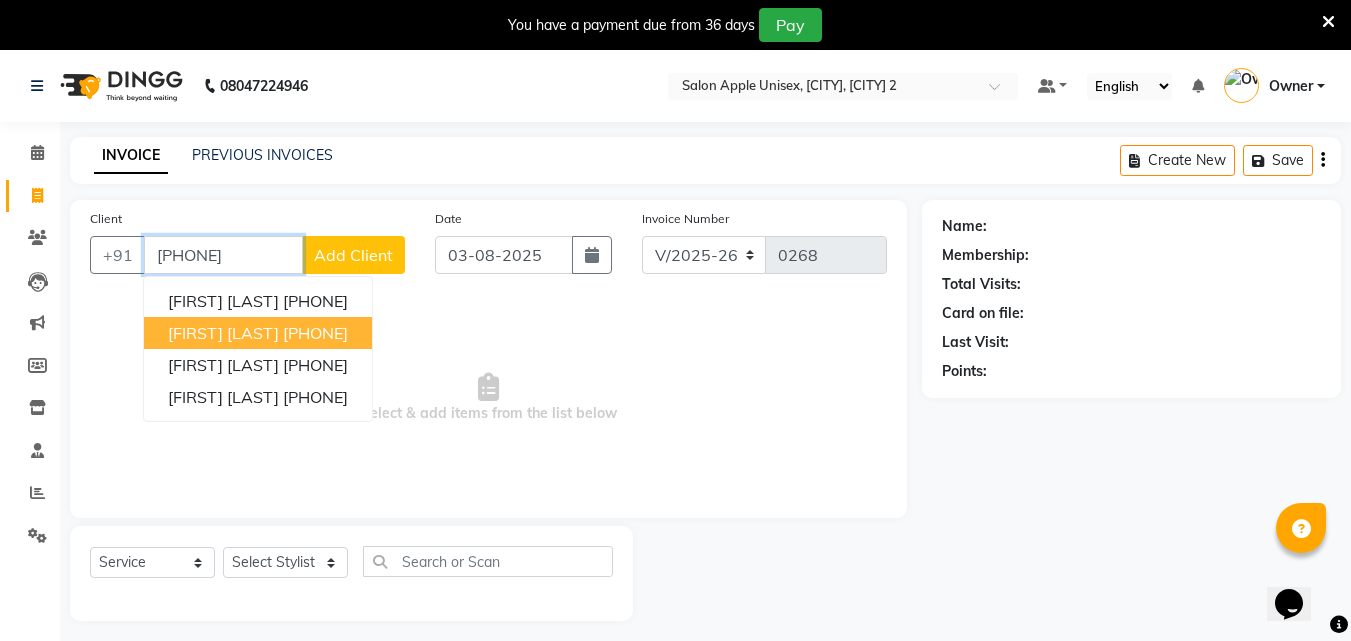type on "[PHONE]" 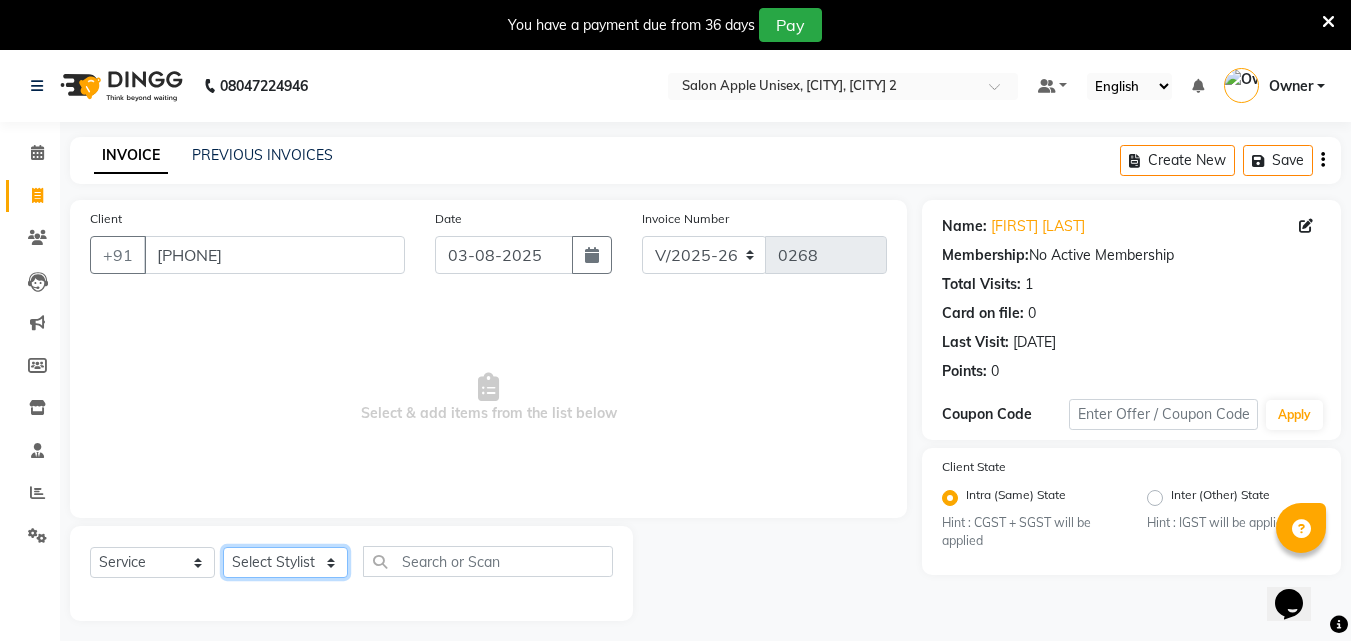 drag, startPoint x: 255, startPoint y: 574, endPoint x: 255, endPoint y: 550, distance: 24 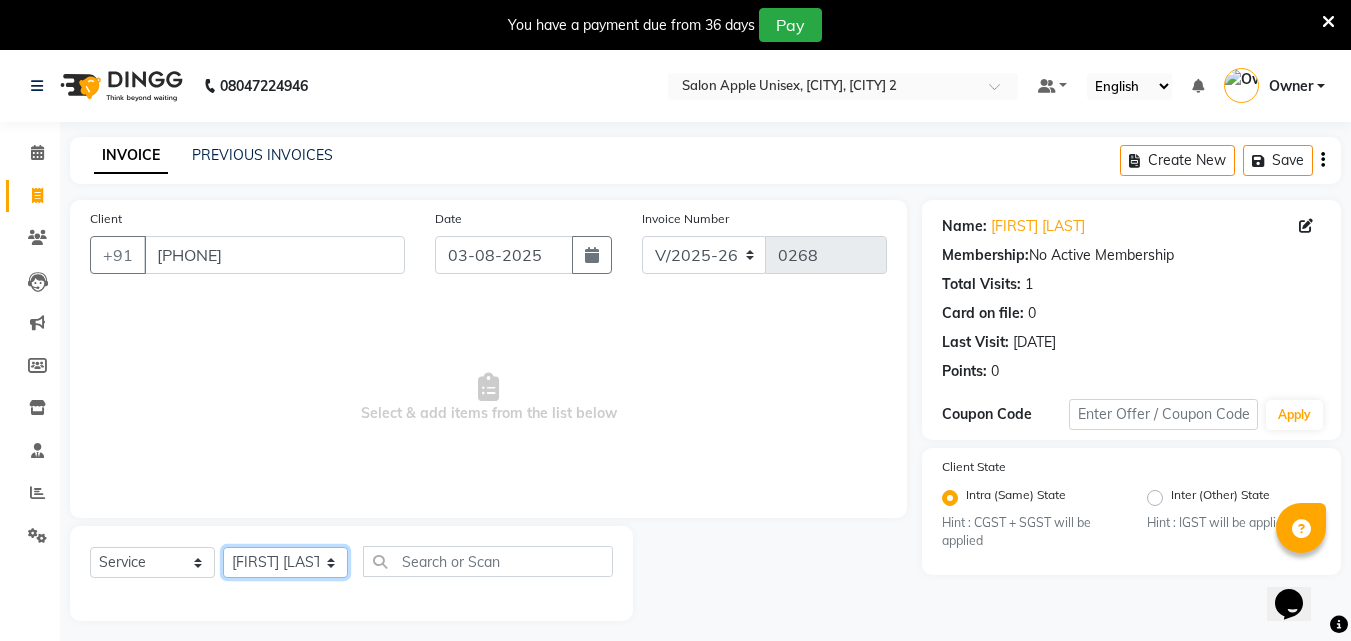 click on "Select Stylist [FIRST] [LAST]   [FIRST] [LAST] Owner [FIRST] [LAST]" 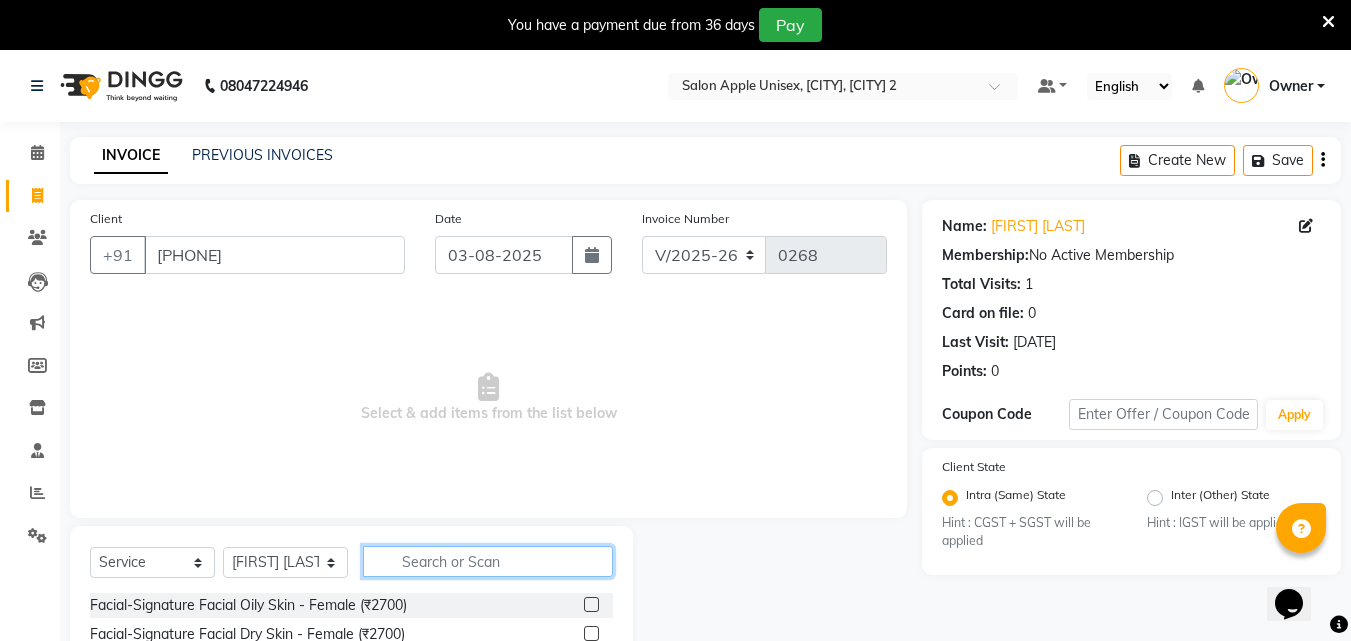 drag, startPoint x: 447, startPoint y: 571, endPoint x: 408, endPoint y: 528, distance: 58.0517 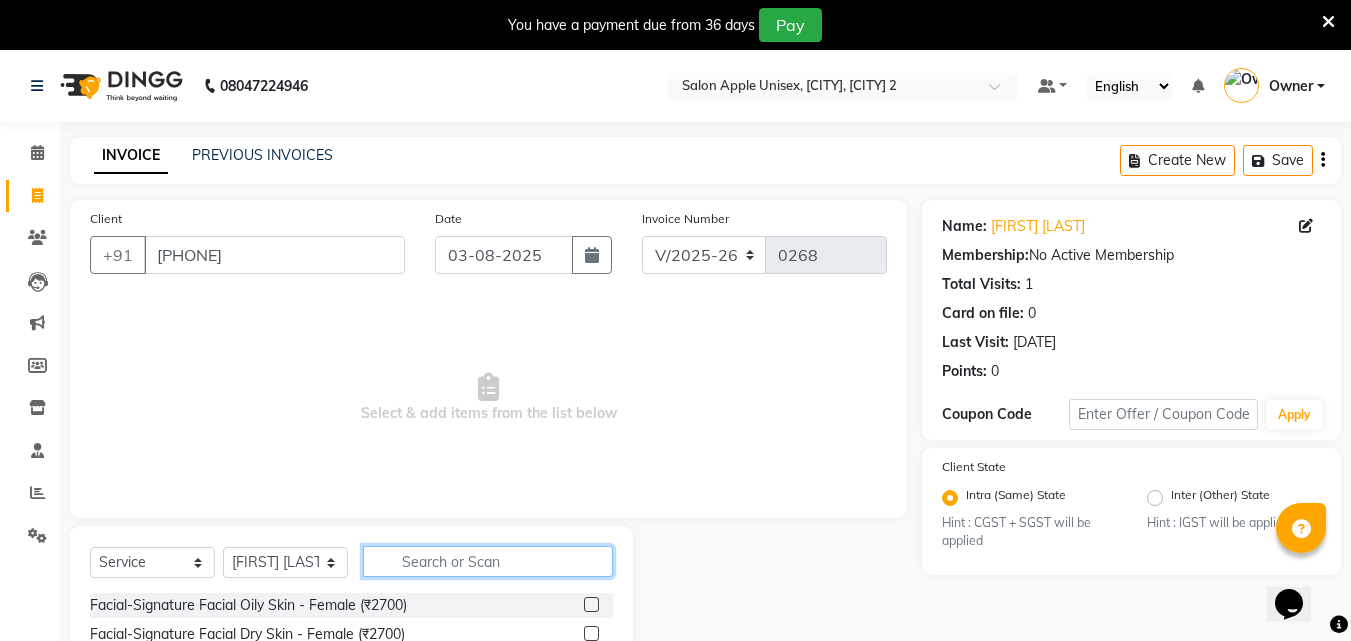 click 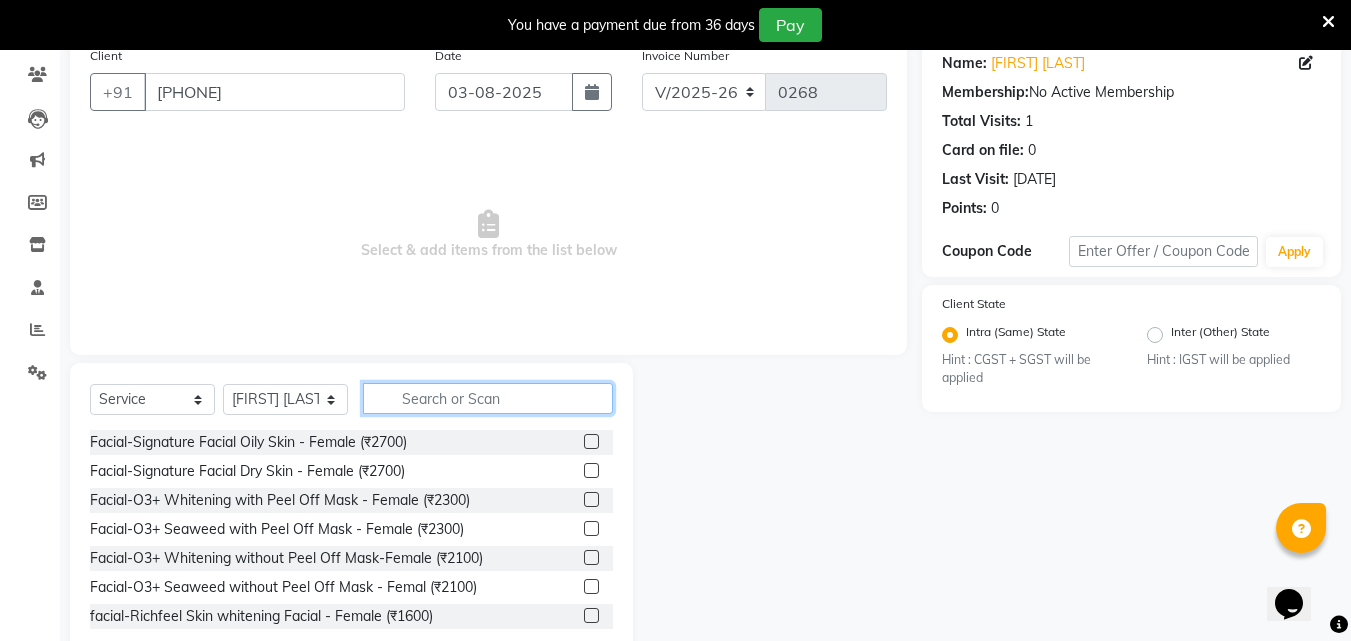 scroll, scrollTop: 210, scrollLeft: 0, axis: vertical 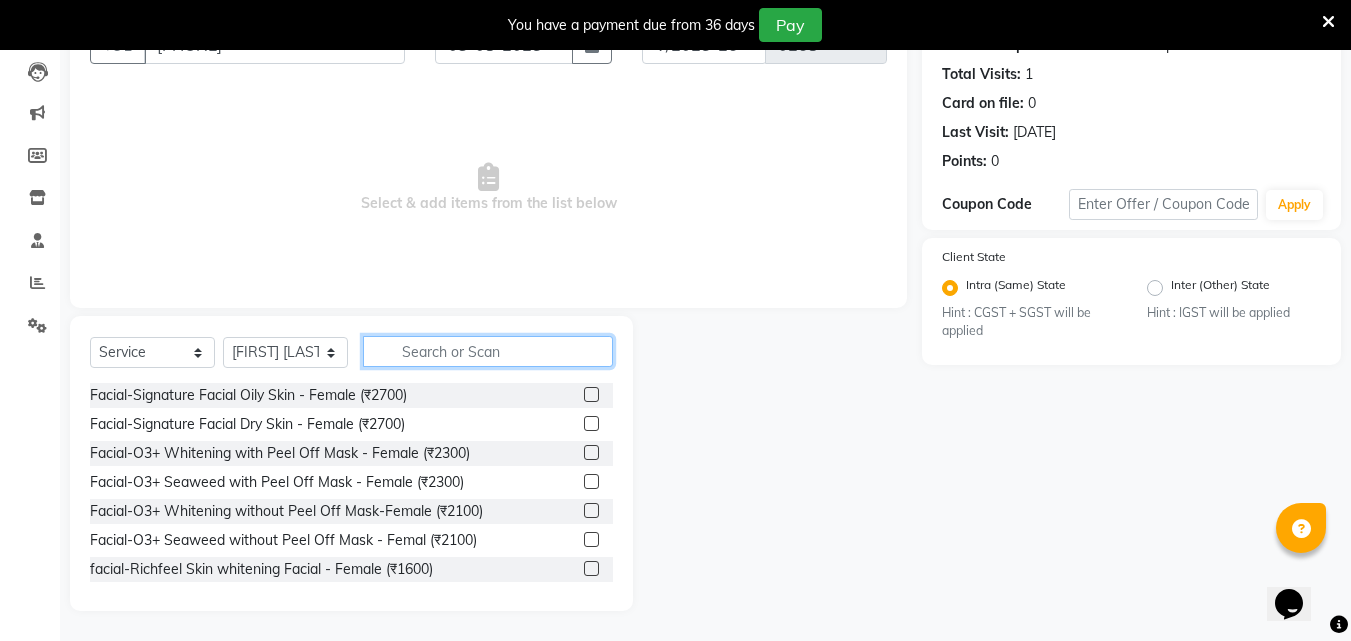 click 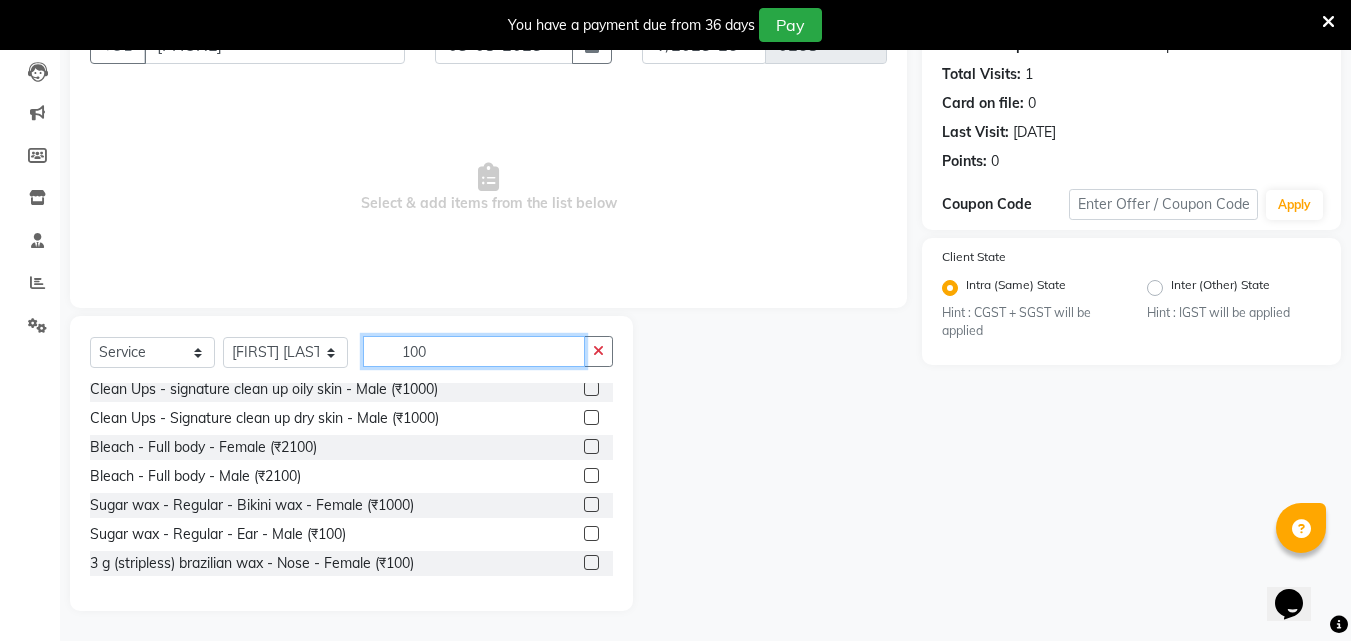 scroll, scrollTop: 300, scrollLeft: 0, axis: vertical 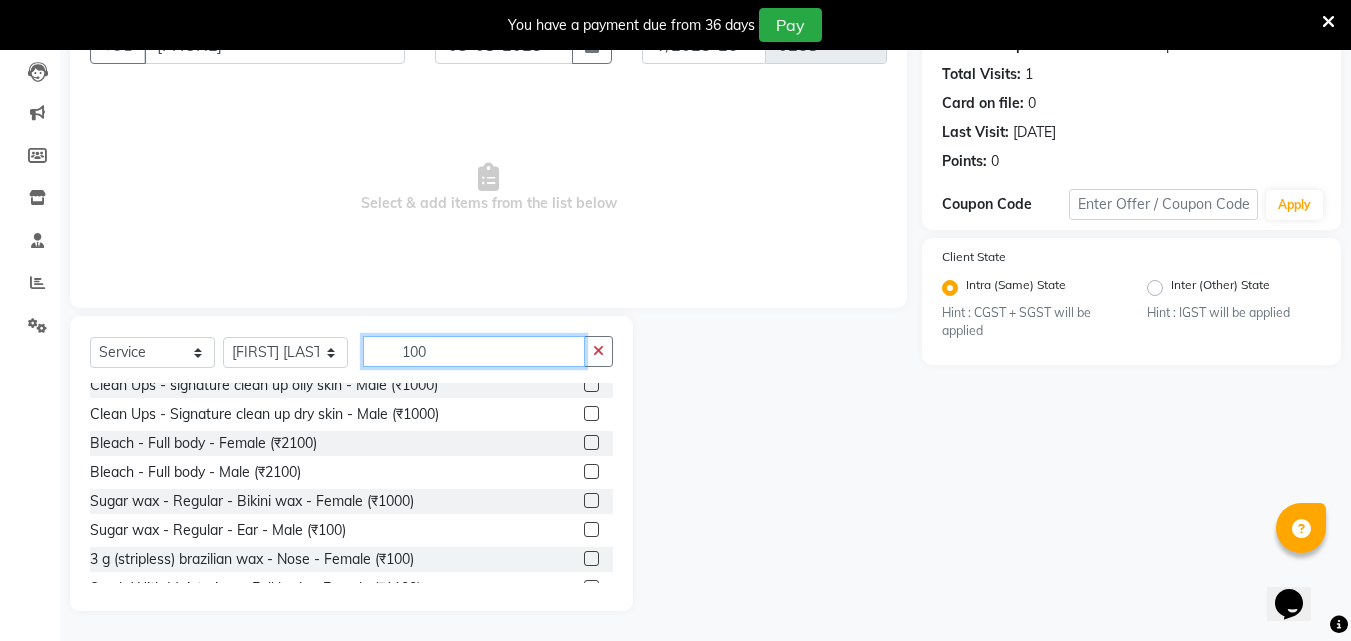 type on "100" 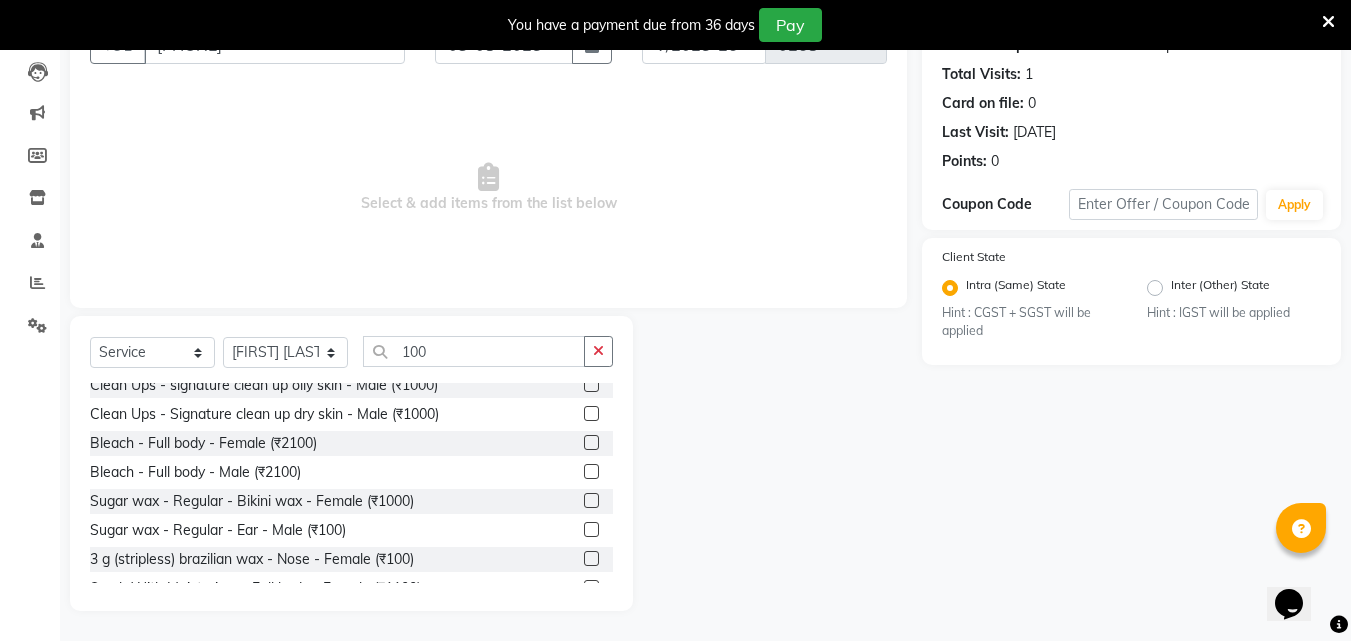 click 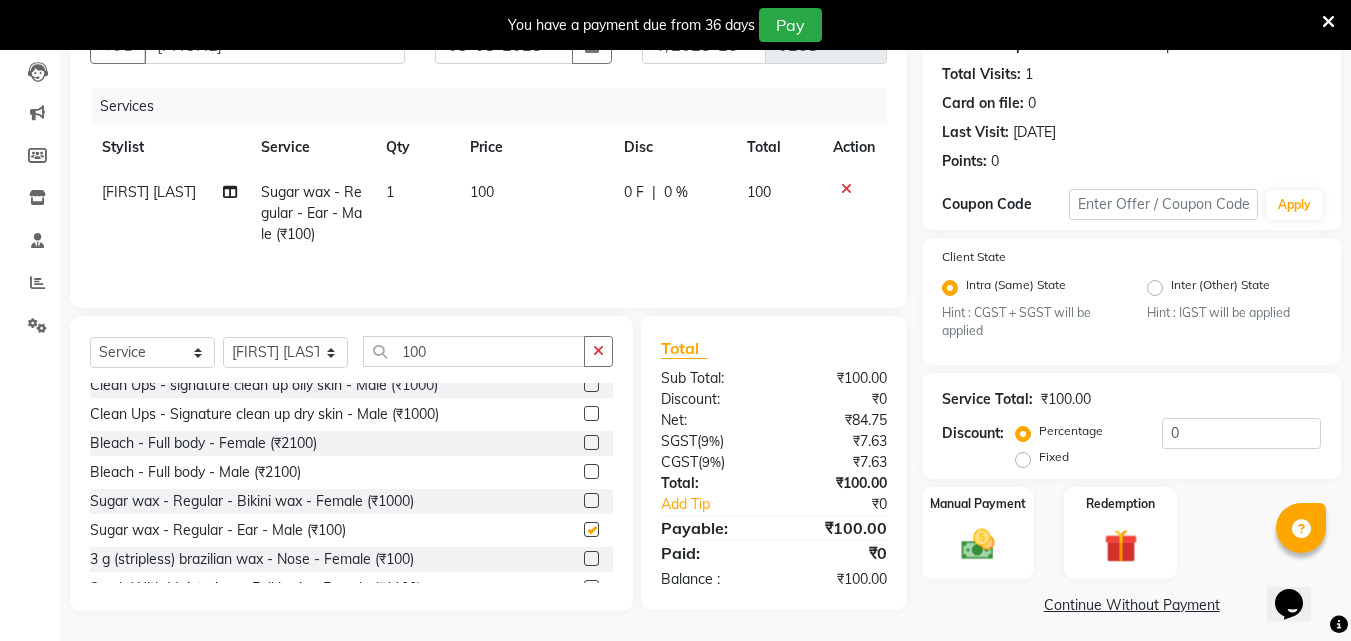 scroll, scrollTop: 219, scrollLeft: 0, axis: vertical 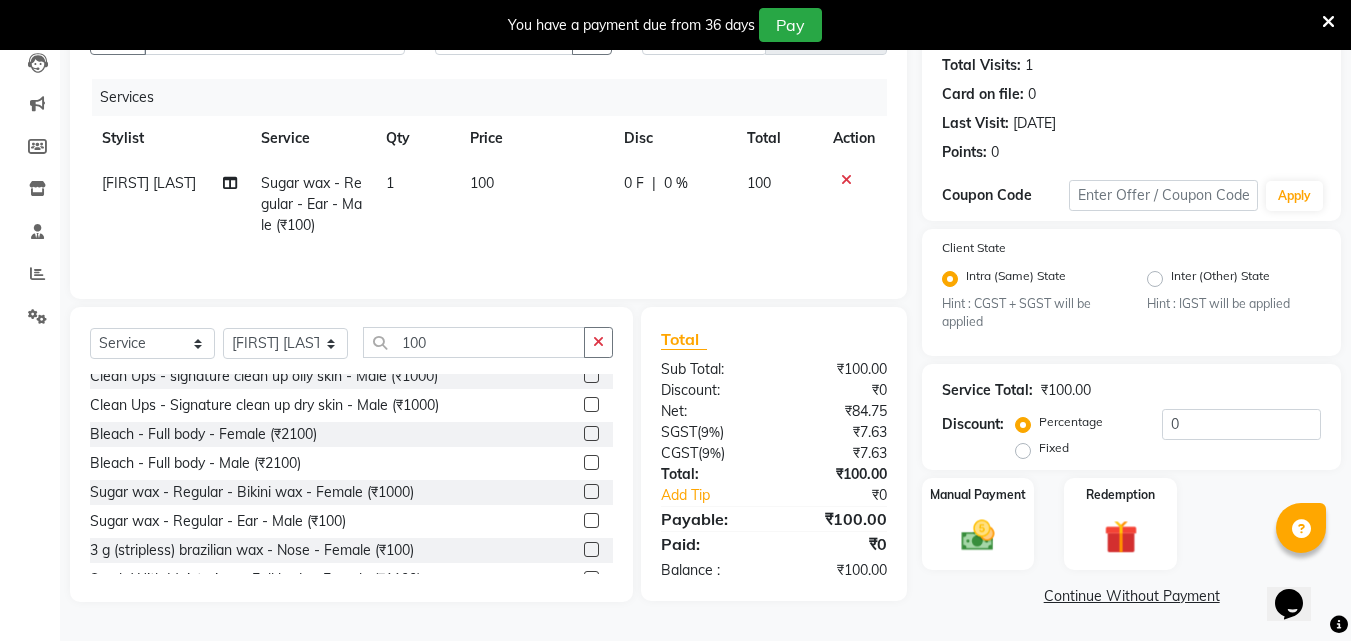 checkbox on "false" 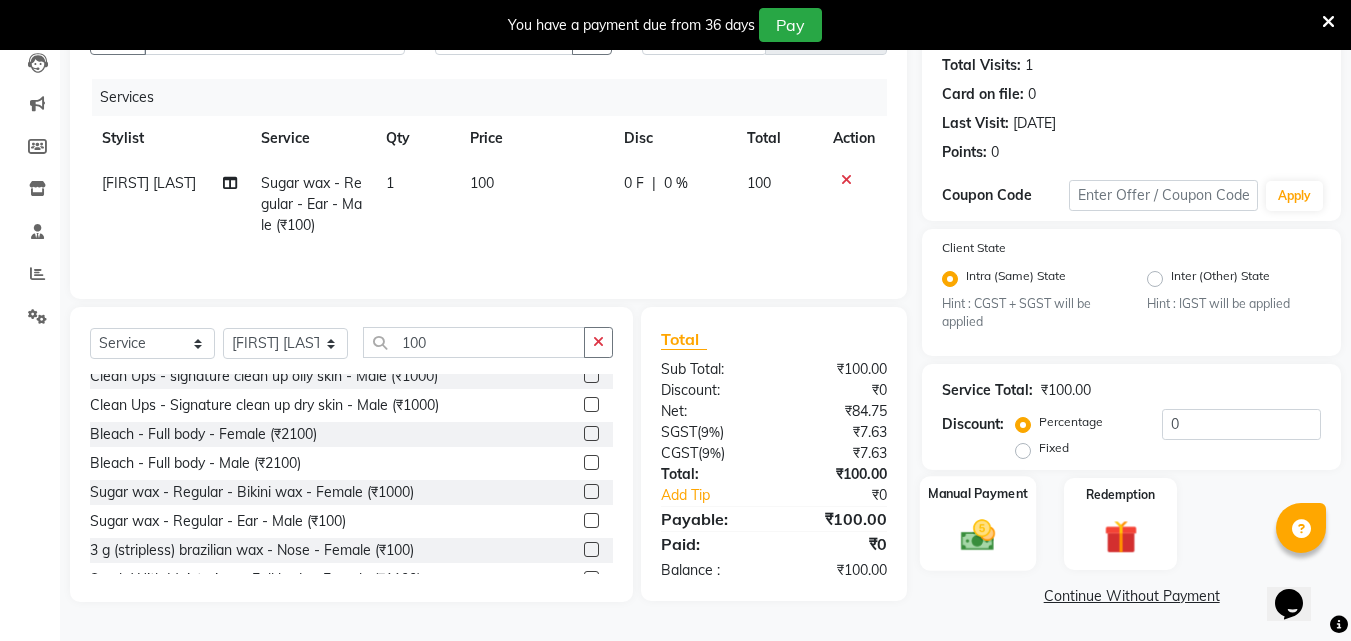 click 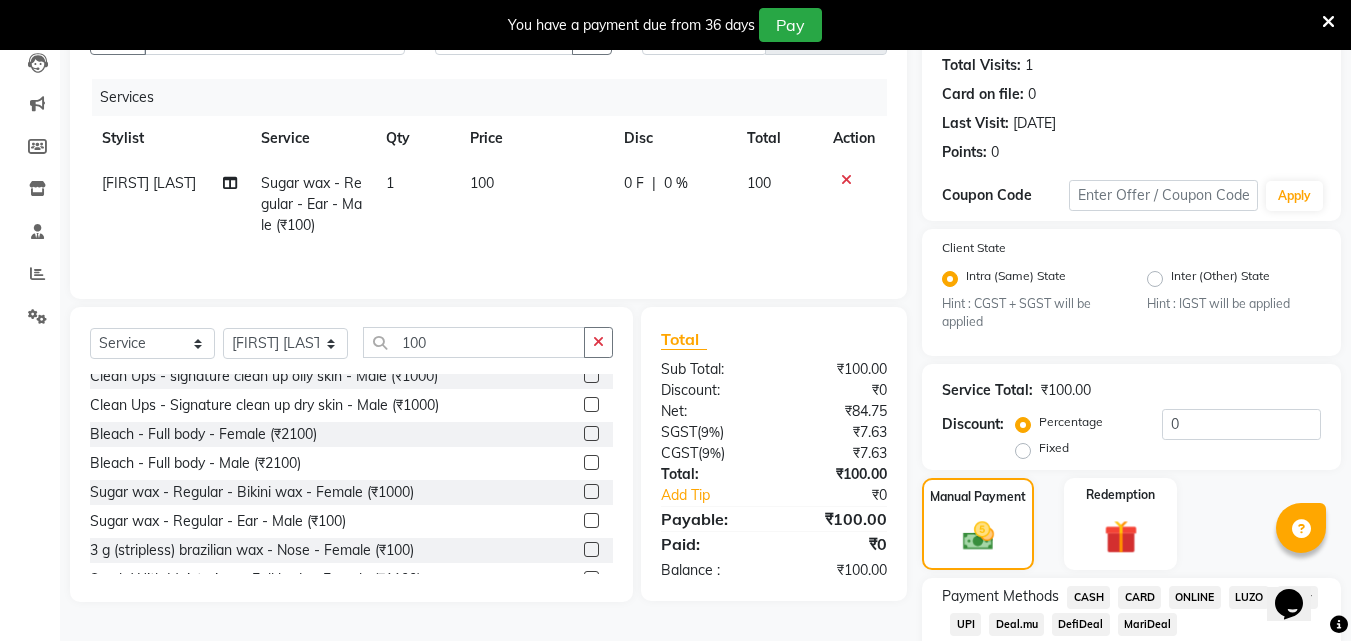 click on "ONLINE" 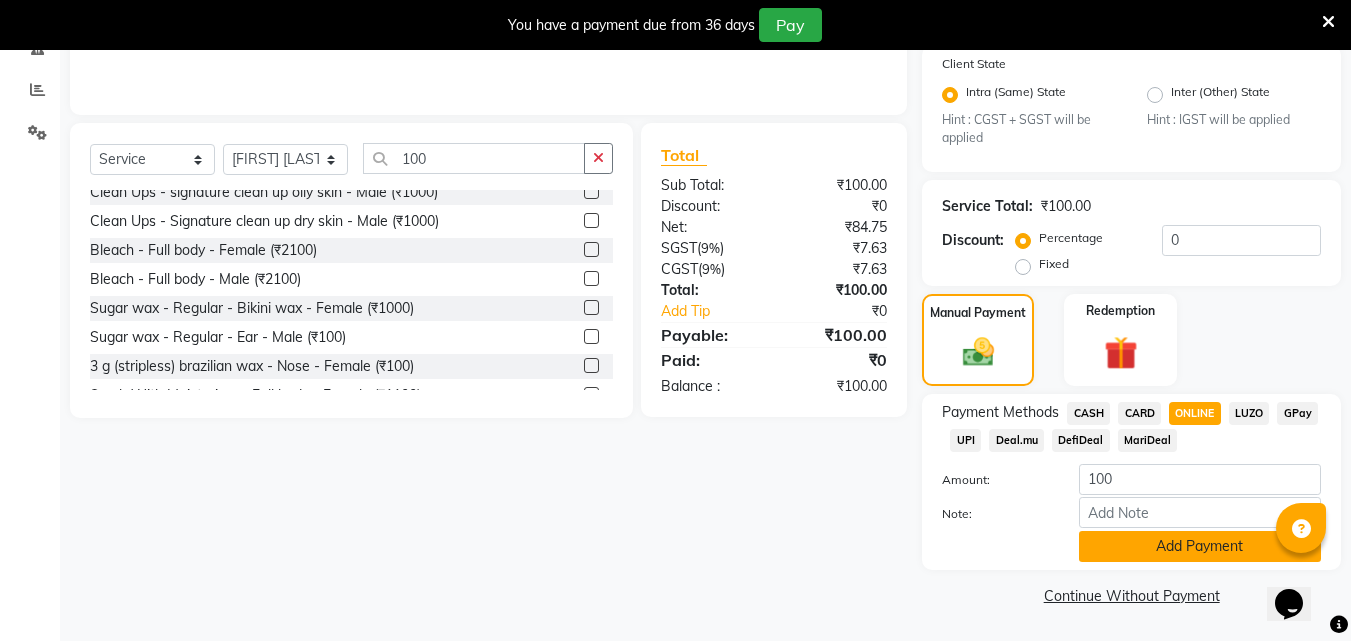 click on "Add Payment" 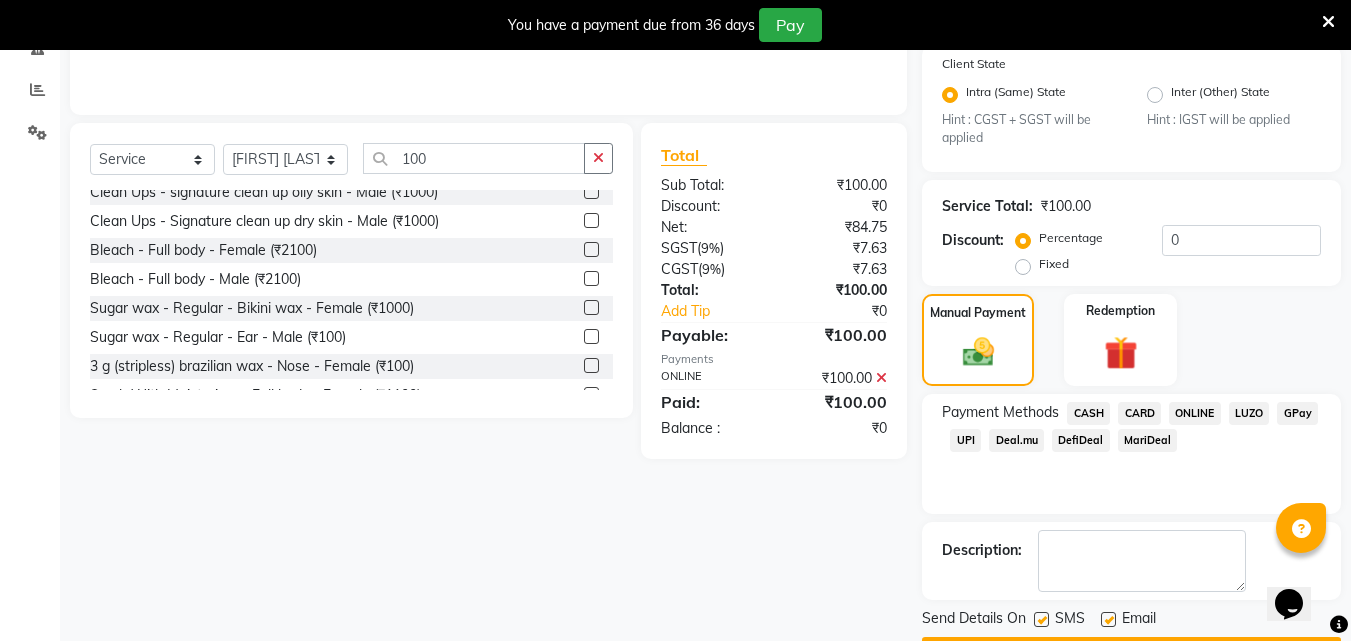 scroll, scrollTop: 460, scrollLeft: 0, axis: vertical 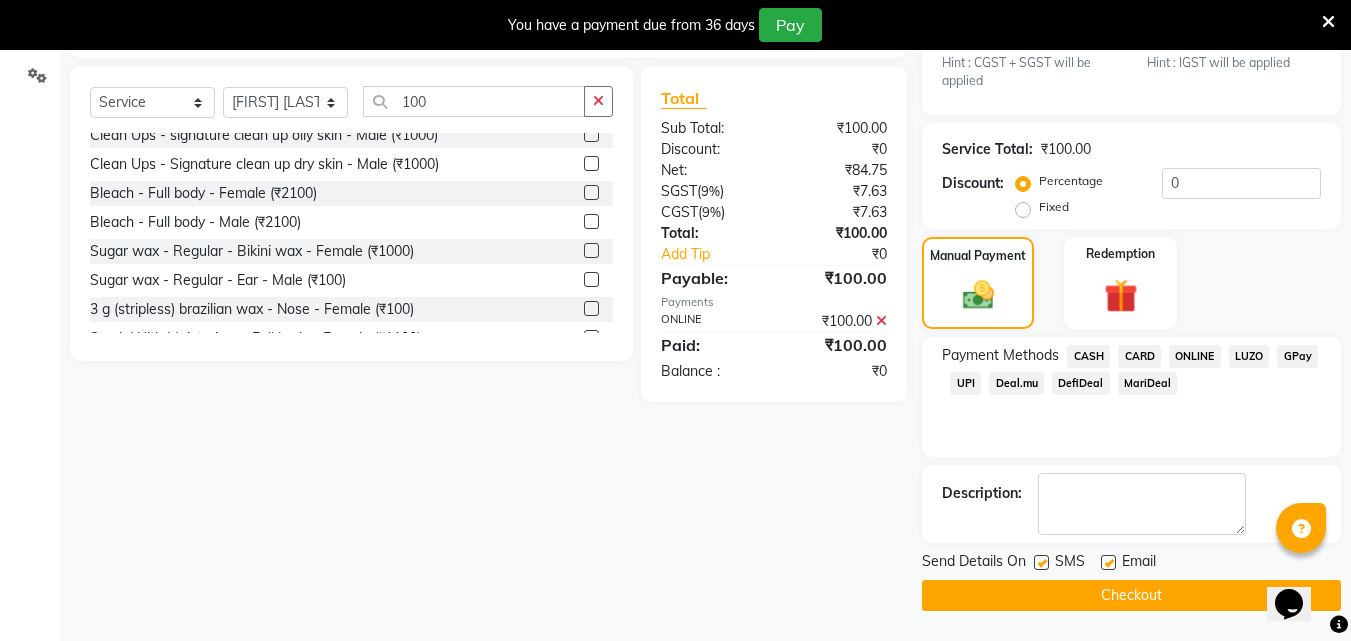 click on "Checkout" 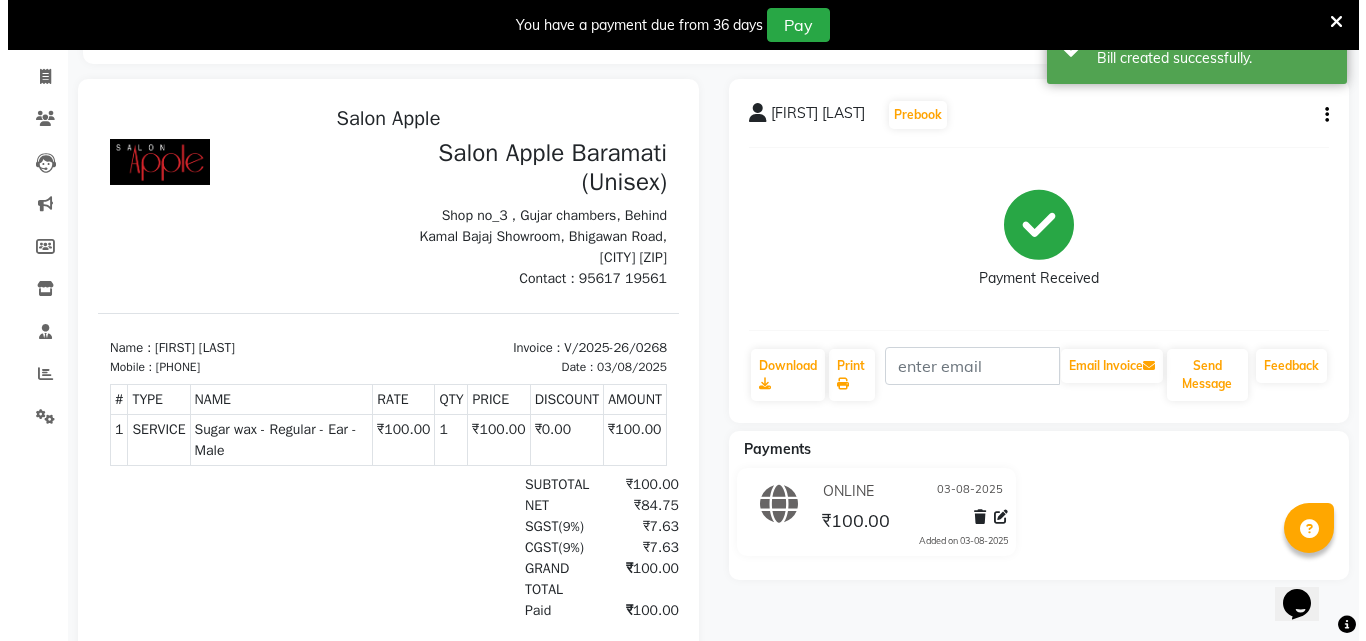 scroll, scrollTop: 0, scrollLeft: 0, axis: both 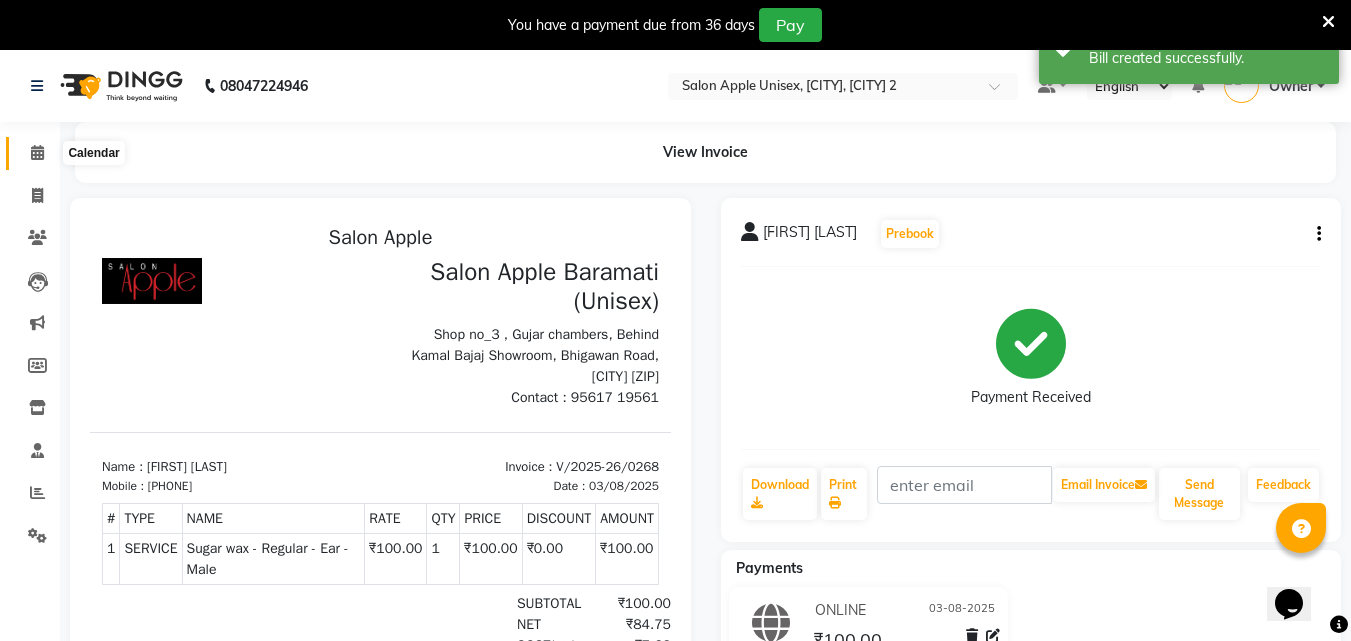 click 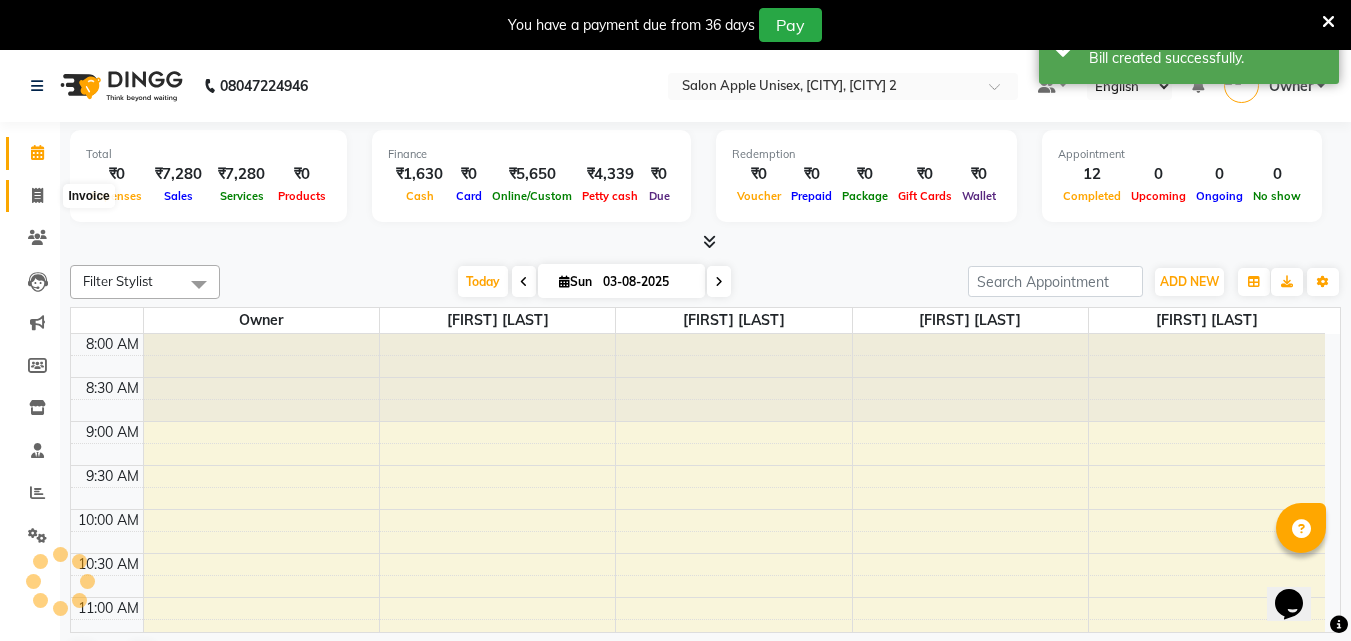 click 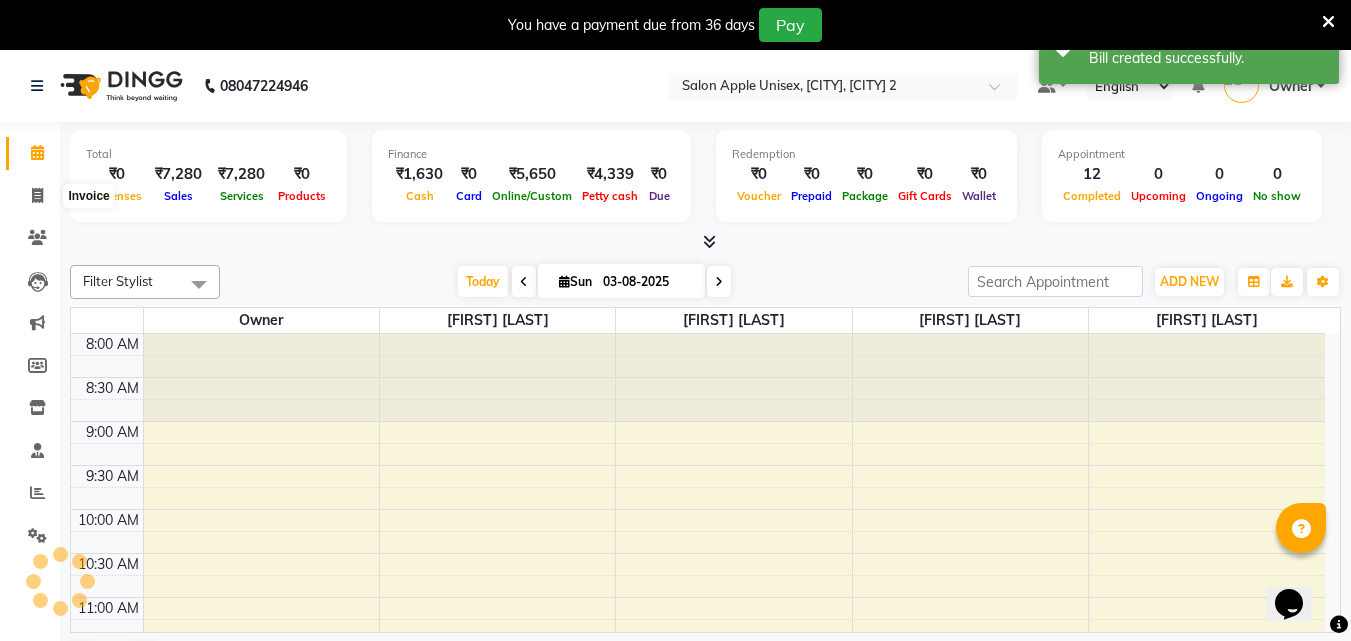 select on "service" 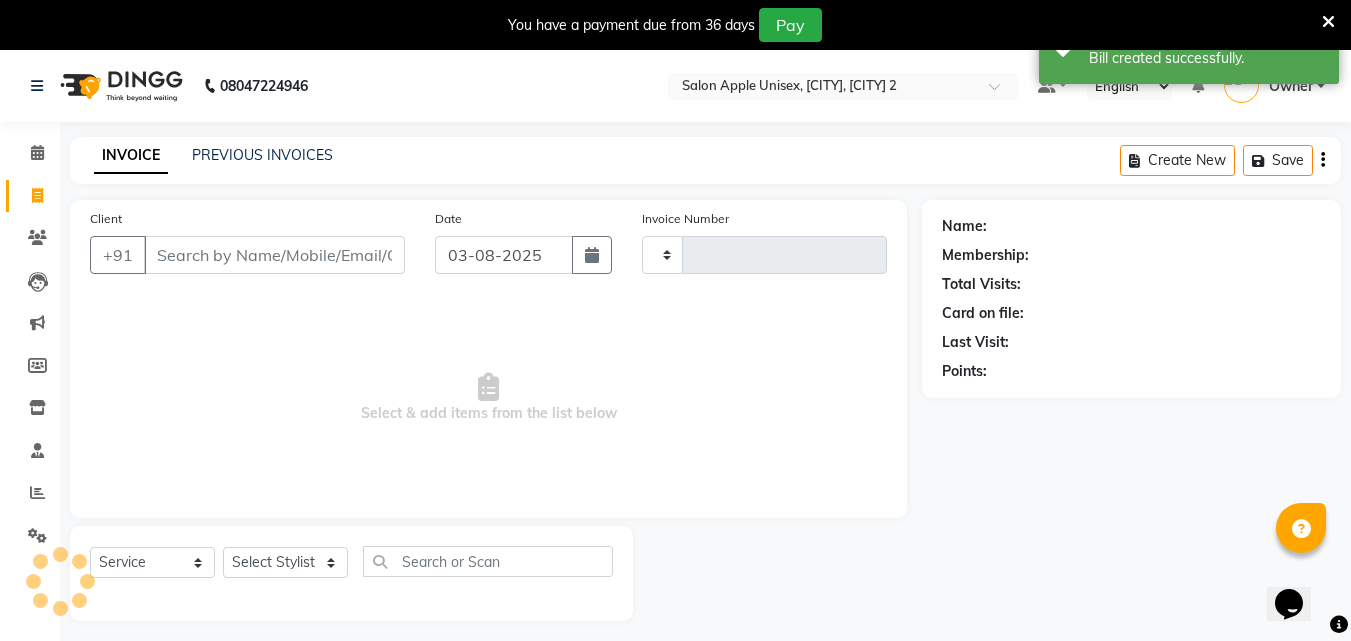 type on "0269" 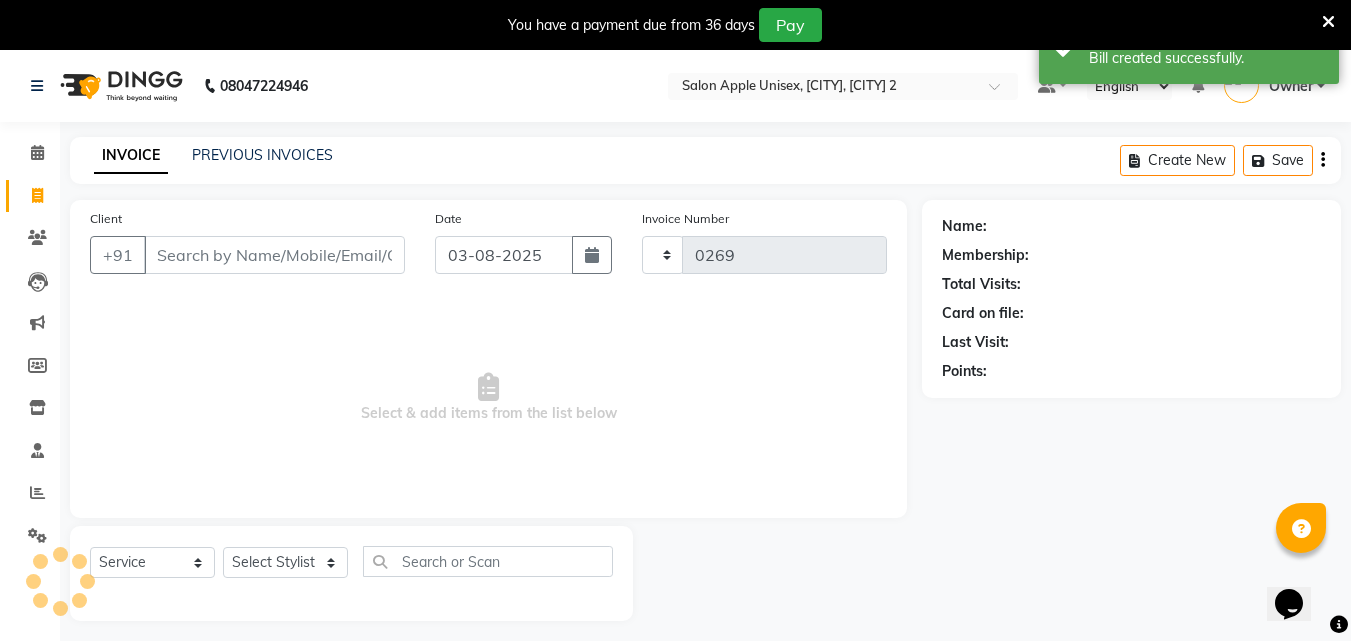 select on "4957" 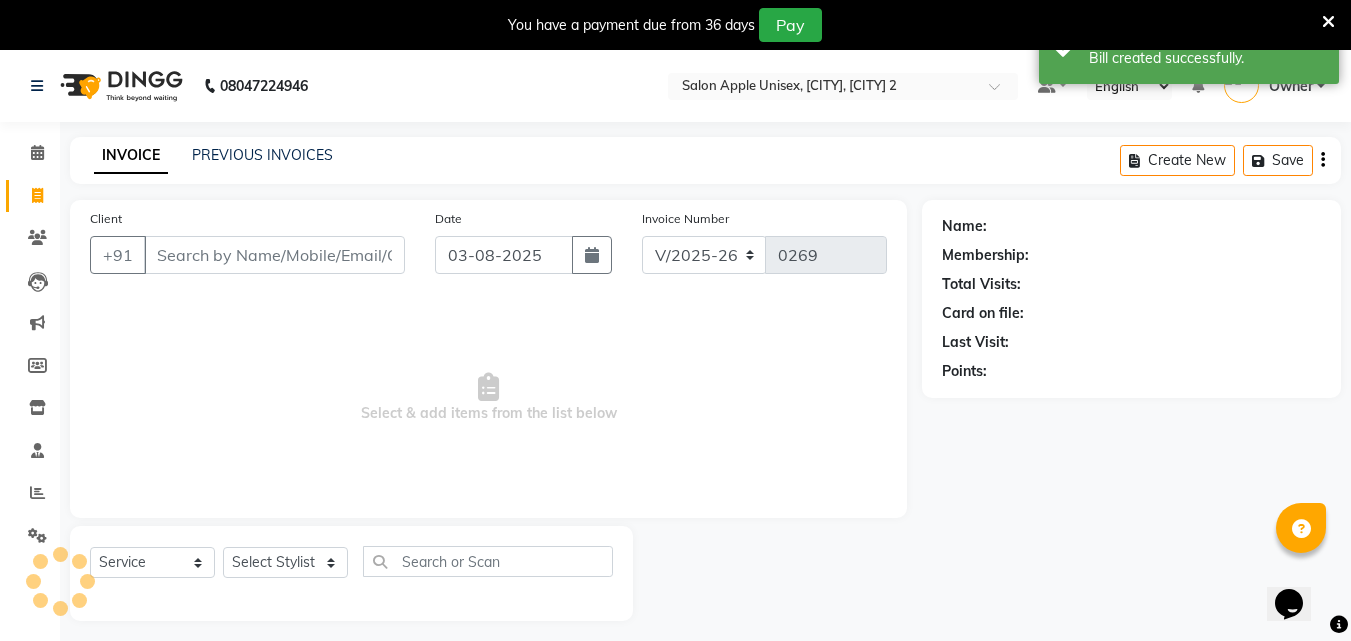 click on "Client +91" 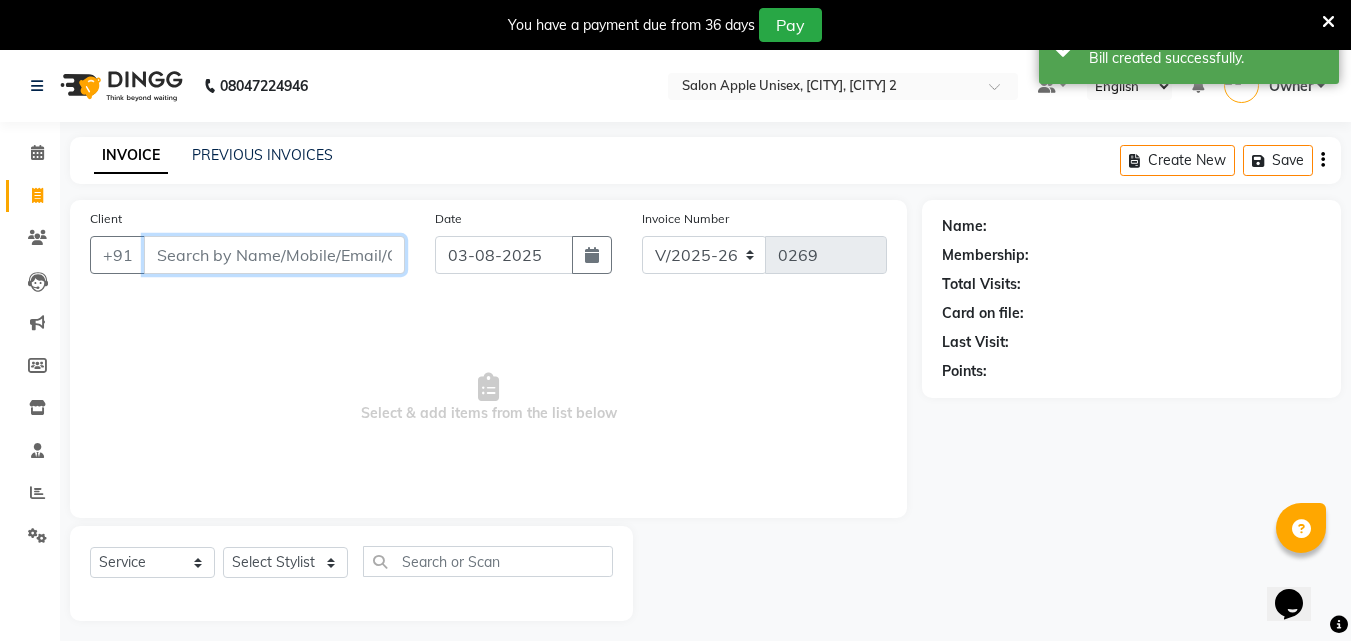 click on "Client" at bounding box center [274, 255] 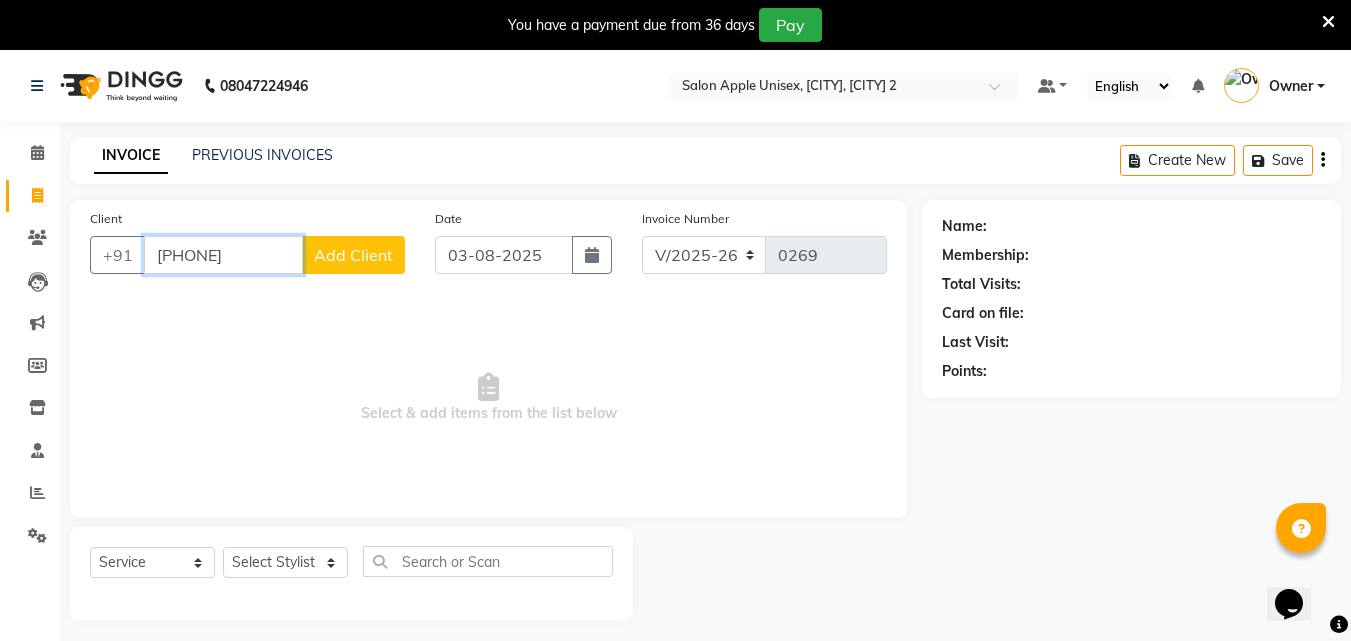 type on "[PHONE]" 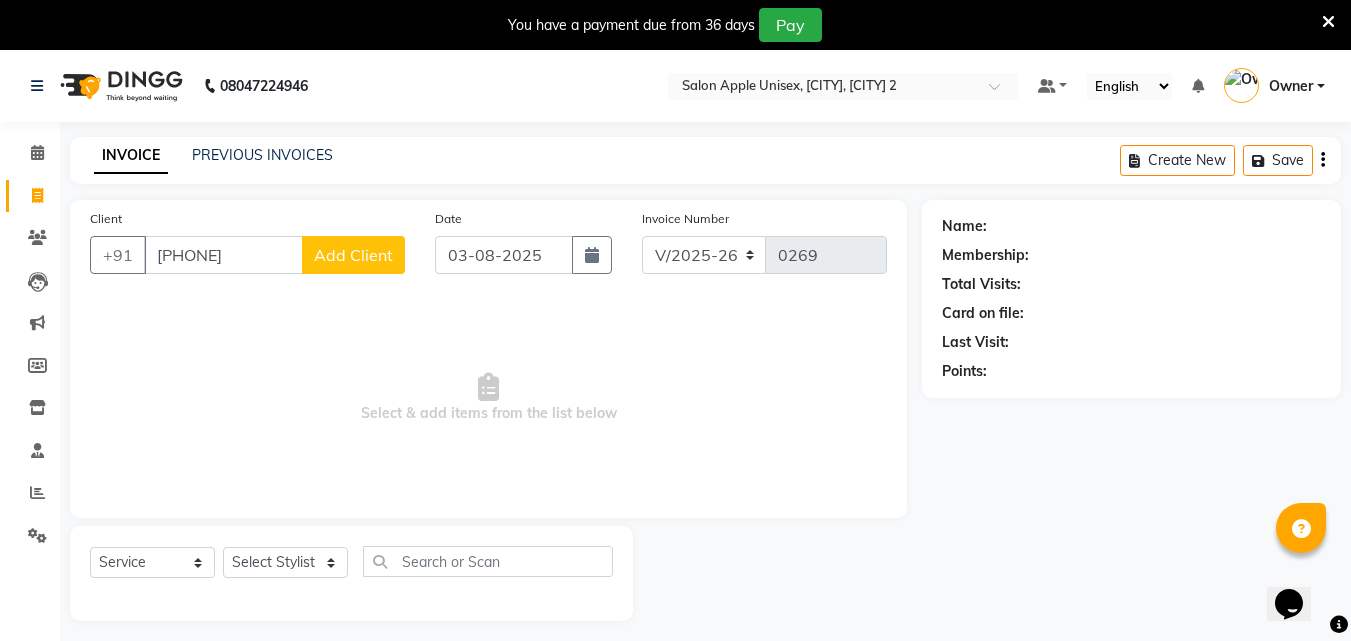 click on "Client +[COUNTRY_CODE] [PHONE] Add Client" 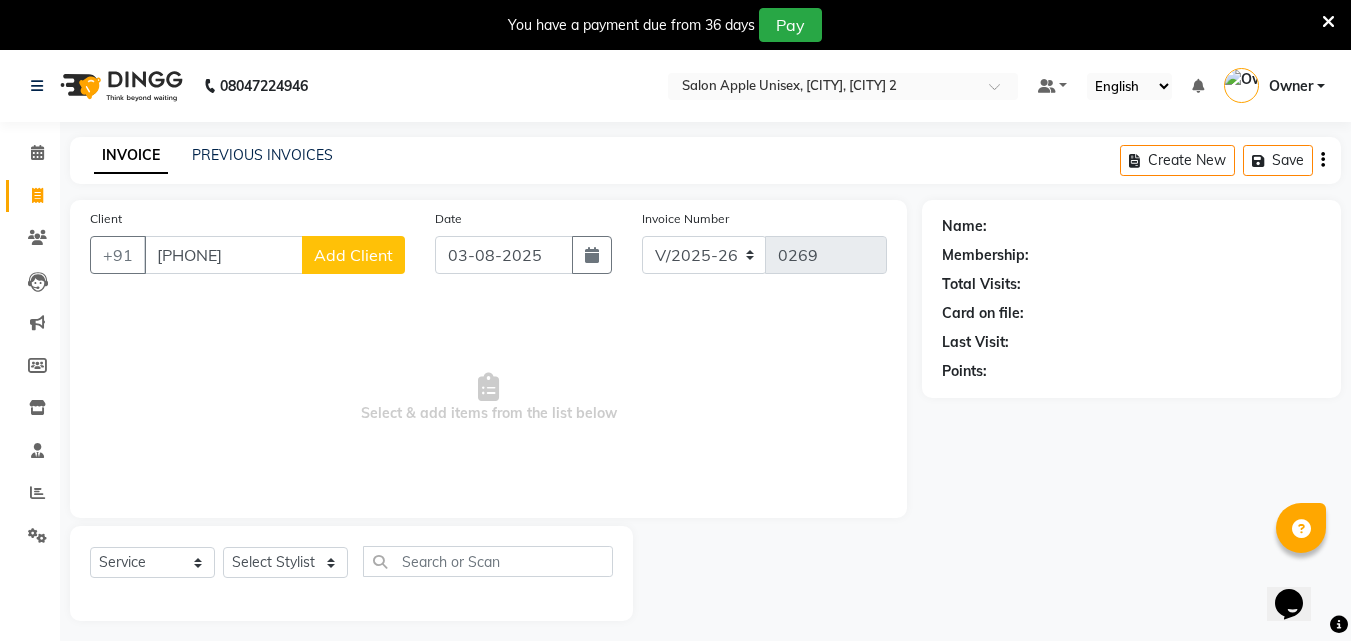 click on "Add Client" 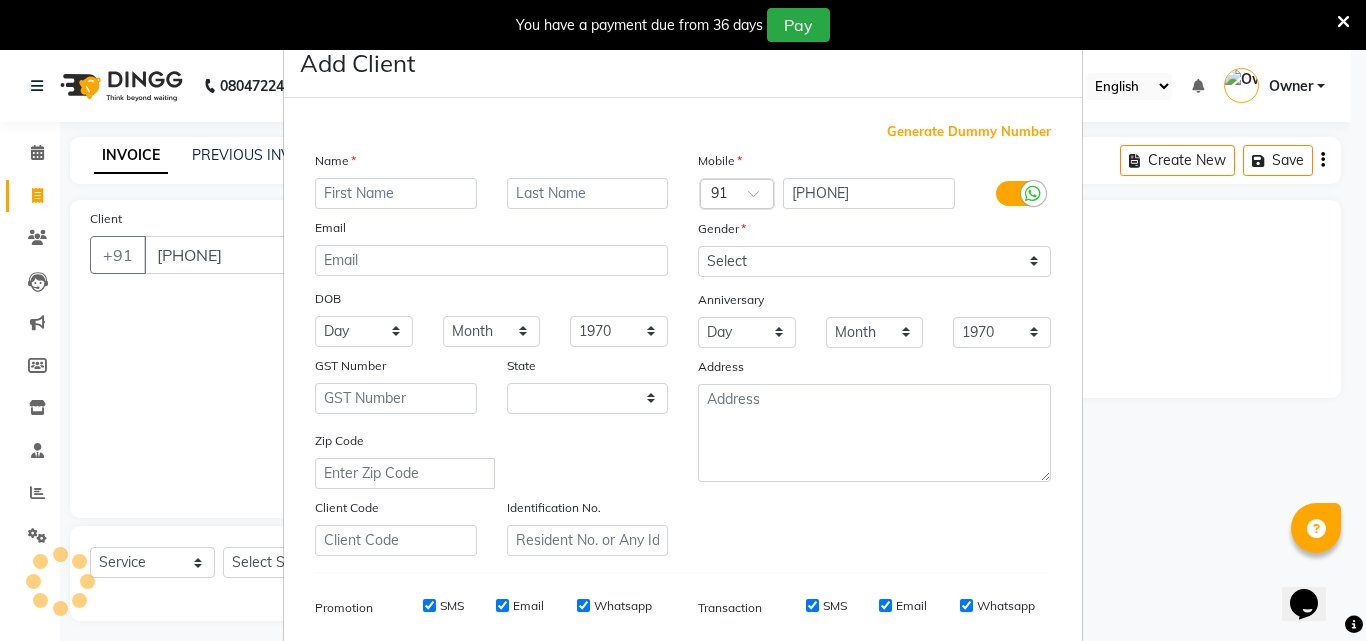 click at bounding box center (396, 193) 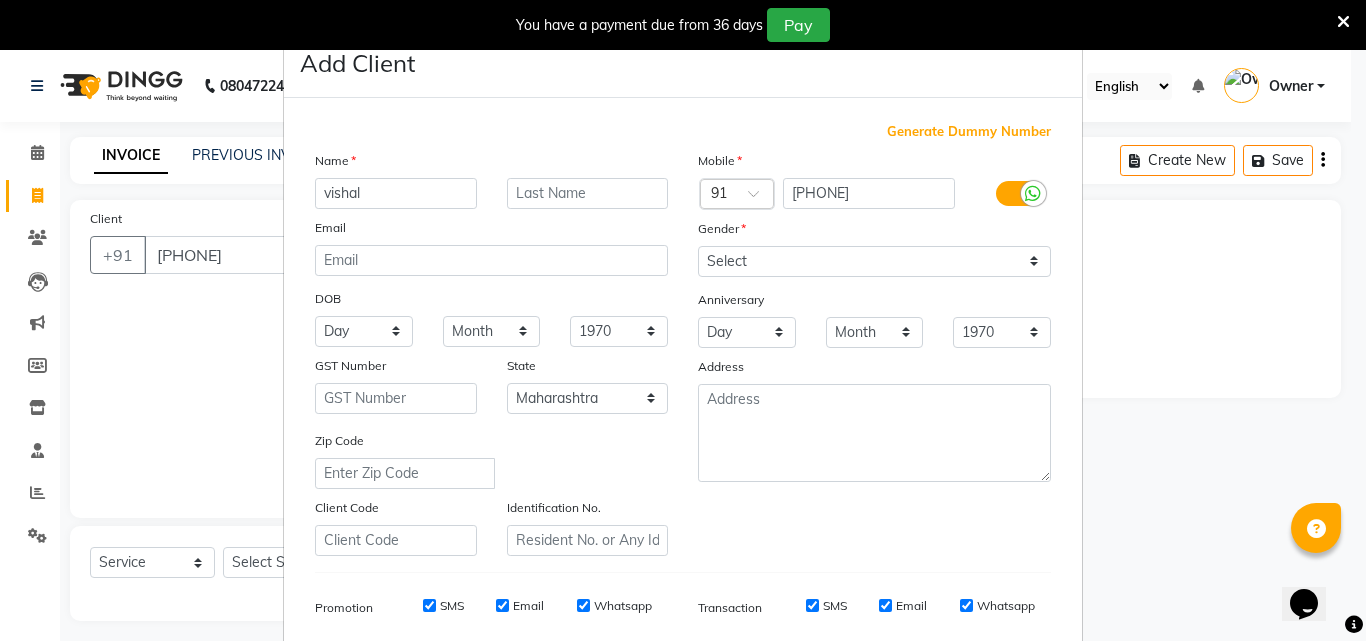type on "vishal" 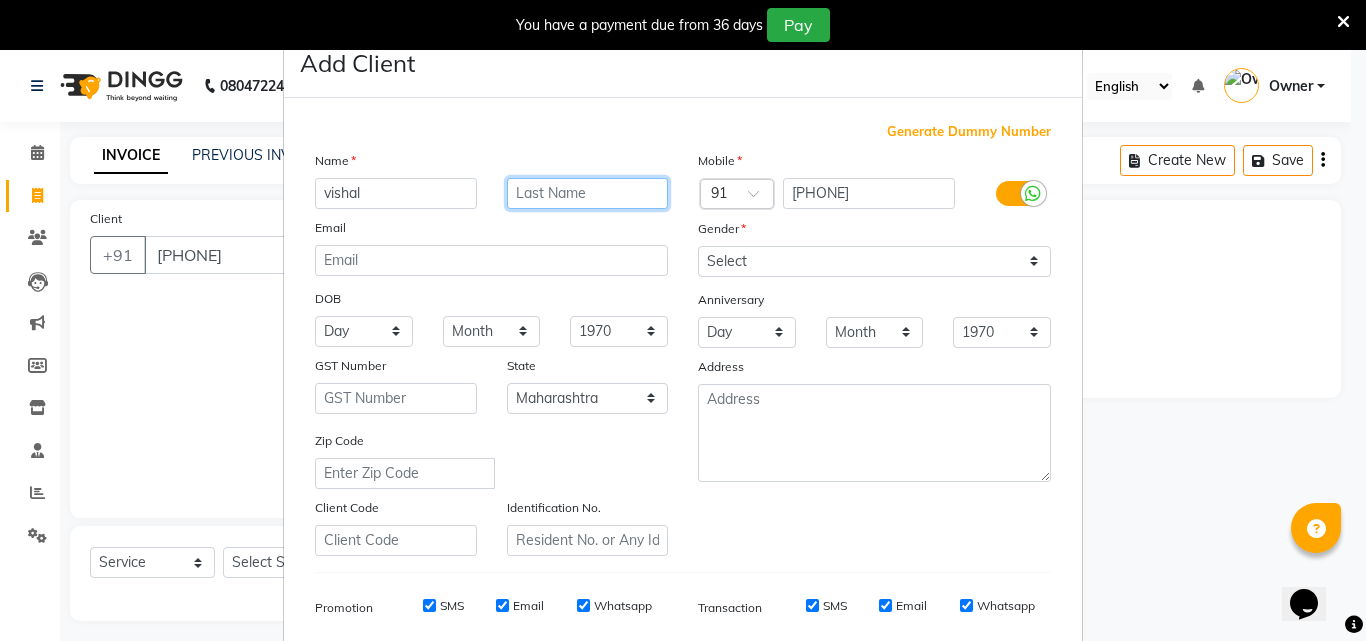 click at bounding box center [588, 193] 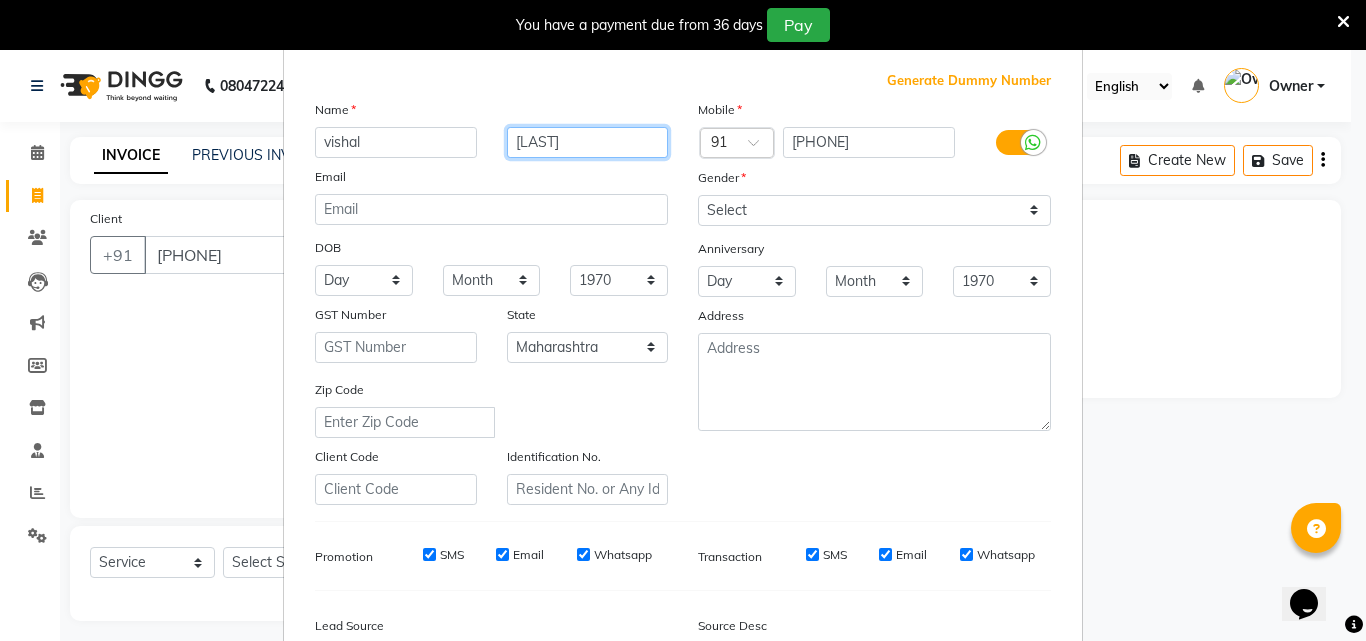 scroll, scrollTop: 100, scrollLeft: 0, axis: vertical 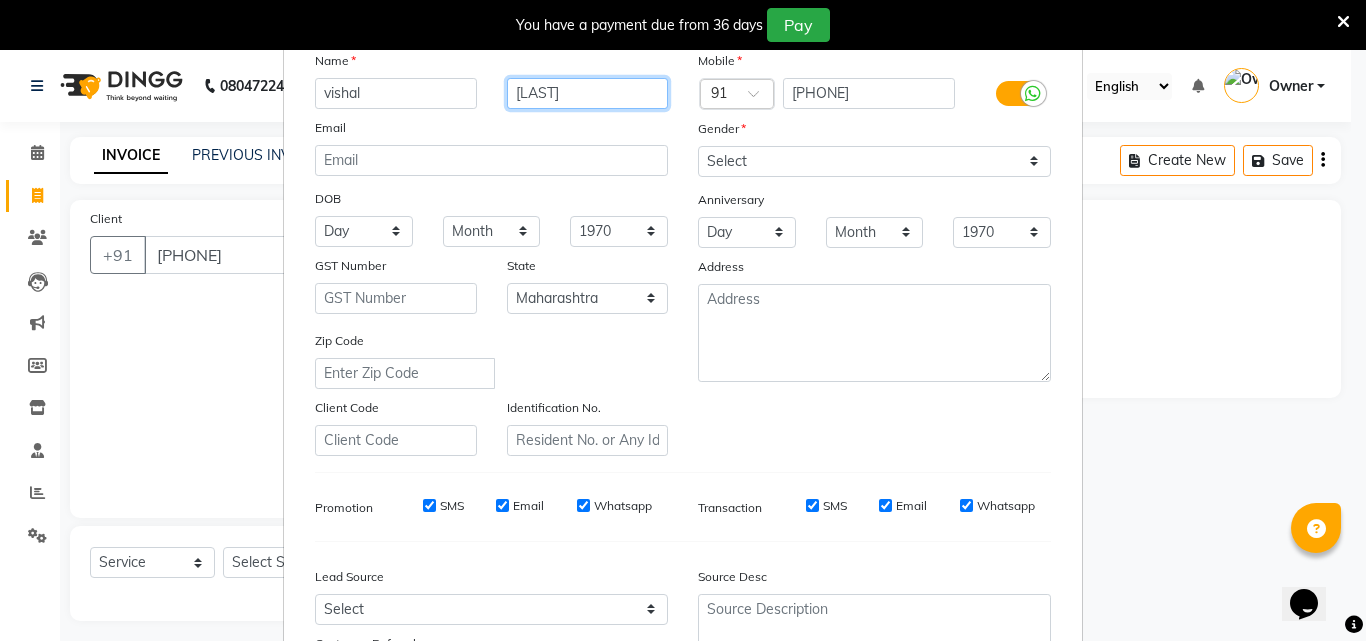 type on "[LAST]" 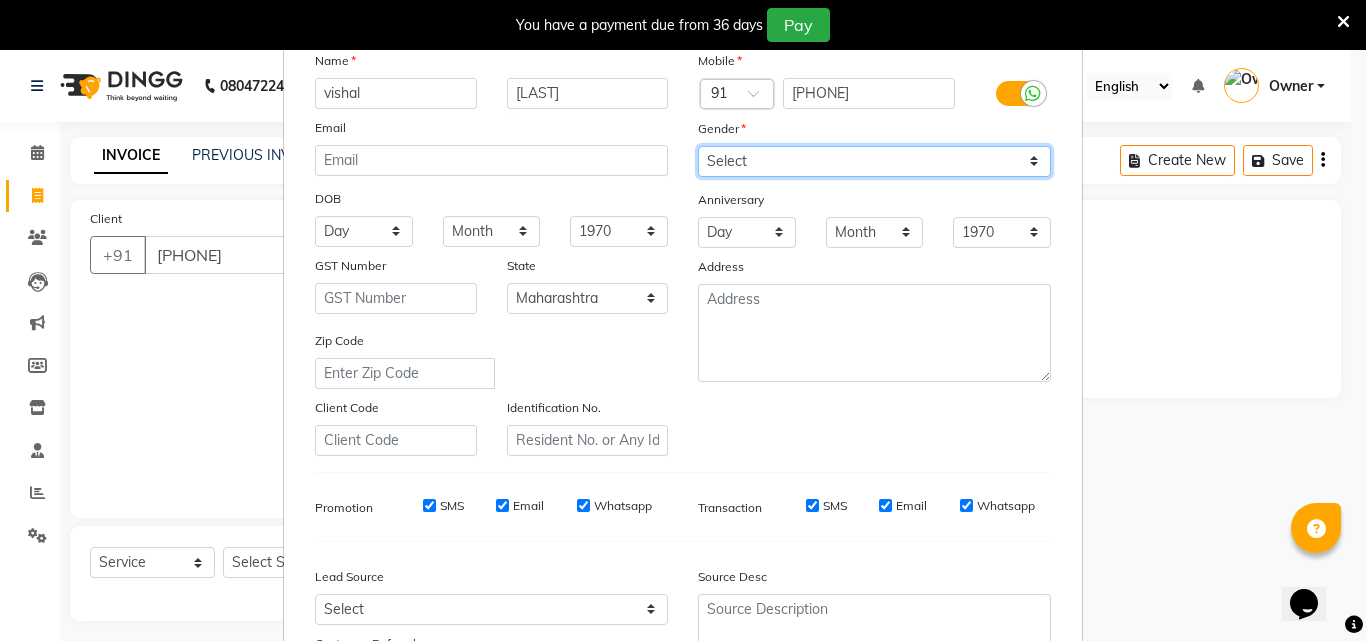 click on "Select Male Female Other Prefer Not To Say" at bounding box center (874, 161) 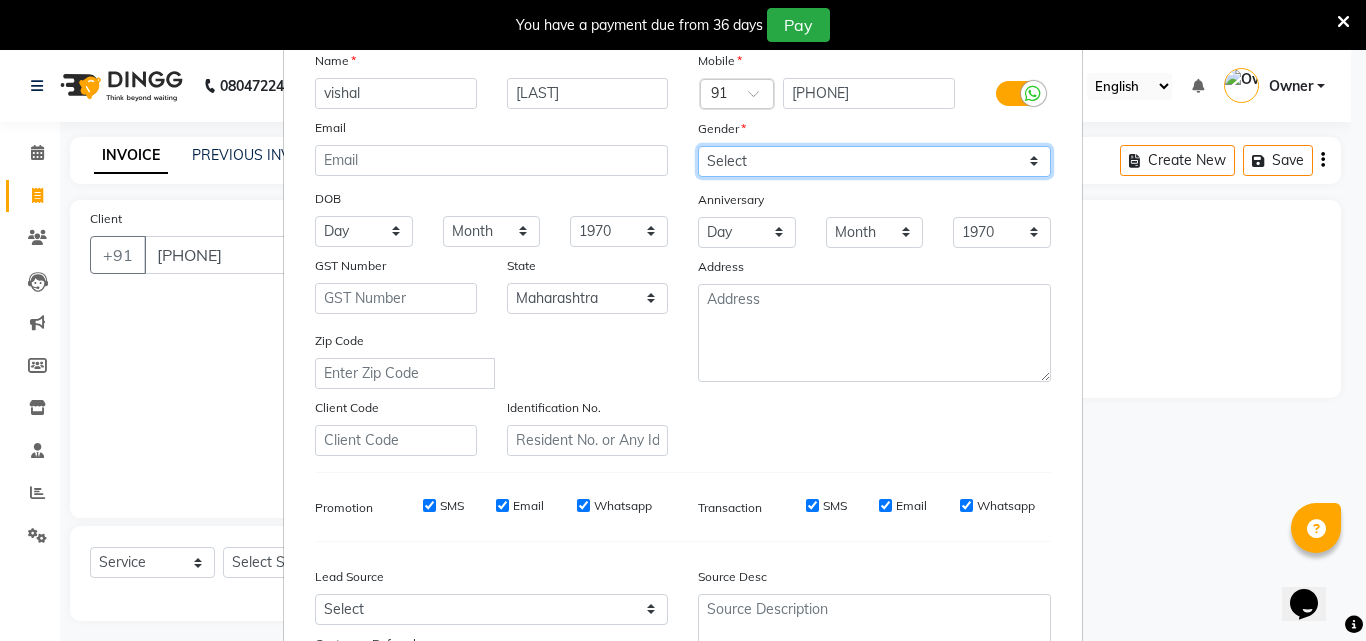 select on "male" 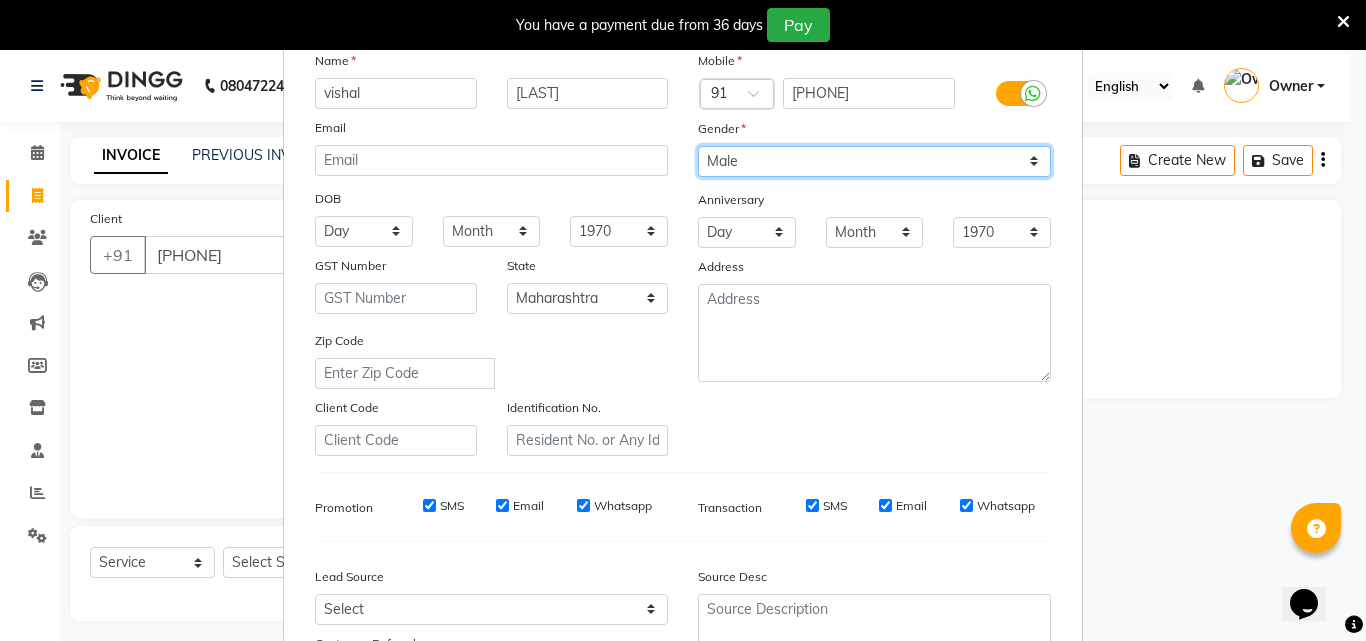 click on "Select Male Female Other Prefer Not To Say" at bounding box center (874, 161) 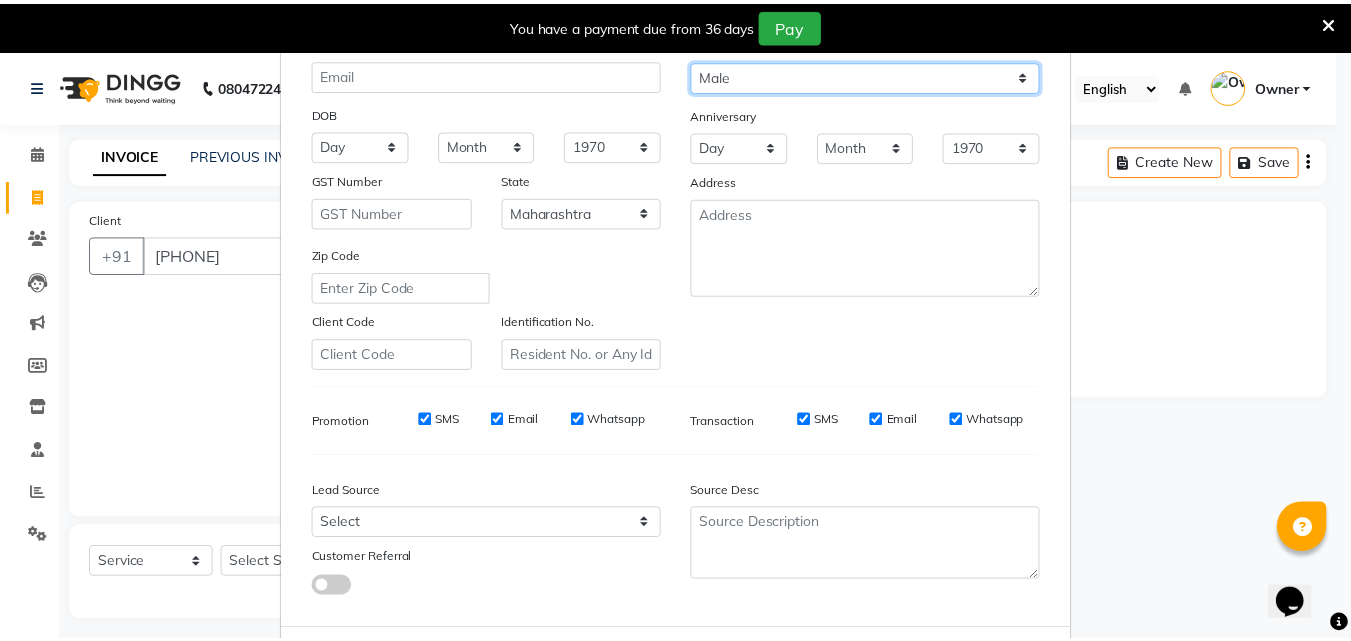 scroll, scrollTop: 282, scrollLeft: 0, axis: vertical 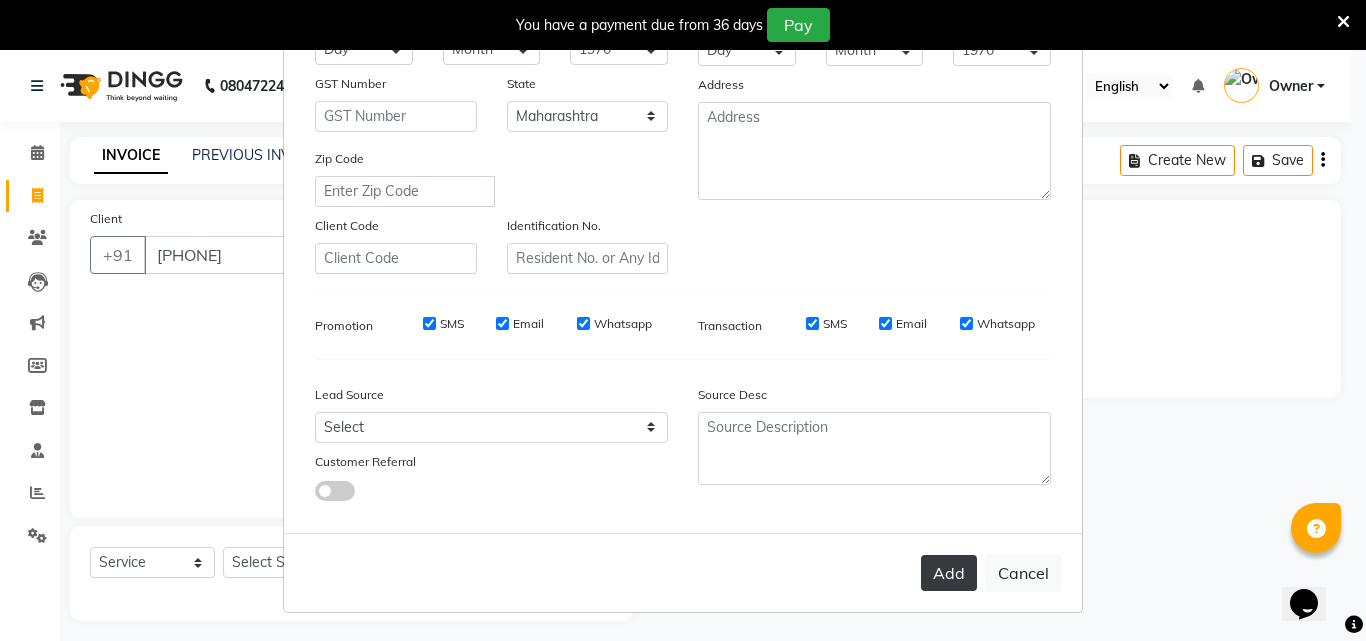 click on "Add" at bounding box center (949, 573) 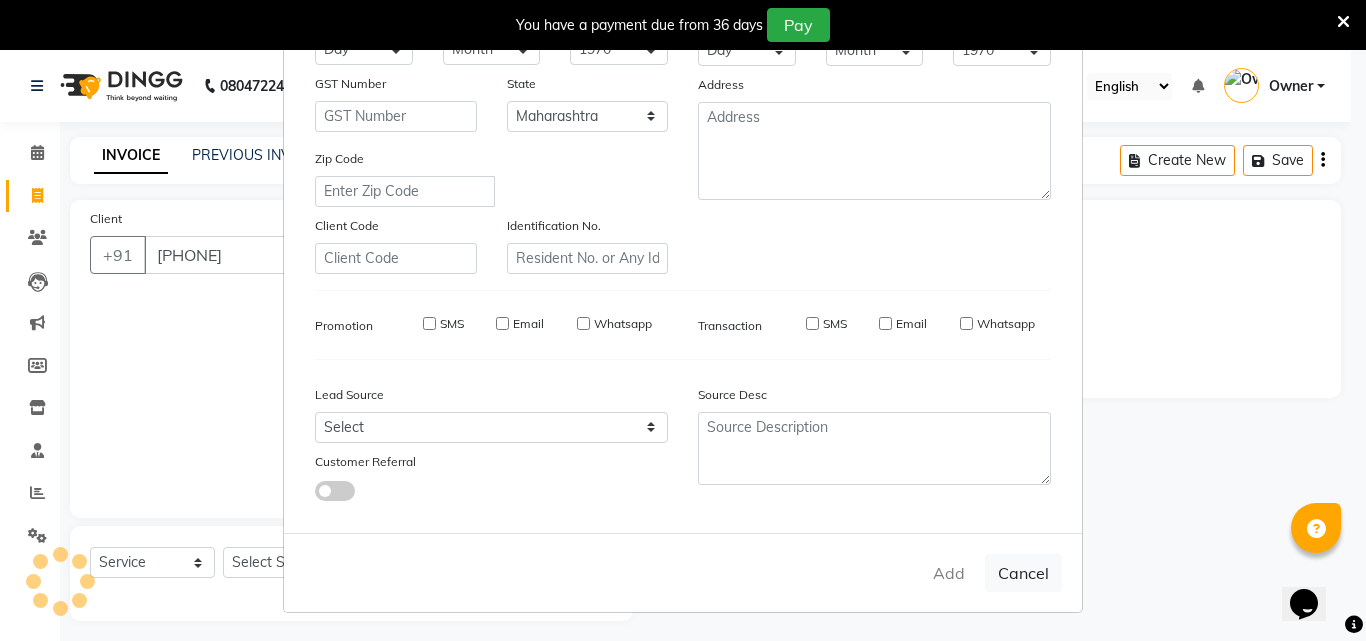 type 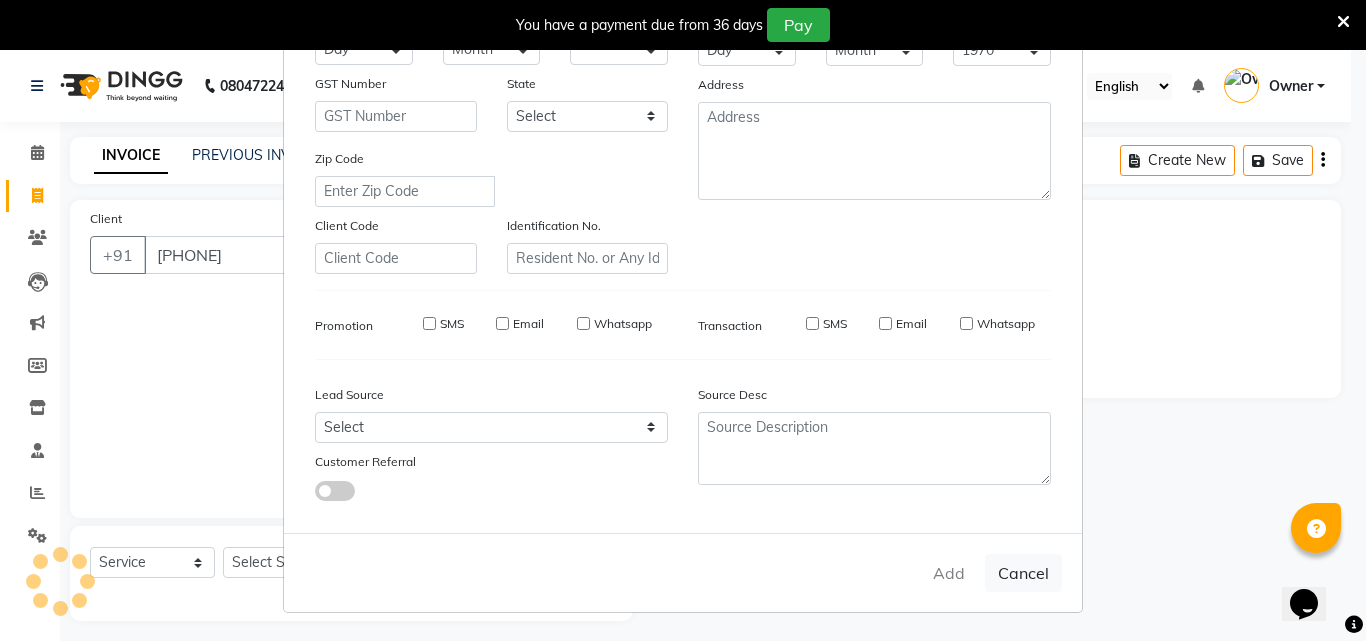 type 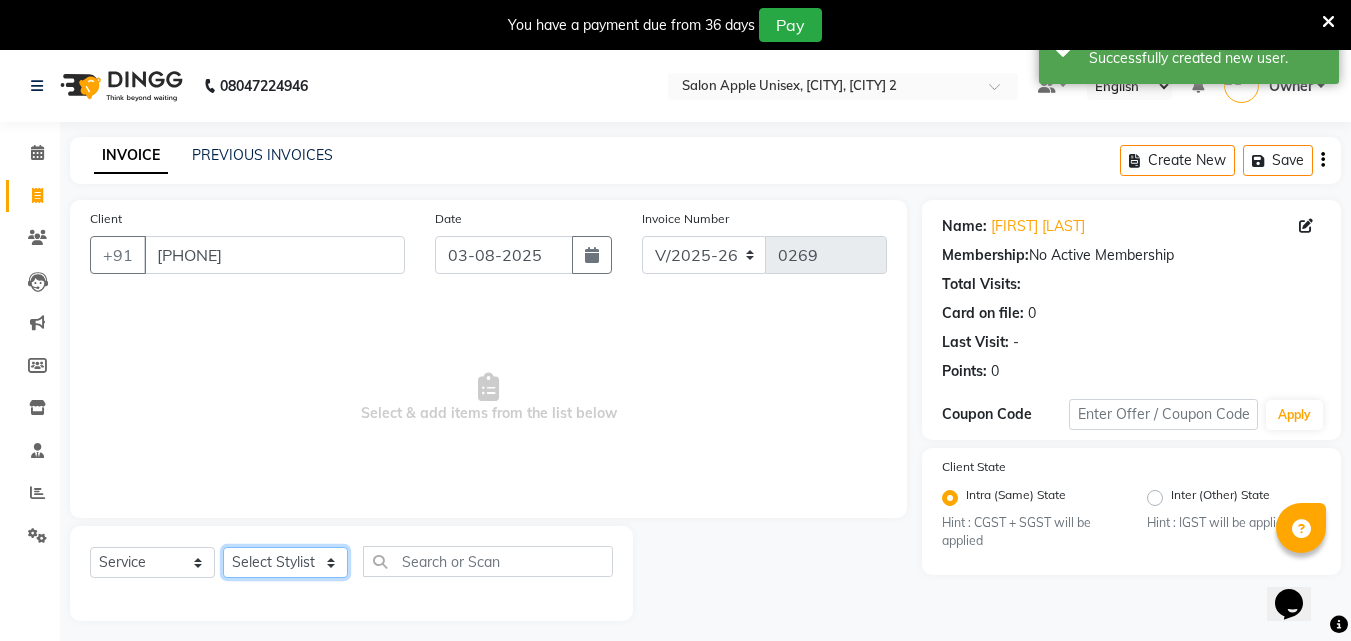 click on "Select Stylist [FIRST] [LAST]   [FIRST] [LAST] Owner [FIRST] [LAST]" 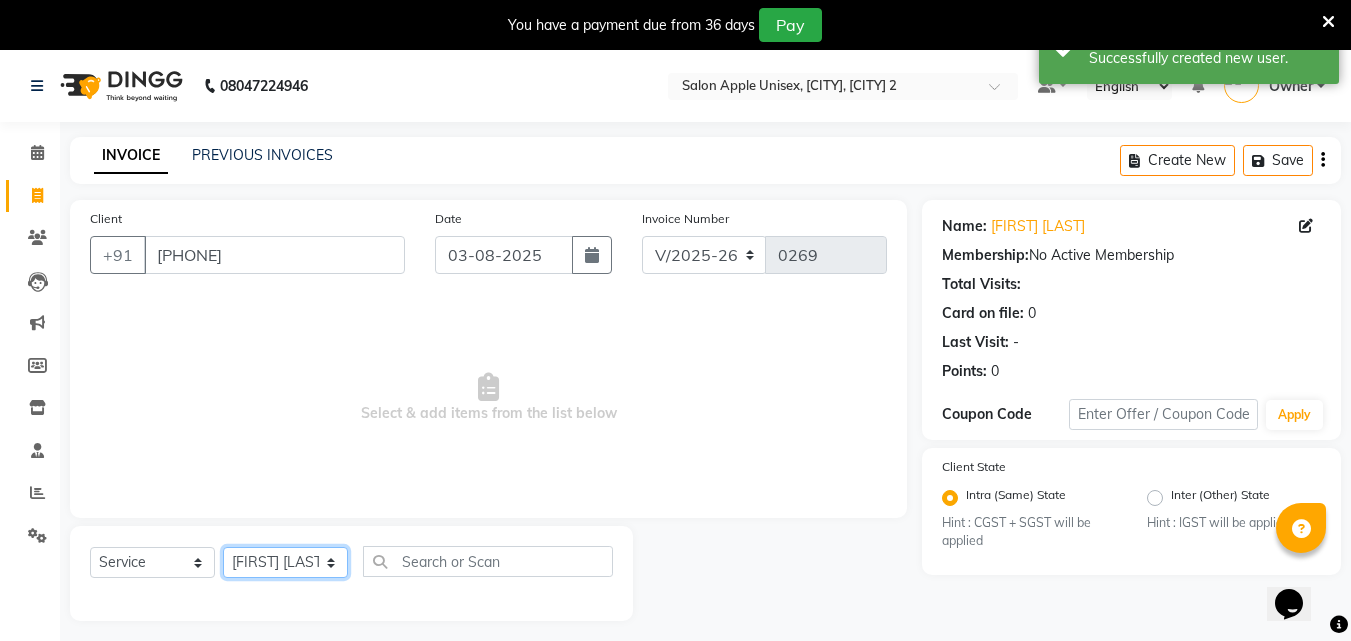 click on "Select Stylist [FIRST] [LAST]   [FIRST] [LAST] Owner [FIRST] [LAST]" 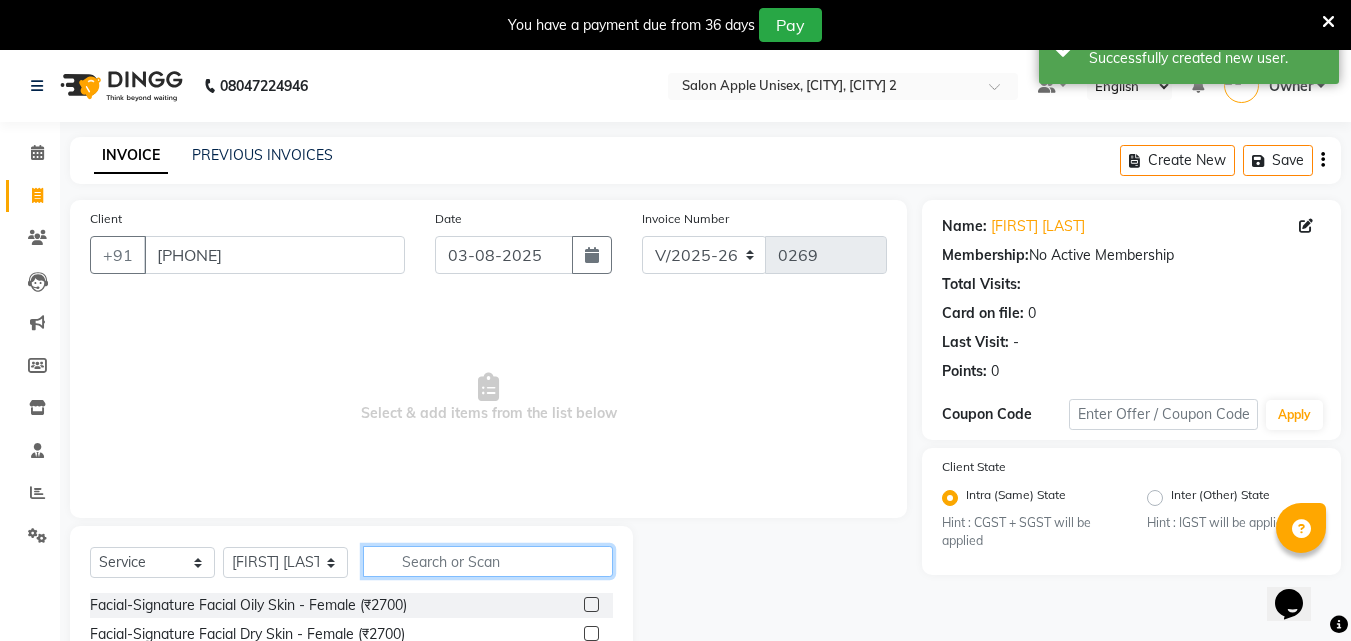 drag, startPoint x: 420, startPoint y: 574, endPoint x: 433, endPoint y: 528, distance: 47.801674 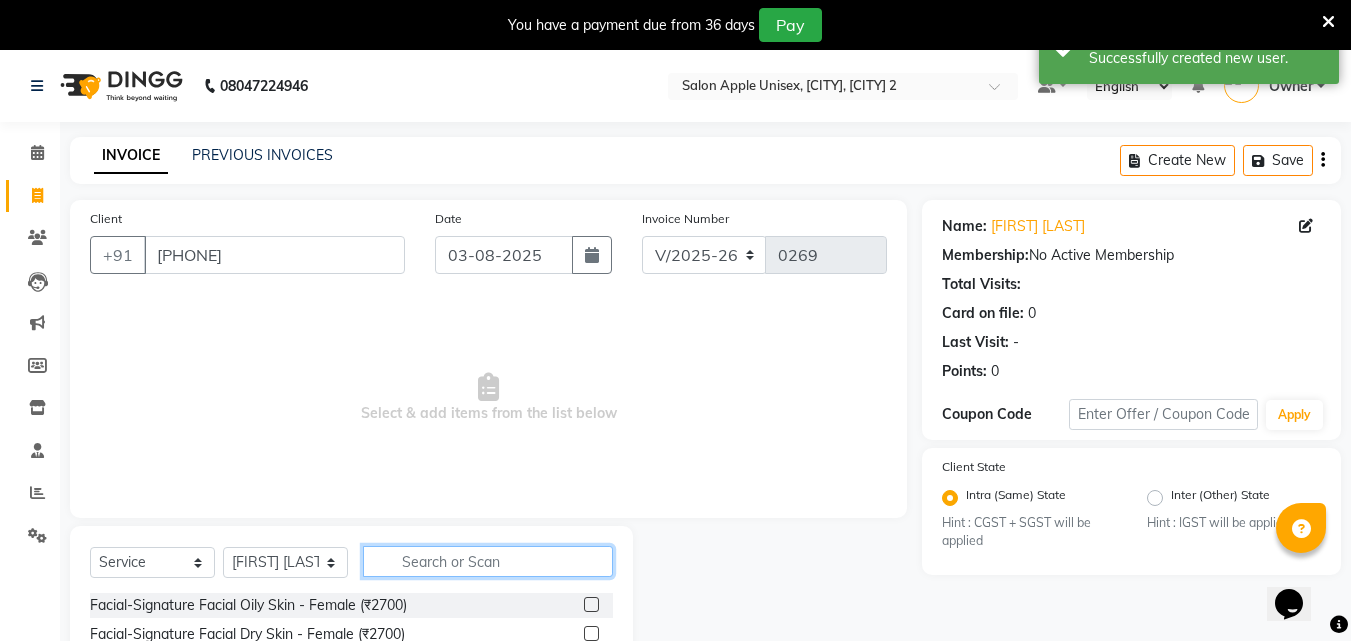 click 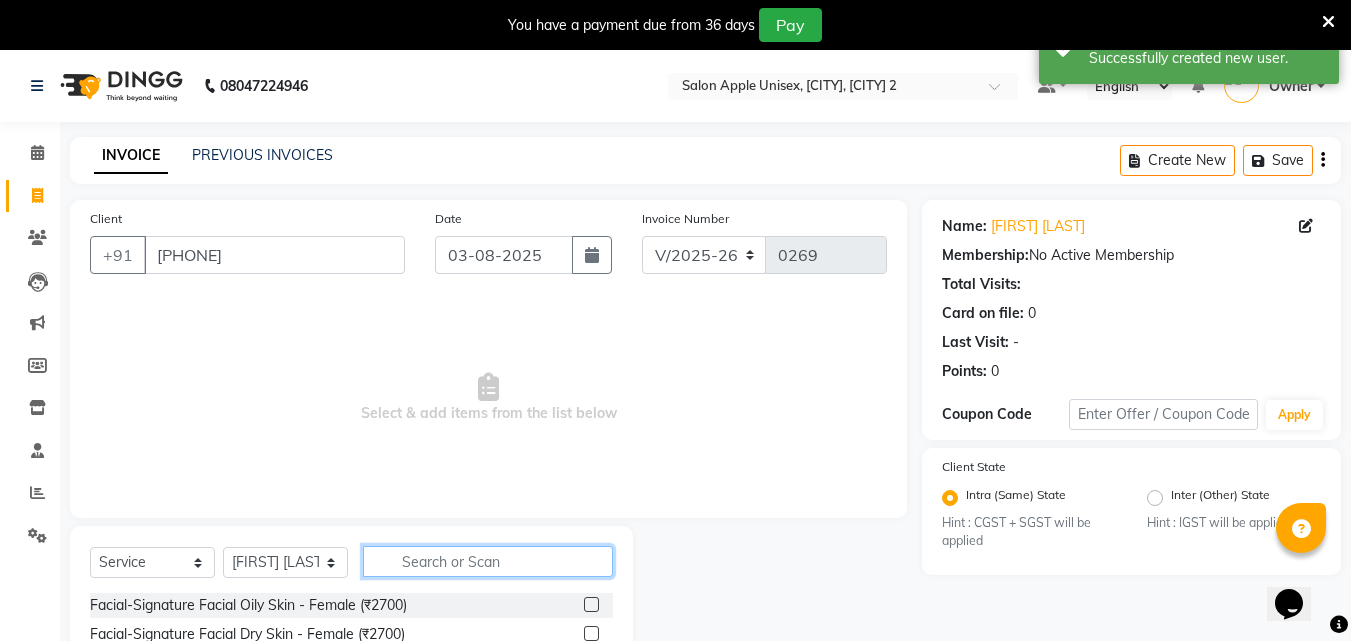 scroll, scrollTop: 210, scrollLeft: 0, axis: vertical 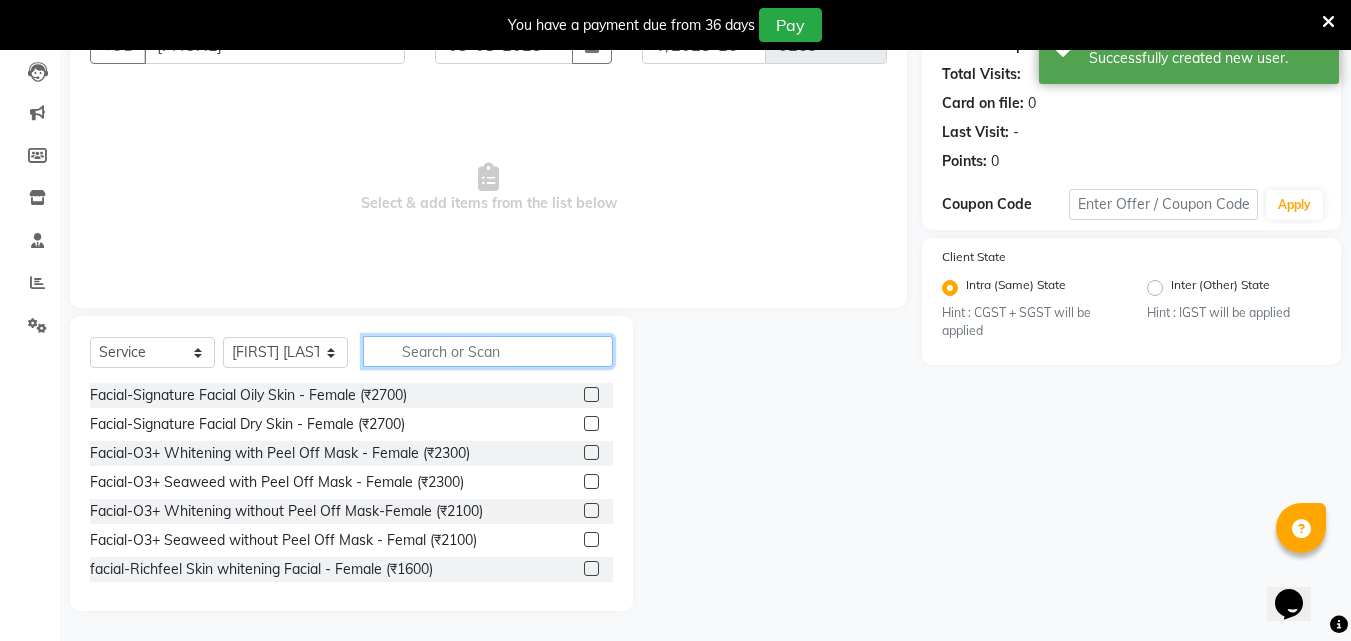 click 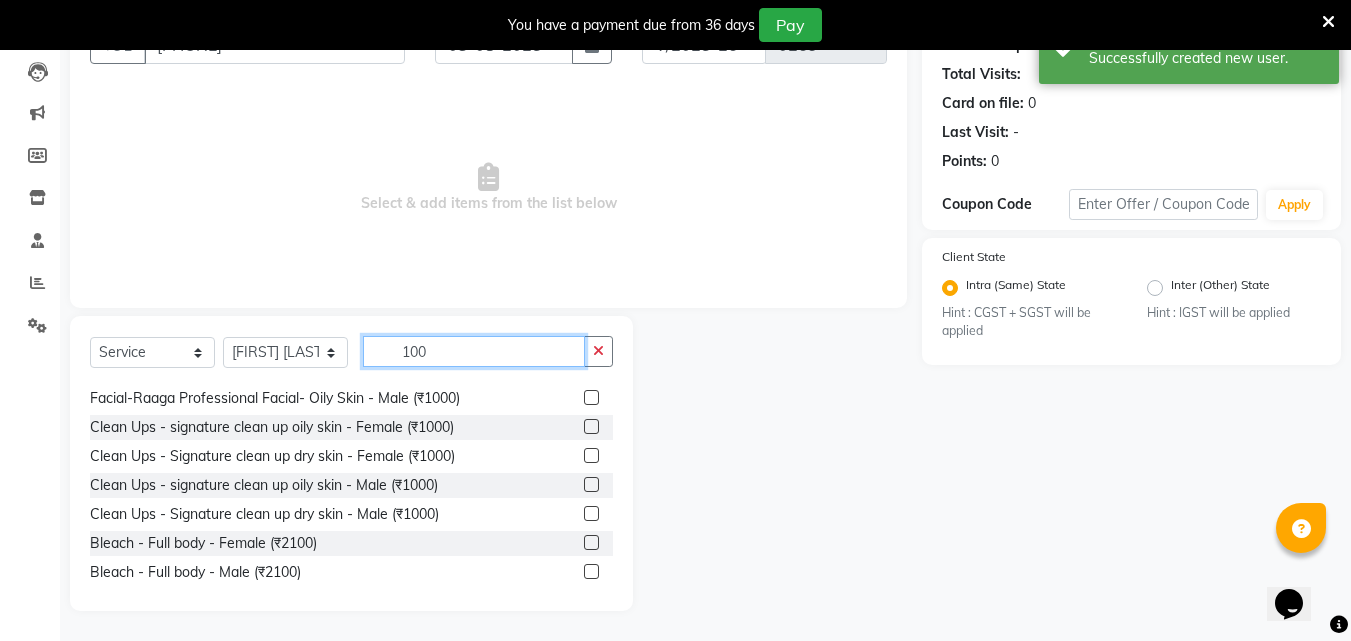 scroll, scrollTop: 300, scrollLeft: 0, axis: vertical 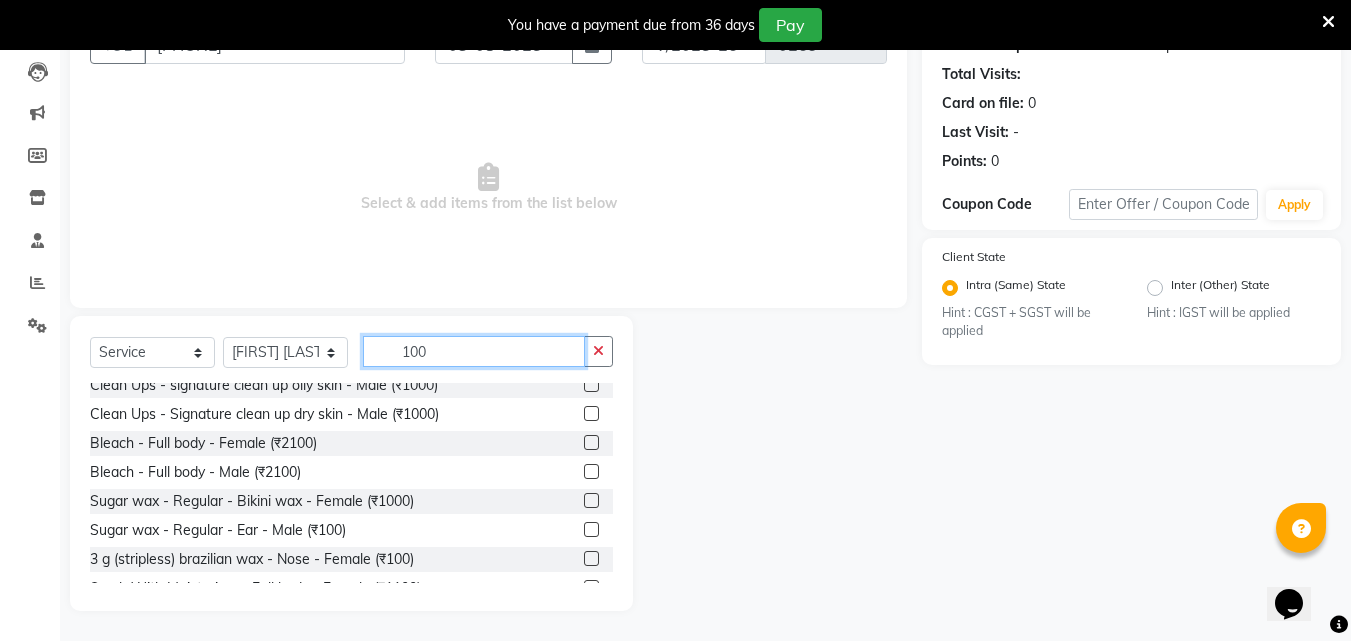 type on "100" 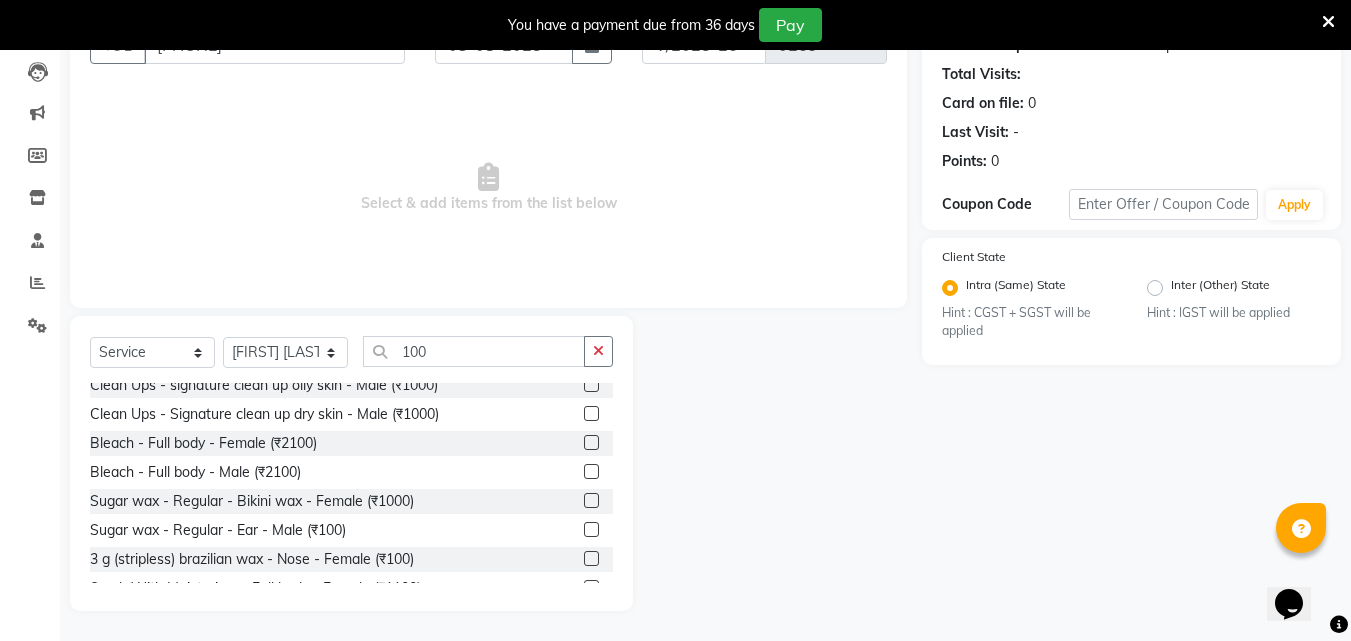 click 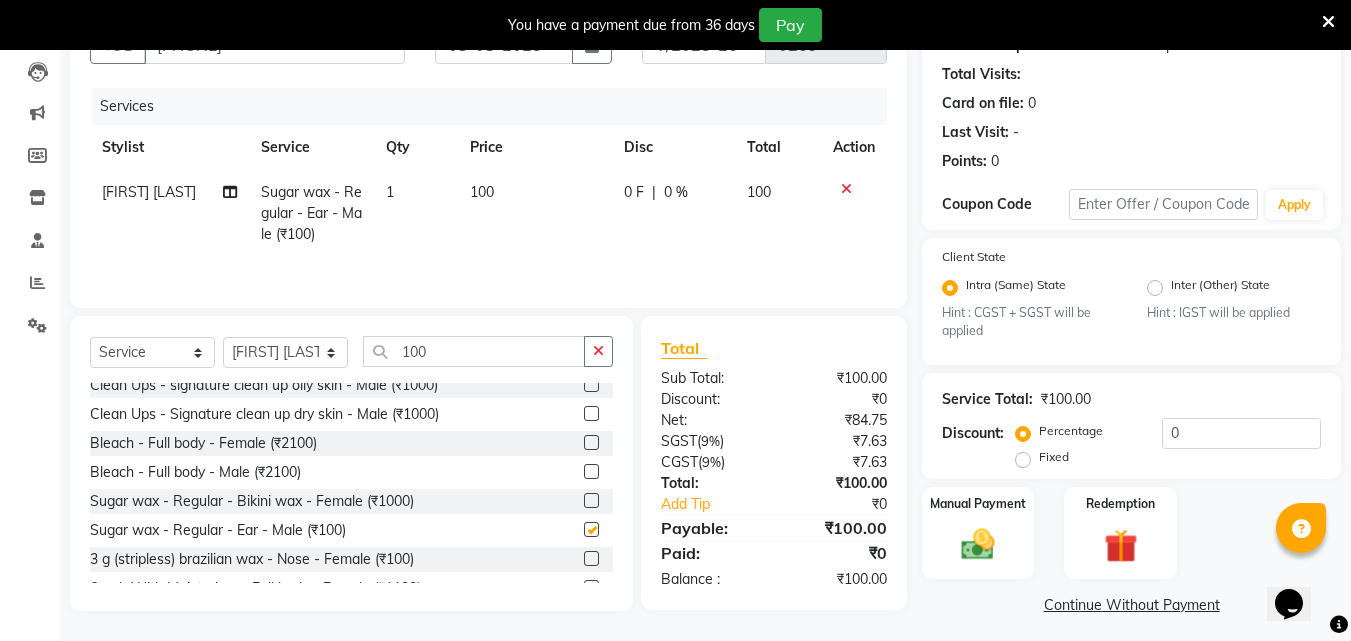 checkbox on "false" 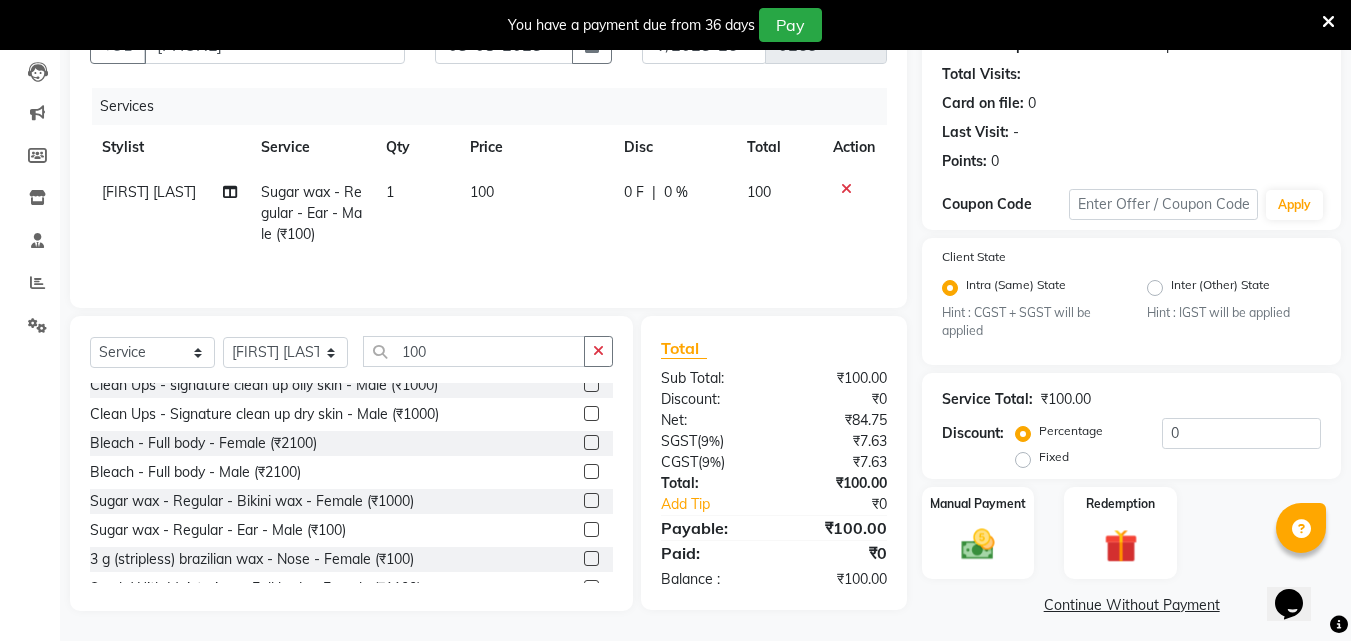 scroll, scrollTop: 219, scrollLeft: 0, axis: vertical 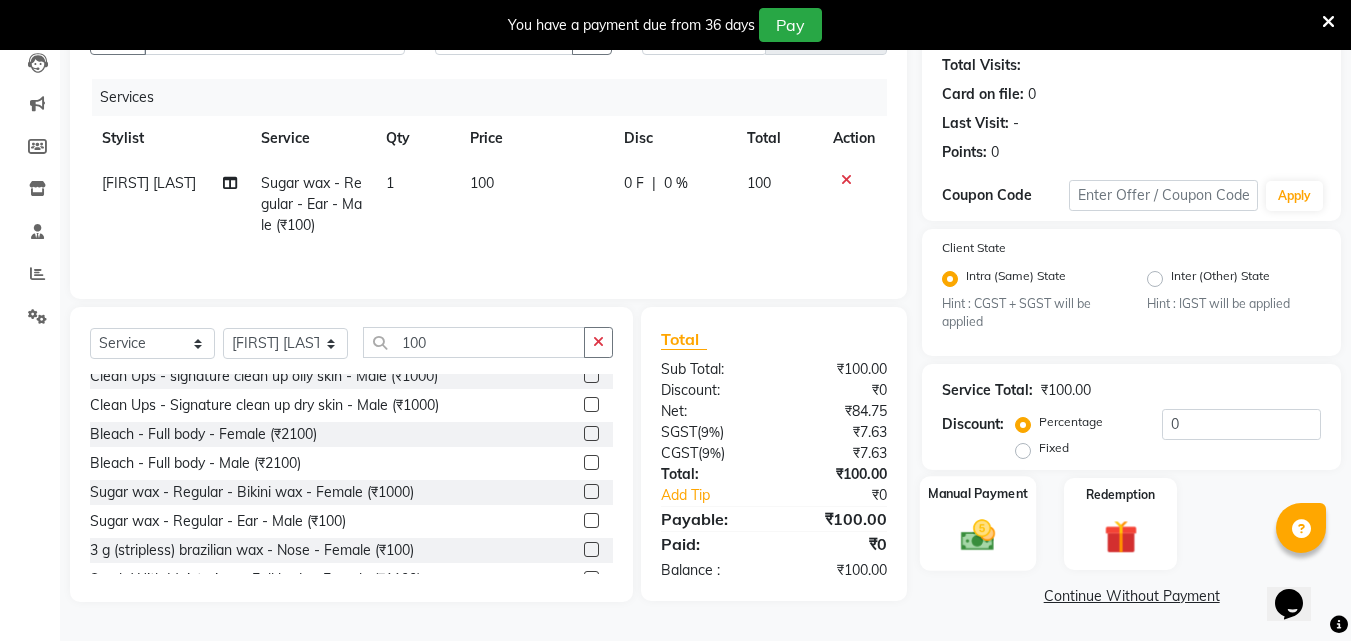 click 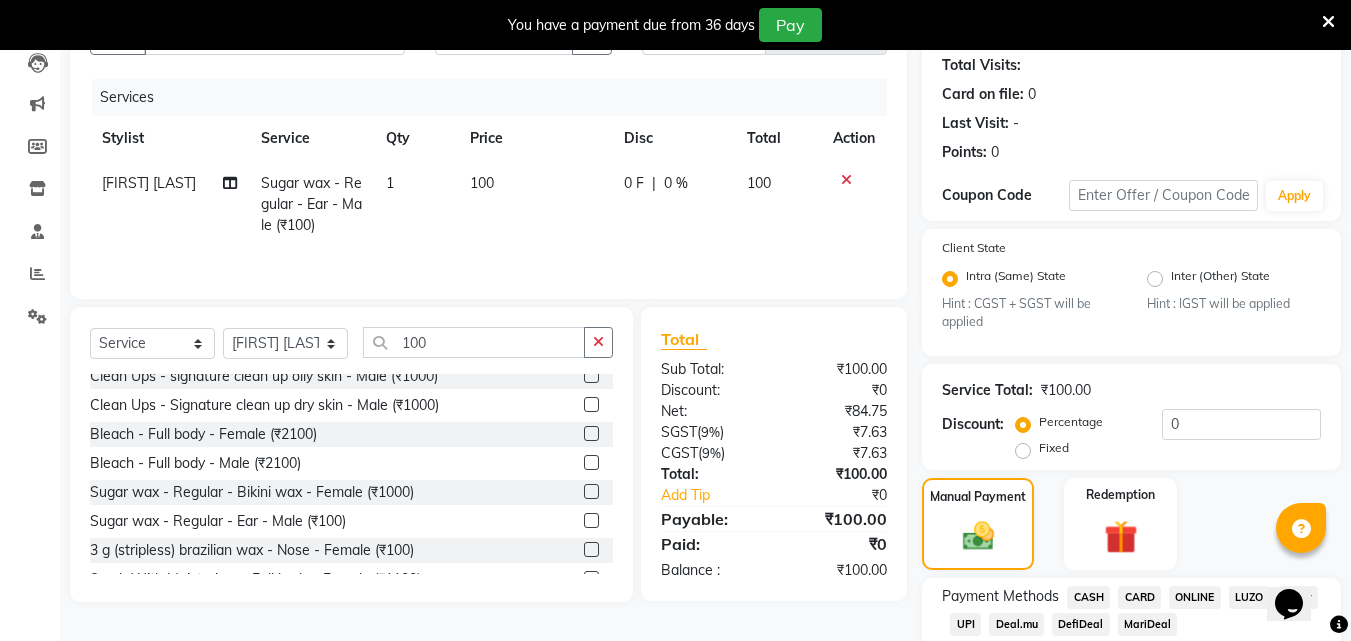 click on "ONLINE" 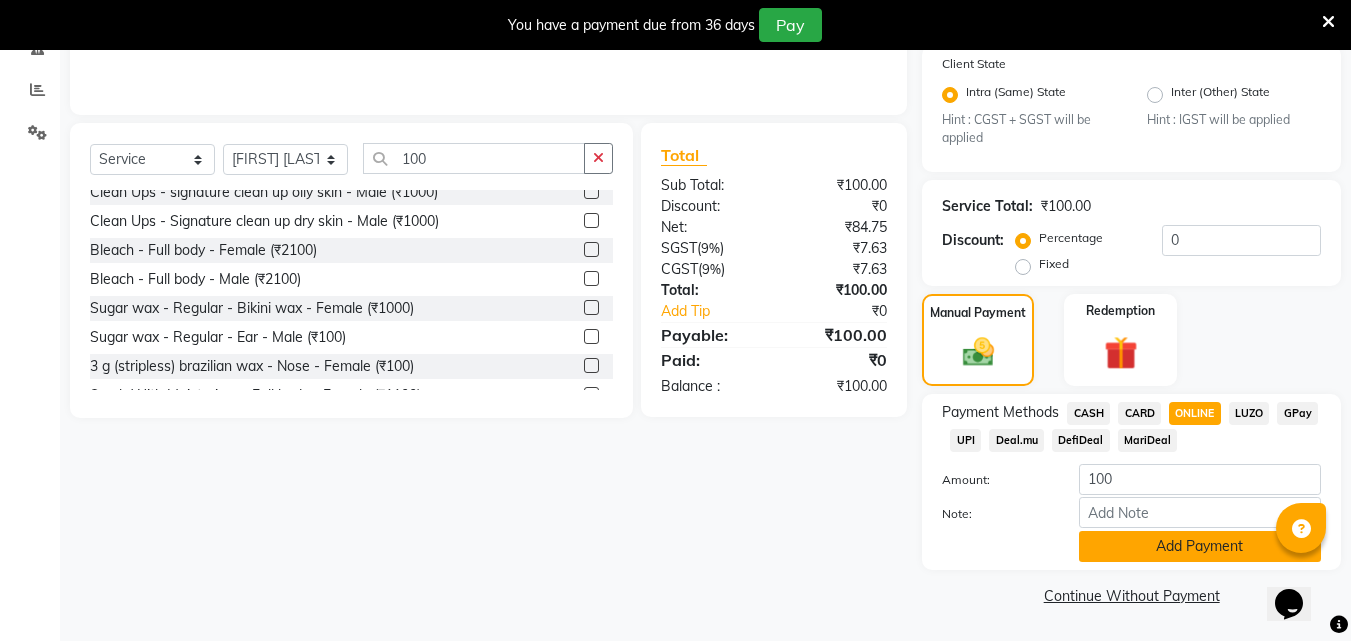 click on "Add Payment" 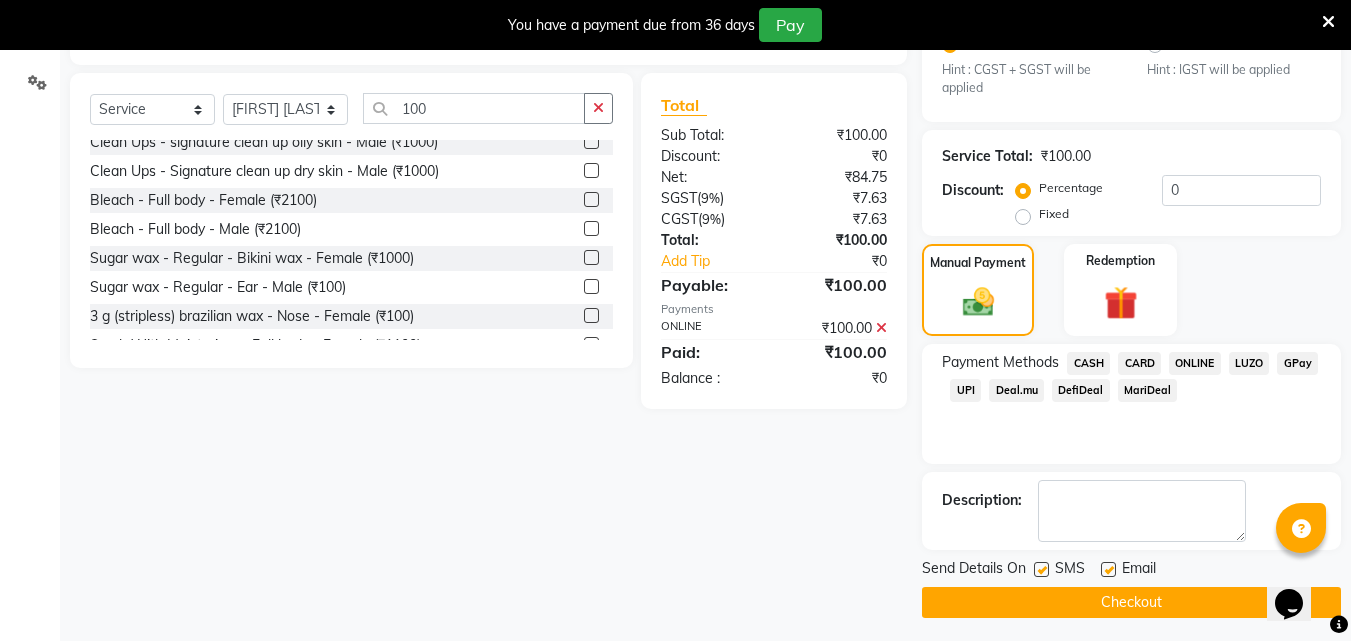 scroll, scrollTop: 460, scrollLeft: 0, axis: vertical 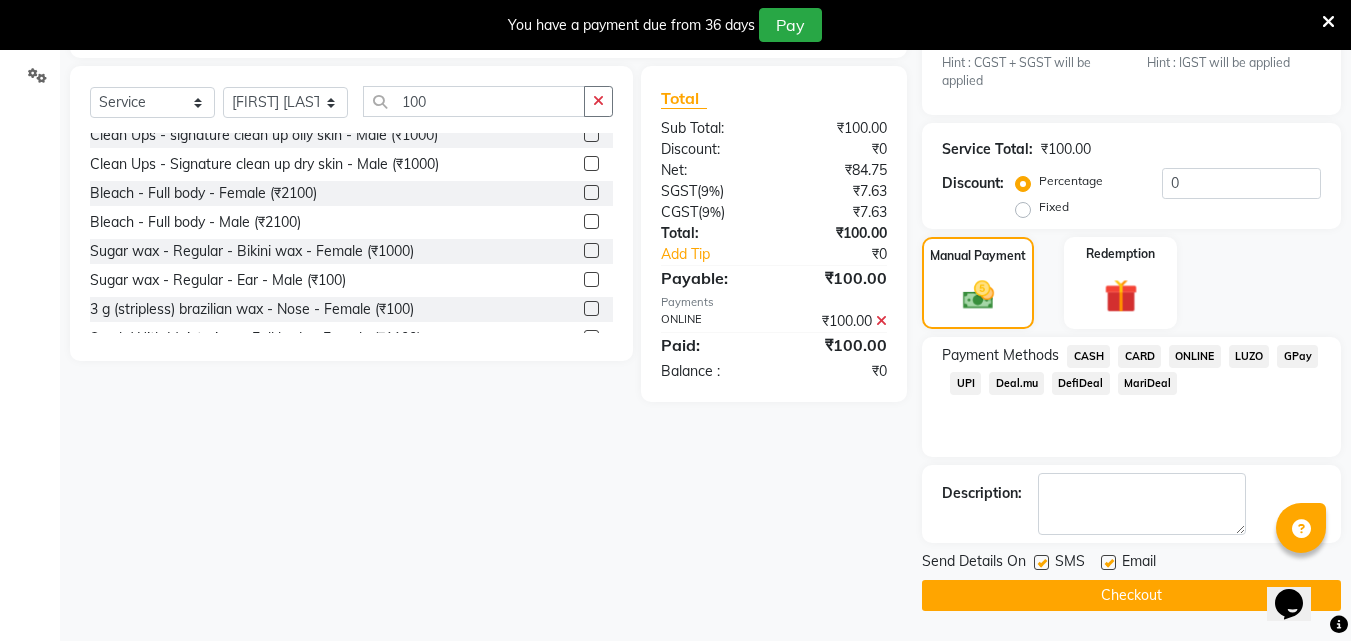 click on "Checkout" 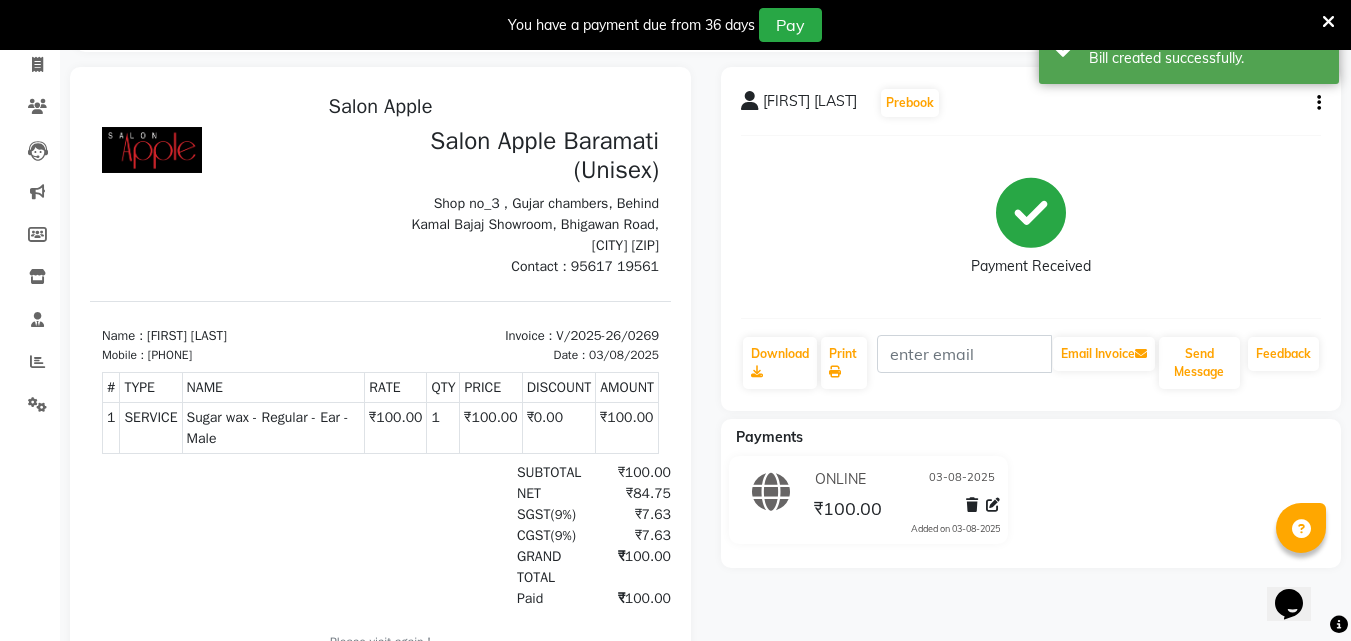 scroll, scrollTop: 0, scrollLeft: 0, axis: both 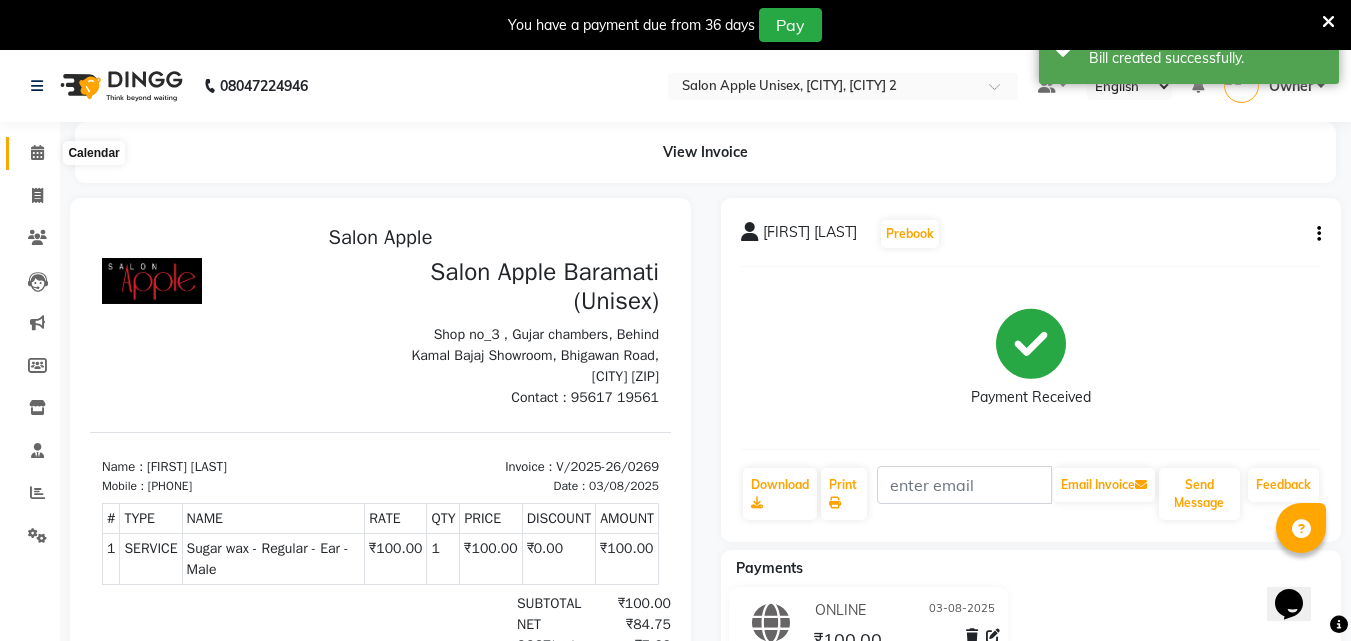 click 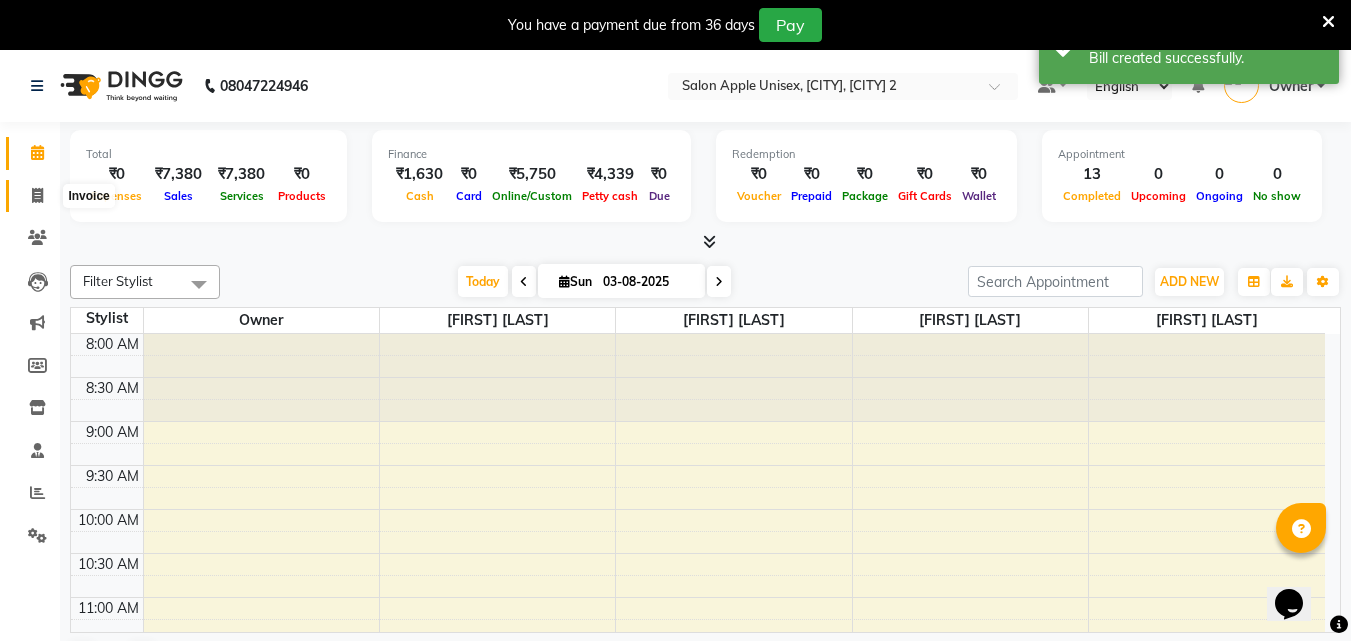 click 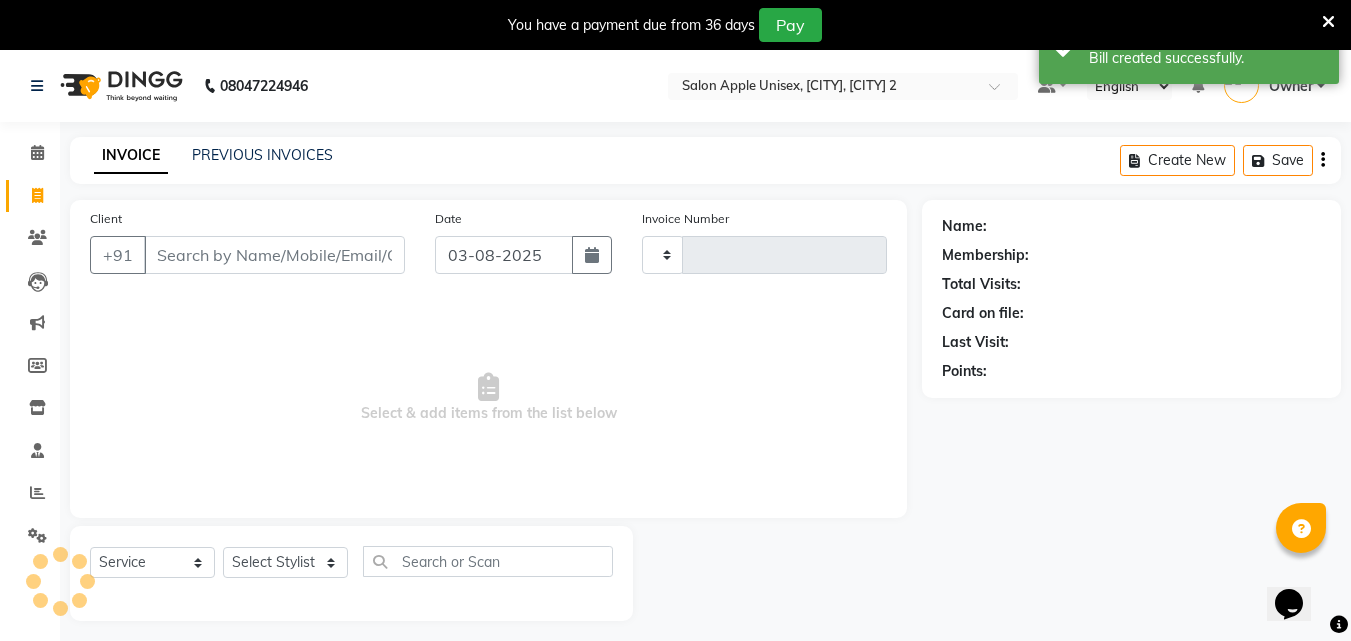 type on "0270" 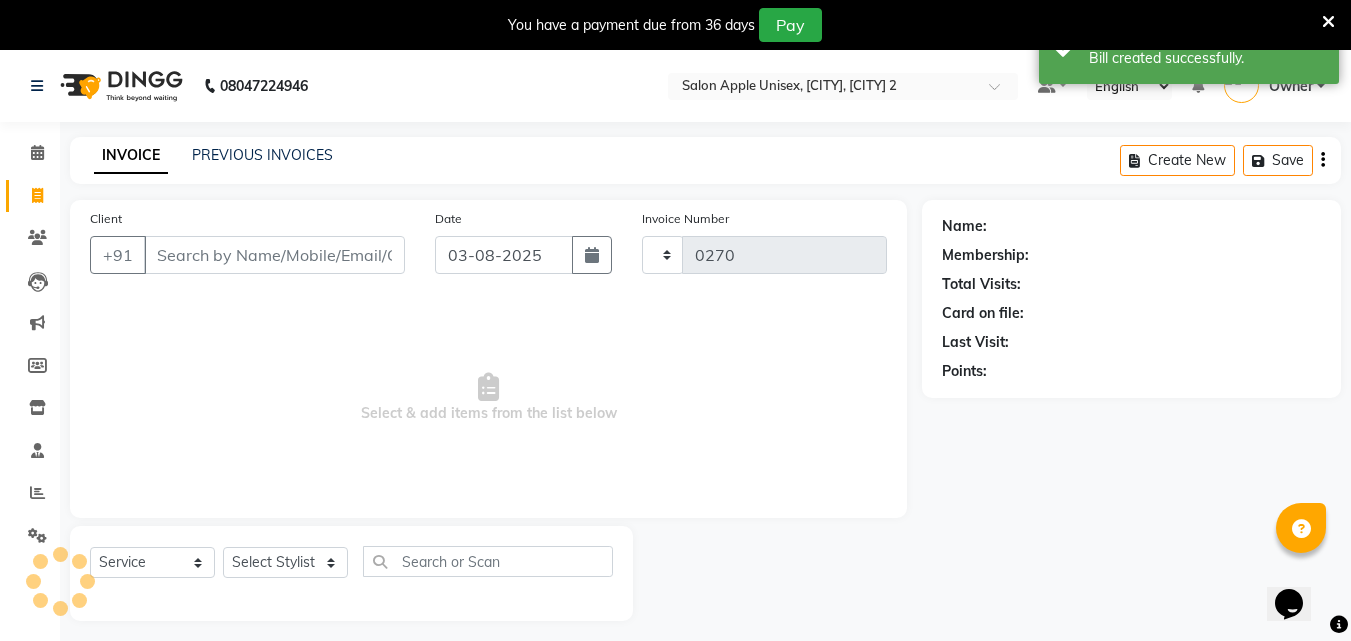 select on "4957" 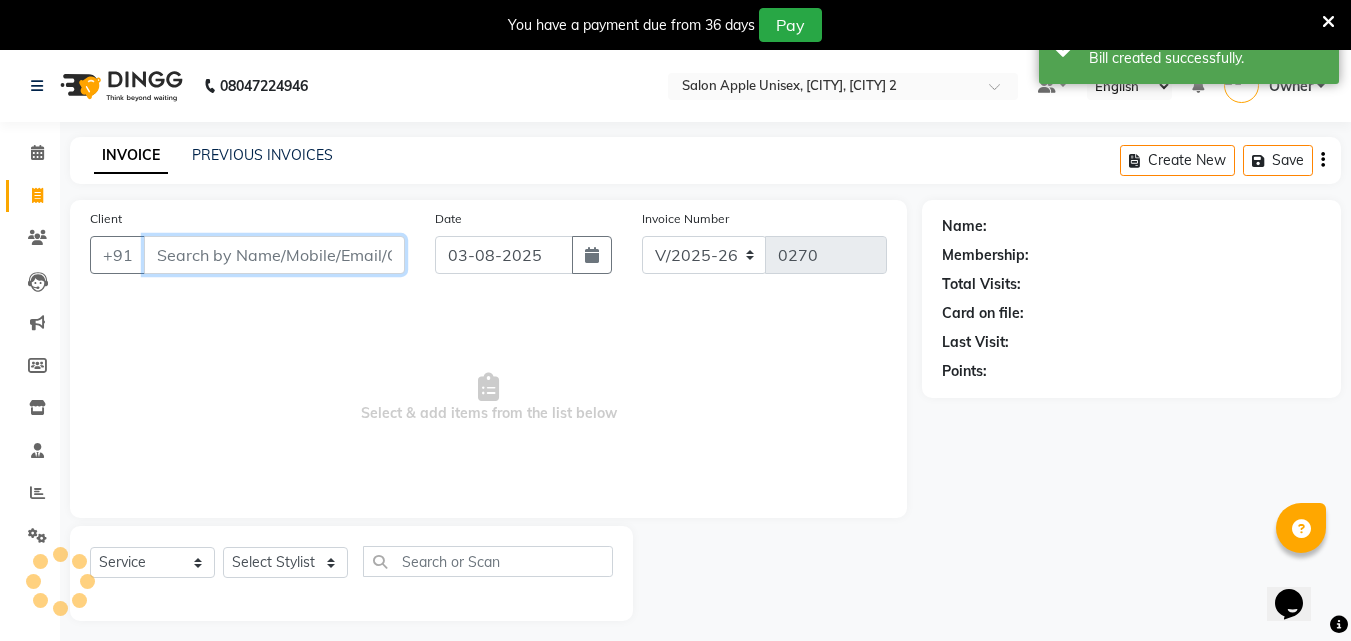 click on "Client" at bounding box center [274, 255] 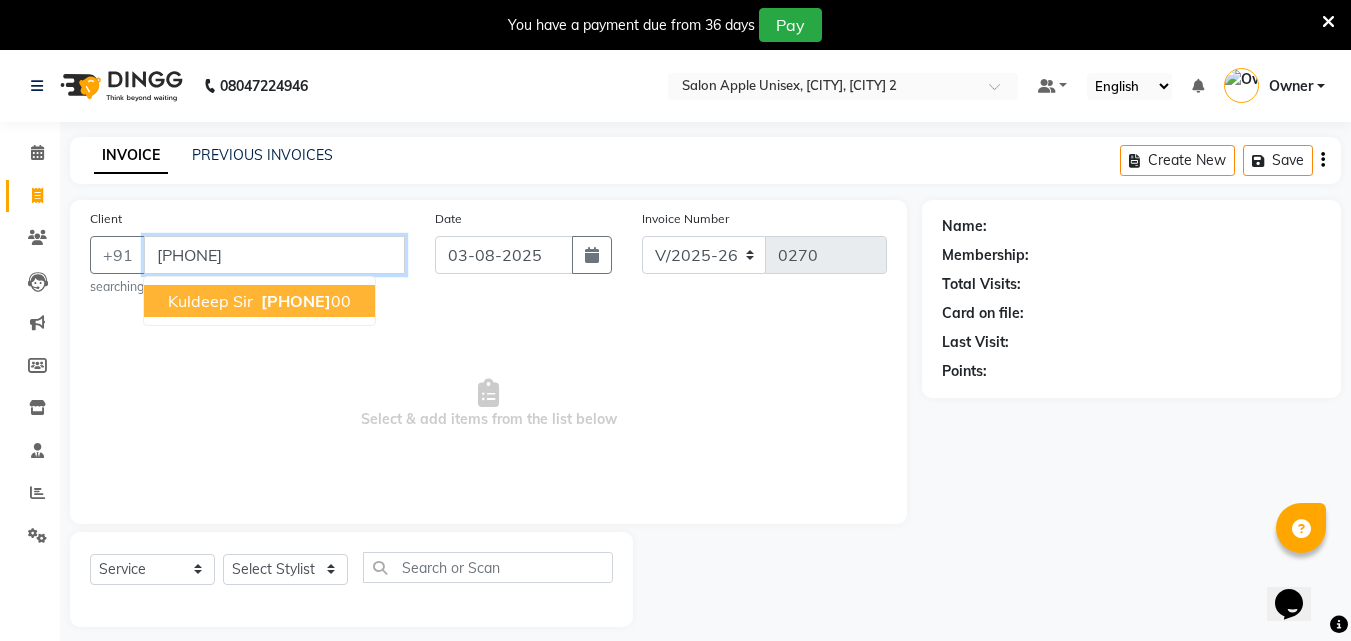 type on "[PHONE]" 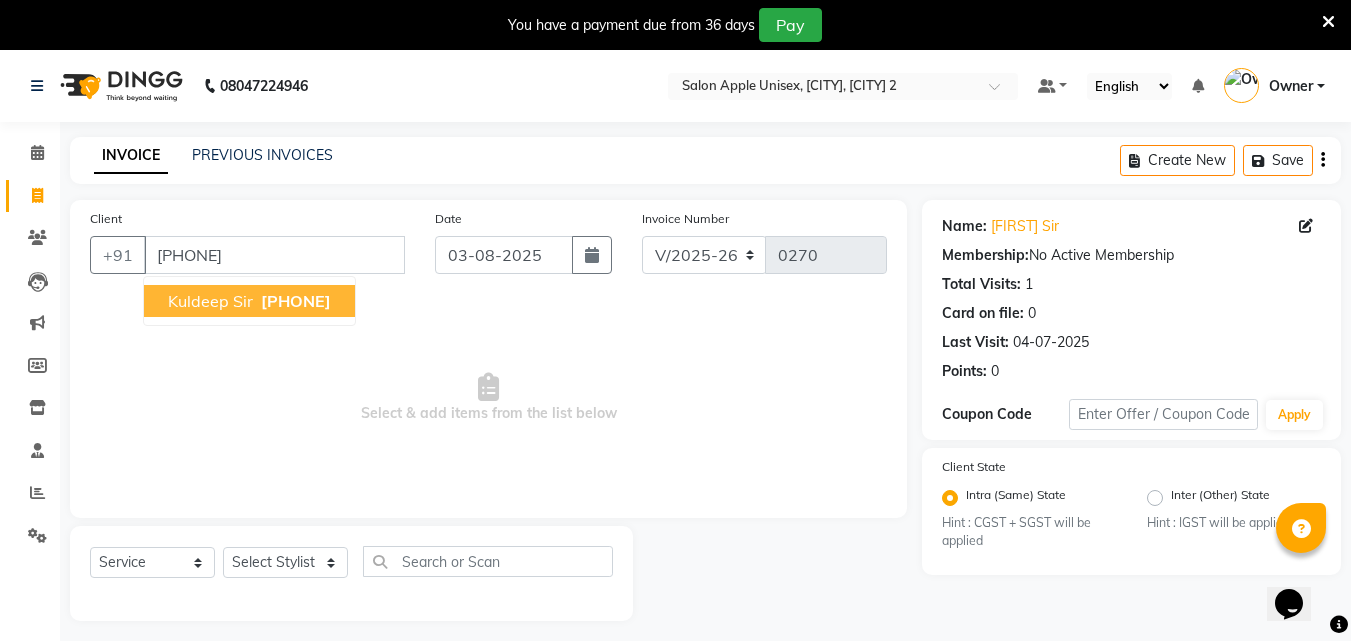 click on "[PHONE]" at bounding box center [294, 301] 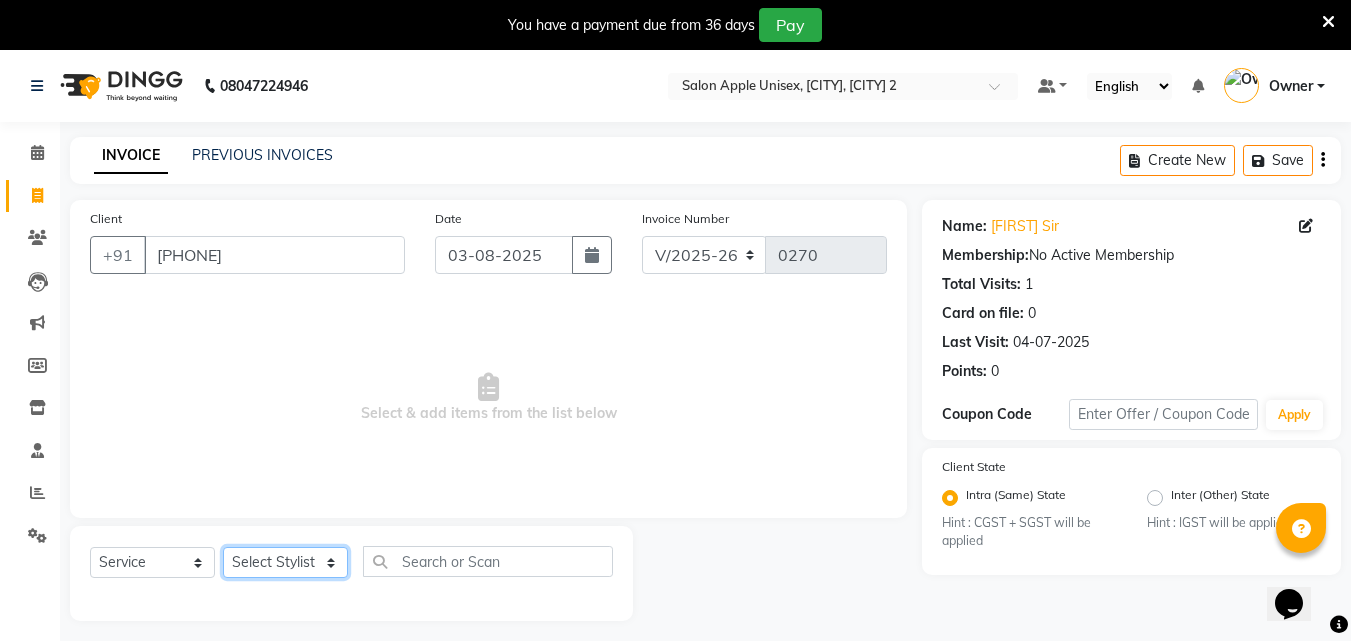 click on "Select Stylist [FIRST] [LAST]   [FIRST] [LAST] Owner [FIRST] [LAST]" 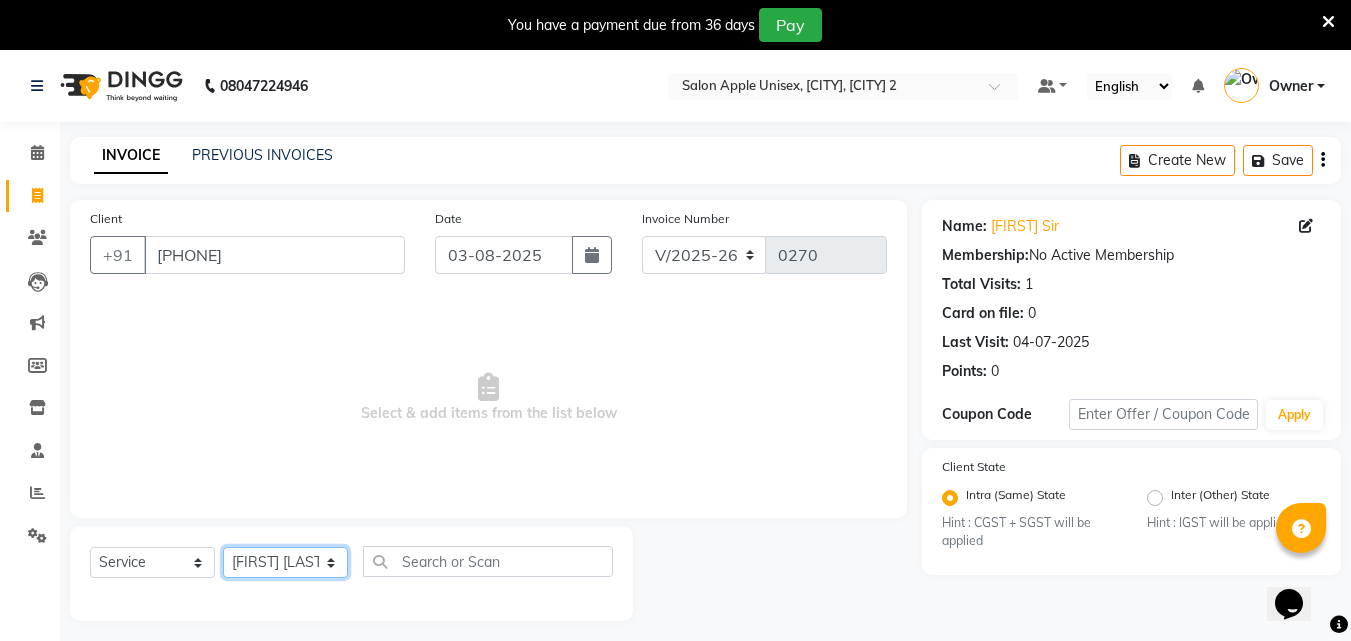 click on "Select Stylist [FIRST] [LAST]   [FIRST] [LAST] Owner [FIRST] [LAST]" 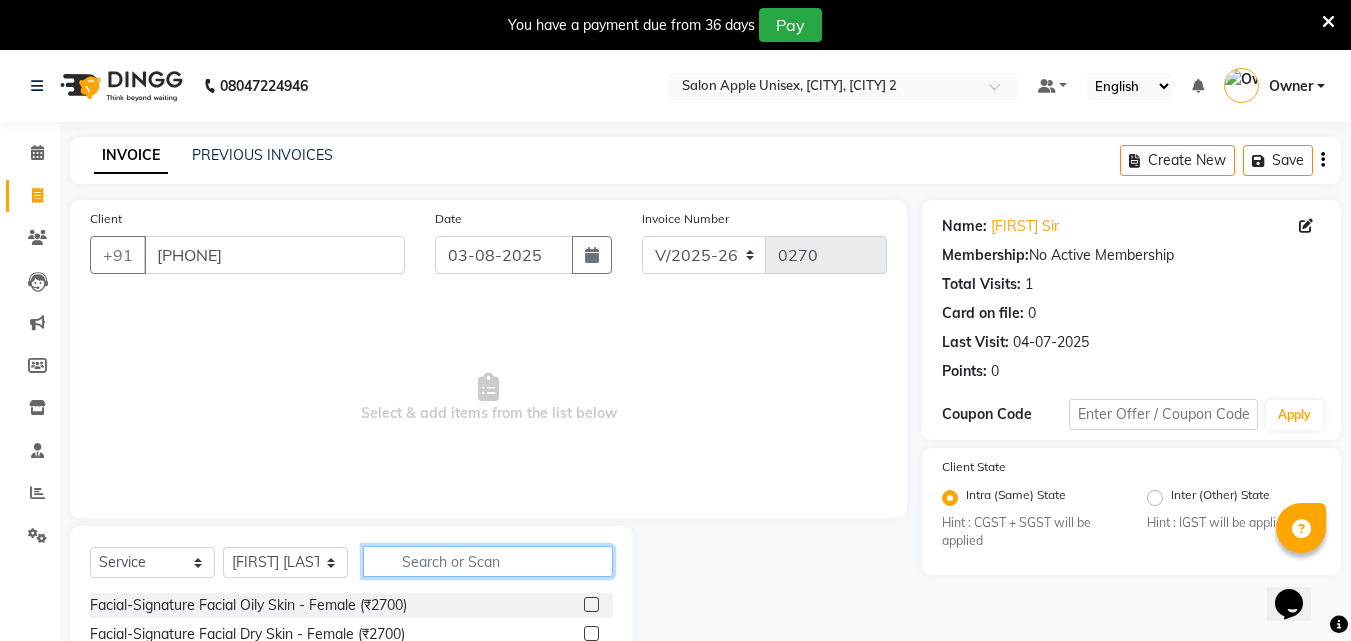 click 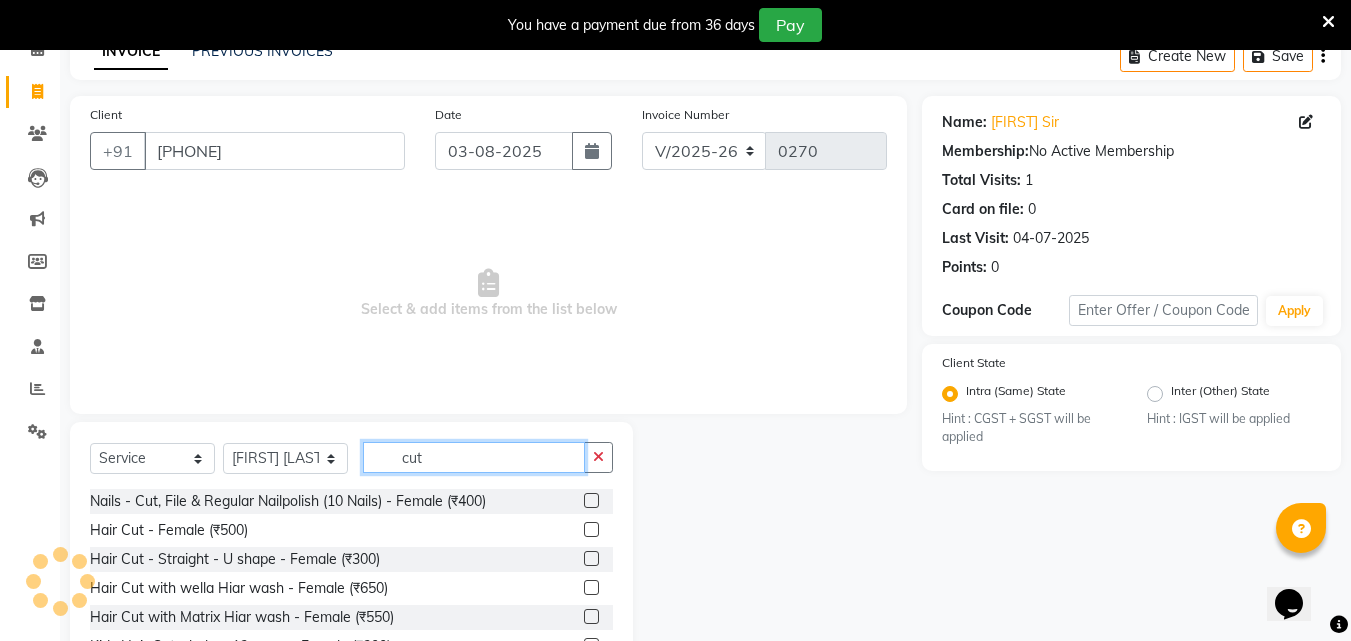 scroll, scrollTop: 210, scrollLeft: 0, axis: vertical 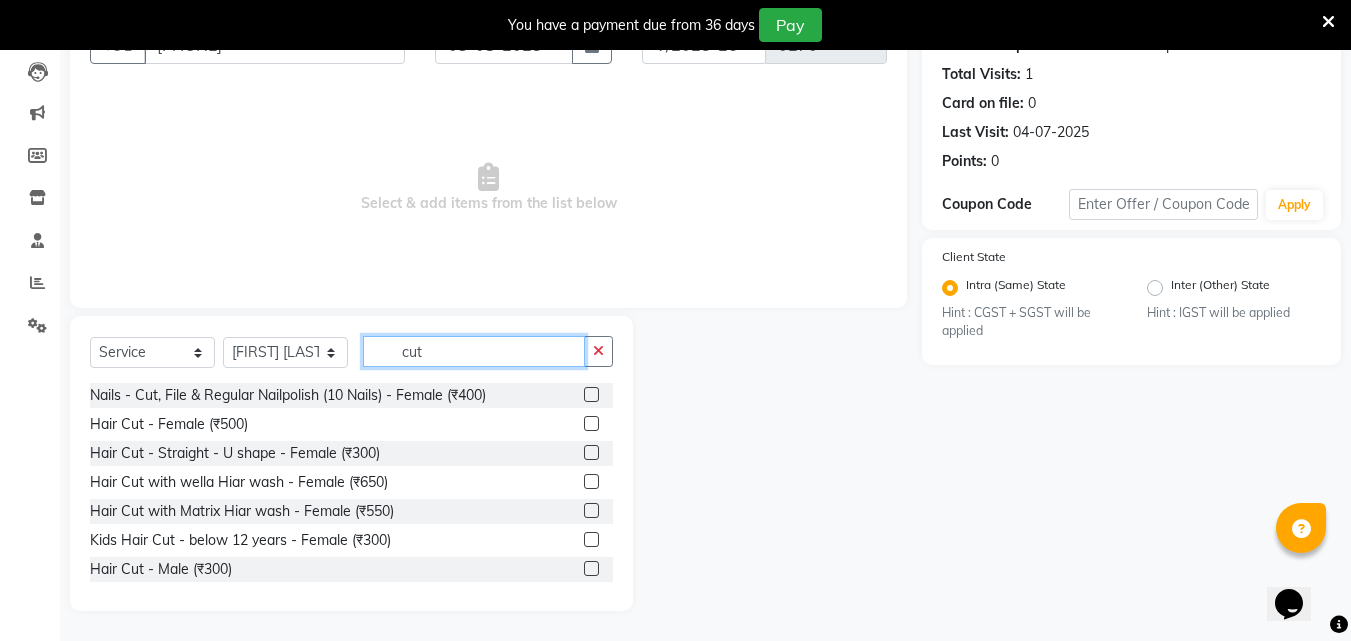 type on "cut" 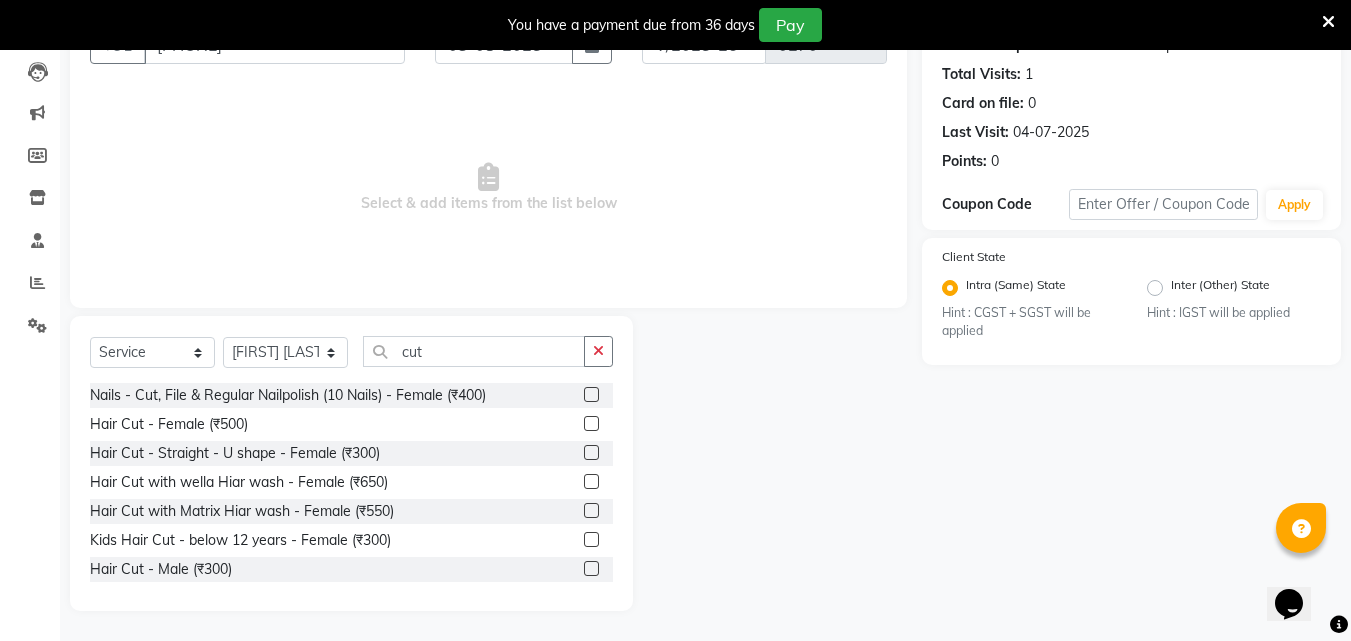 click 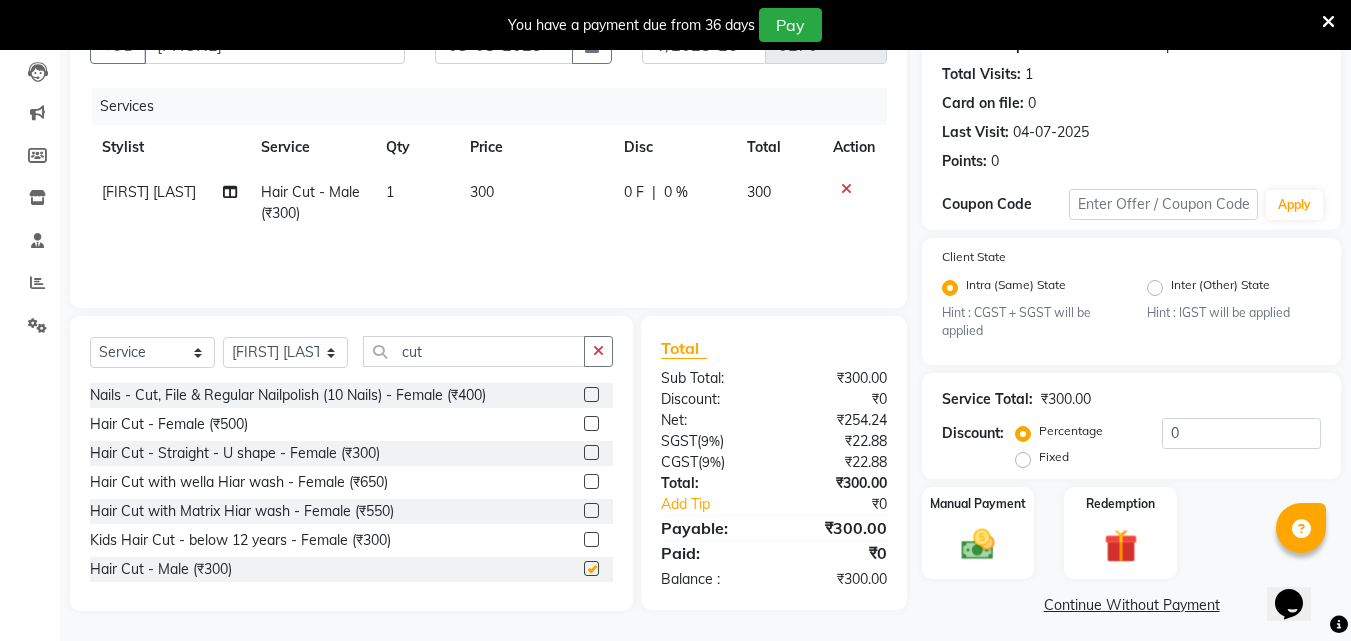 scroll, scrollTop: 219, scrollLeft: 0, axis: vertical 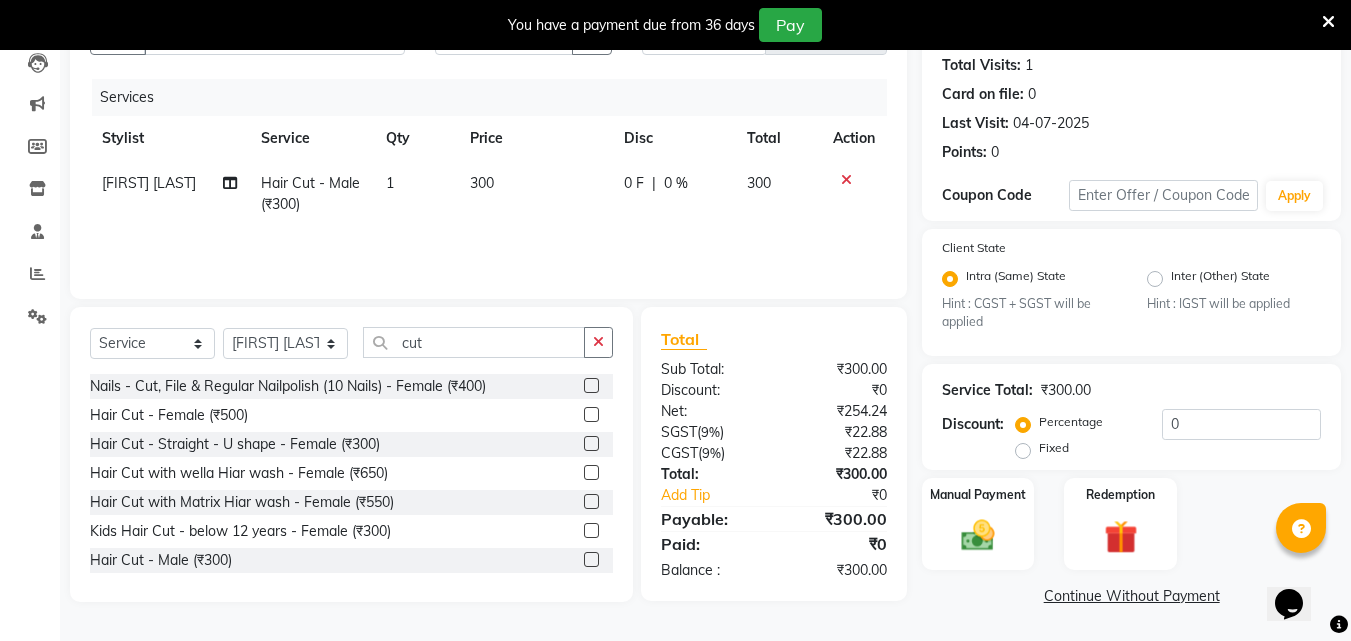 checkbox on "false" 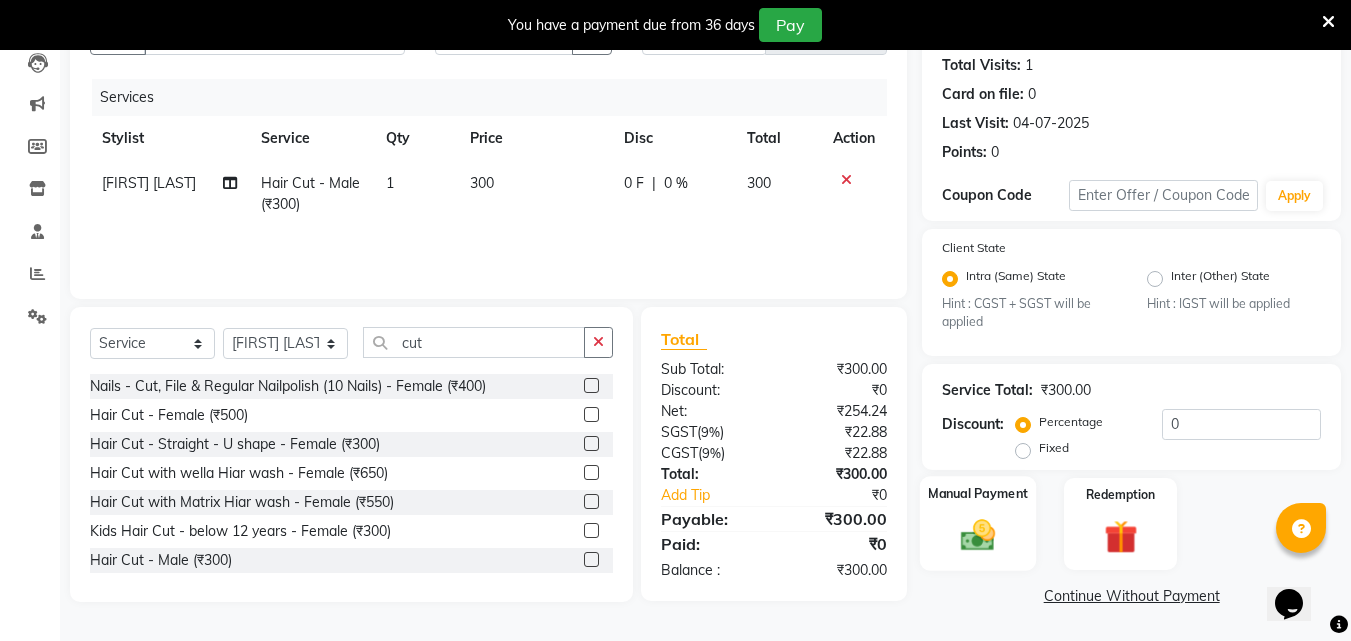 click 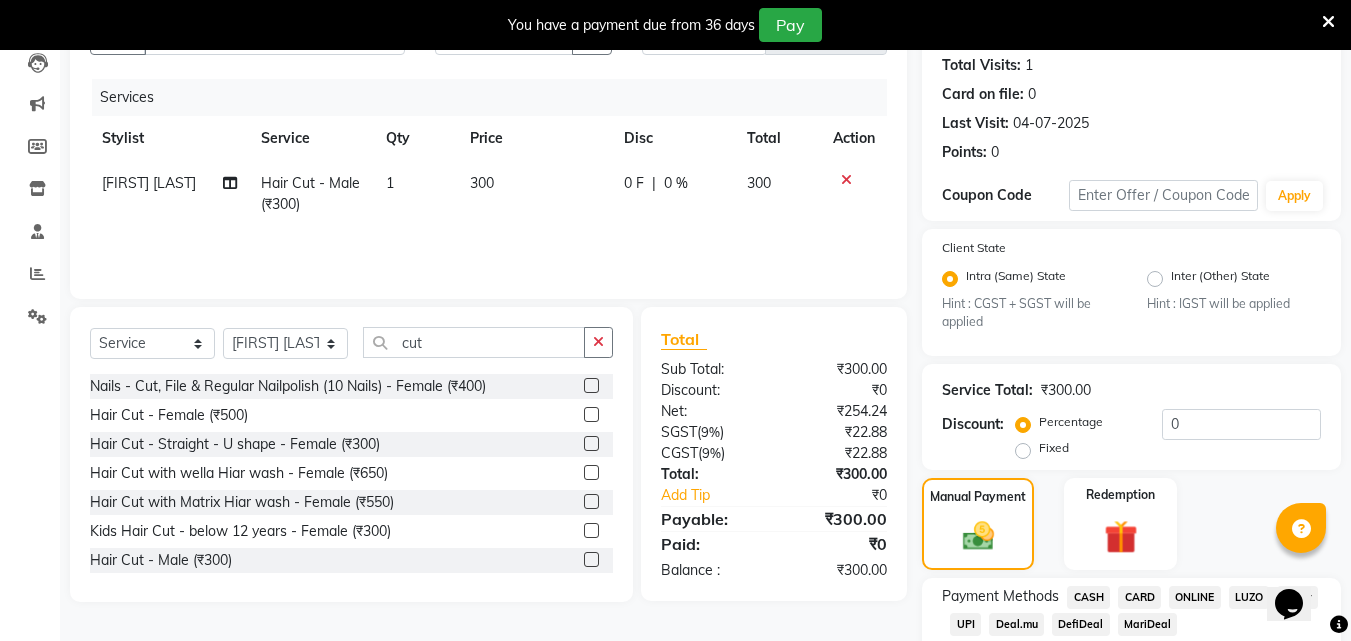 scroll, scrollTop: 347, scrollLeft: 0, axis: vertical 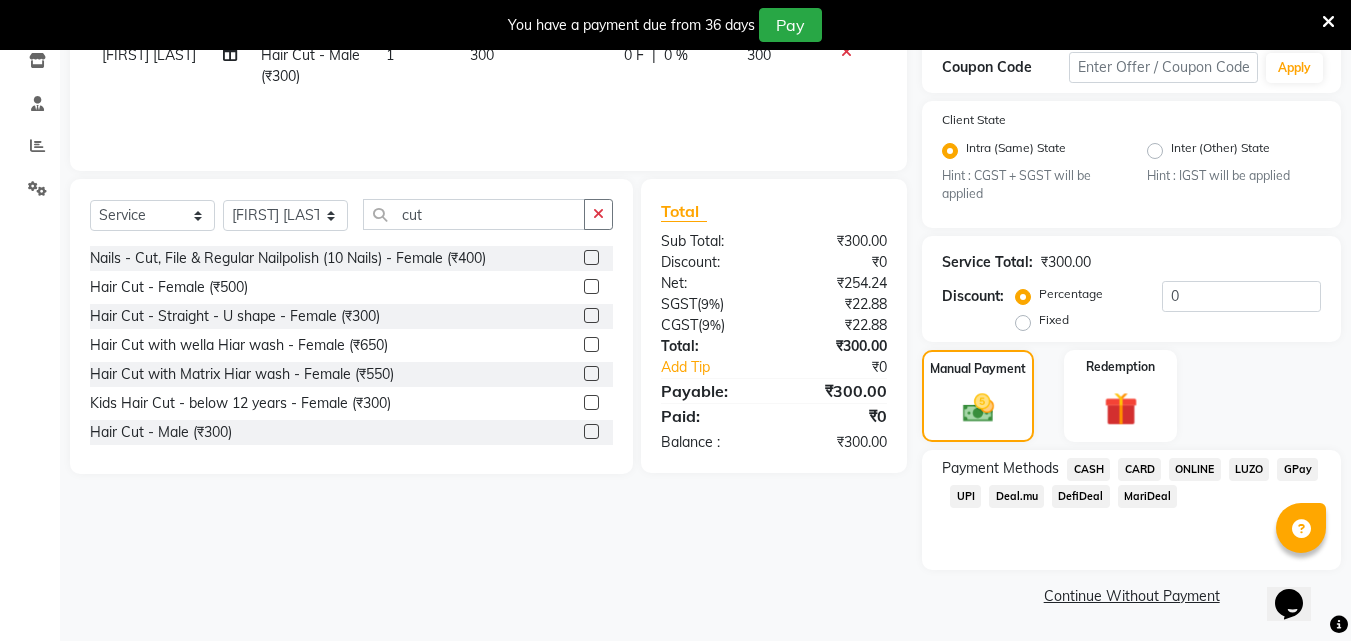 click on "ONLINE" 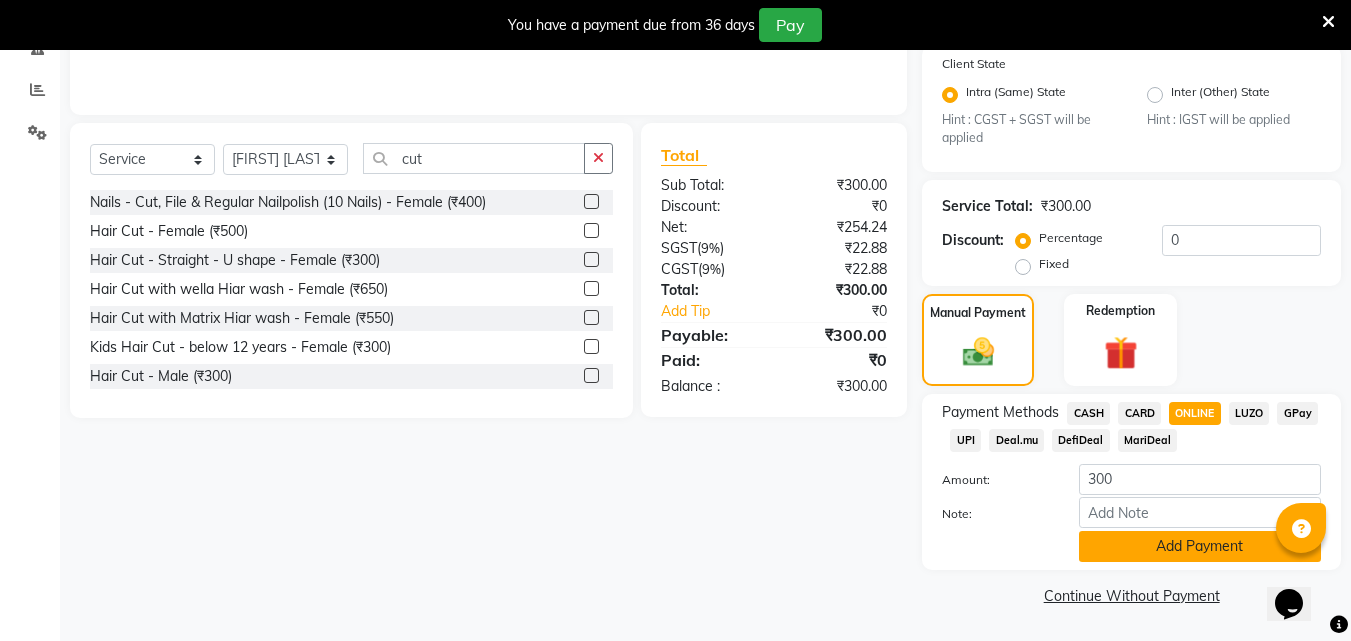click on "Add Payment" 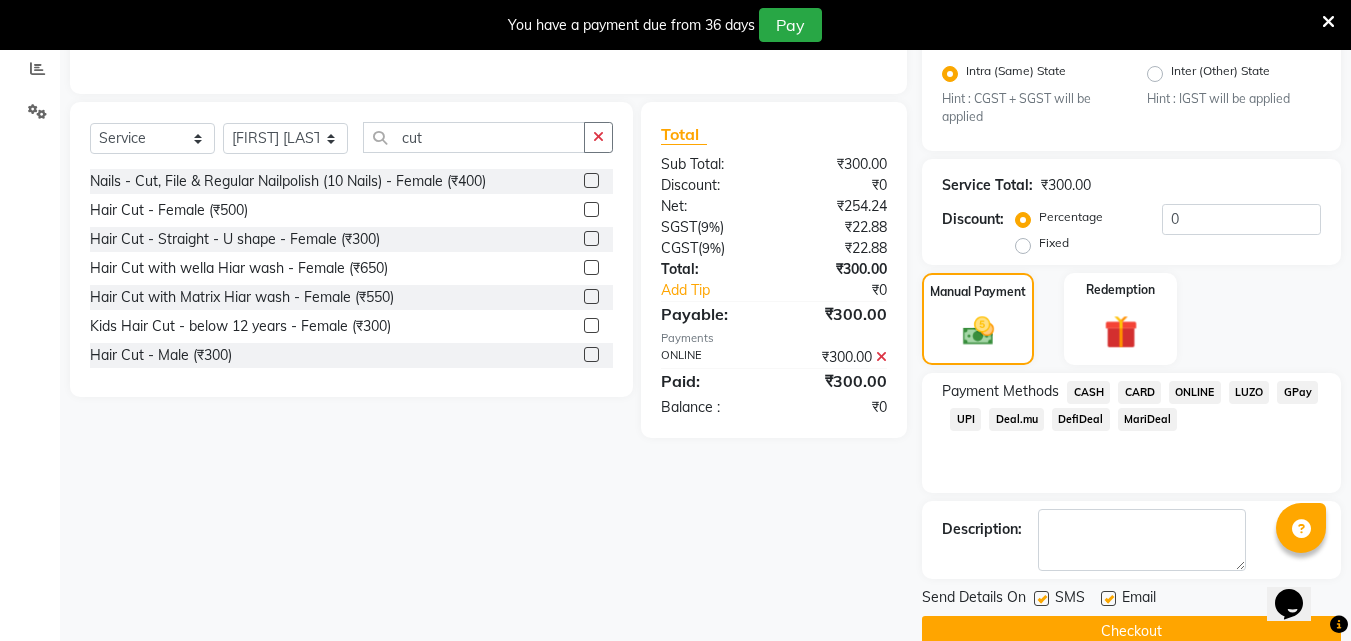 scroll, scrollTop: 460, scrollLeft: 0, axis: vertical 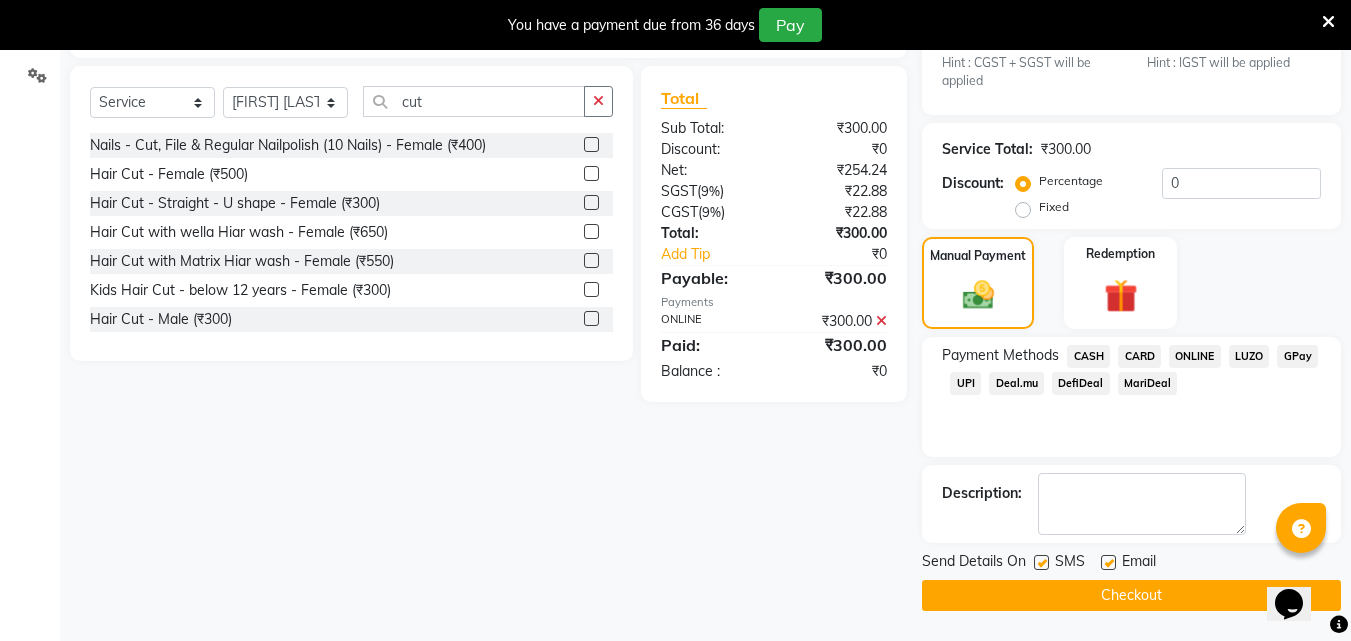 click on "Checkout" 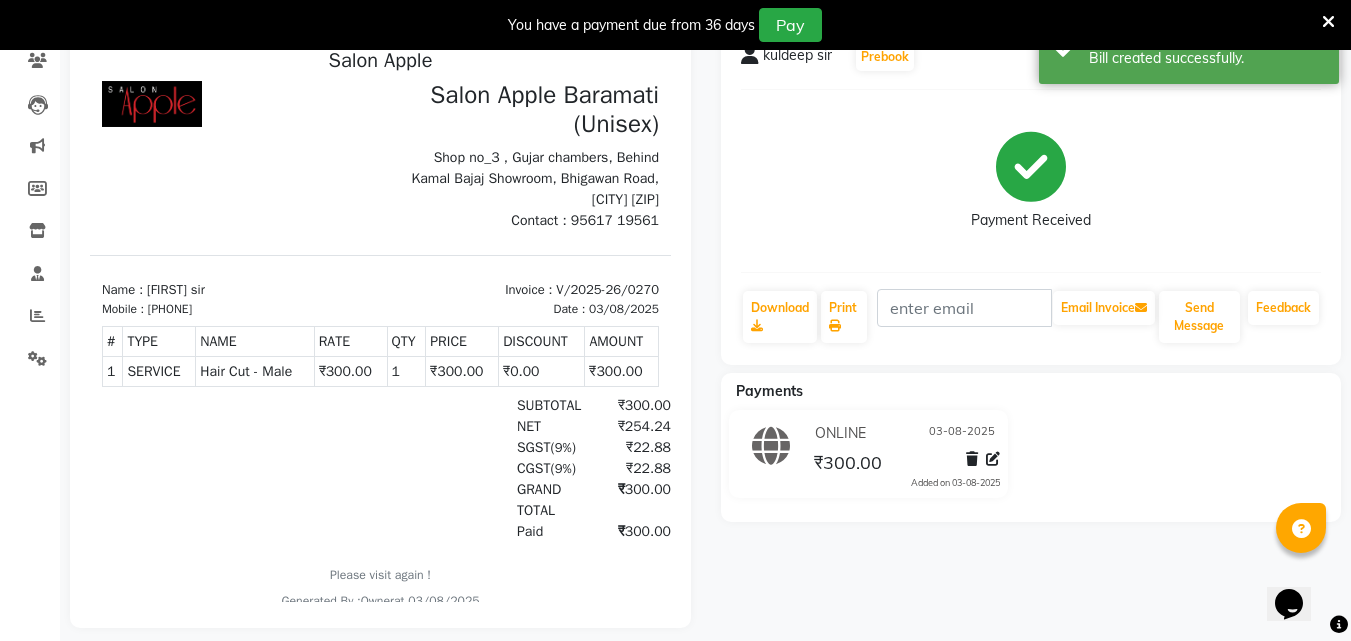 scroll, scrollTop: 0, scrollLeft: 0, axis: both 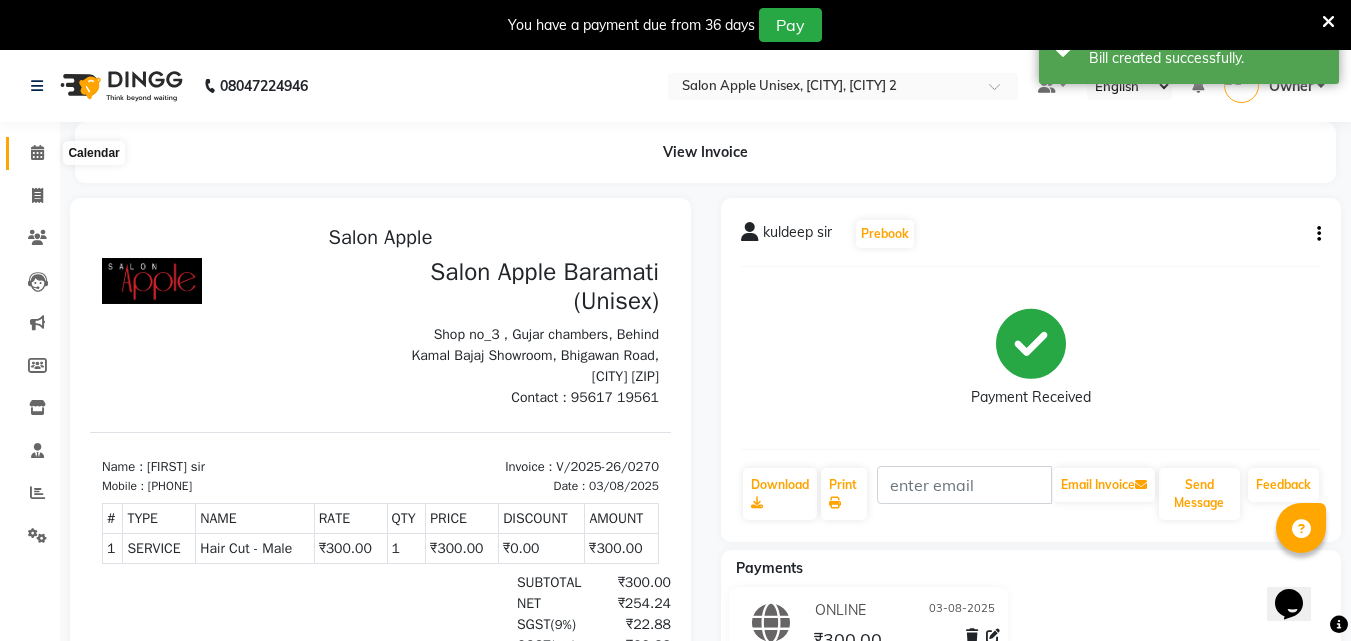 click 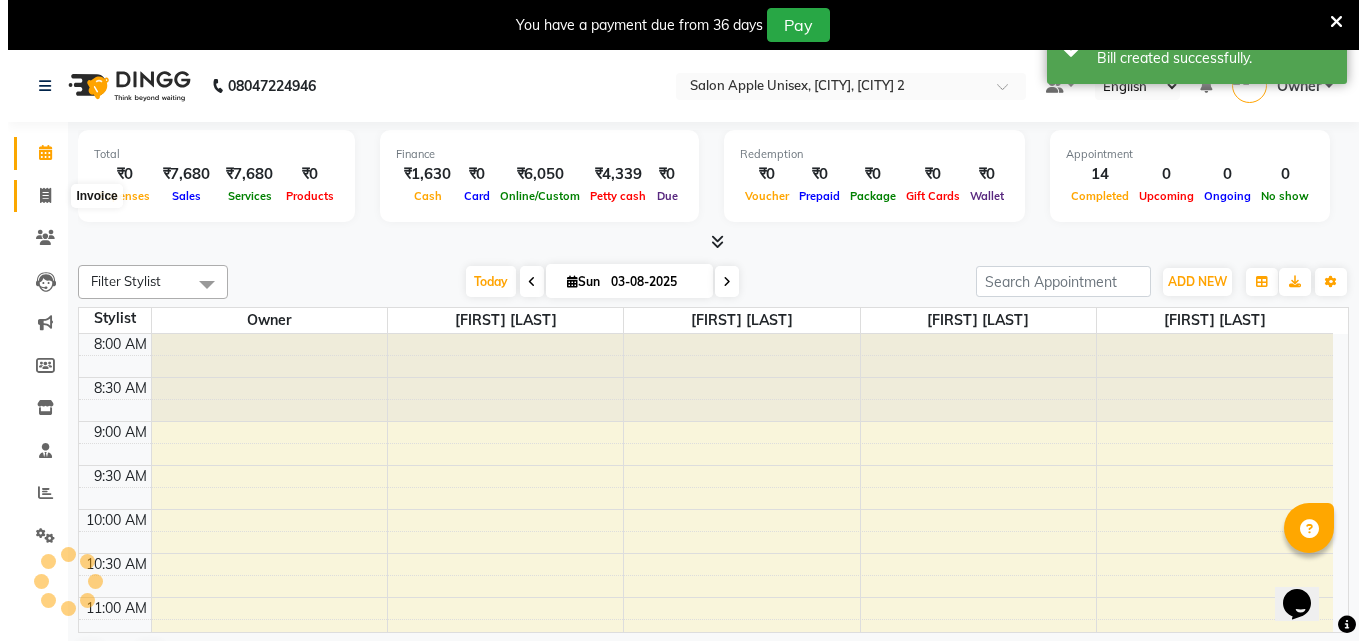 scroll, scrollTop: 0, scrollLeft: 0, axis: both 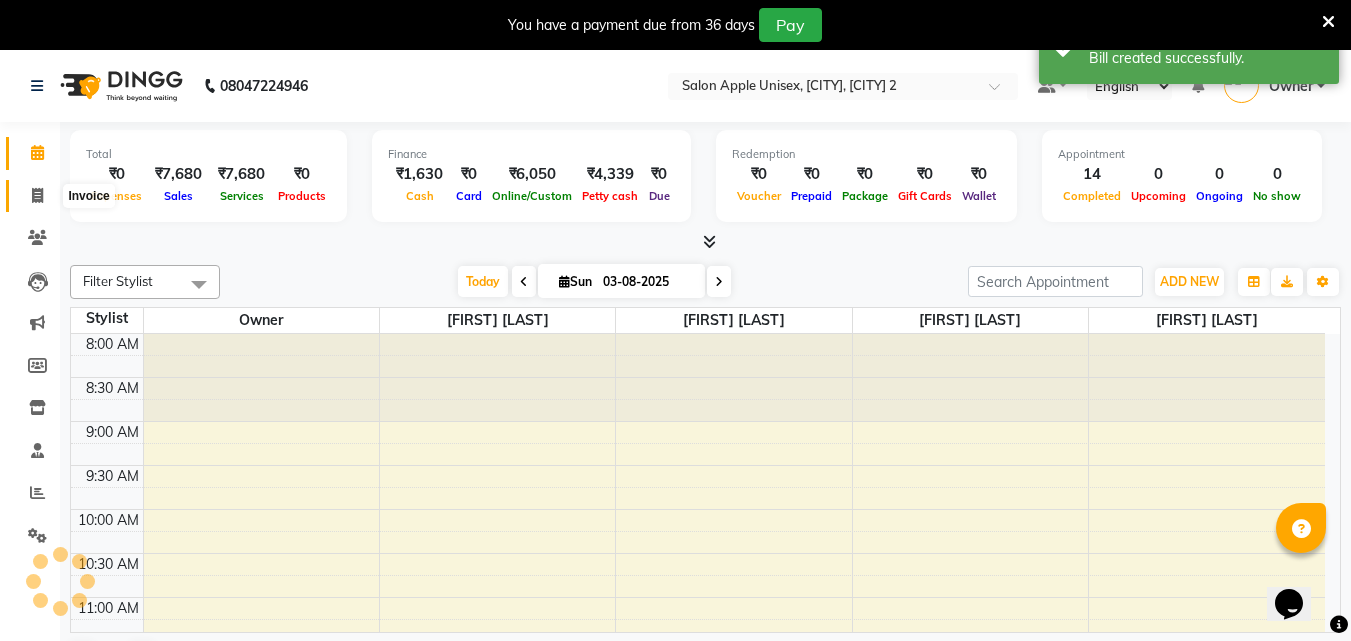 click 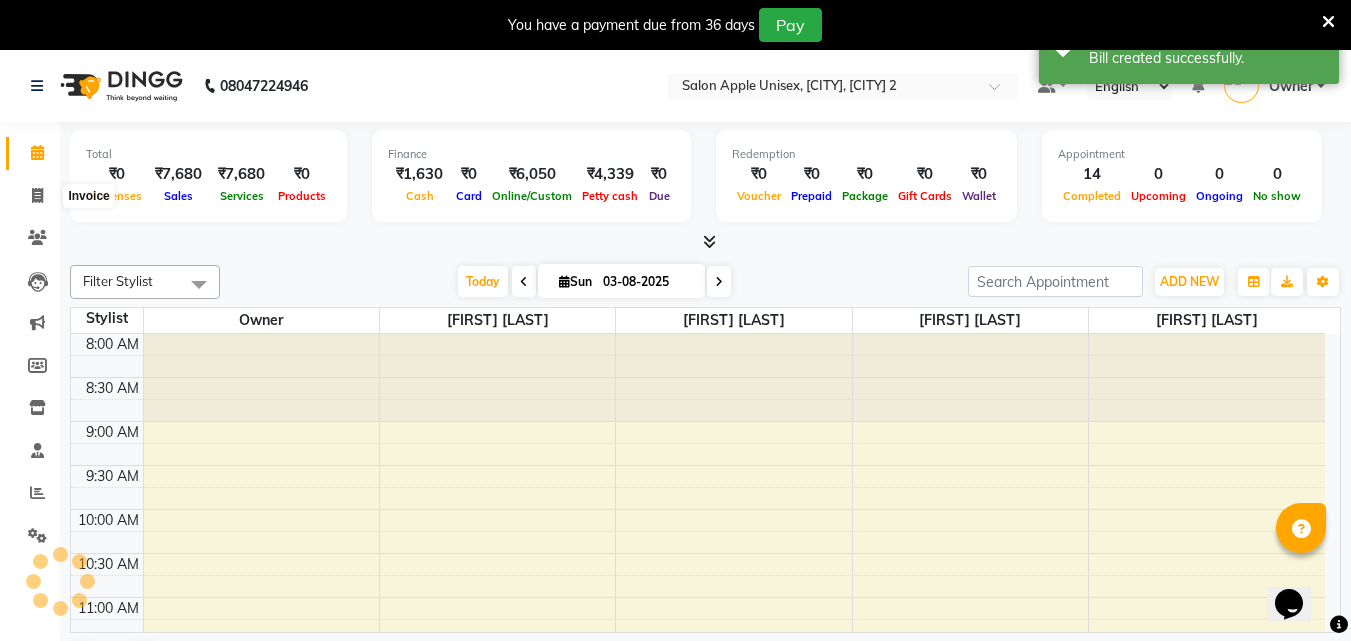 select on "service" 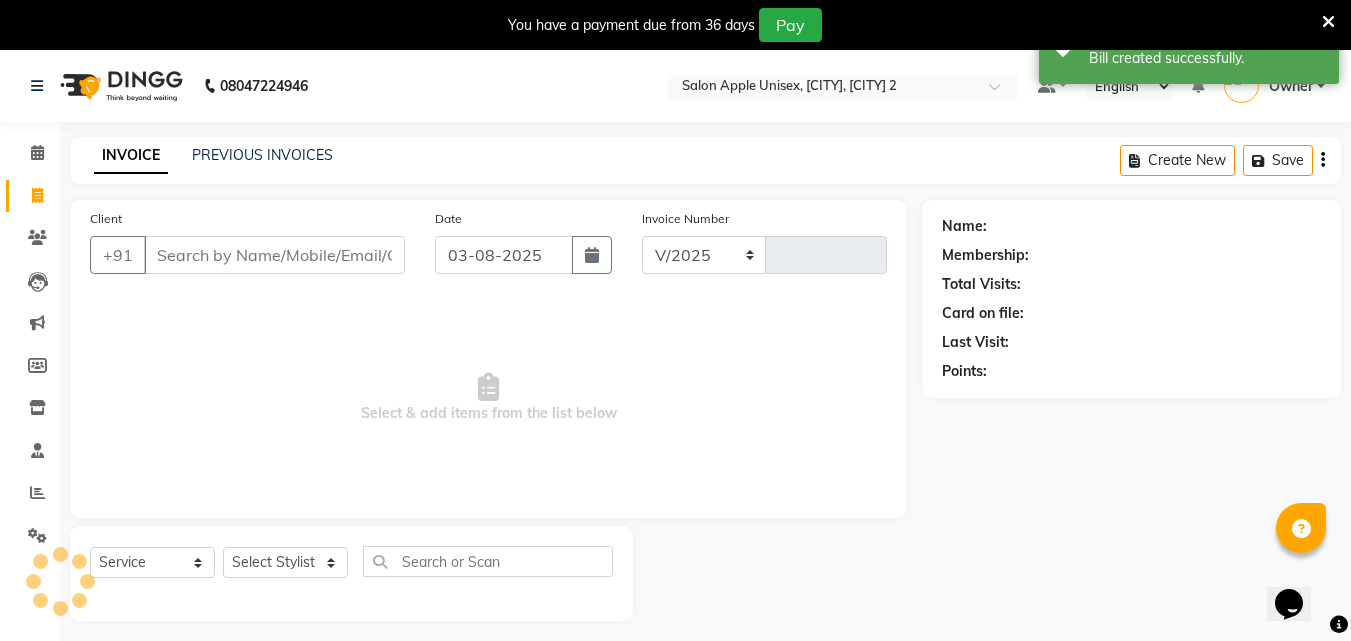 select on "4957" 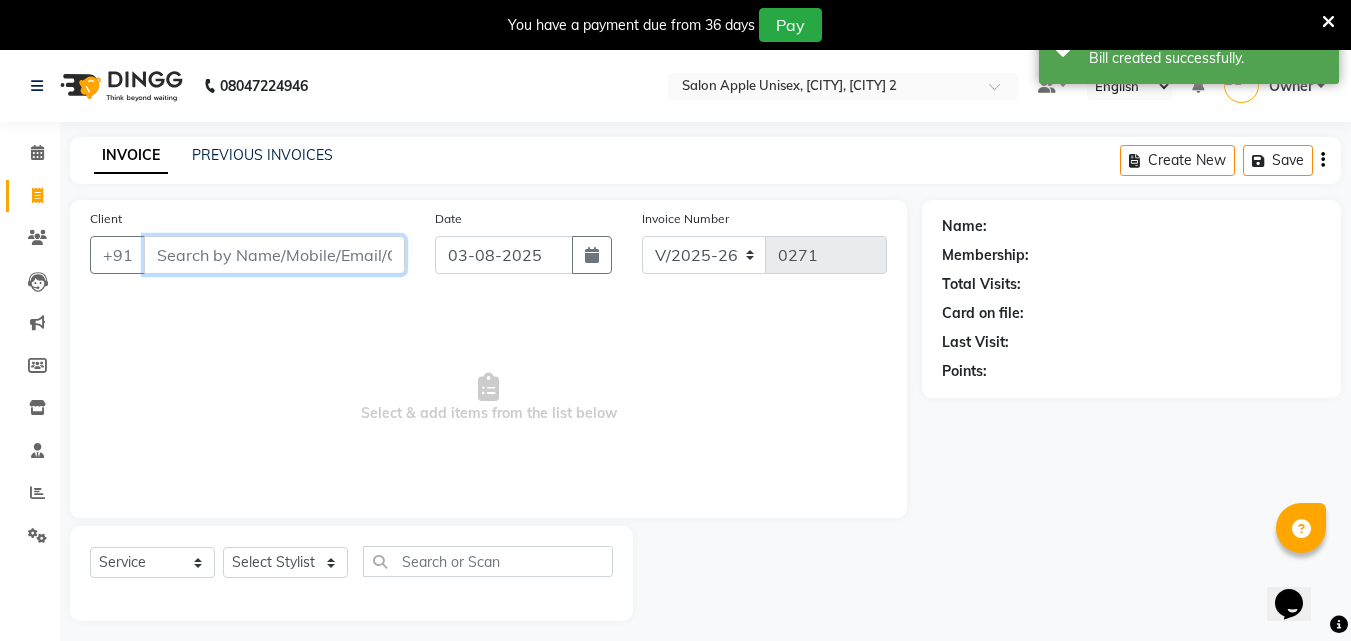 click on "Client" at bounding box center [274, 255] 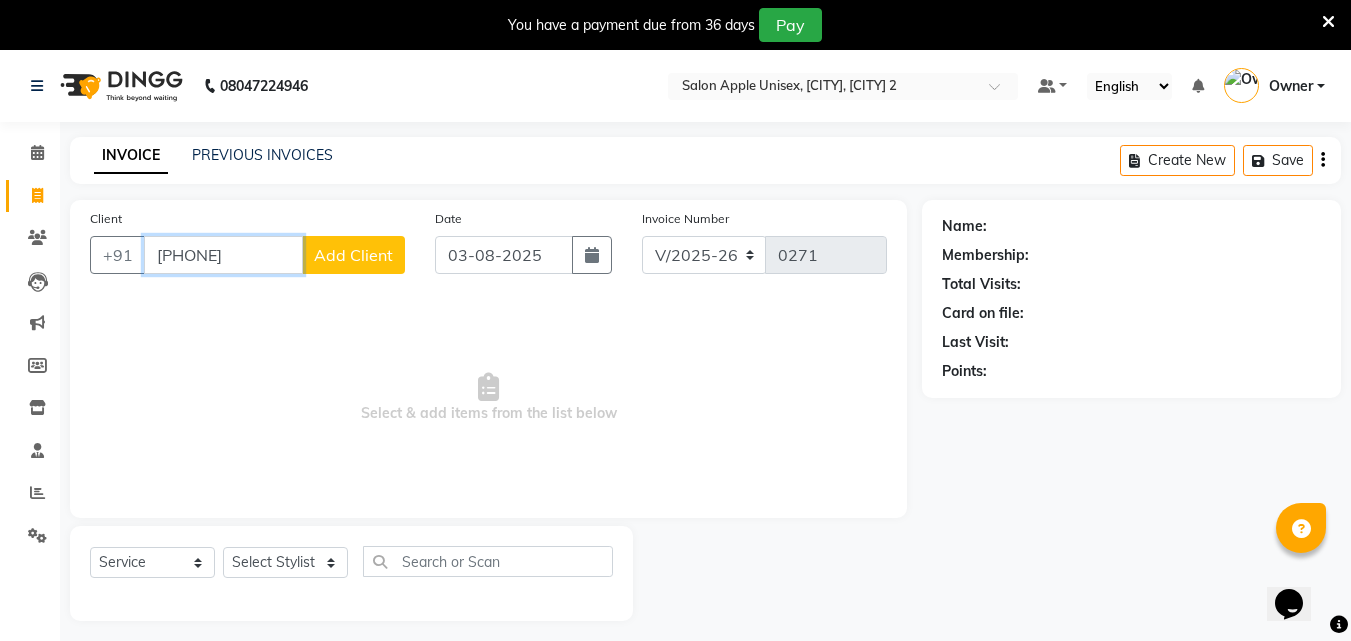 type on "[PHONE]" 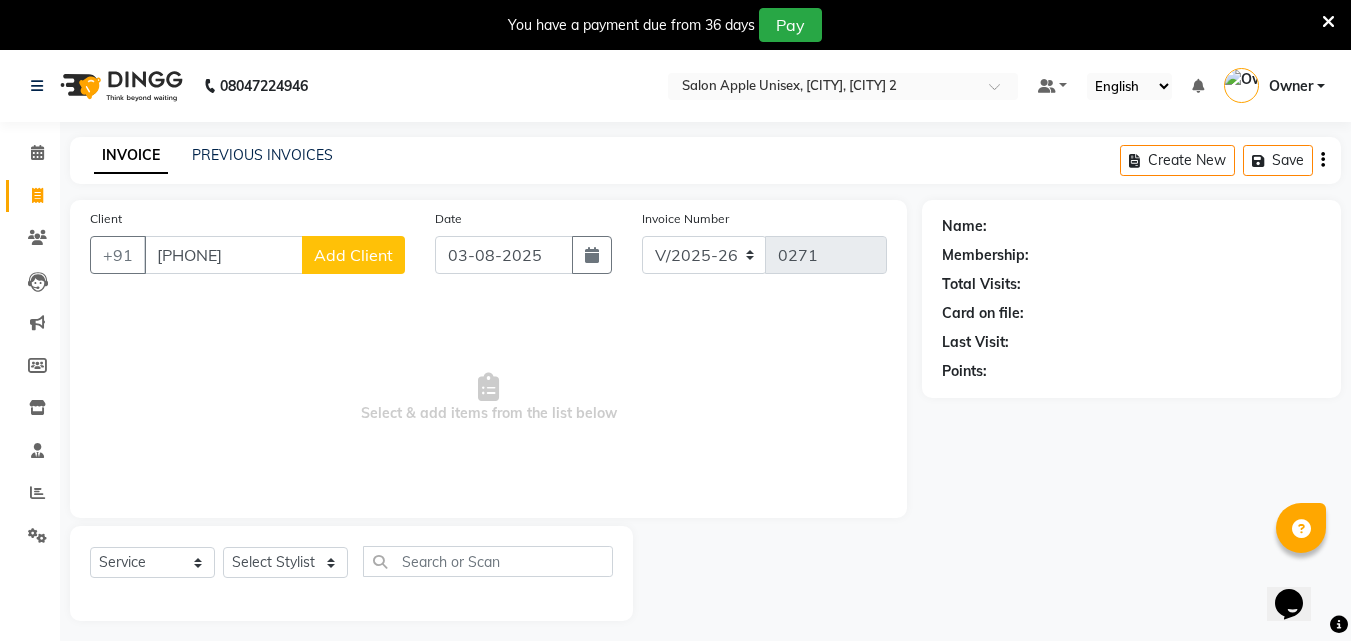 click on "Client +[COUNTRY_CODE] [PHONE] Add Client" 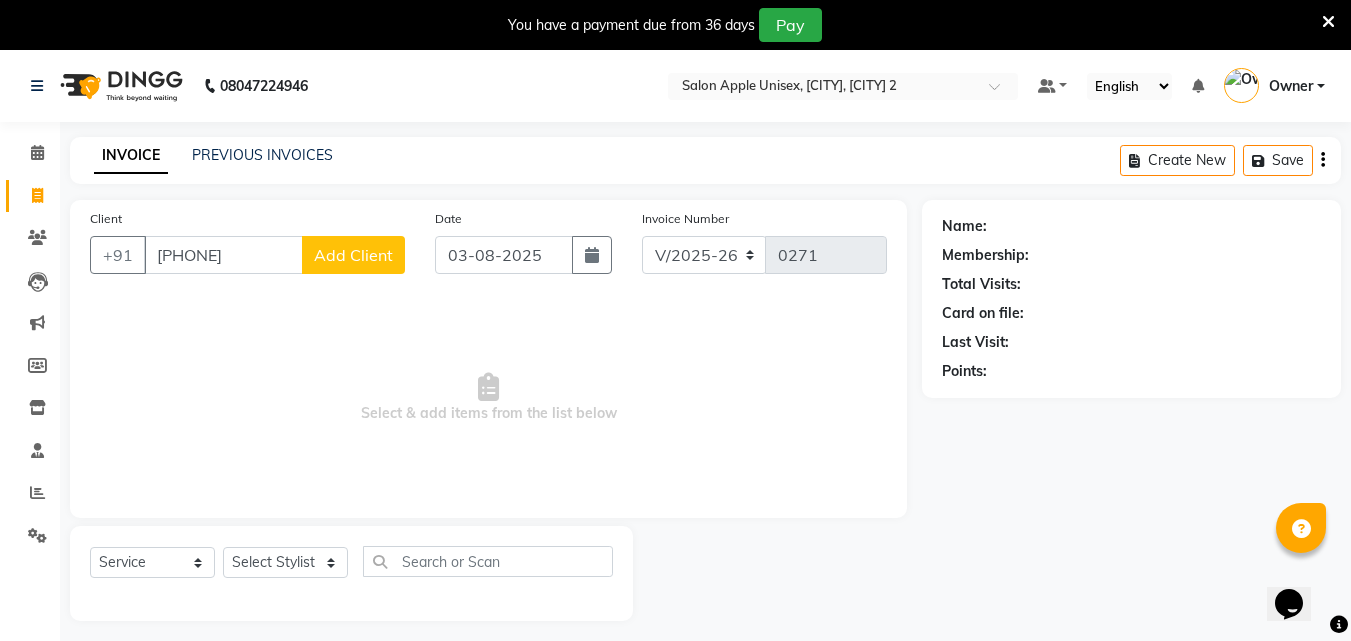 click on "Add Client" 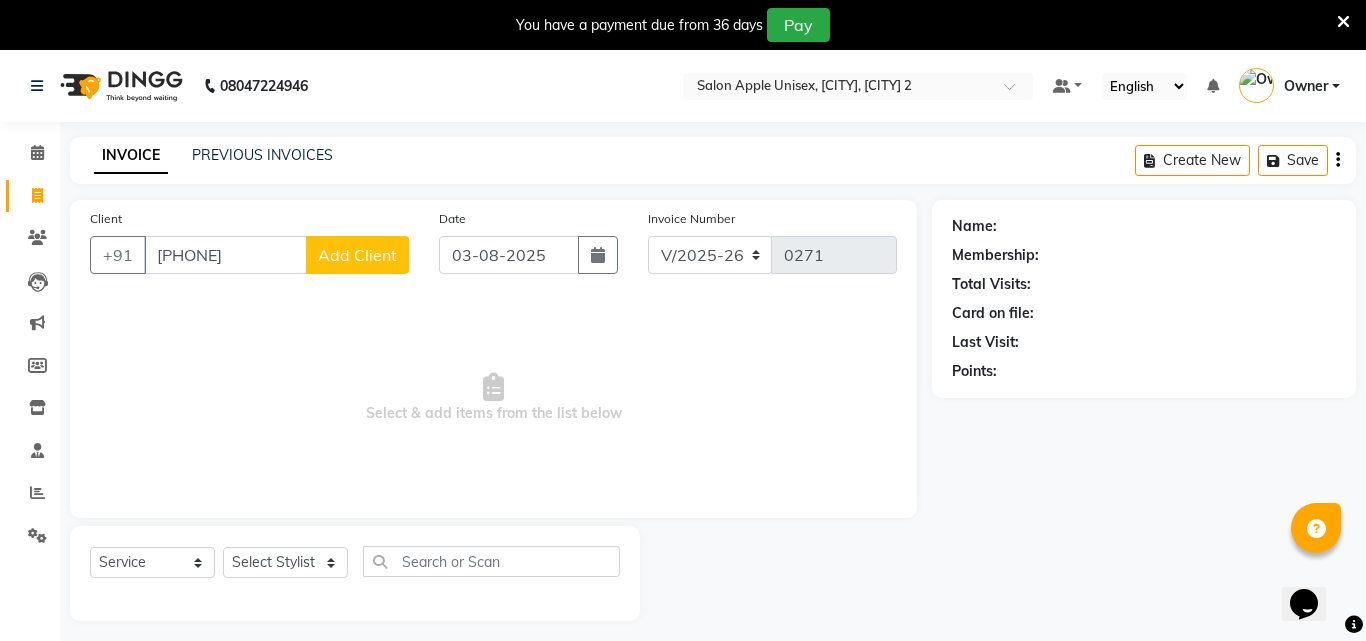 select on "22" 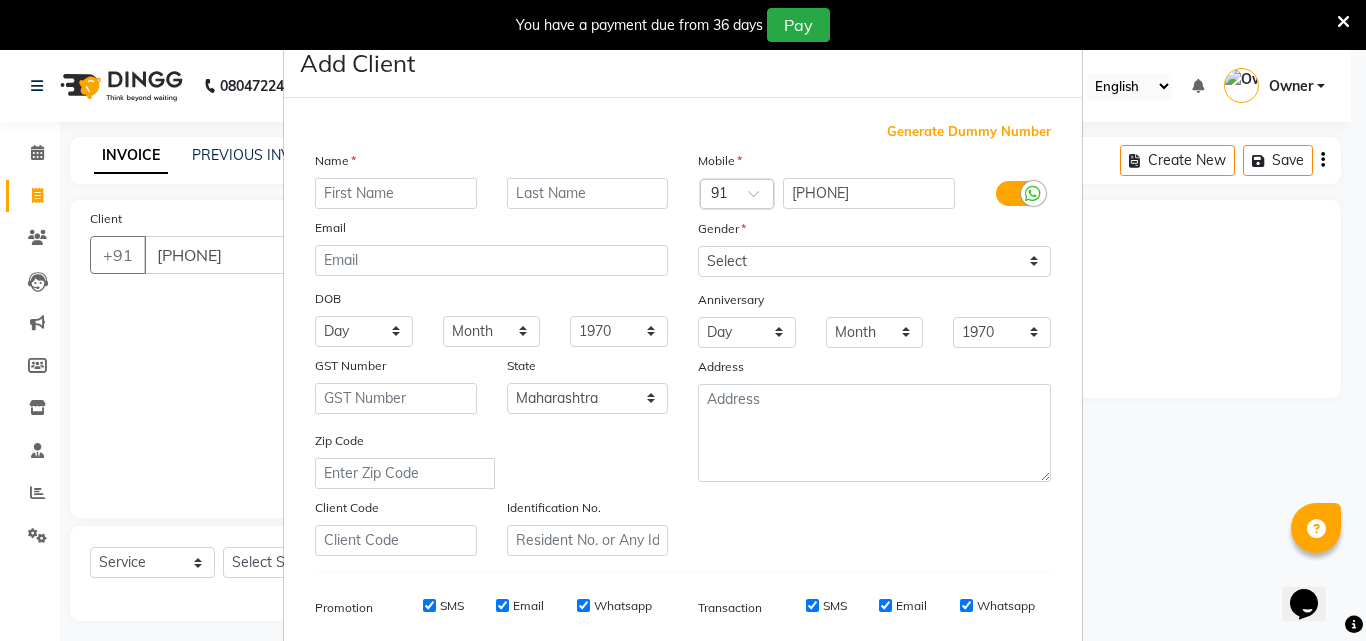 click at bounding box center [396, 193] 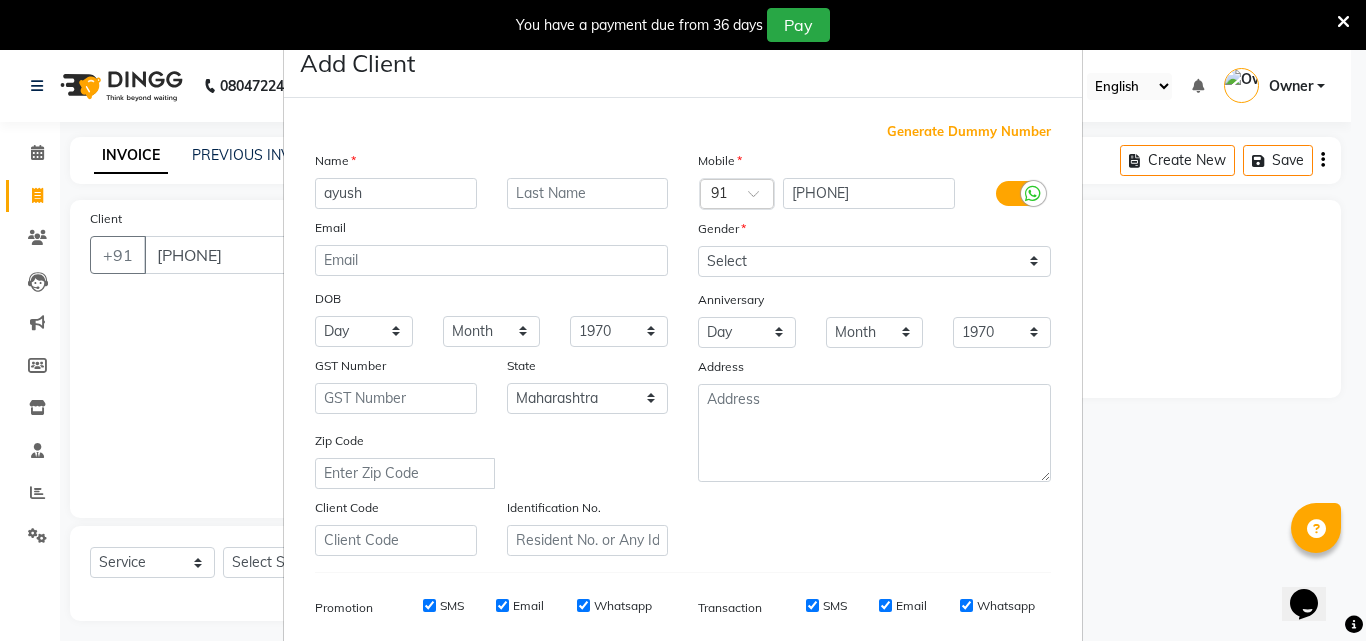 type on "ayush" 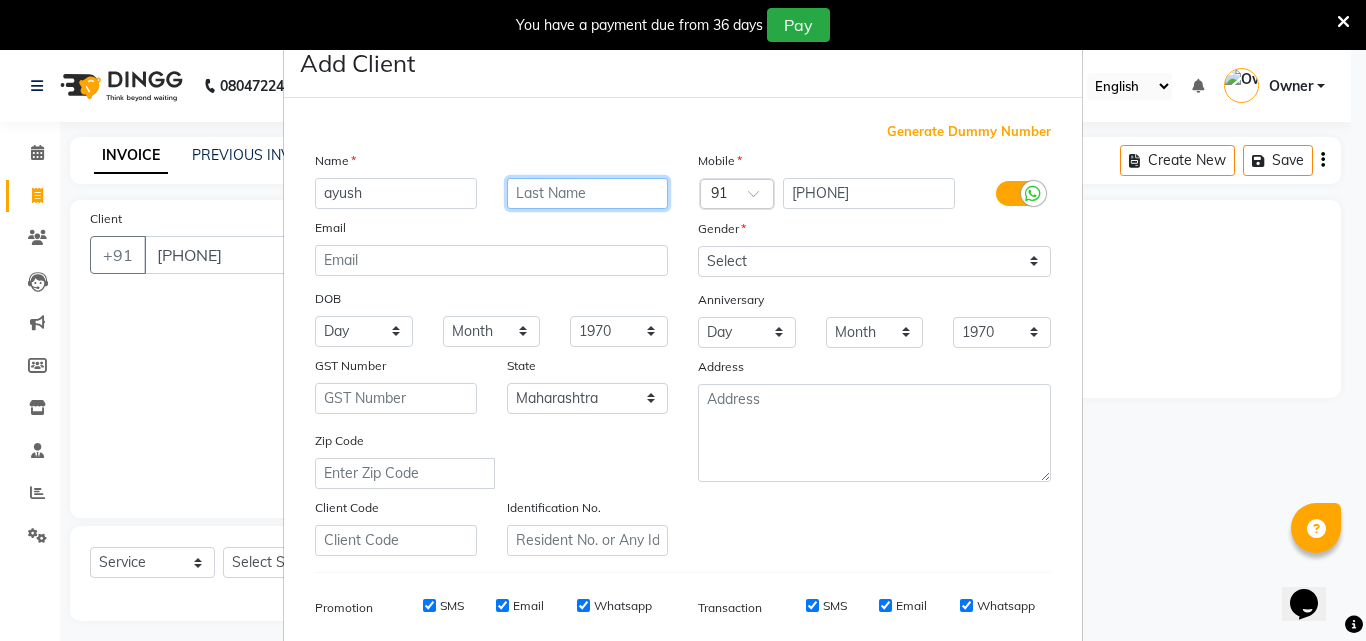 click at bounding box center [588, 193] 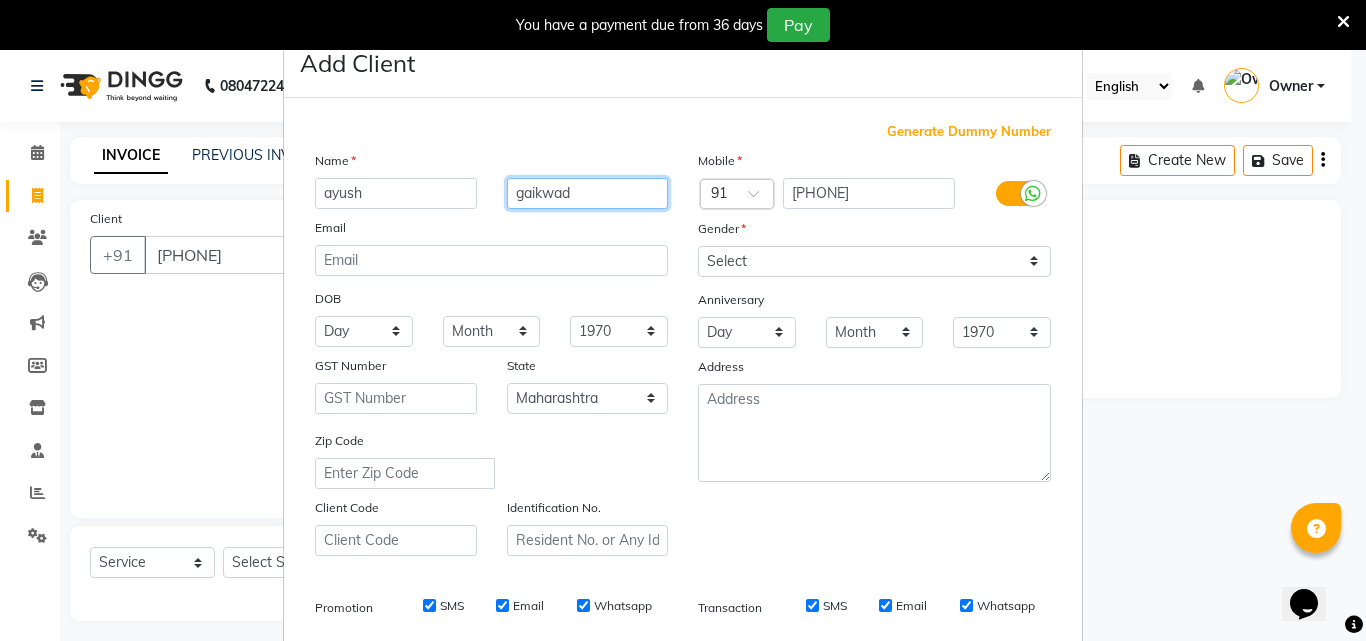 type on "gaikwad" 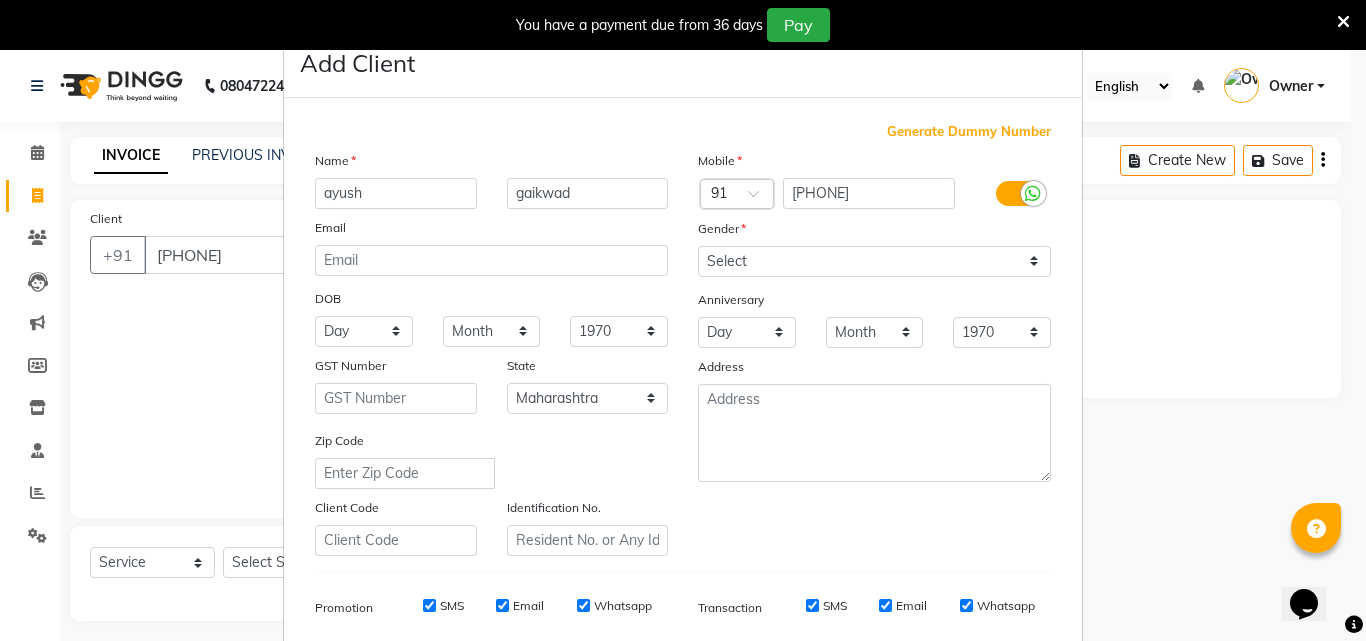 click on "Mobile Country Code × 91 [PHONE] Gender Select Male Female Other Prefer Not To Say Anniversary Day 01 02 03 04 05 06 07 08 09 10 11 12 13 14 15 16 17 18 19 20 21 22 23 24 25 26 27 28 29 30 31 Month January February March April May June July August September October November December 1970 1971 1972 1973 1974 1975 1976 1977 1978 1979 1980 1981 1982 1983 1984 1985 1986 1987 1988 1989 1990 1991 1992 1993 1994 1995 1996 1997 1998 1999 2000 2001 2002 2003 2004 2005 2006 2007 2008 2009 2010 2011 2012 2013 2014 2015 2016 2017 2018 2019 2020 2021 2022 2023 2024 2025 Address" at bounding box center (874, 353) 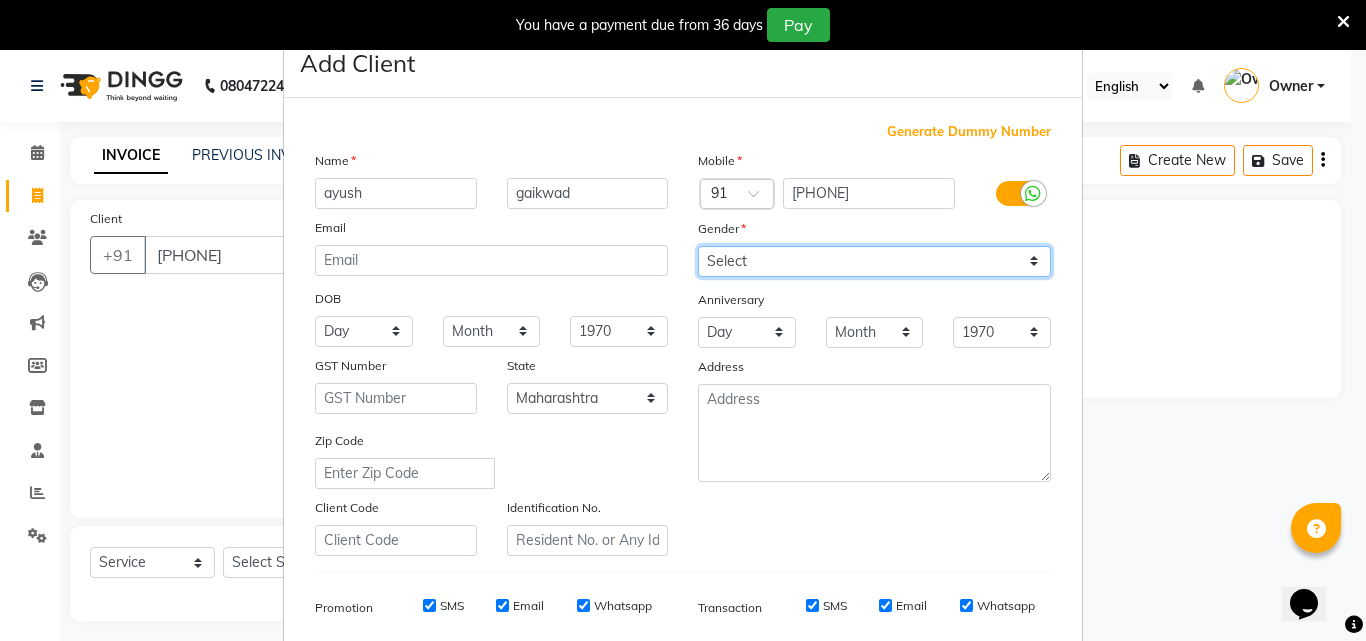click on "Select Male Female Other Prefer Not To Say" at bounding box center [874, 261] 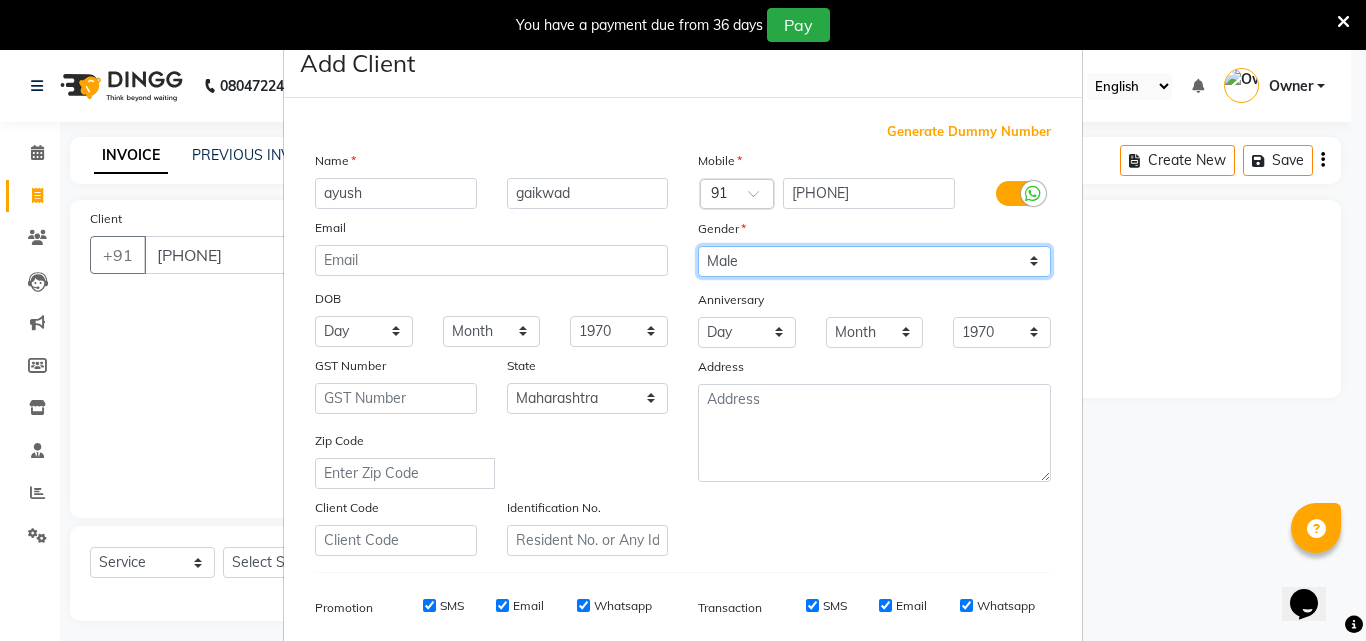 click on "Select Male Female Other Prefer Not To Say" at bounding box center [874, 261] 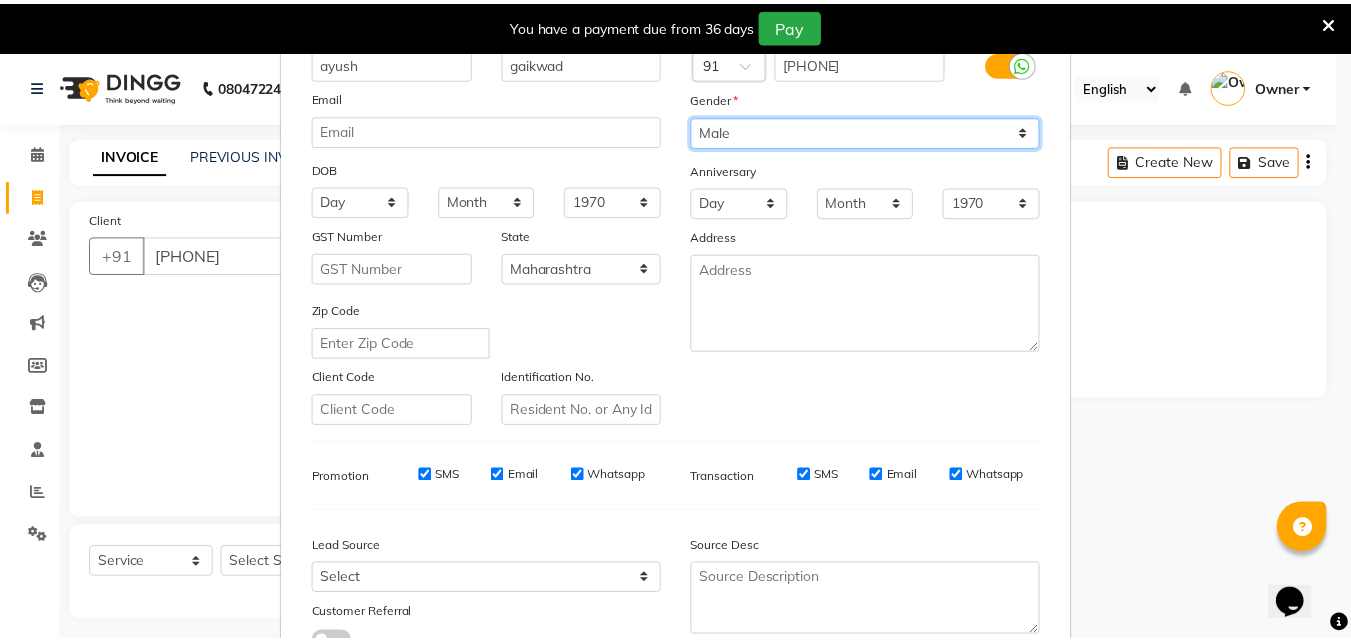 scroll, scrollTop: 282, scrollLeft: 0, axis: vertical 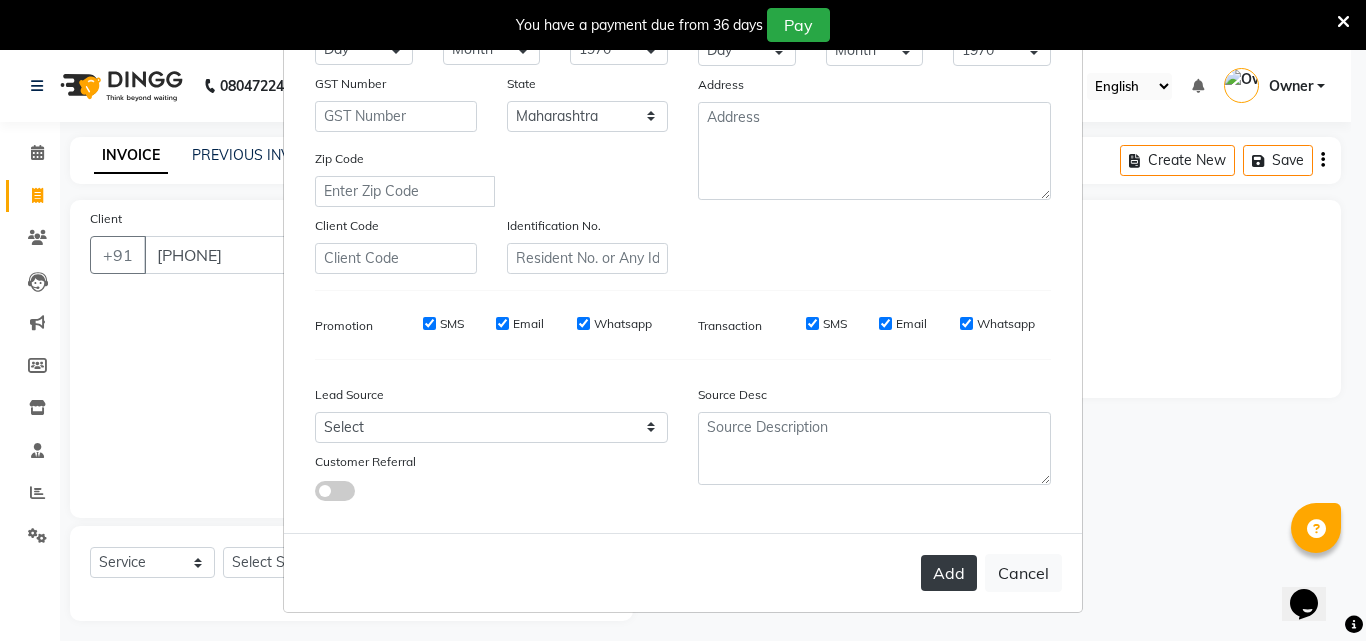 click on "Add" at bounding box center [949, 573] 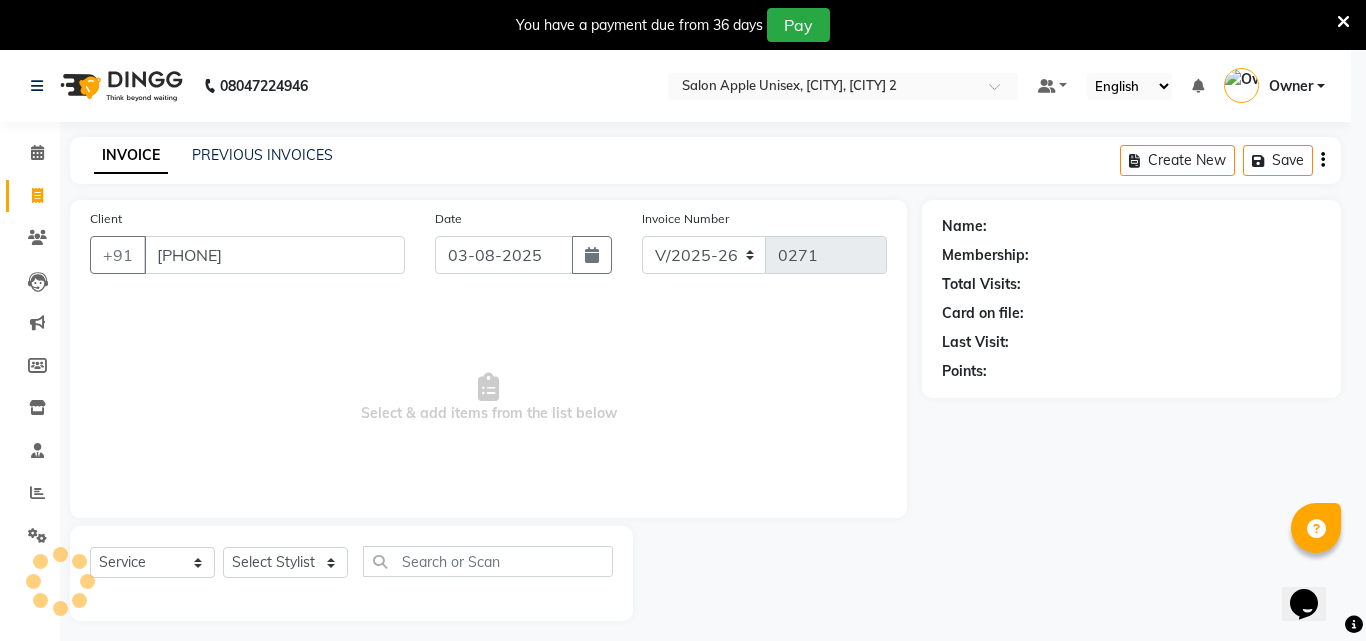 type 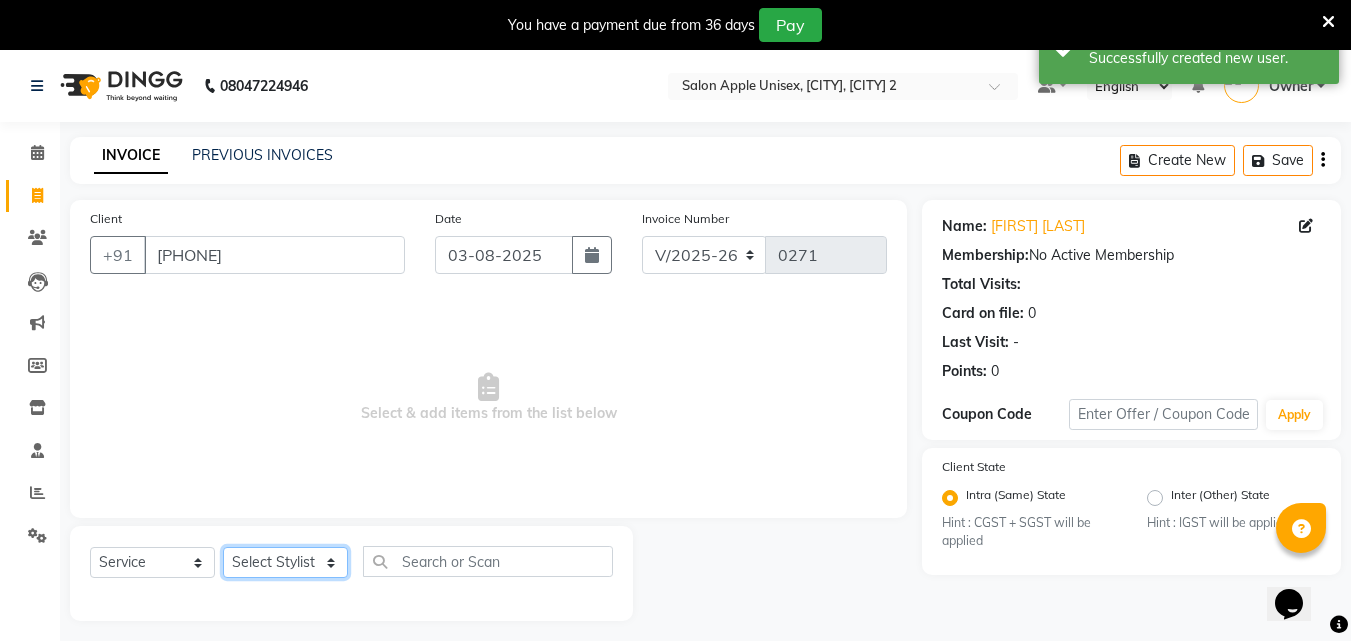 drag, startPoint x: 258, startPoint y: 558, endPoint x: 267, endPoint y: 550, distance: 12.0415945 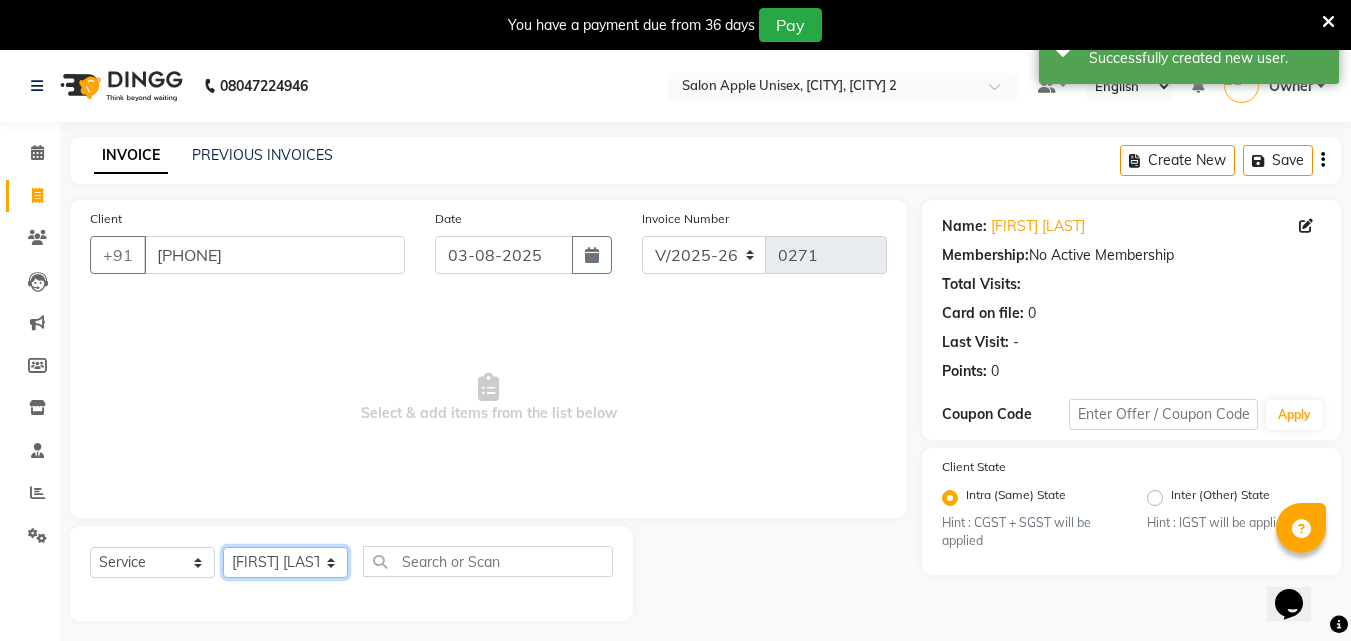 click on "Select Stylist [FIRST] [LAST]   [FIRST] [LAST] Owner [FIRST] [LAST]" 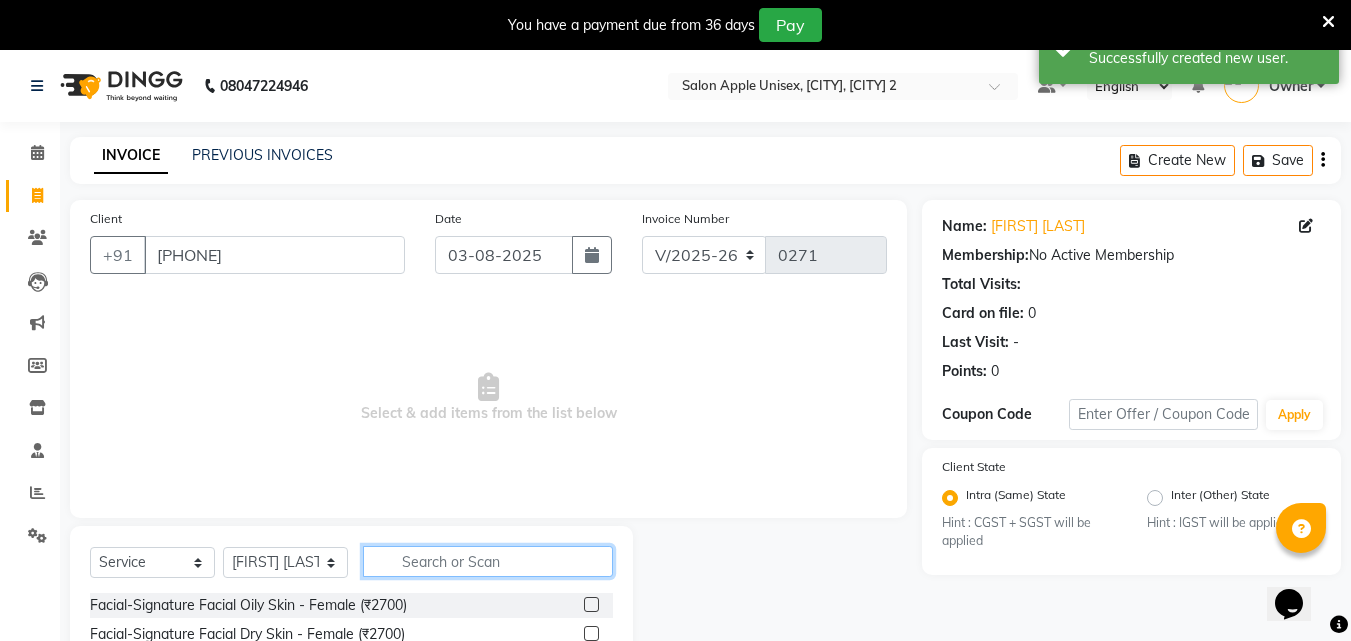 click 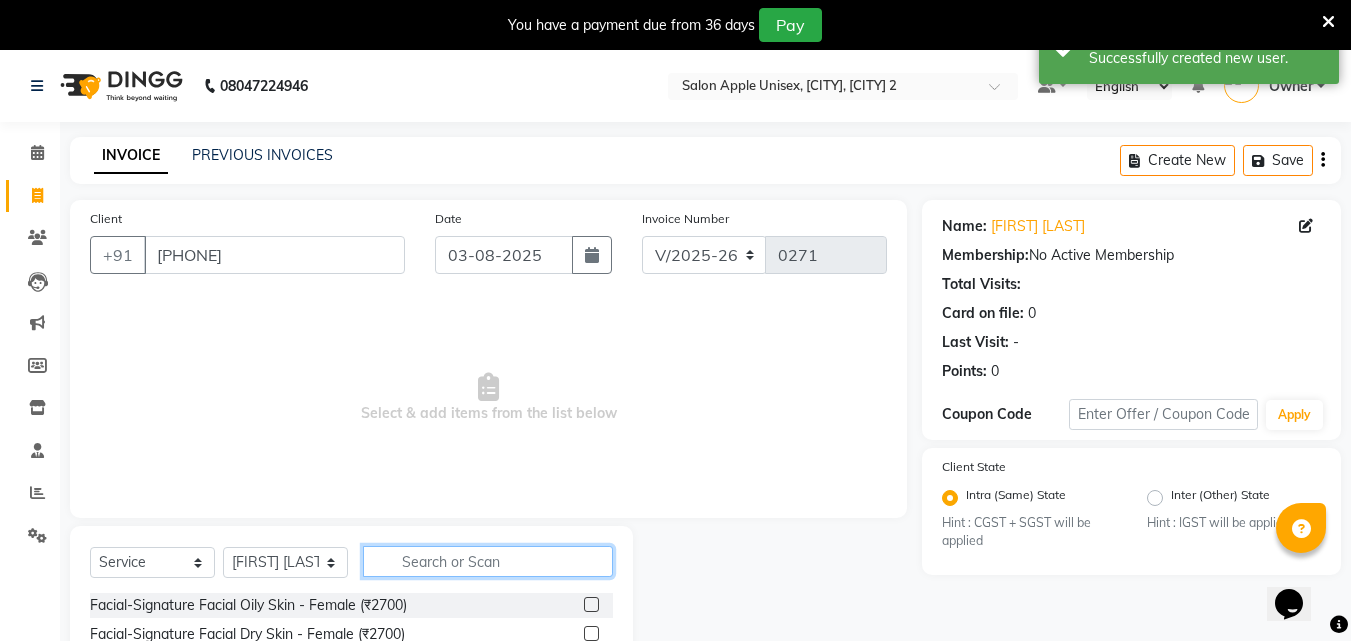 scroll, scrollTop: 210, scrollLeft: 0, axis: vertical 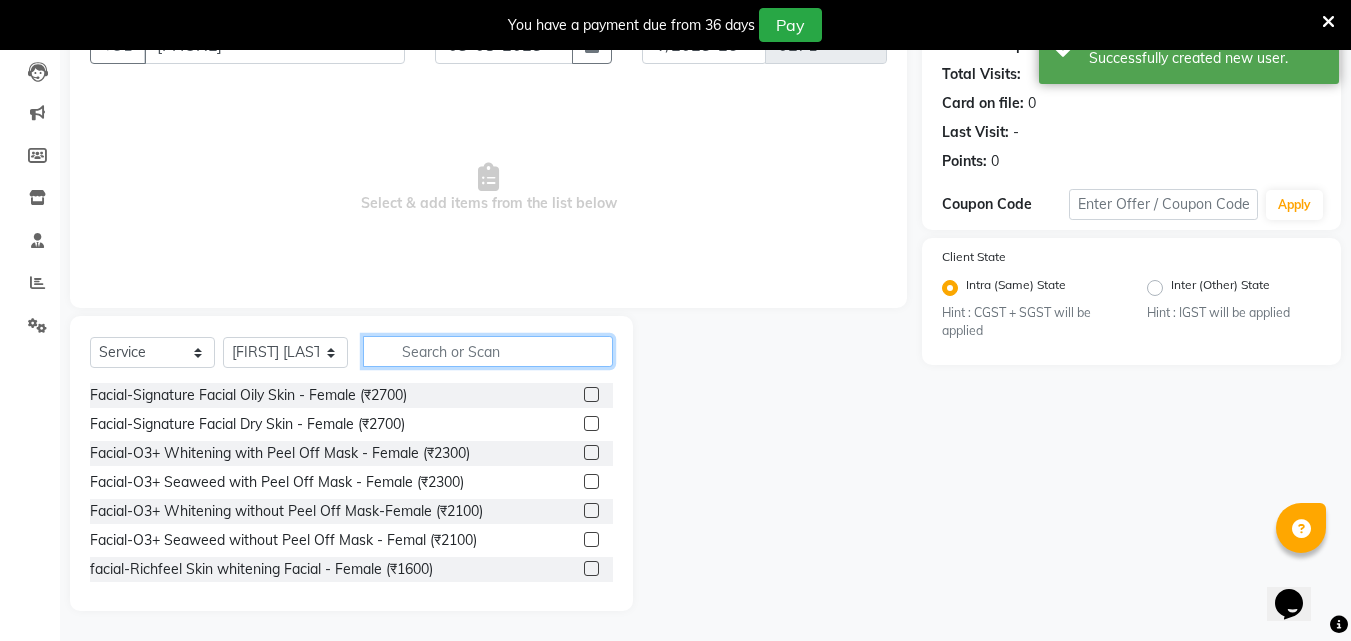 click 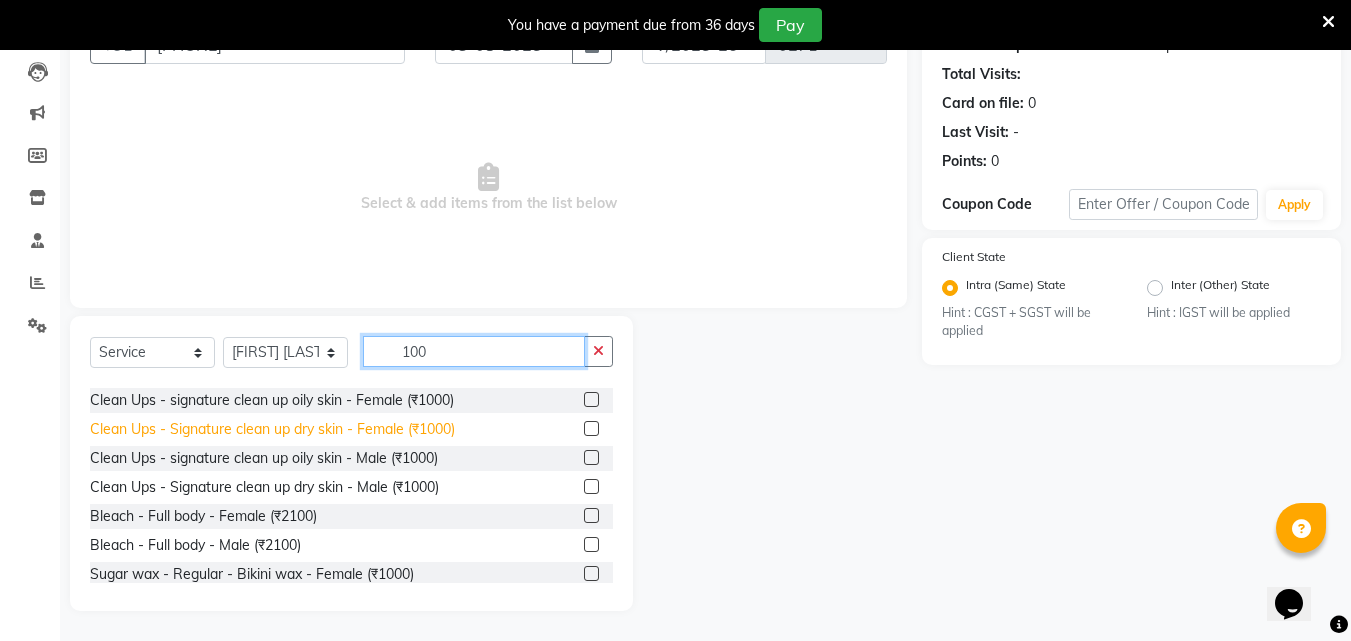 scroll, scrollTop: 300, scrollLeft: 0, axis: vertical 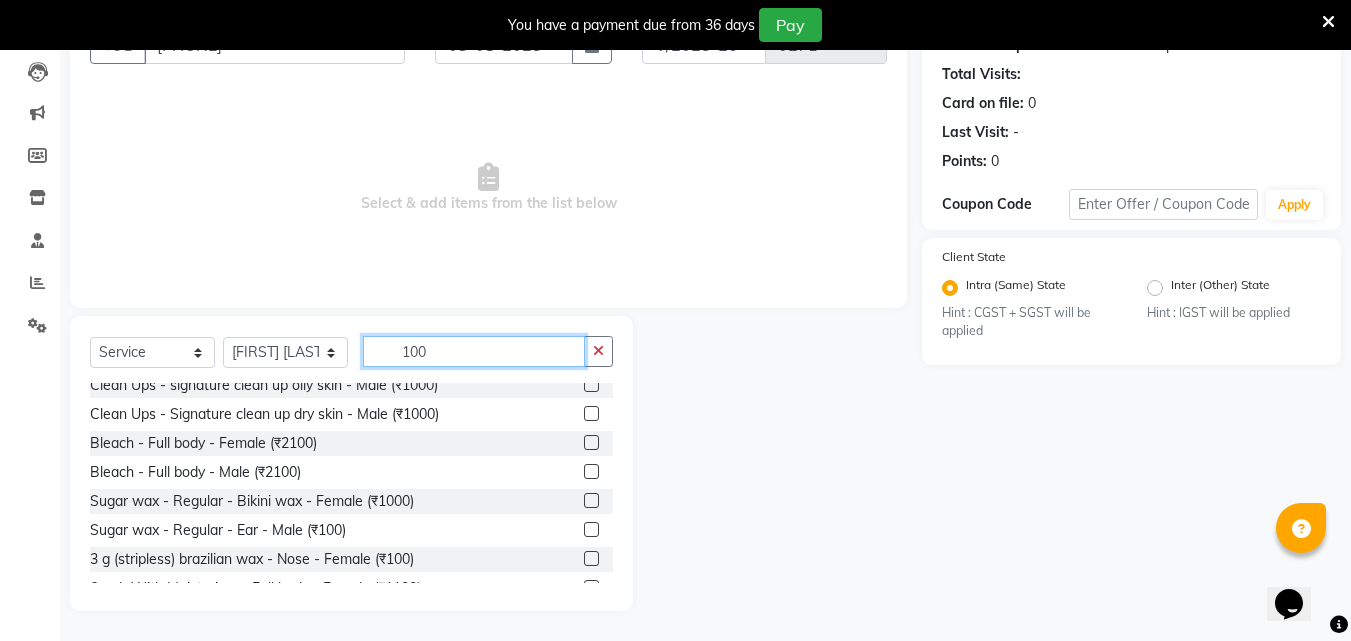 type on "100" 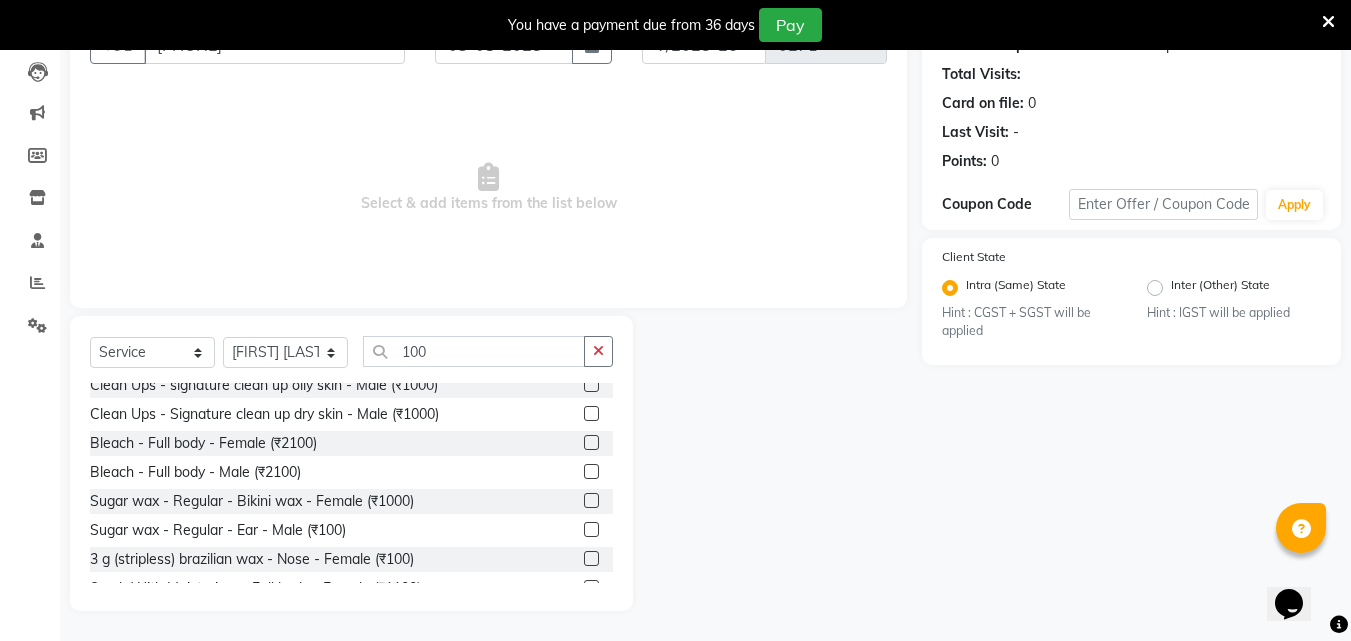 click 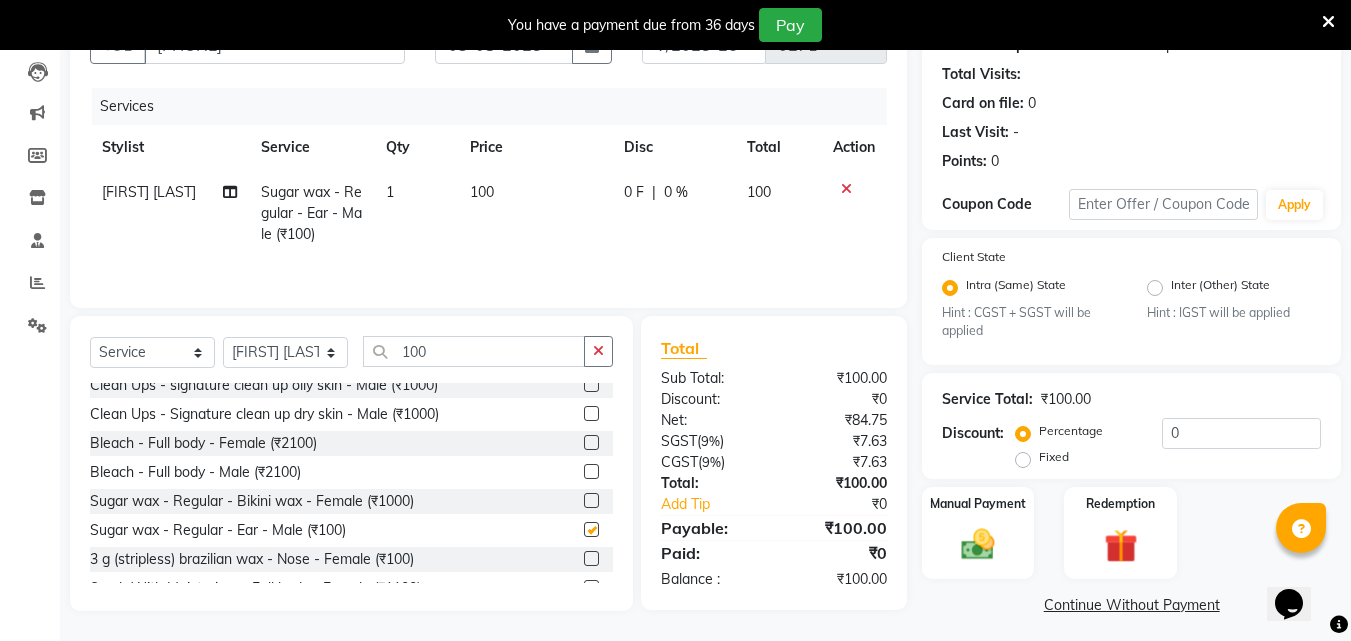 checkbox on "false" 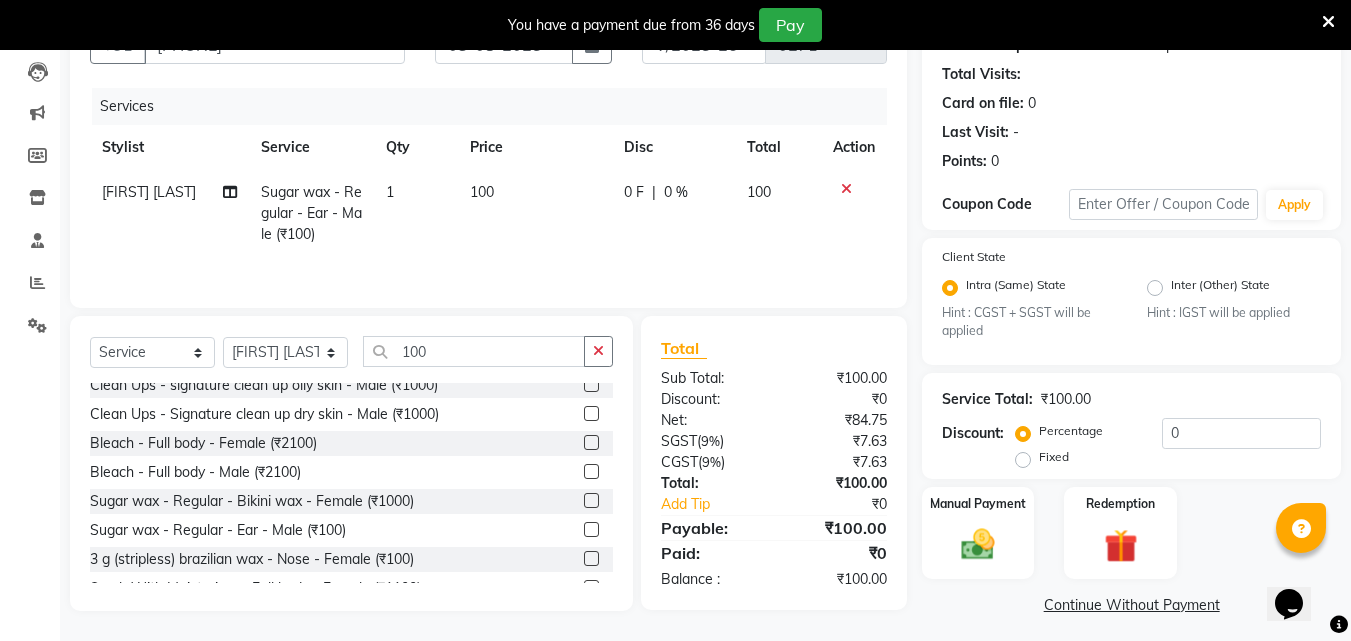 scroll, scrollTop: 219, scrollLeft: 0, axis: vertical 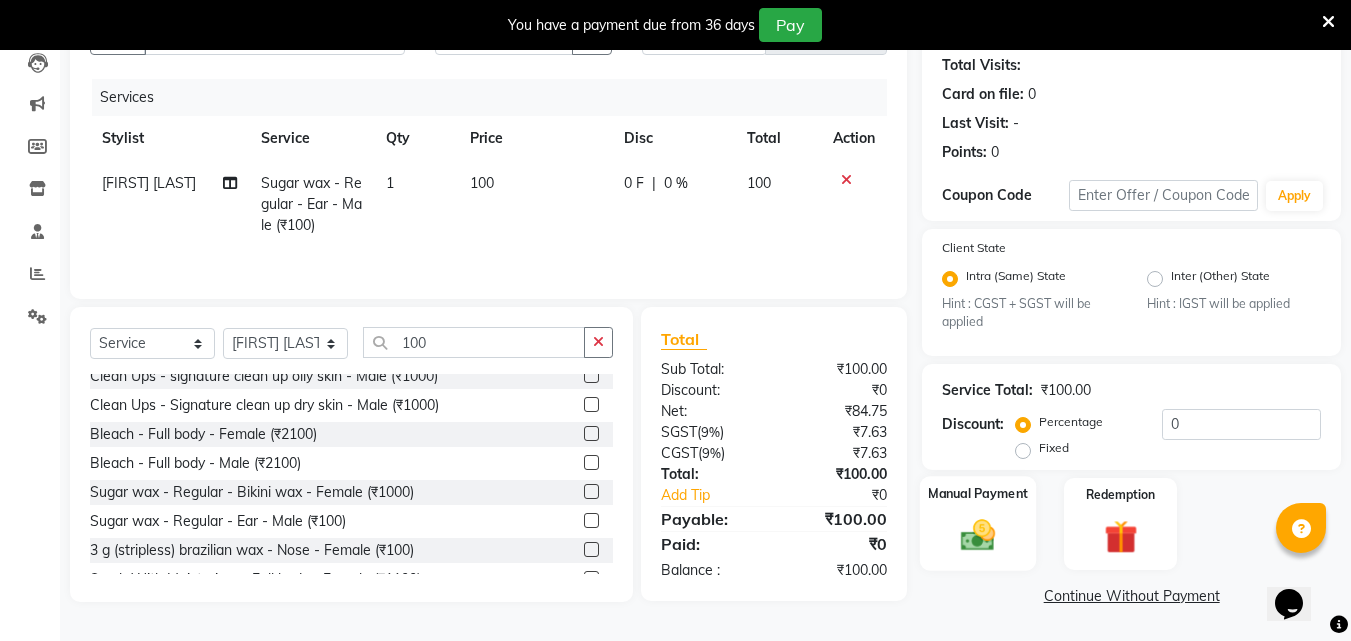click 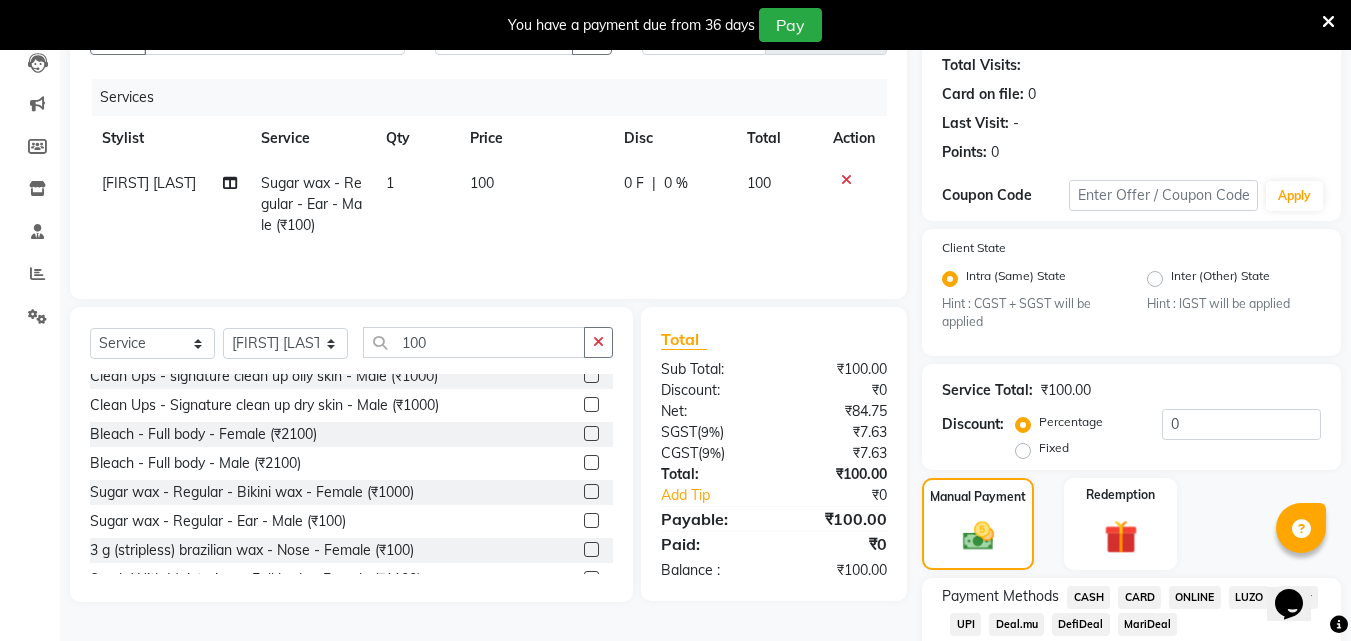 click on "ONLINE" 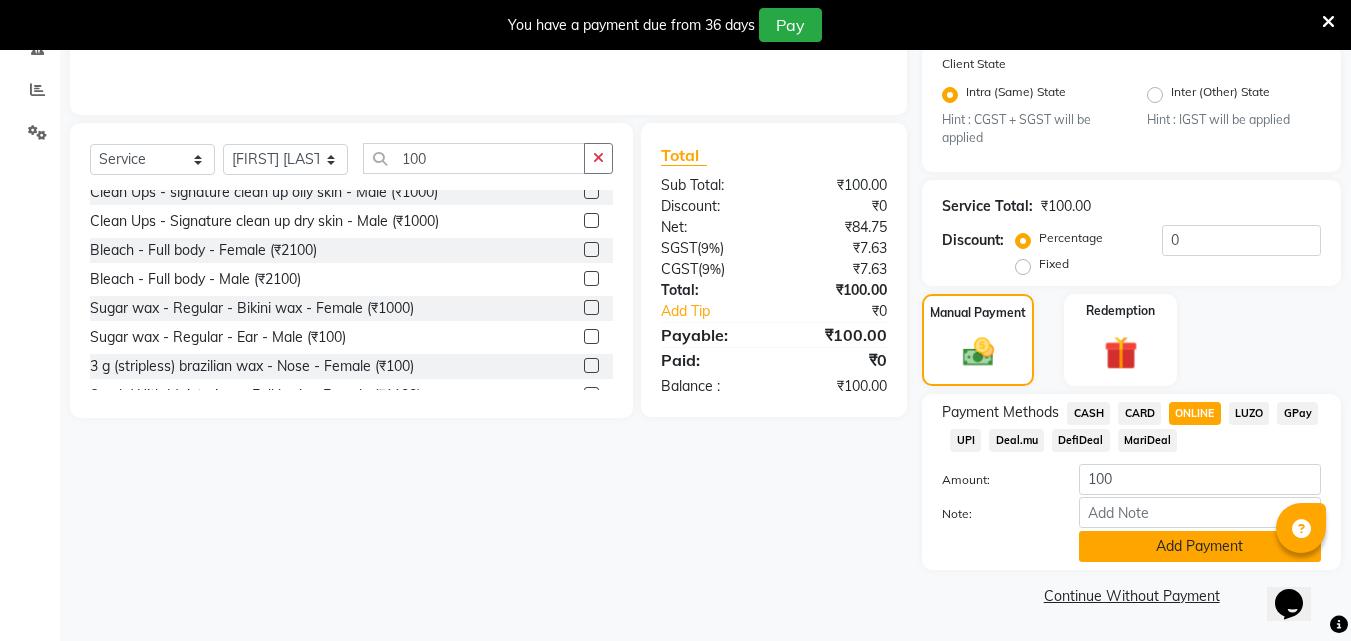 click on "Add Payment" 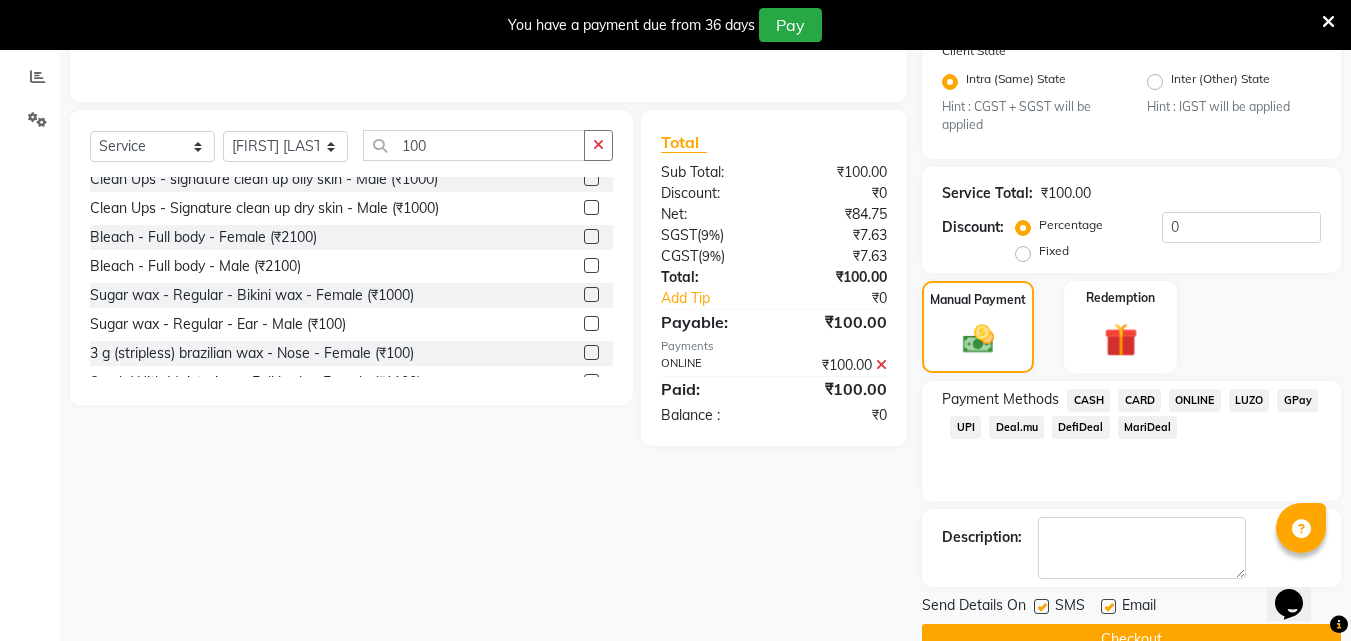 scroll, scrollTop: 460, scrollLeft: 0, axis: vertical 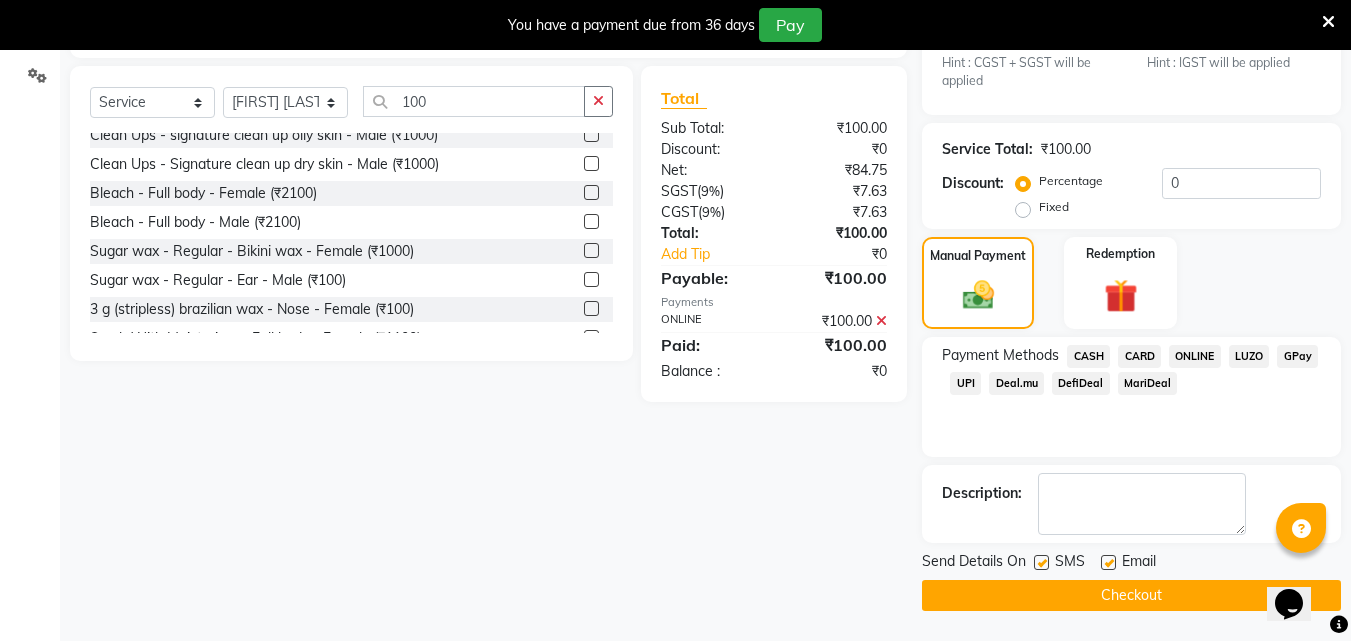 click on "Checkout" 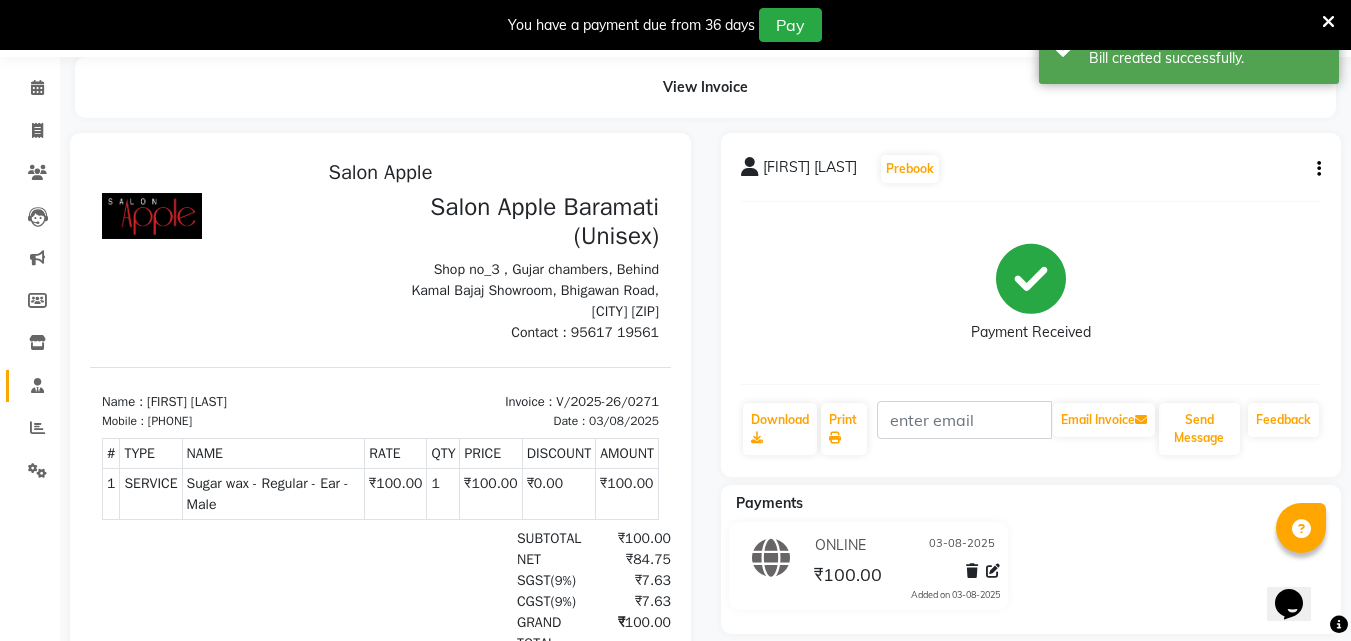 scroll, scrollTop: 0, scrollLeft: 0, axis: both 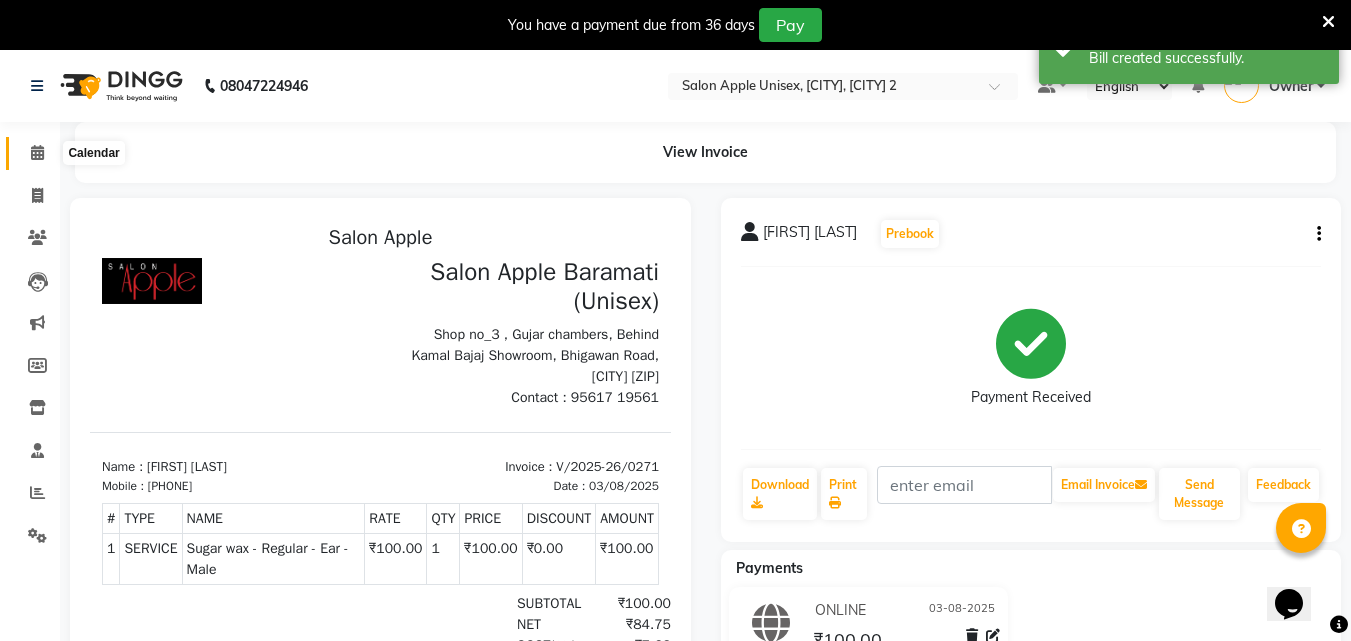click 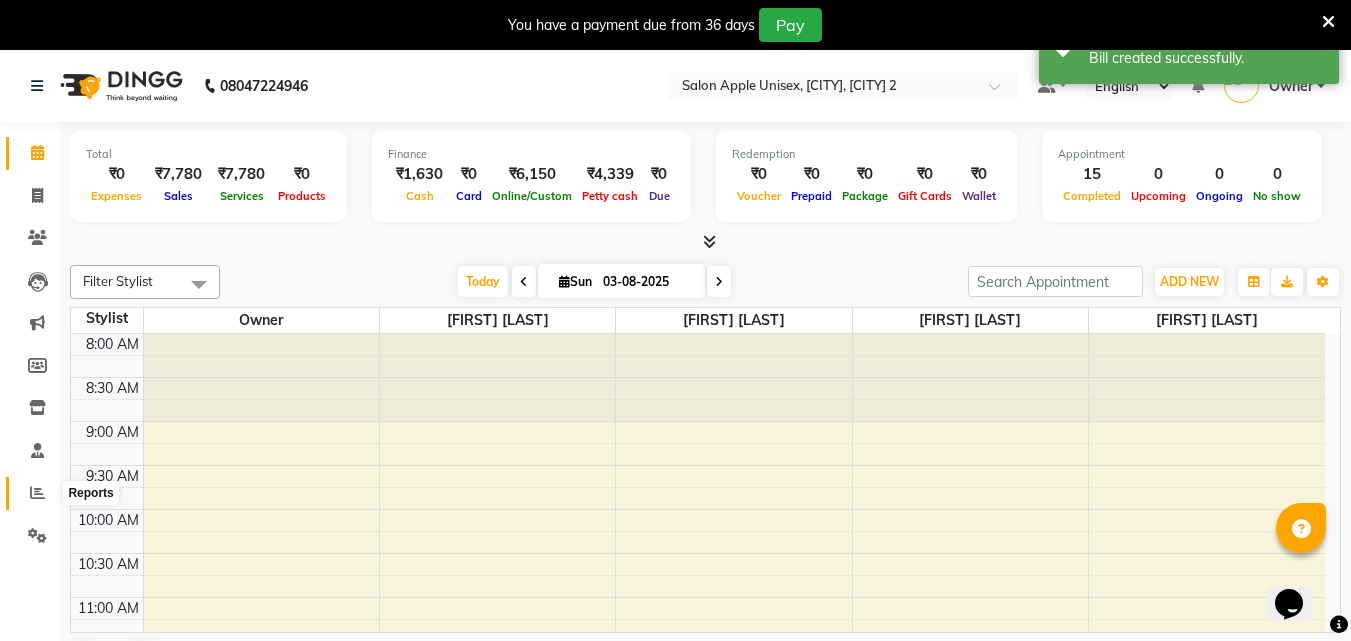 click 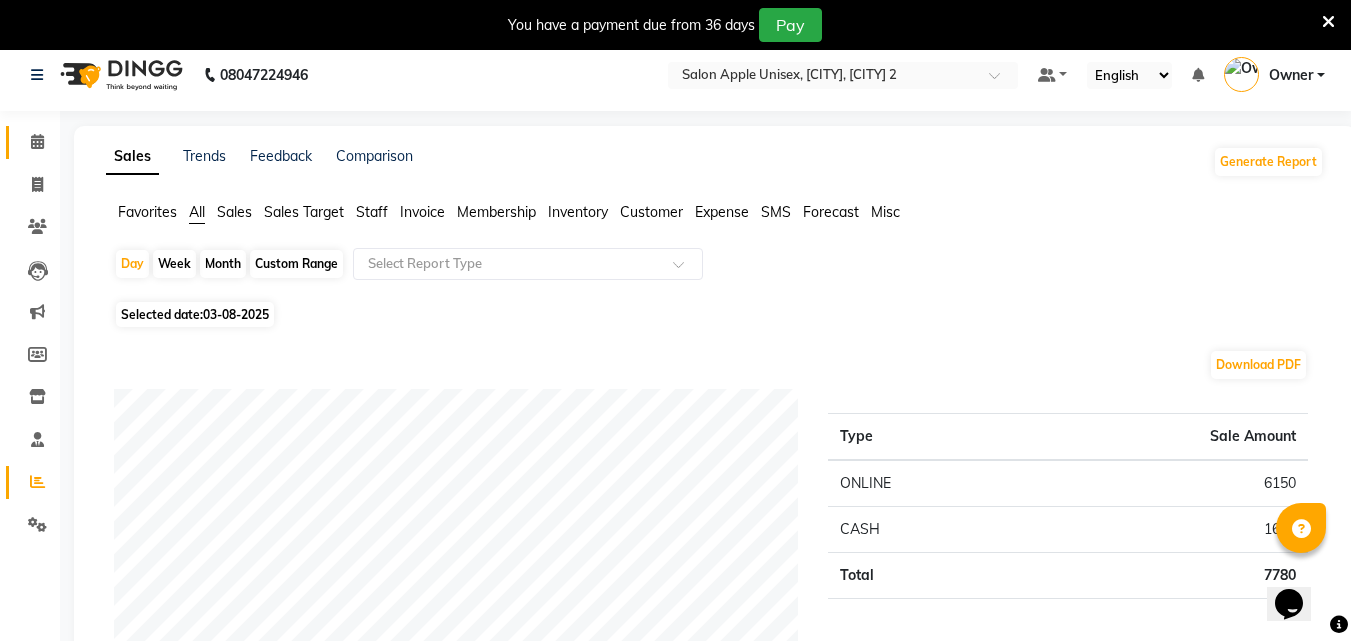 scroll, scrollTop: 0, scrollLeft: 0, axis: both 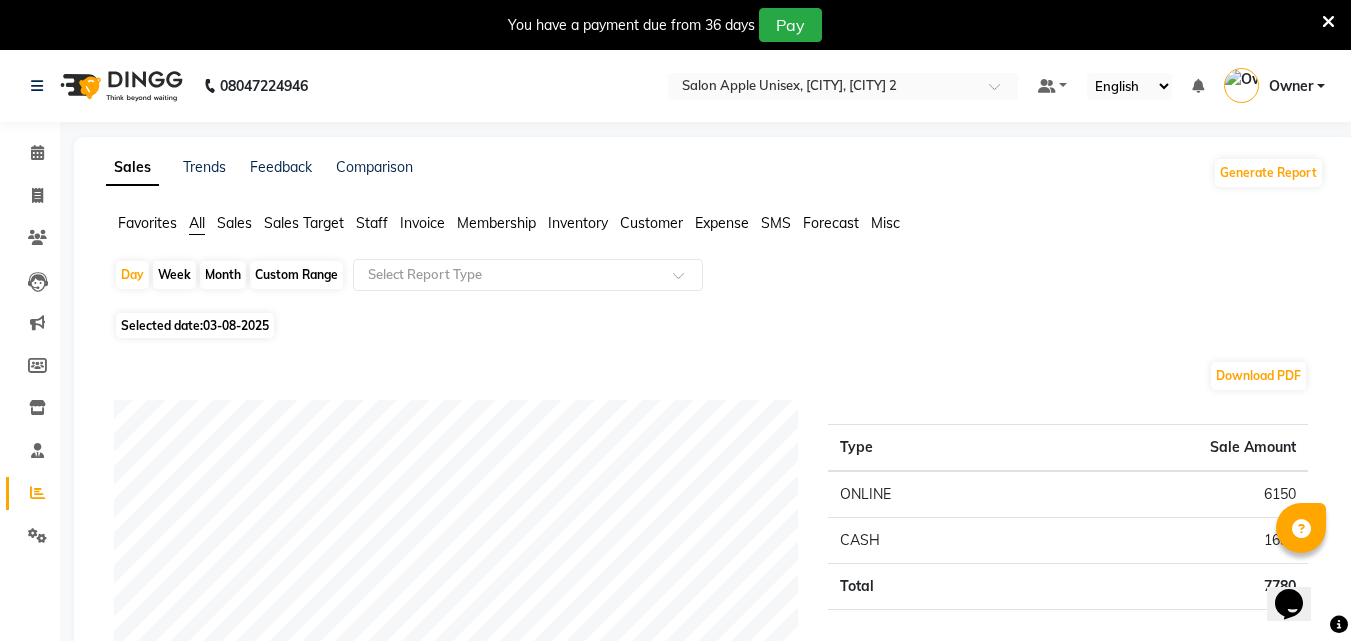 click on "Month" 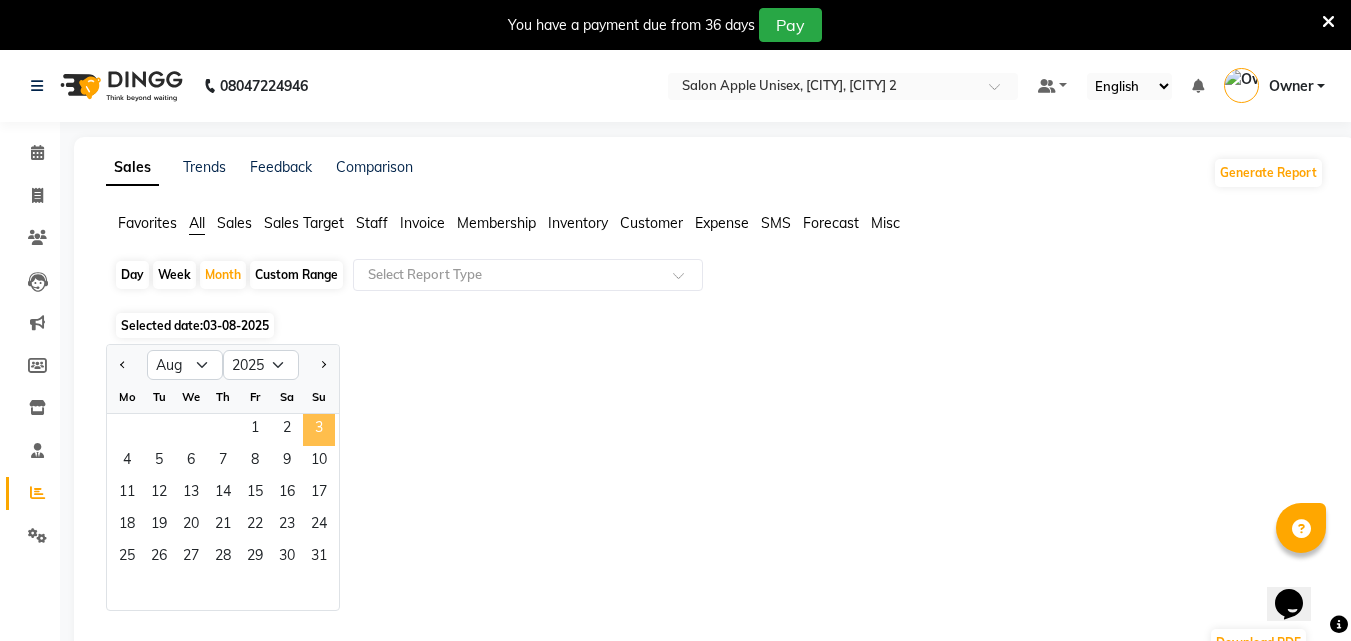 click on "3" 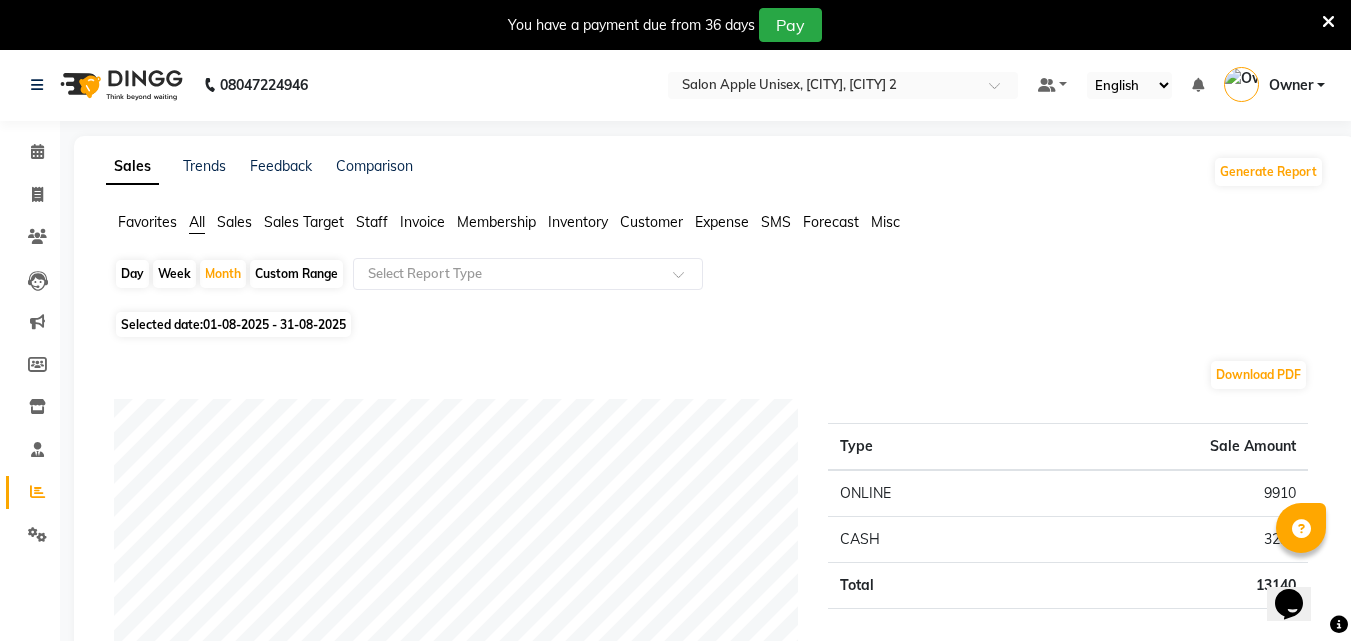scroll, scrollTop: 0, scrollLeft: 0, axis: both 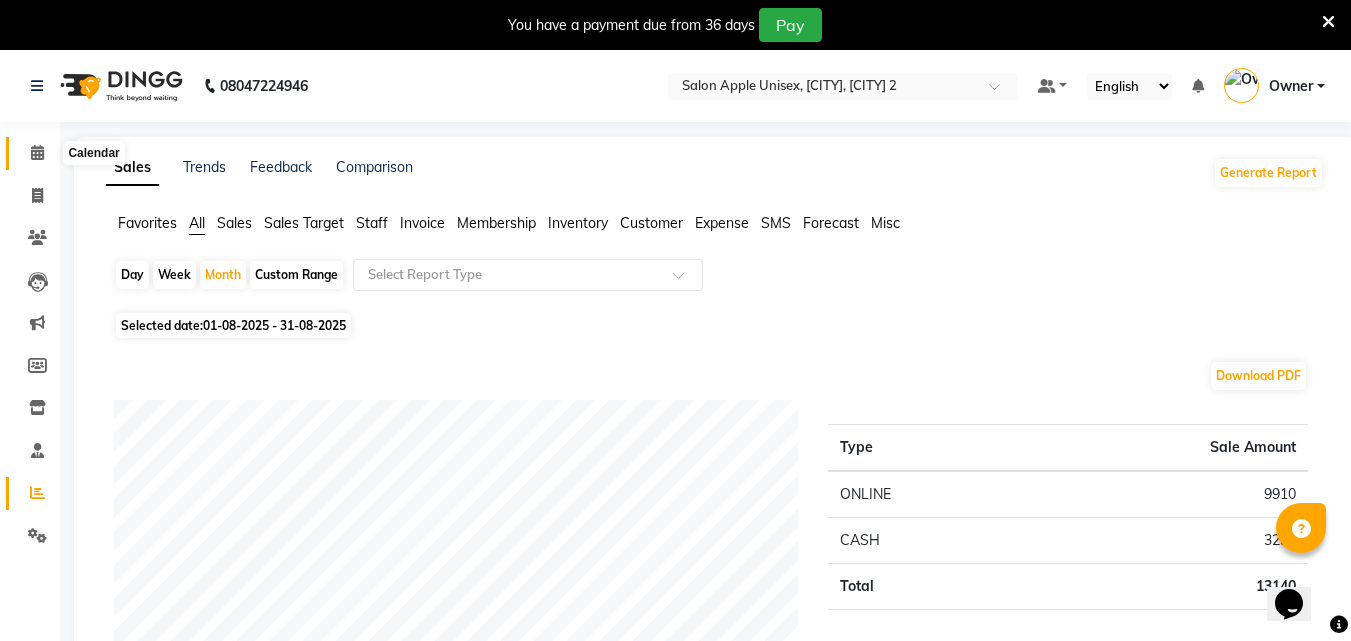 click 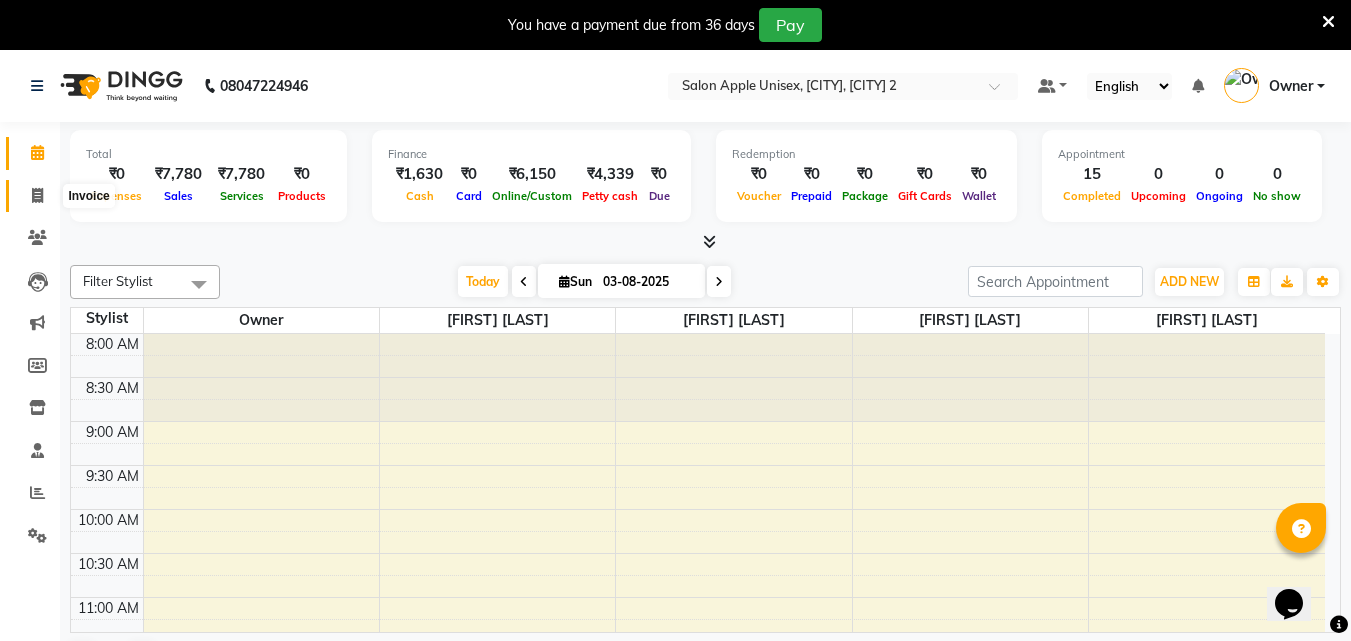 click 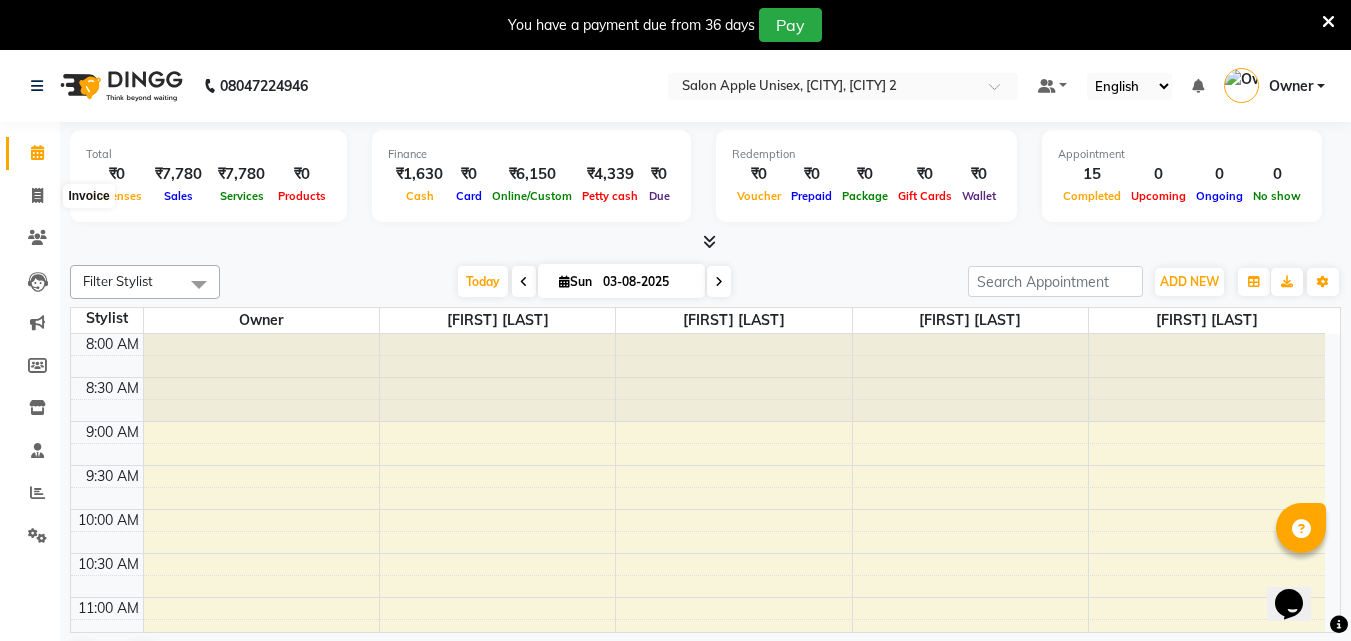 select on "4957" 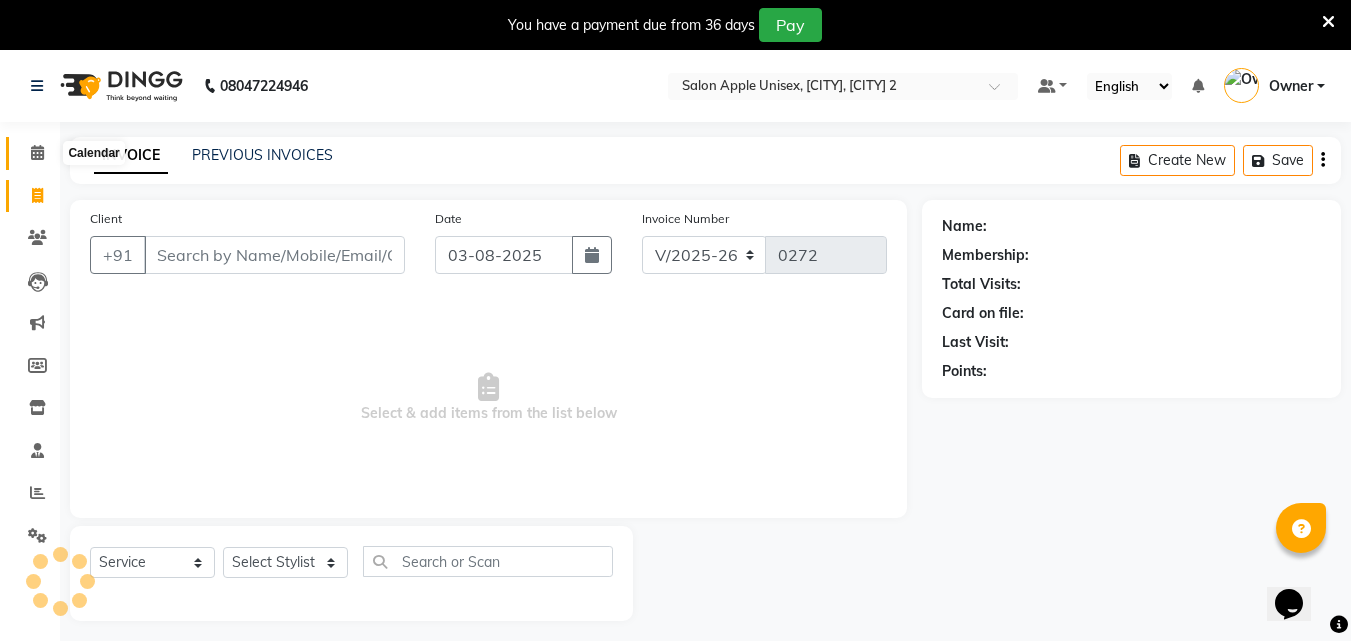 click 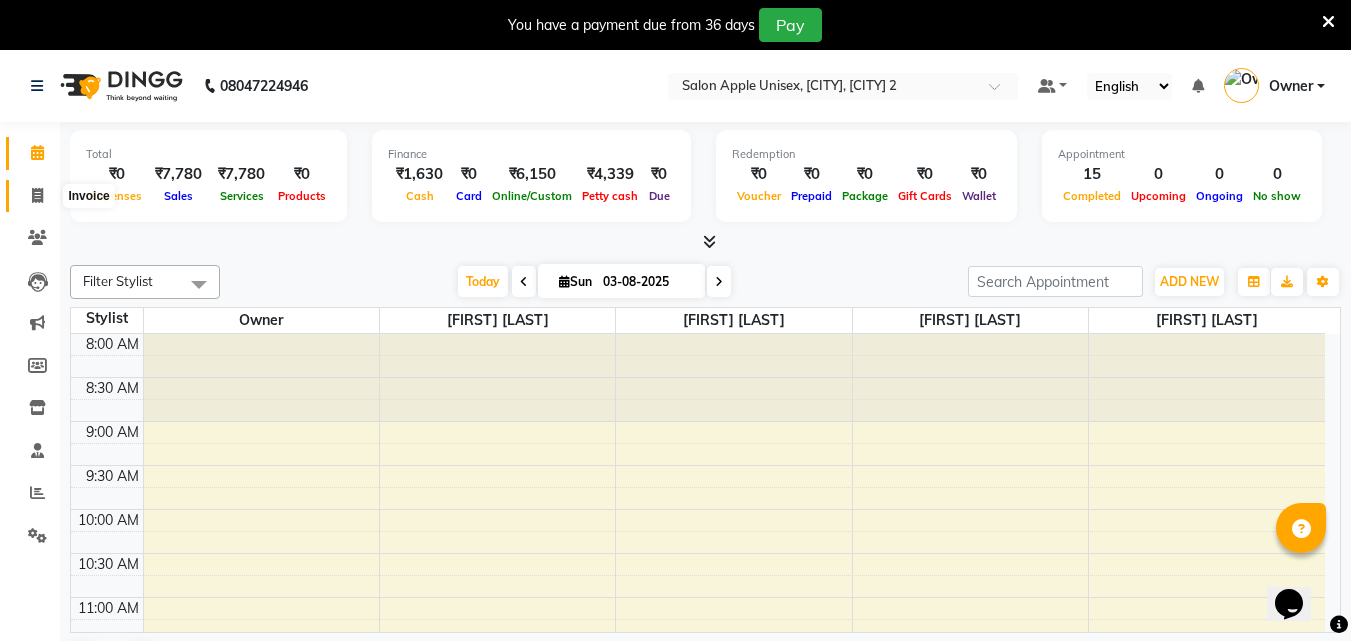 click 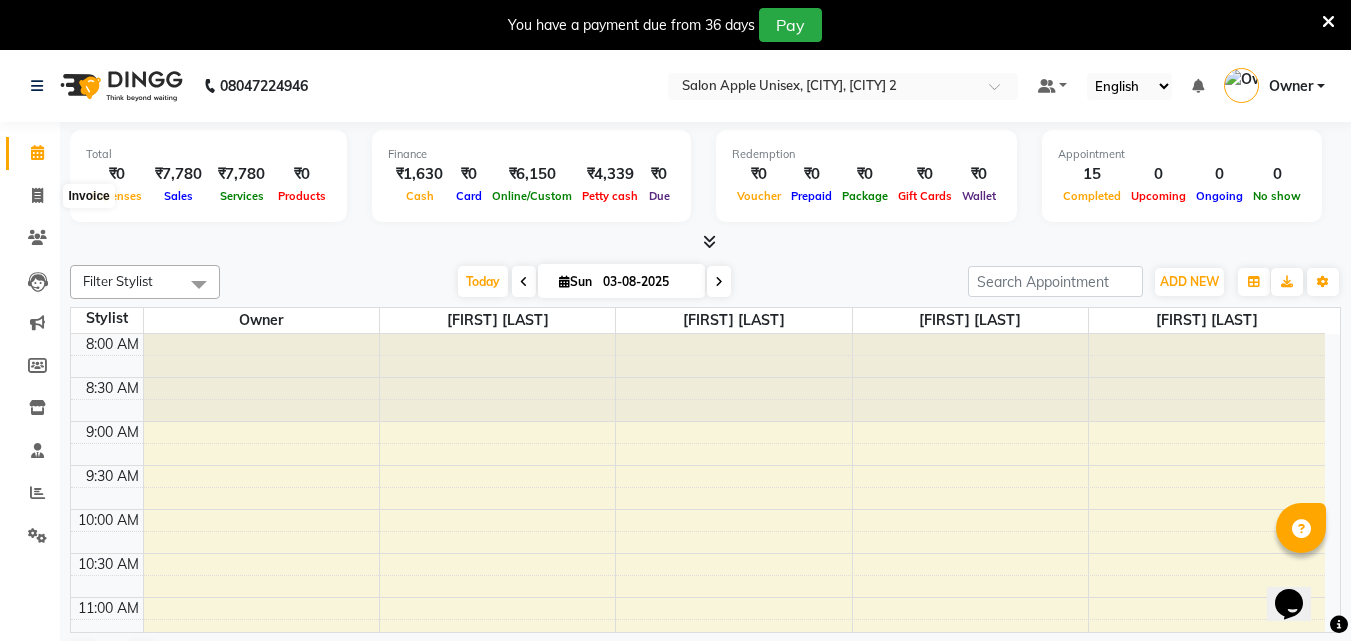 select on "4957" 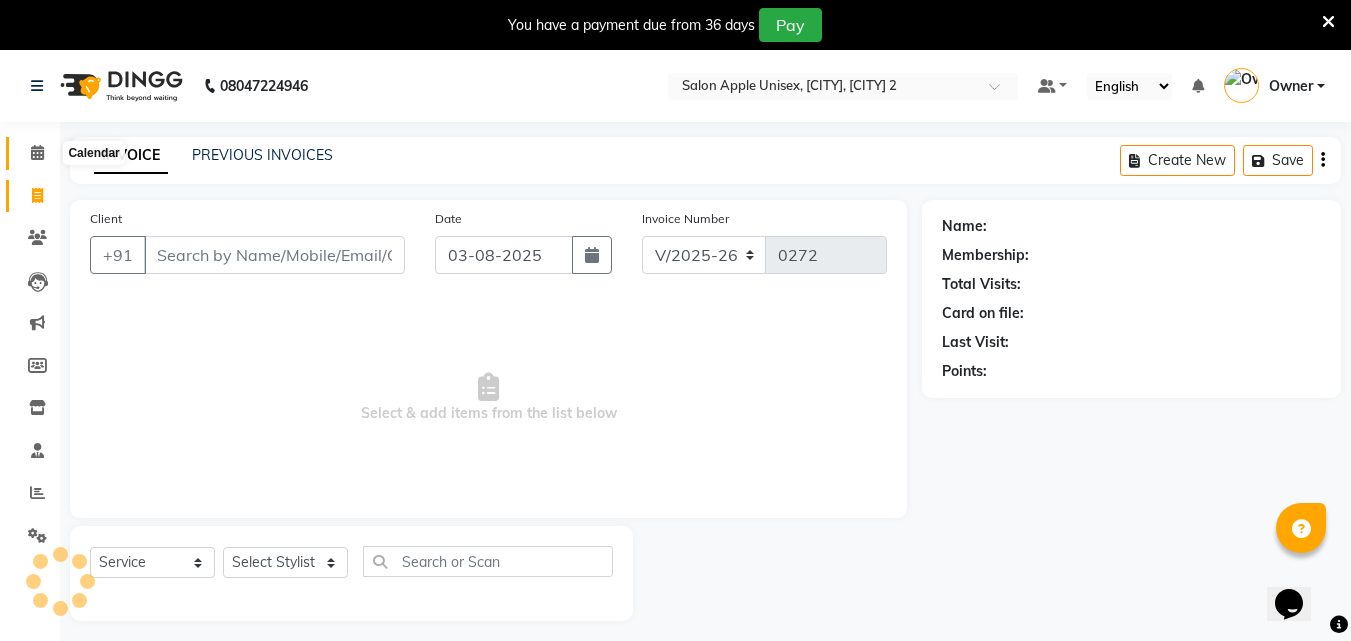 click 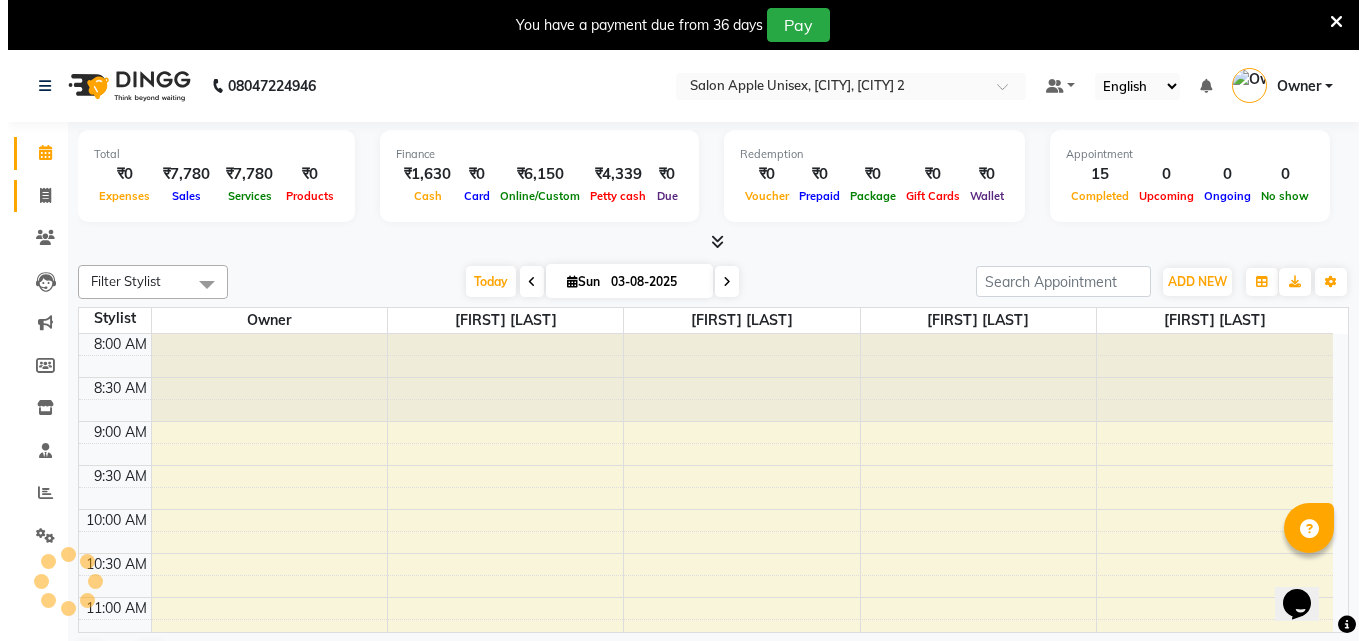 scroll, scrollTop: 0, scrollLeft: 0, axis: both 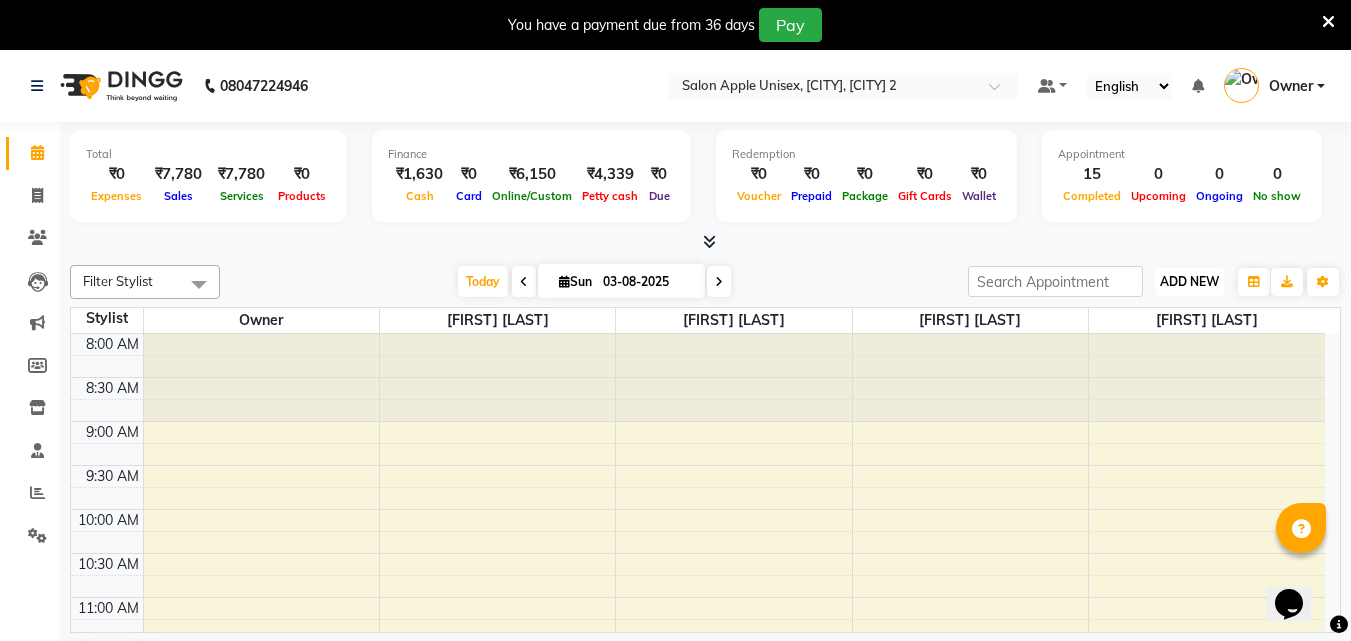 click on "ADD NEW" at bounding box center (1189, 281) 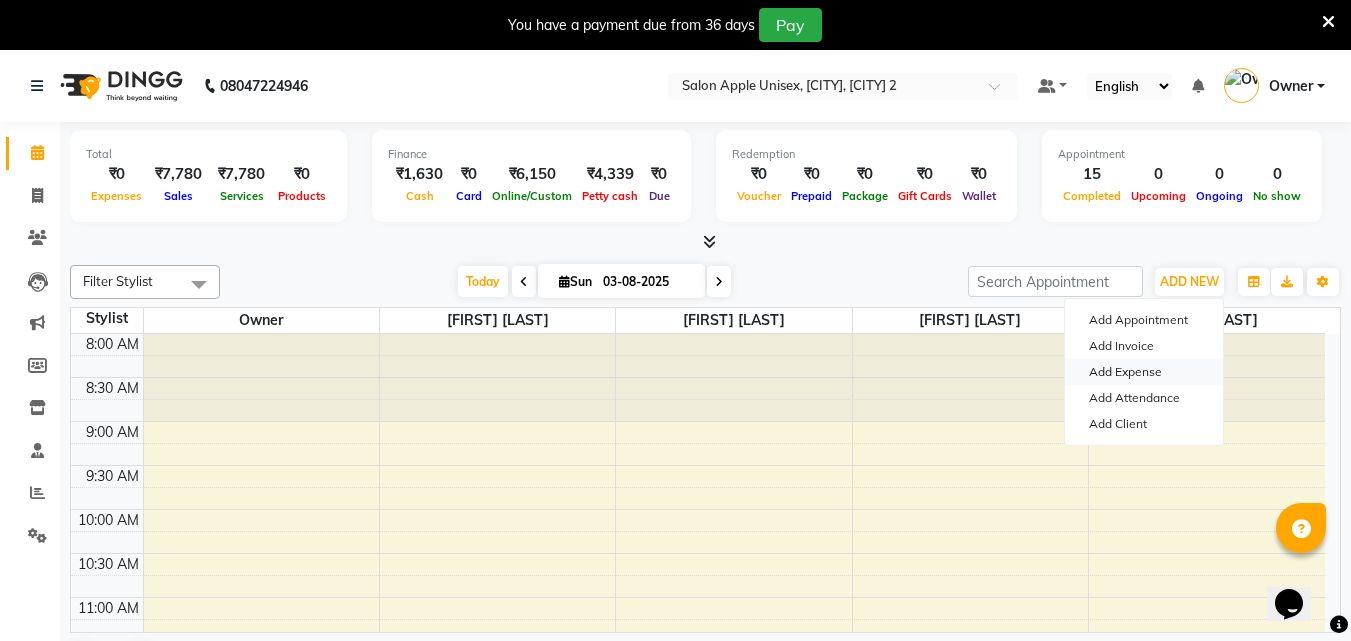click on "Add Expense" at bounding box center [1144, 372] 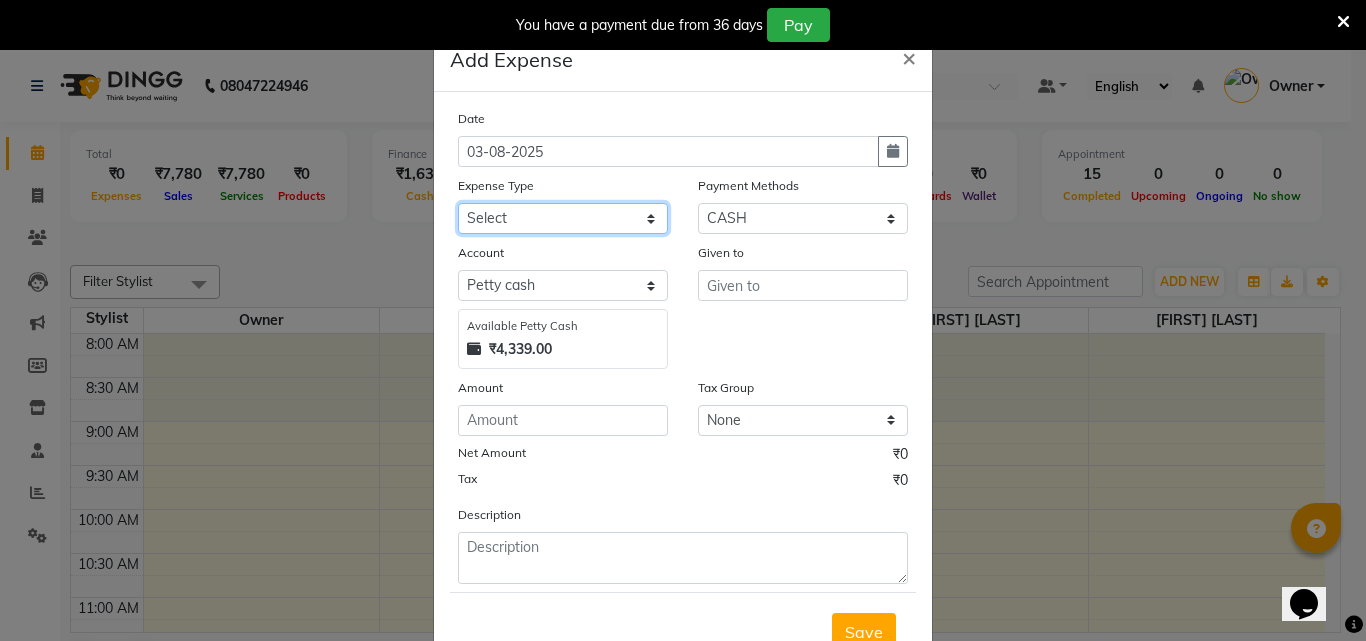 click on "Select CASH HANDED OVER TO OWNER client refund Client Snacks Donation Electricity bill Equipment Flower bill Groceries House keeping material Internet bill Laundry Maintenance Marketing milk Milk Mobile bill Other Pantry Product Rent Royalty Staff advance salary Staff incentive Staff incentive staff salary Staff Snacks Staff Travel Tea & Refreshment Tip water bill" 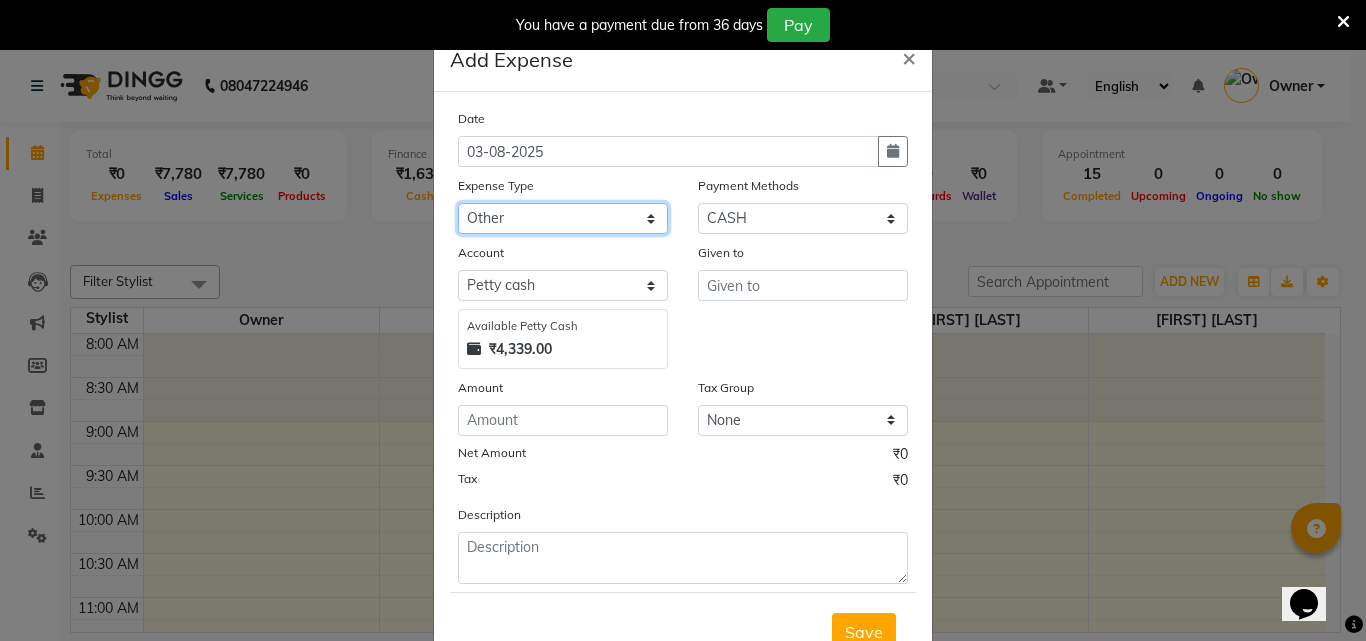 click on "Select CASH HANDED OVER TO OWNER client refund Client Snacks Donation Electricity bill Equipment Flower bill Groceries House keeping material Internet bill Laundry Maintenance Marketing milk Milk Mobile bill Other Pantry Product Rent Royalty Staff advance salary Staff incentive Staff incentive staff salary Staff Snacks Staff Travel Tea & Refreshment Tip water bill" 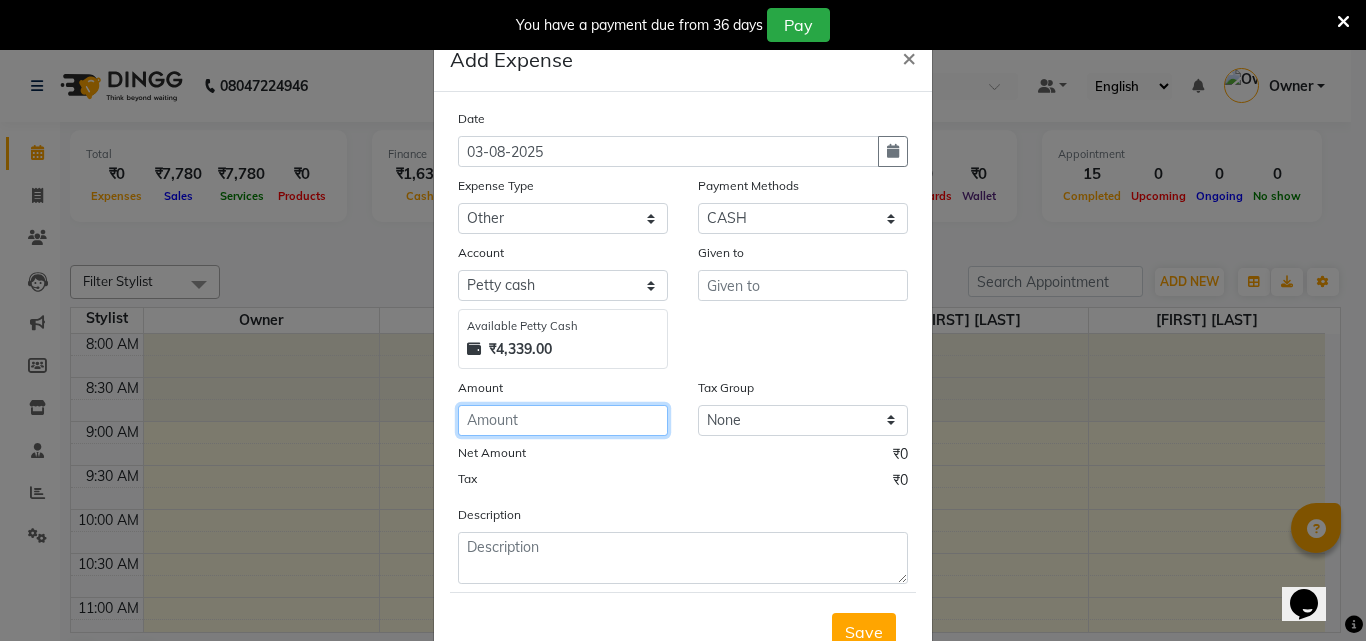 click 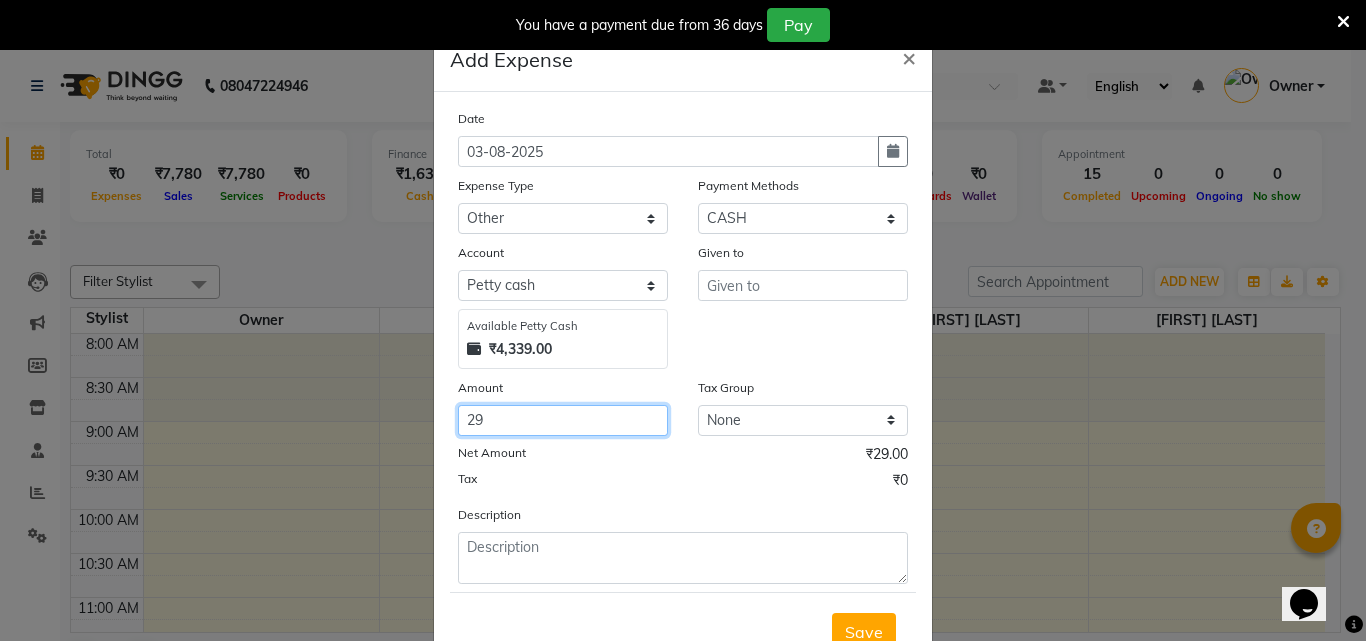 type on "29" 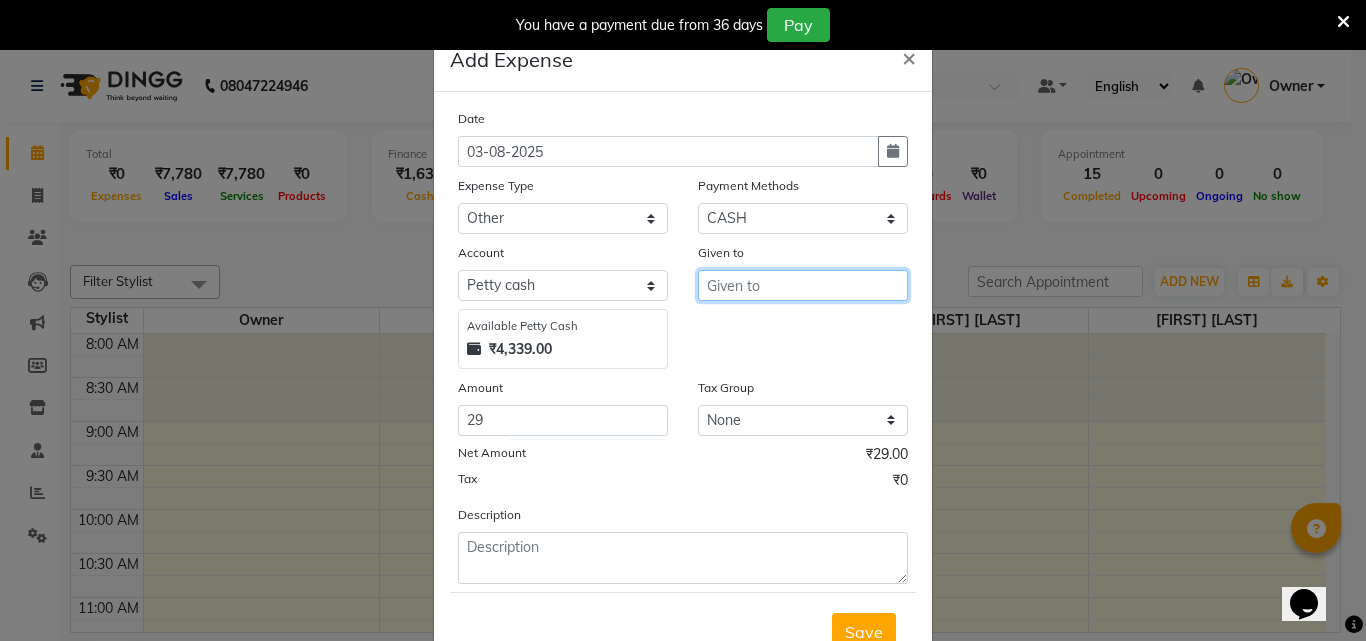 click at bounding box center [803, 285] 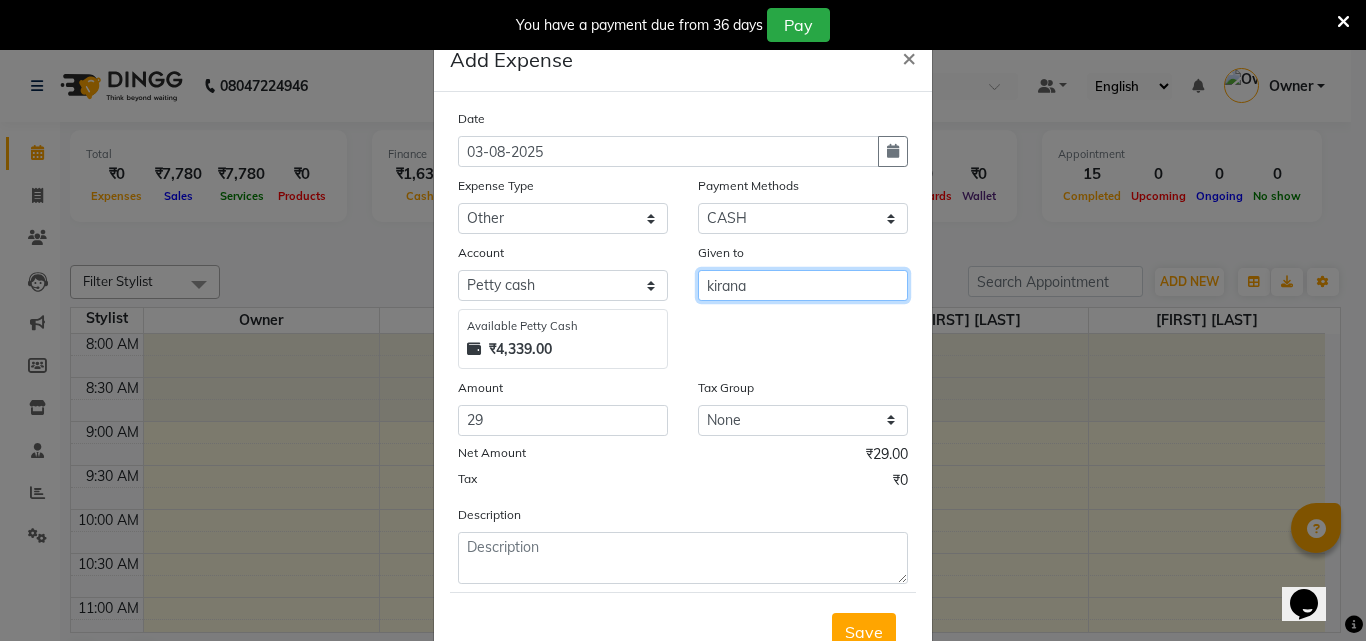 type on "kirana" 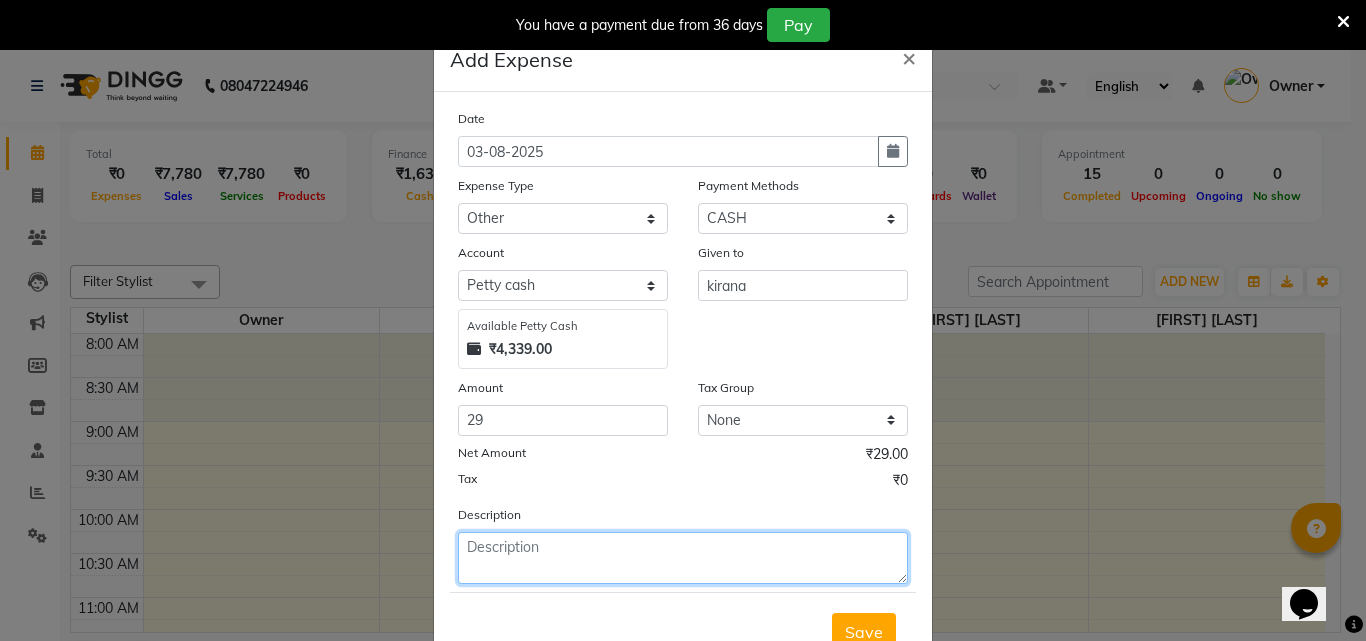 click 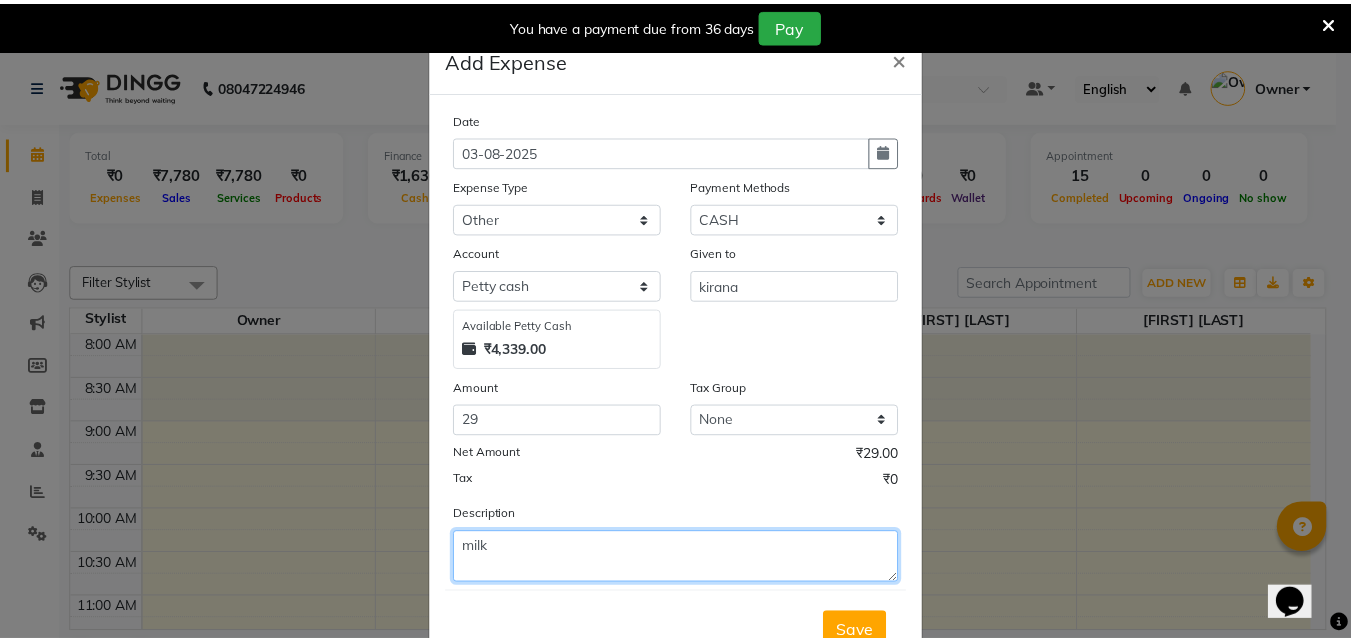 scroll, scrollTop: 75, scrollLeft: 0, axis: vertical 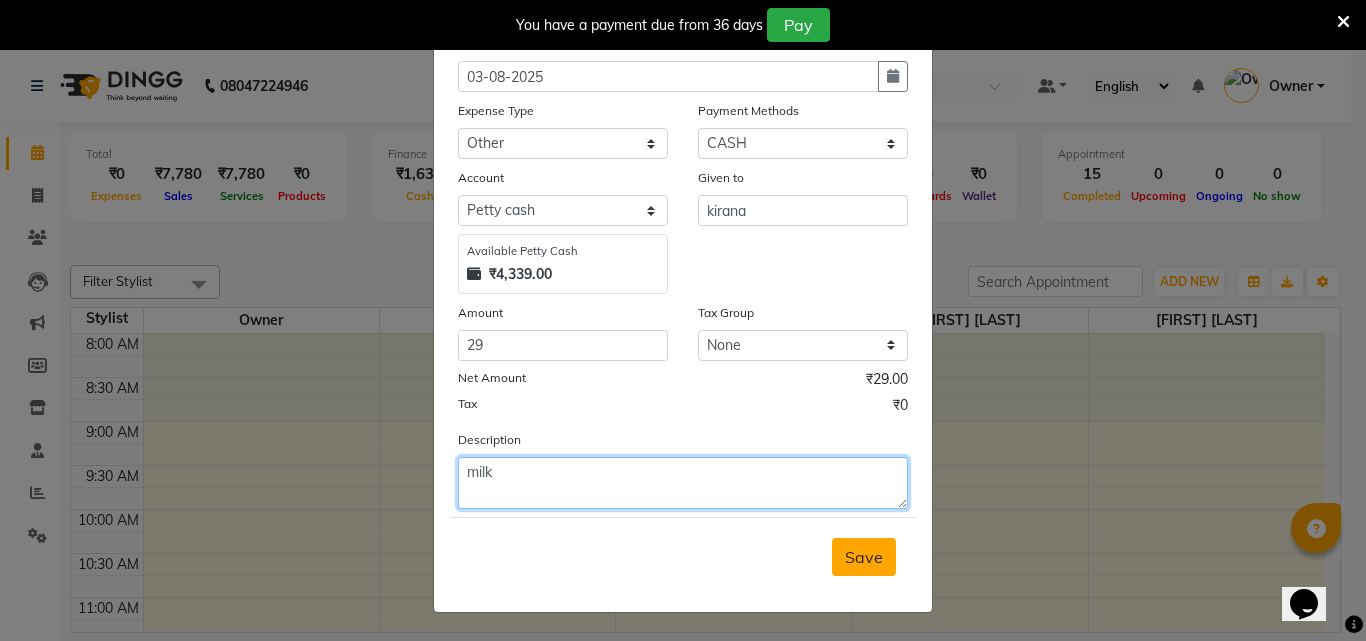 type on "milk" 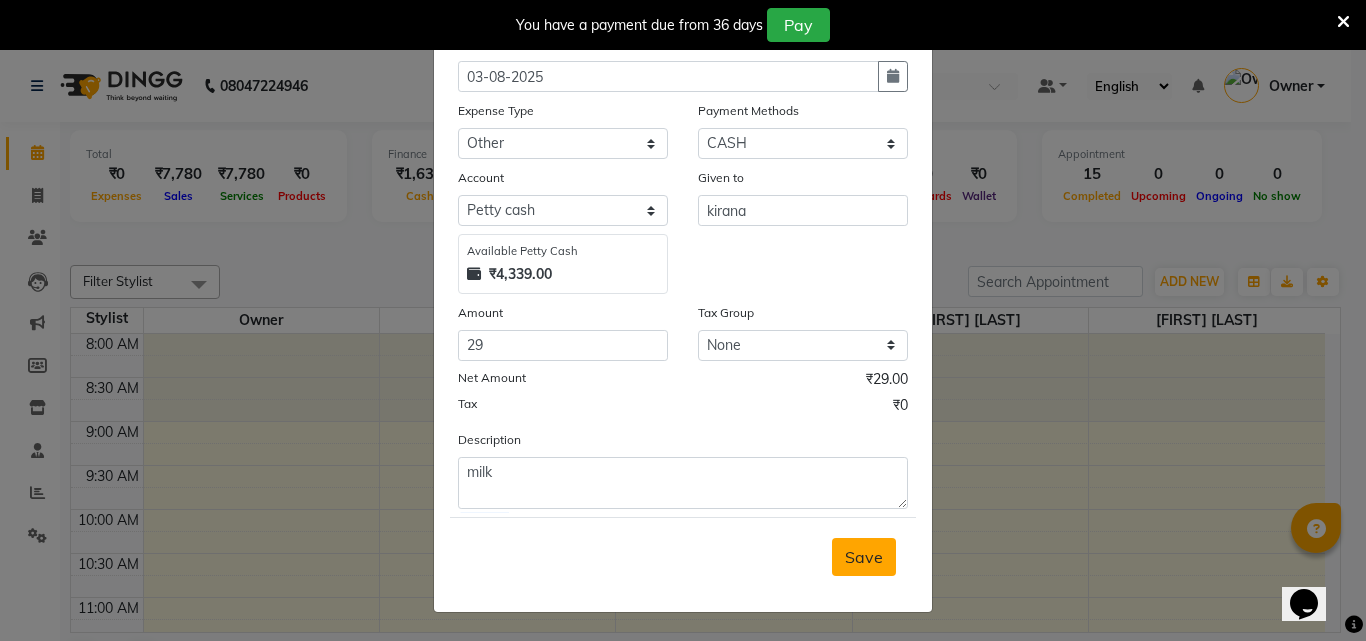 click on "Save" at bounding box center [864, 557] 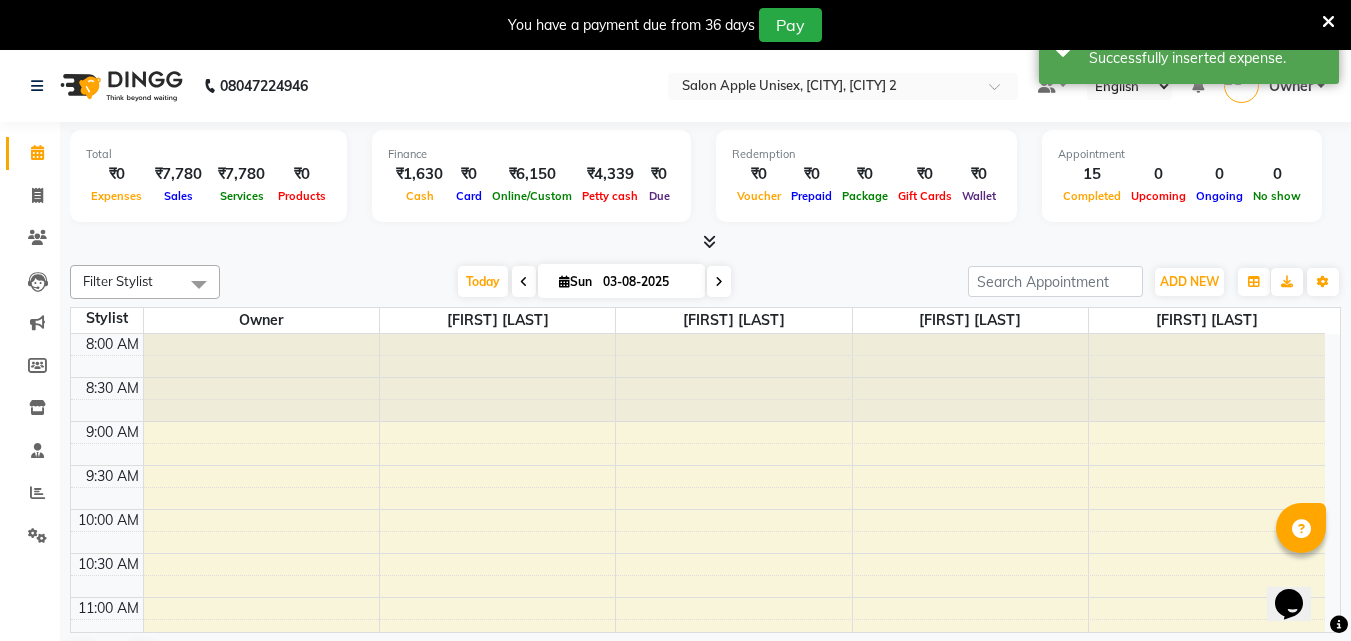 click on "Invoice" 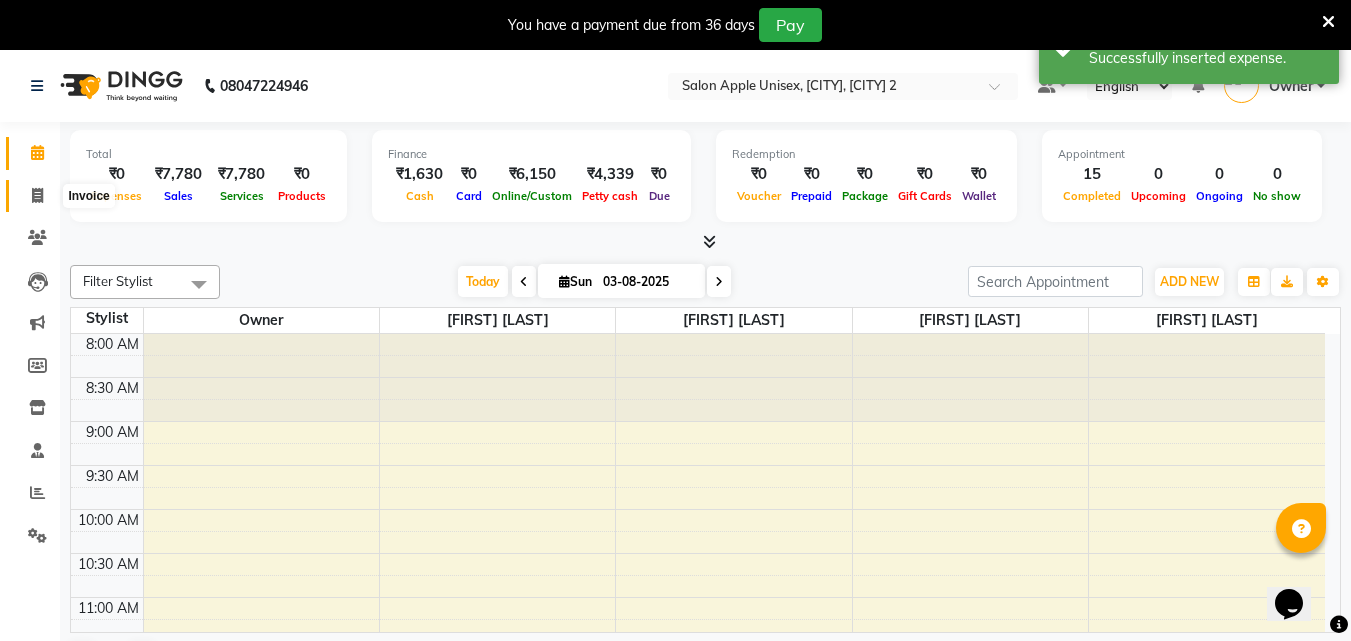 click 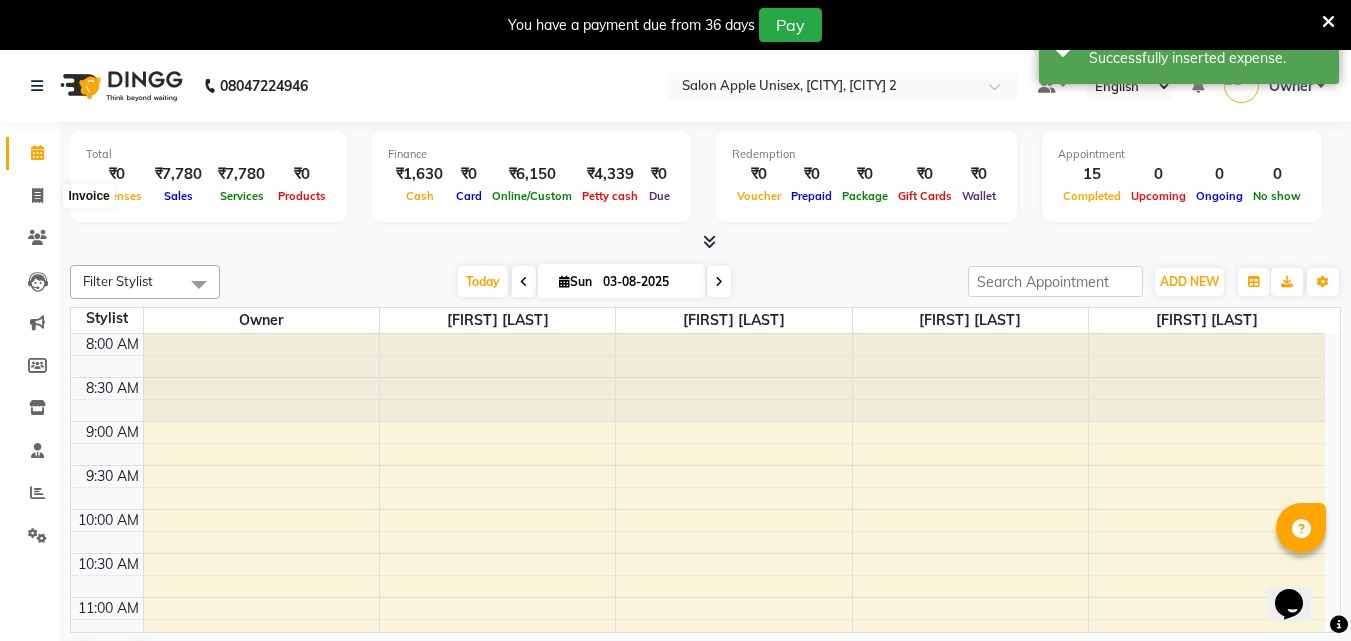 select on "service" 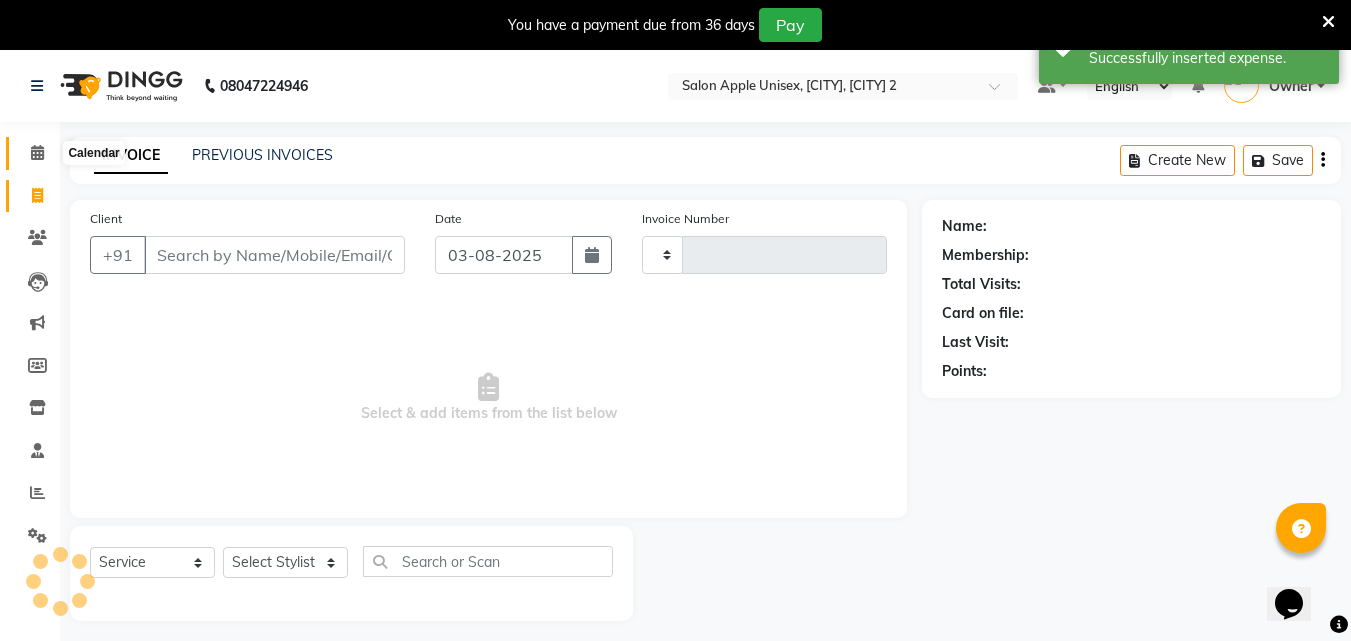 click 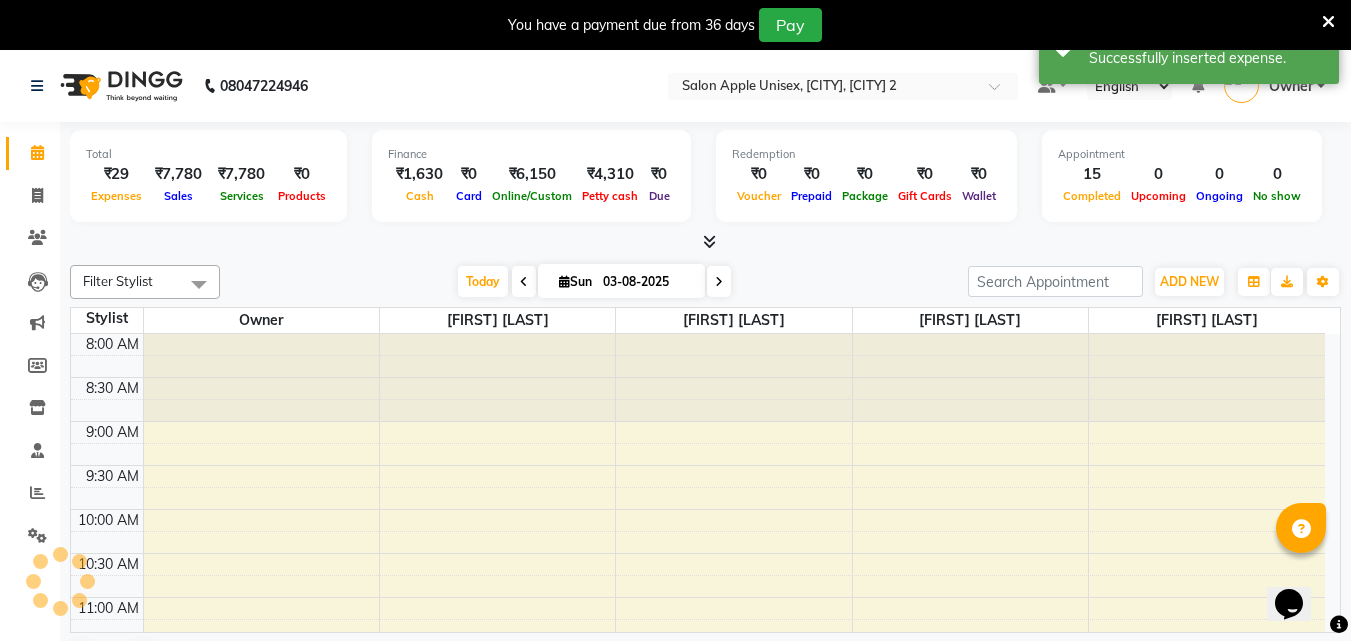 scroll, scrollTop: 807, scrollLeft: 0, axis: vertical 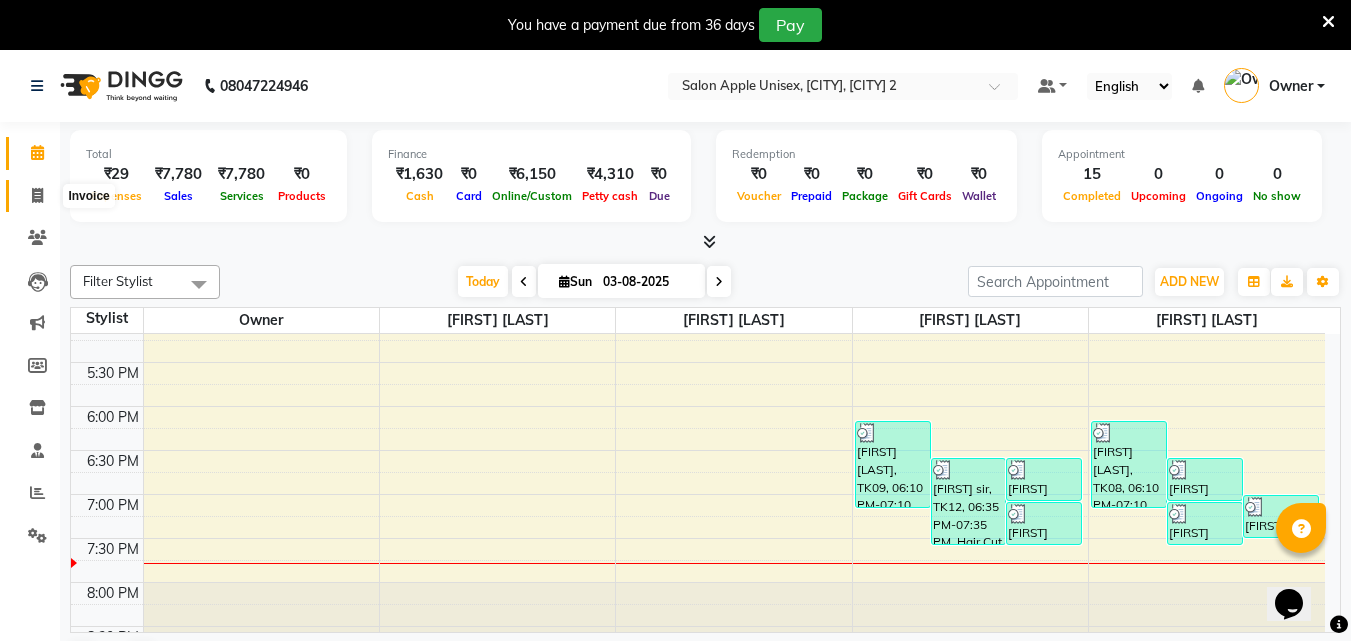 click 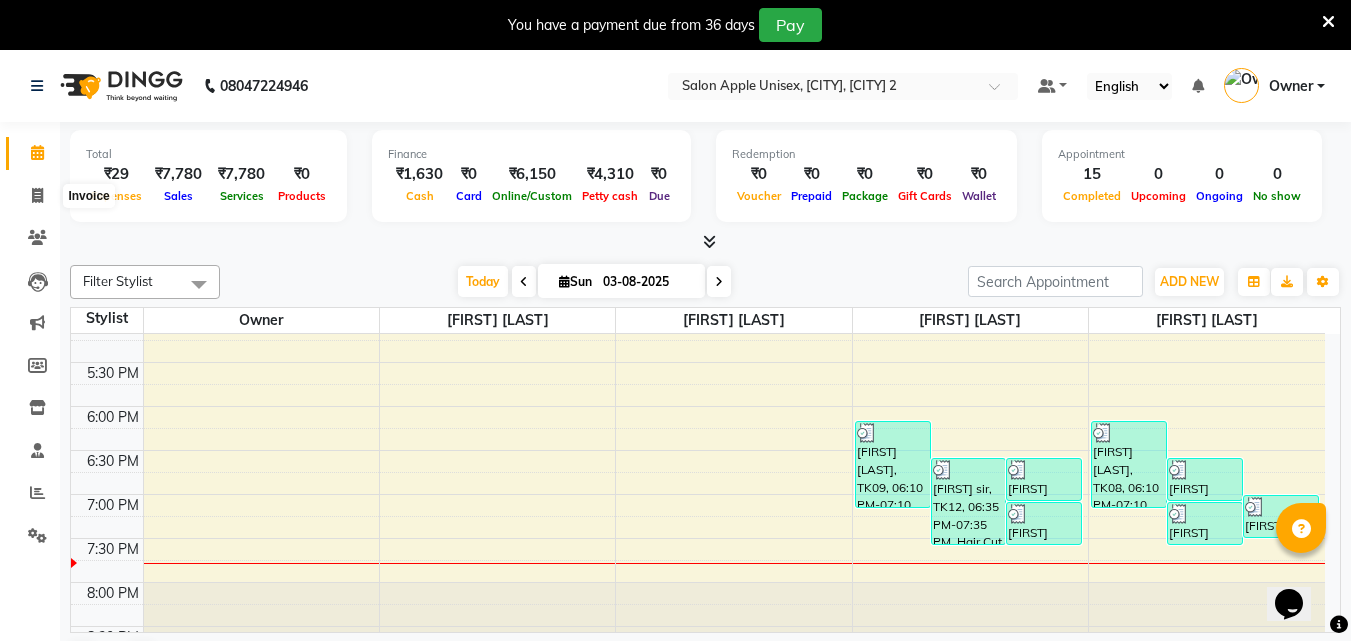 select on "service" 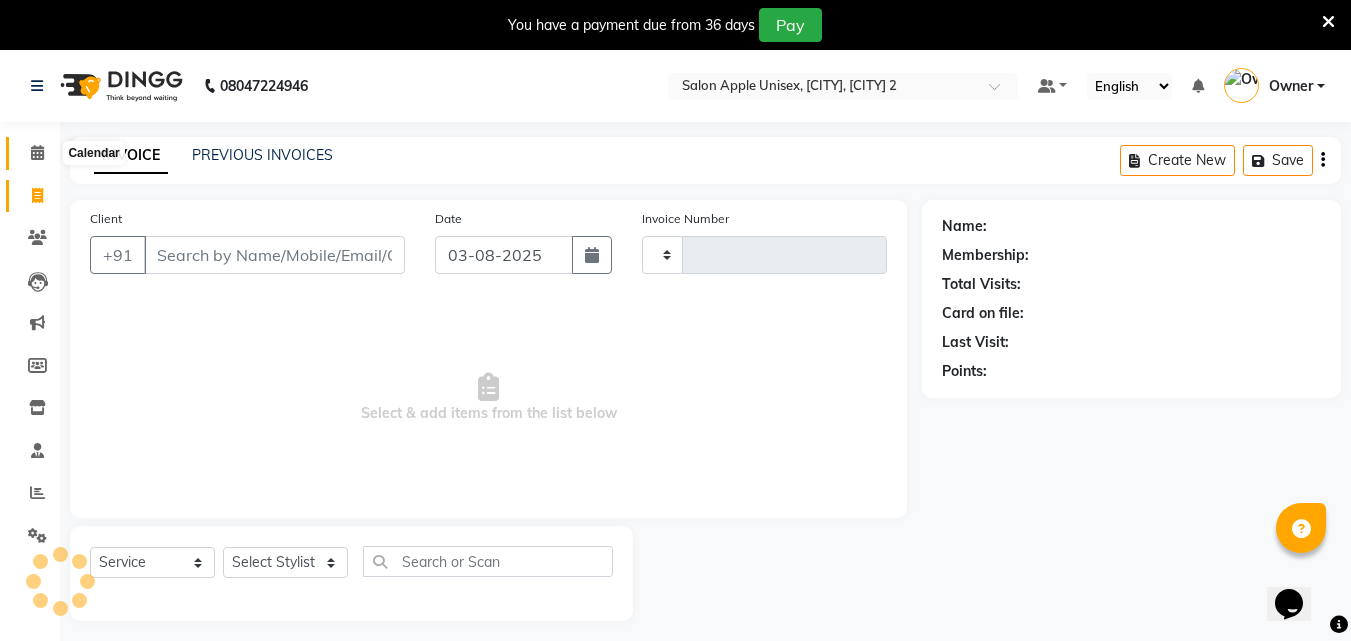 type on "0272" 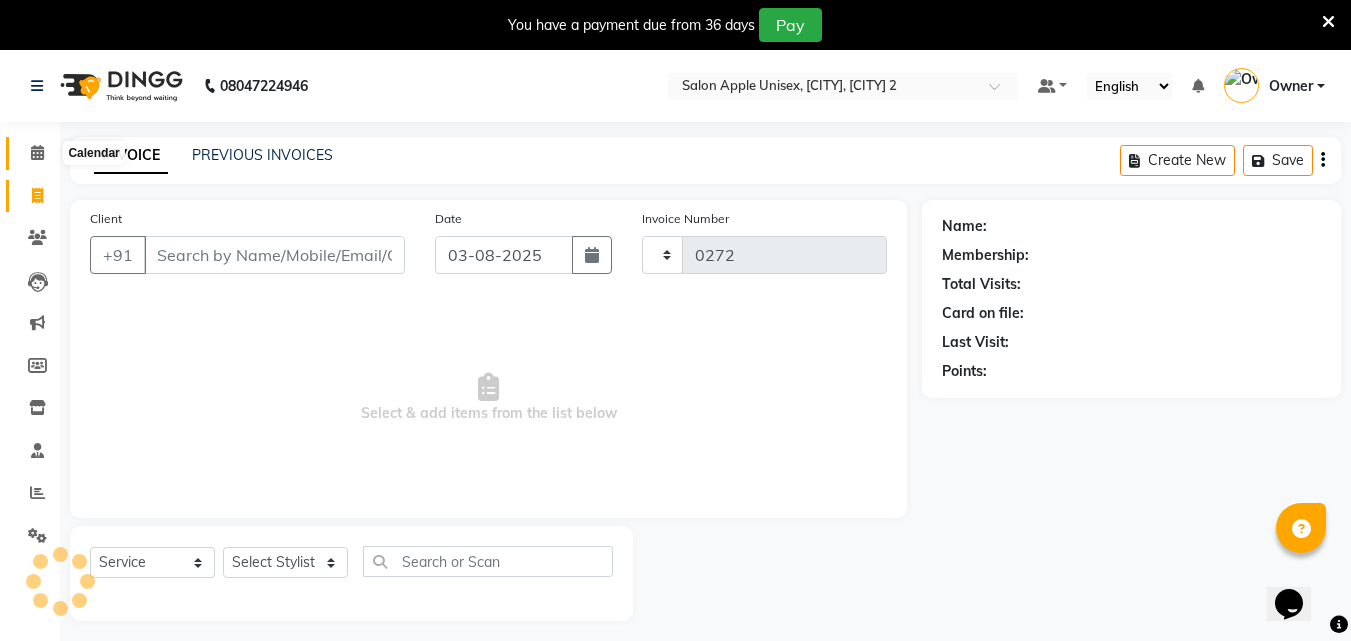 select on "4957" 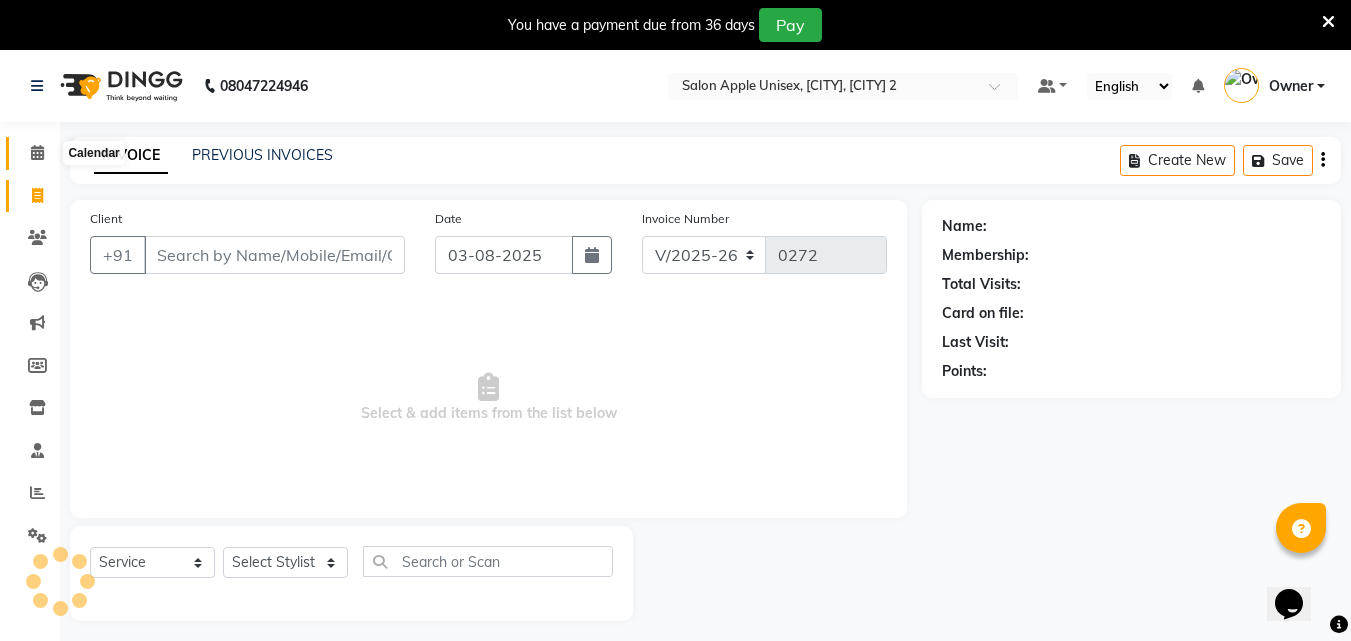 click 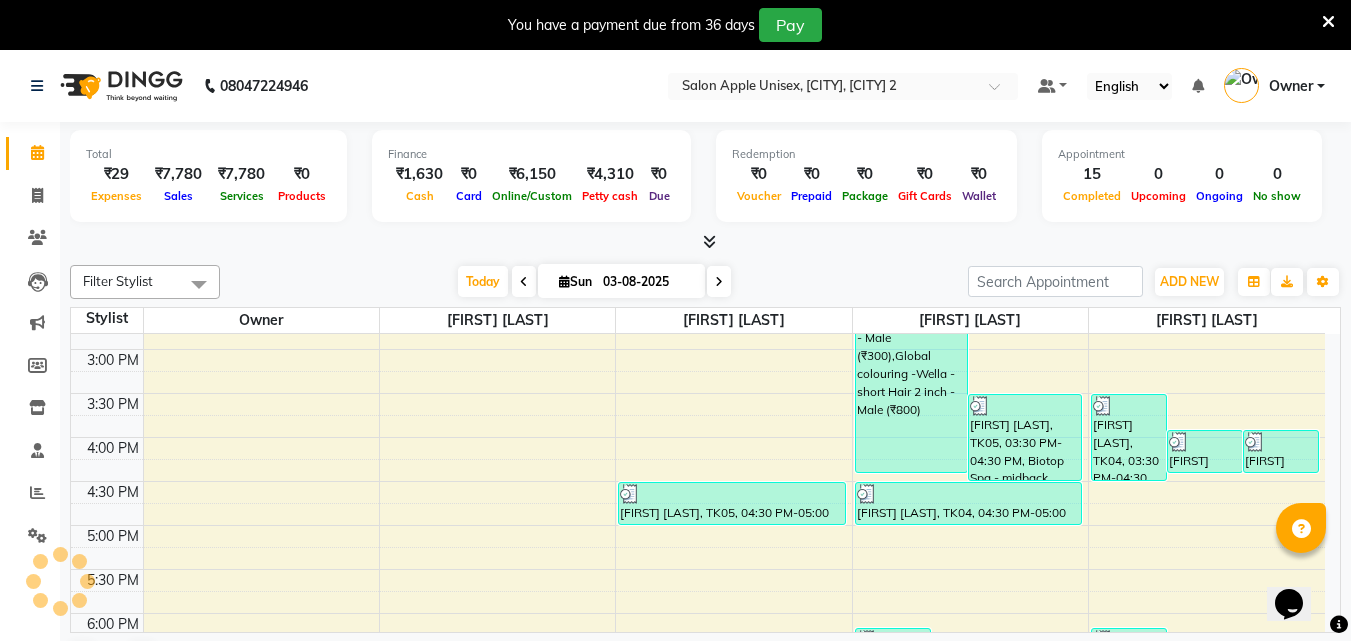 scroll, scrollTop: 845, scrollLeft: 0, axis: vertical 